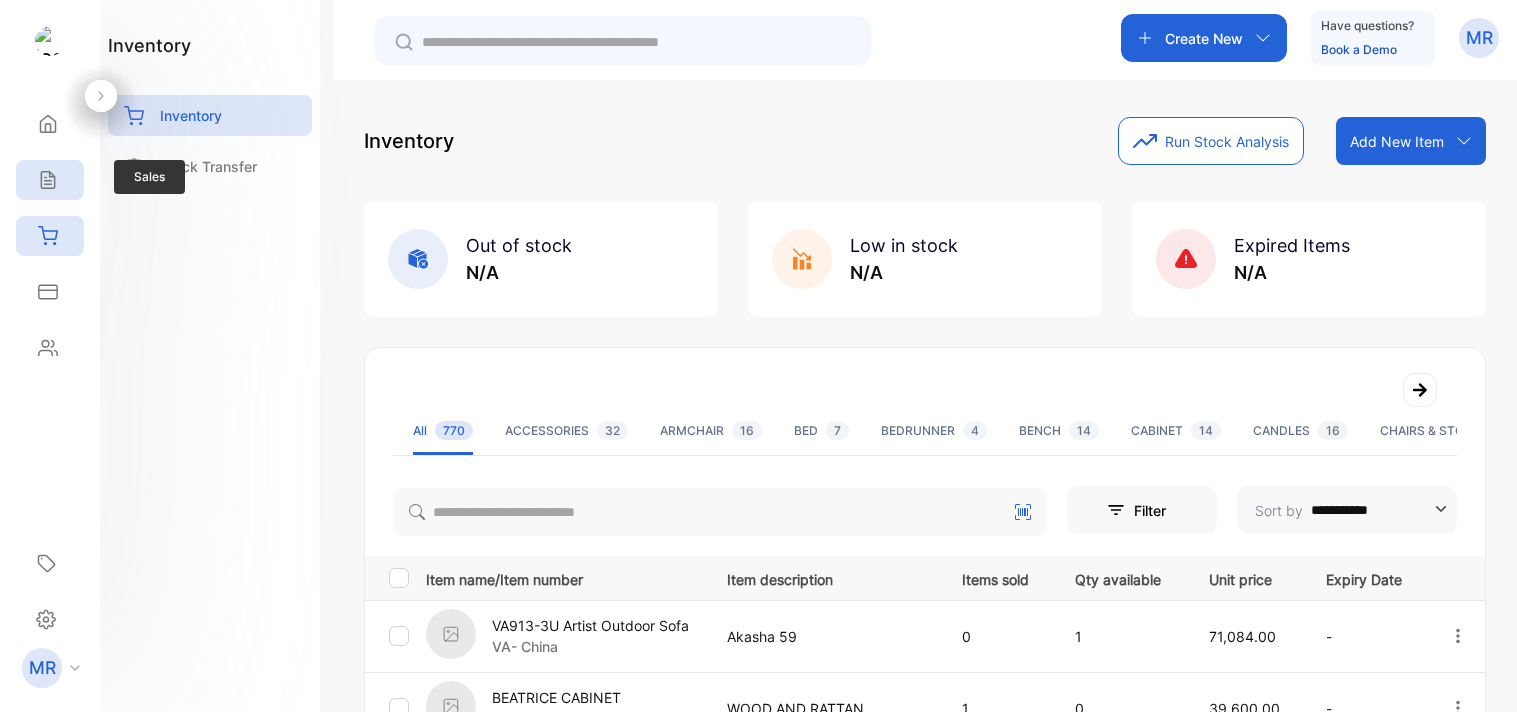 scroll, scrollTop: 0, scrollLeft: 0, axis: both 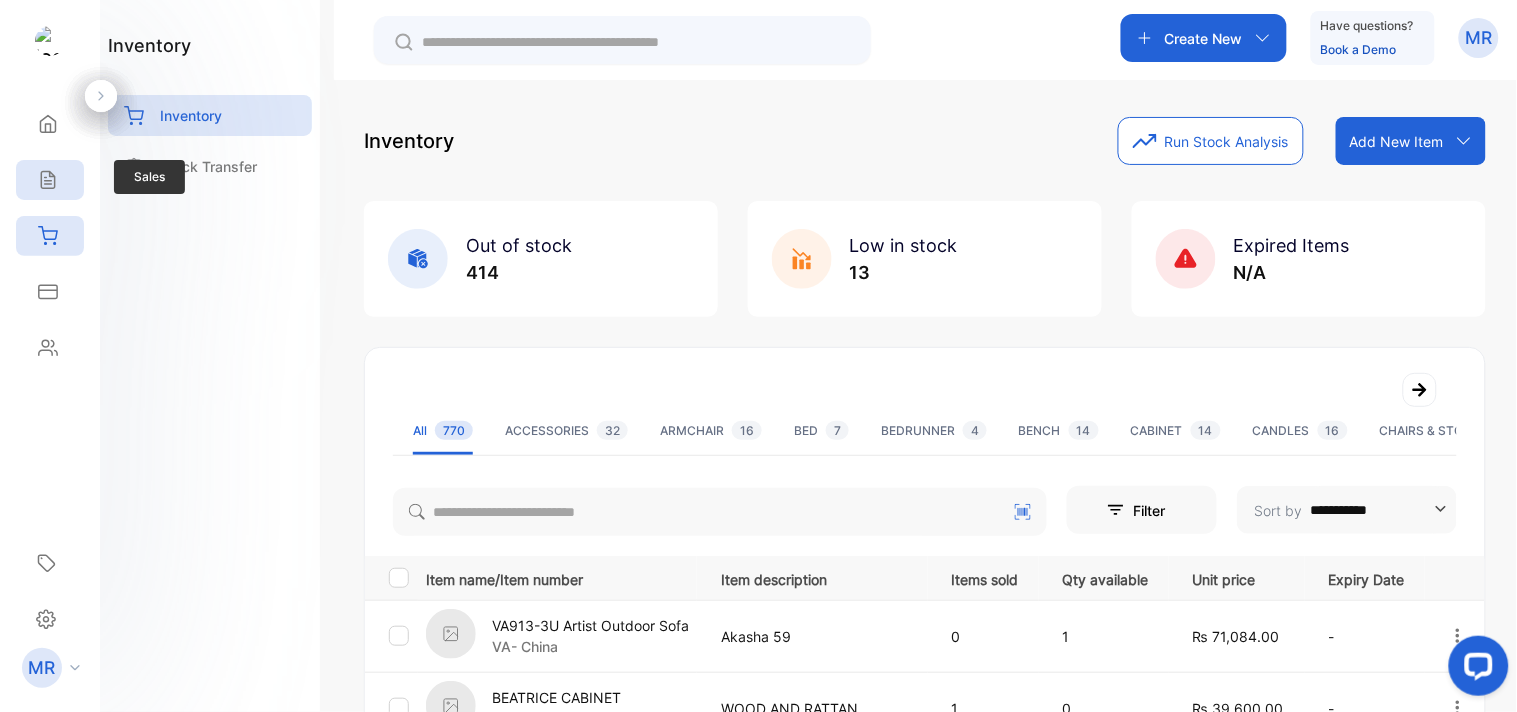 click 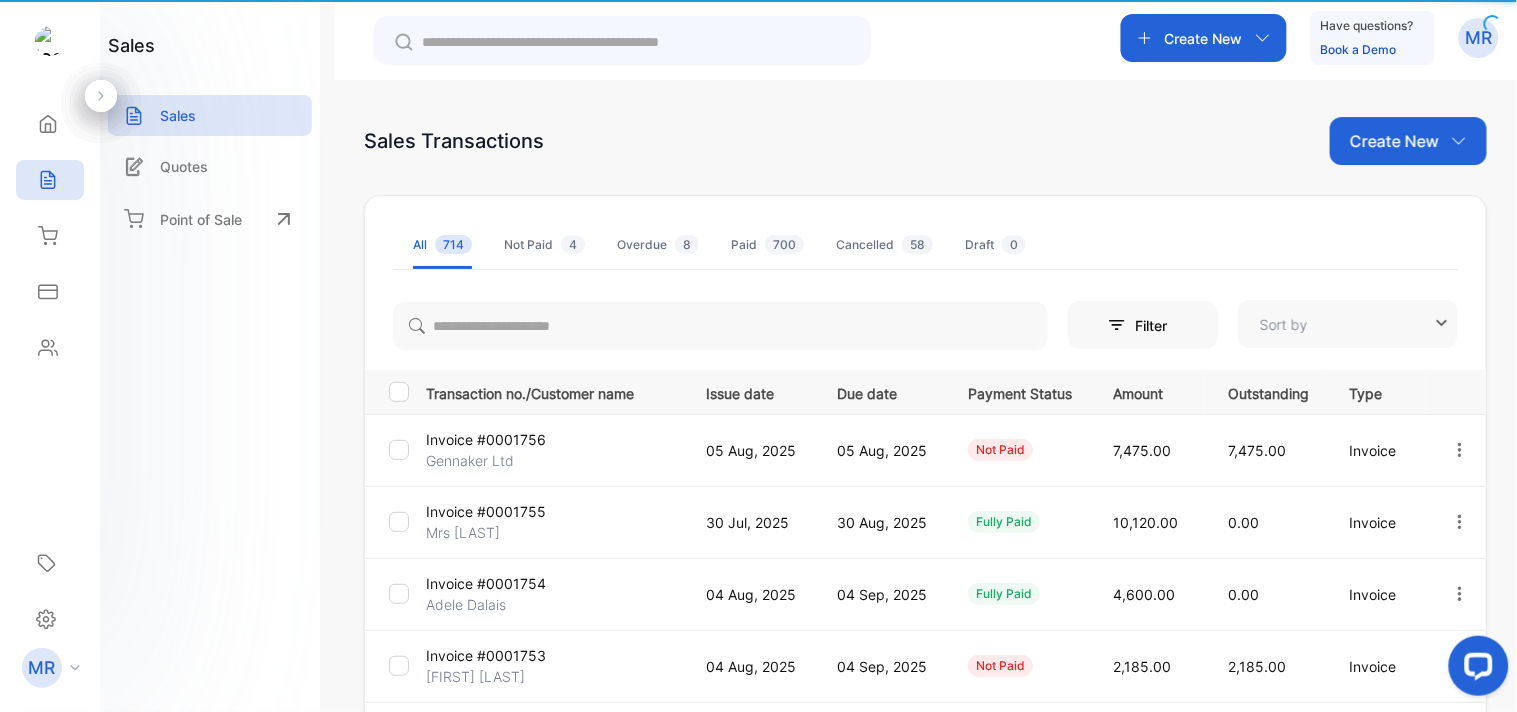 type on "**********" 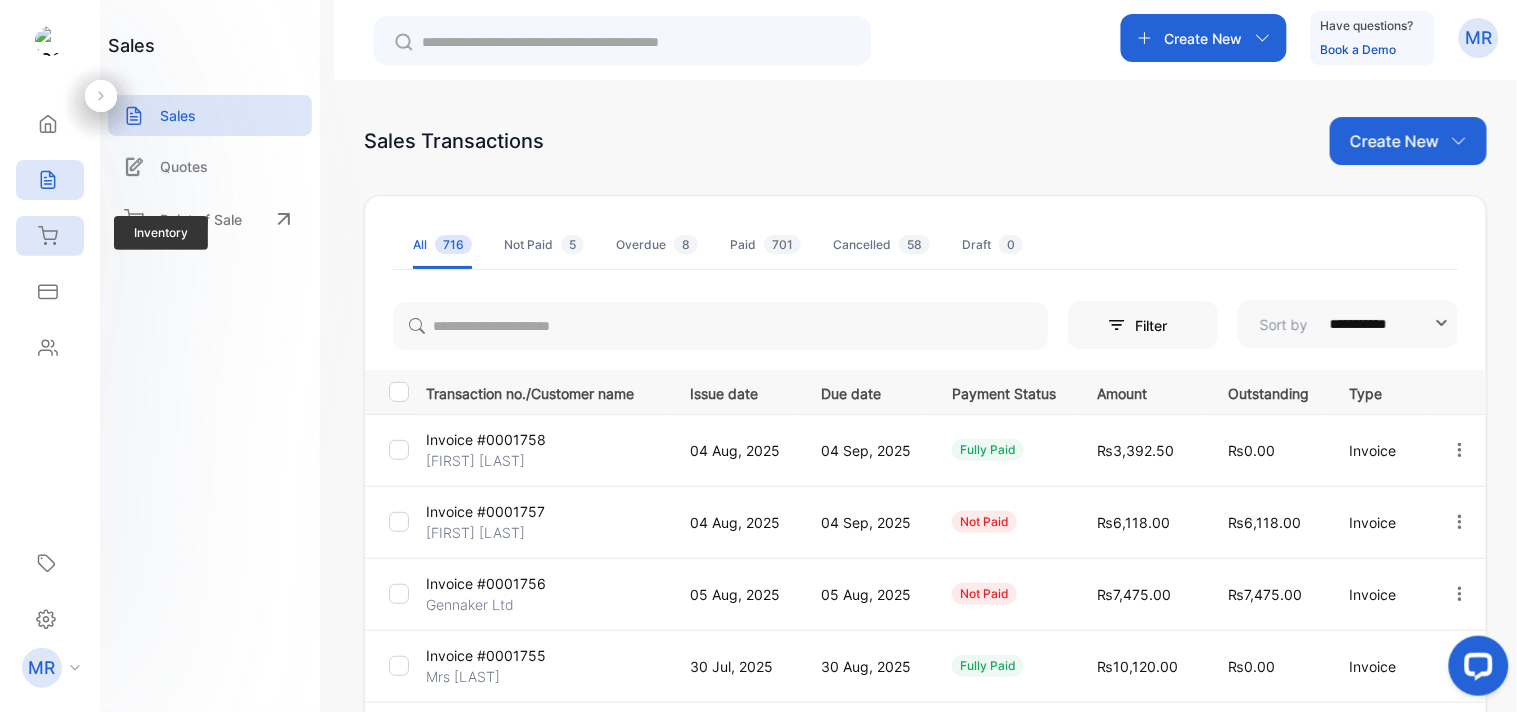 click on "Inventory" at bounding box center [50, 236] 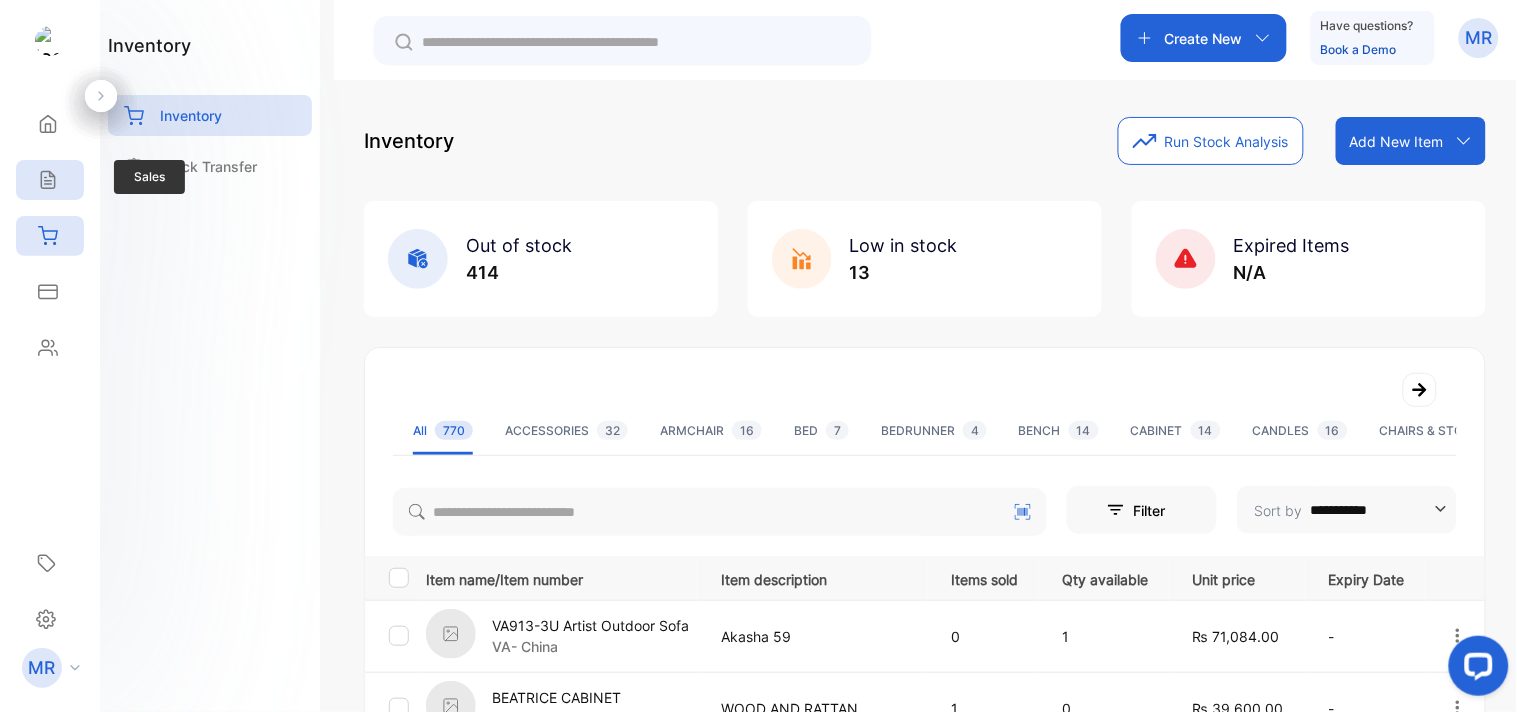 click on "Sales" at bounding box center (50, 180) 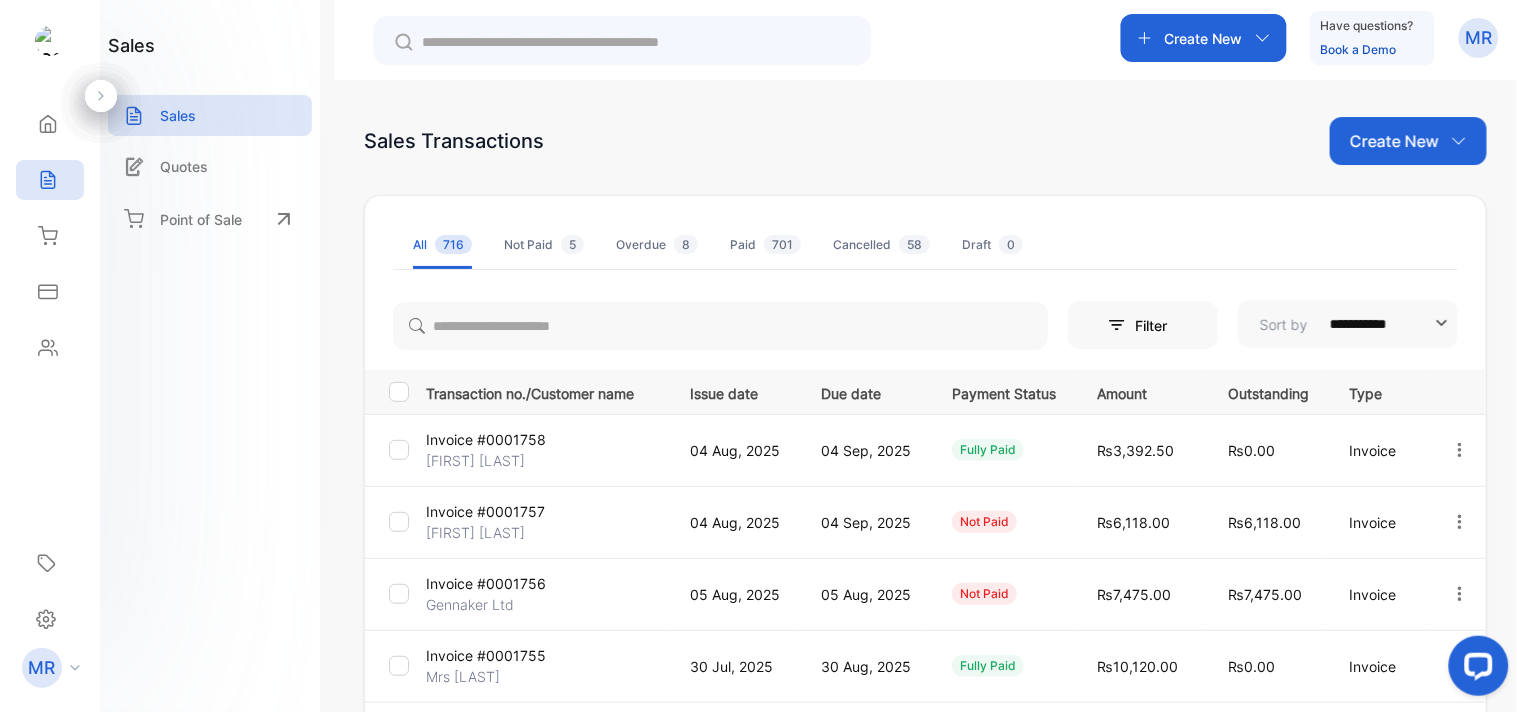 scroll, scrollTop: 213, scrollLeft: 0, axis: vertical 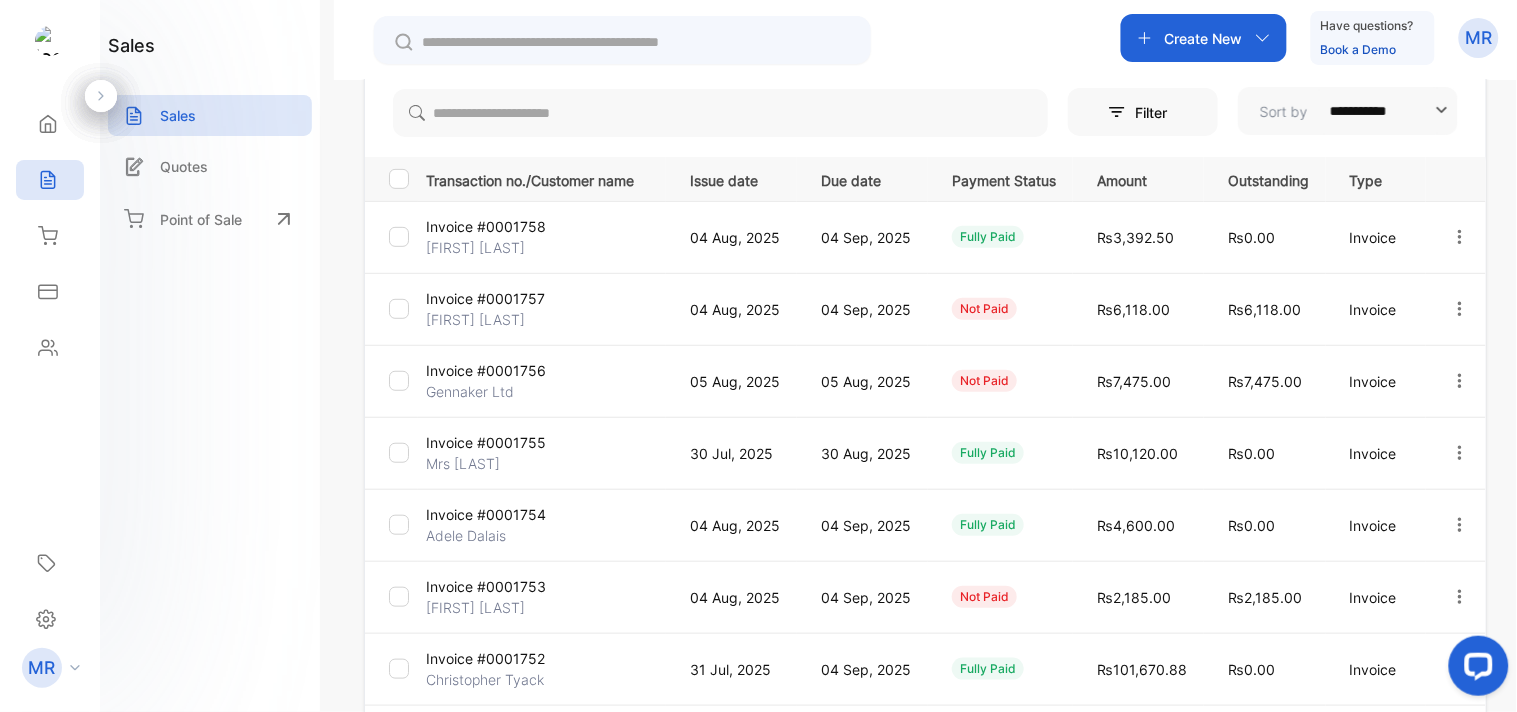 click 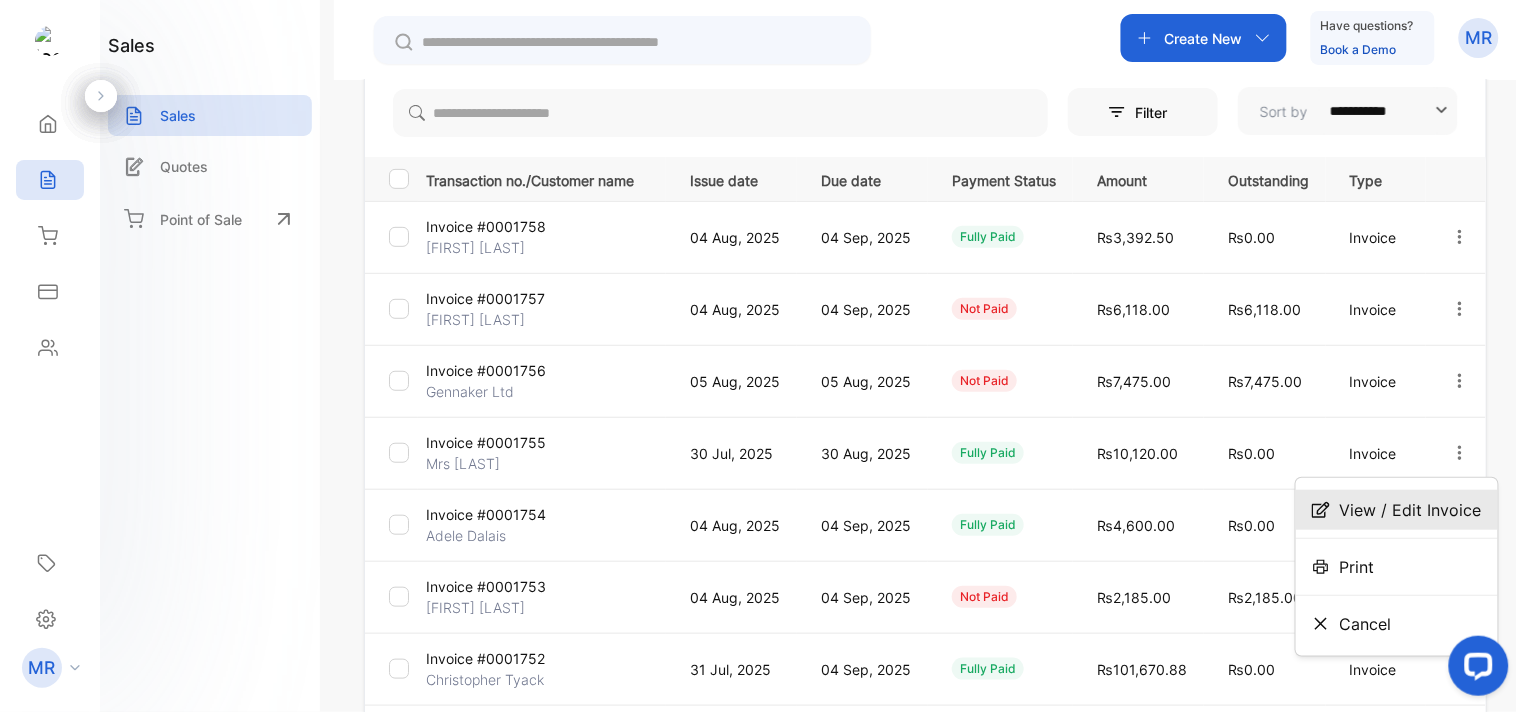 click on "View / Edit Invoice" at bounding box center (1411, 510) 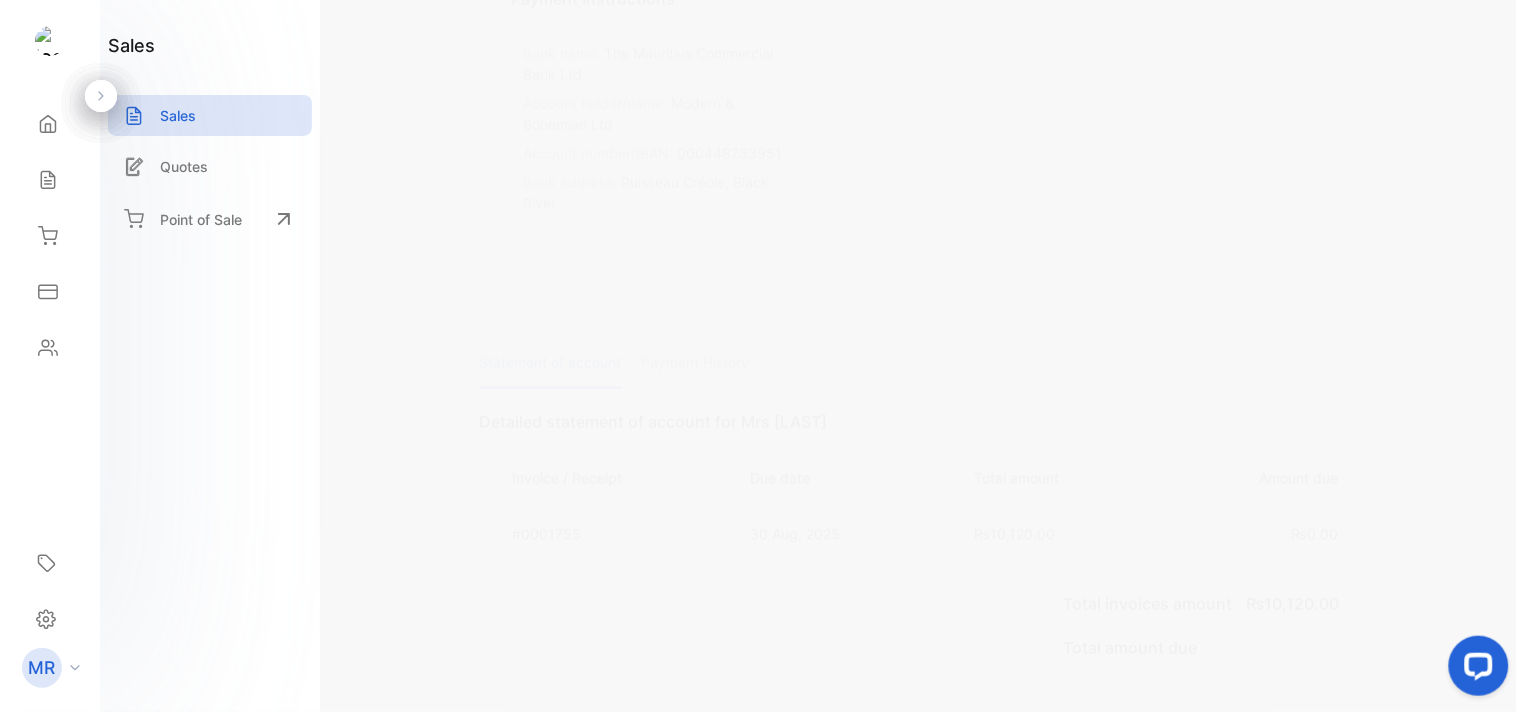 scroll, scrollTop: 1092, scrollLeft: 0, axis: vertical 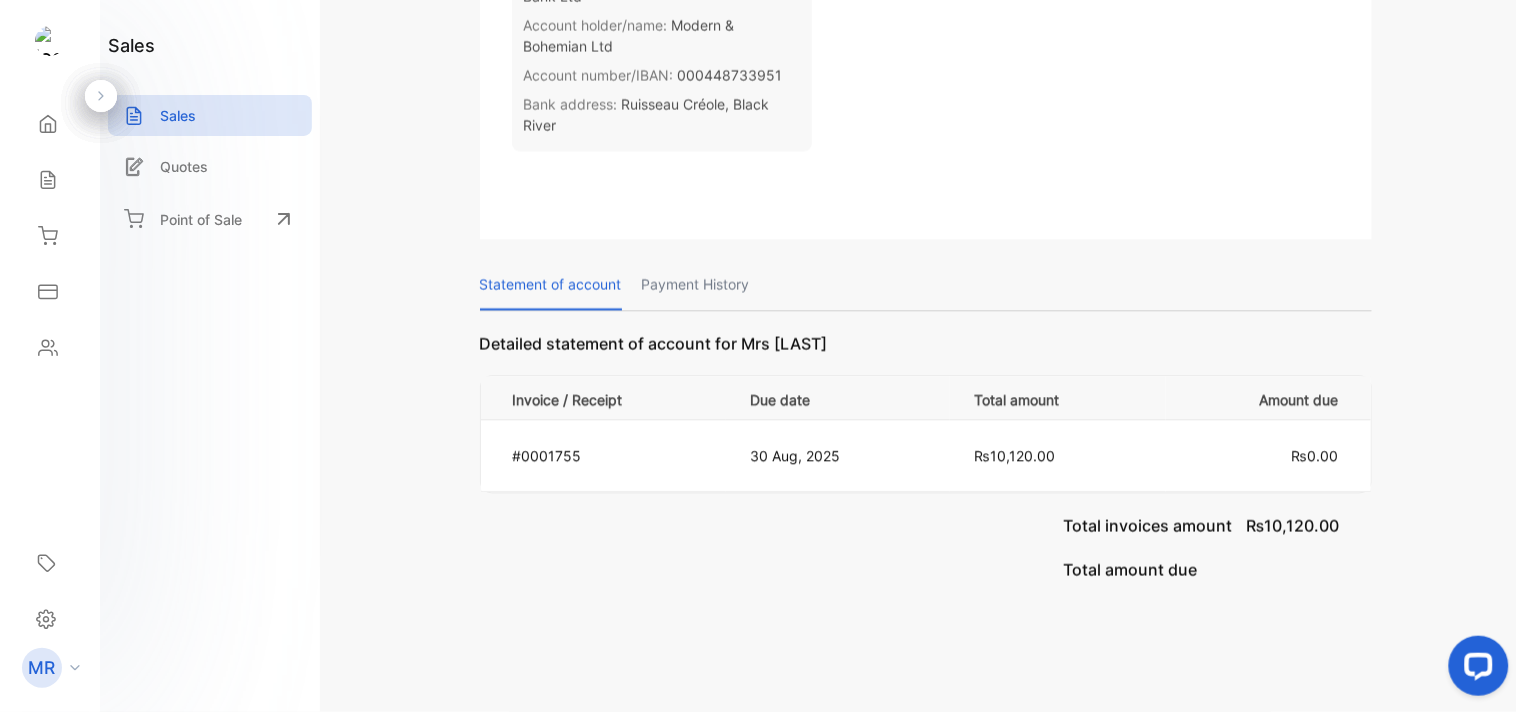 click on "Payment History" at bounding box center [696, 284] 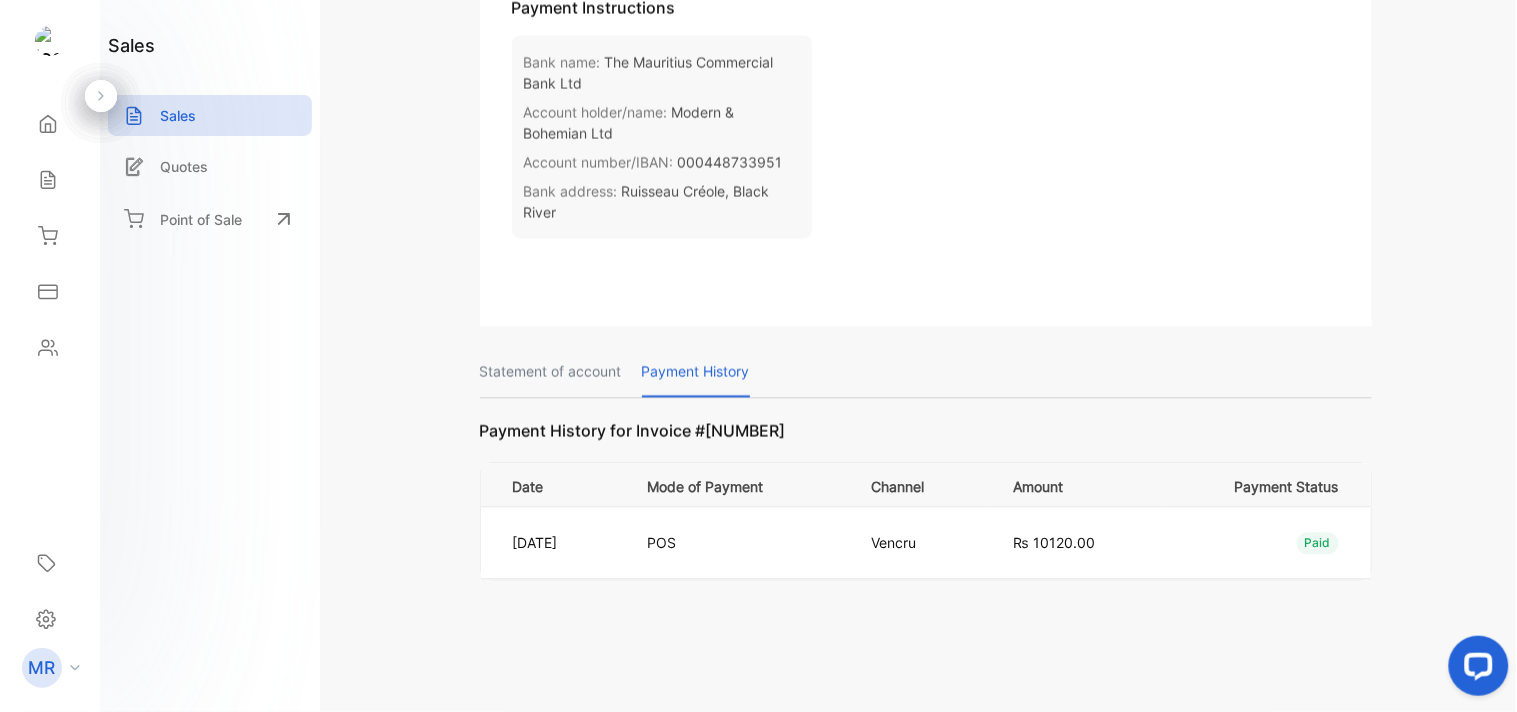 scroll, scrollTop: 1004, scrollLeft: 0, axis: vertical 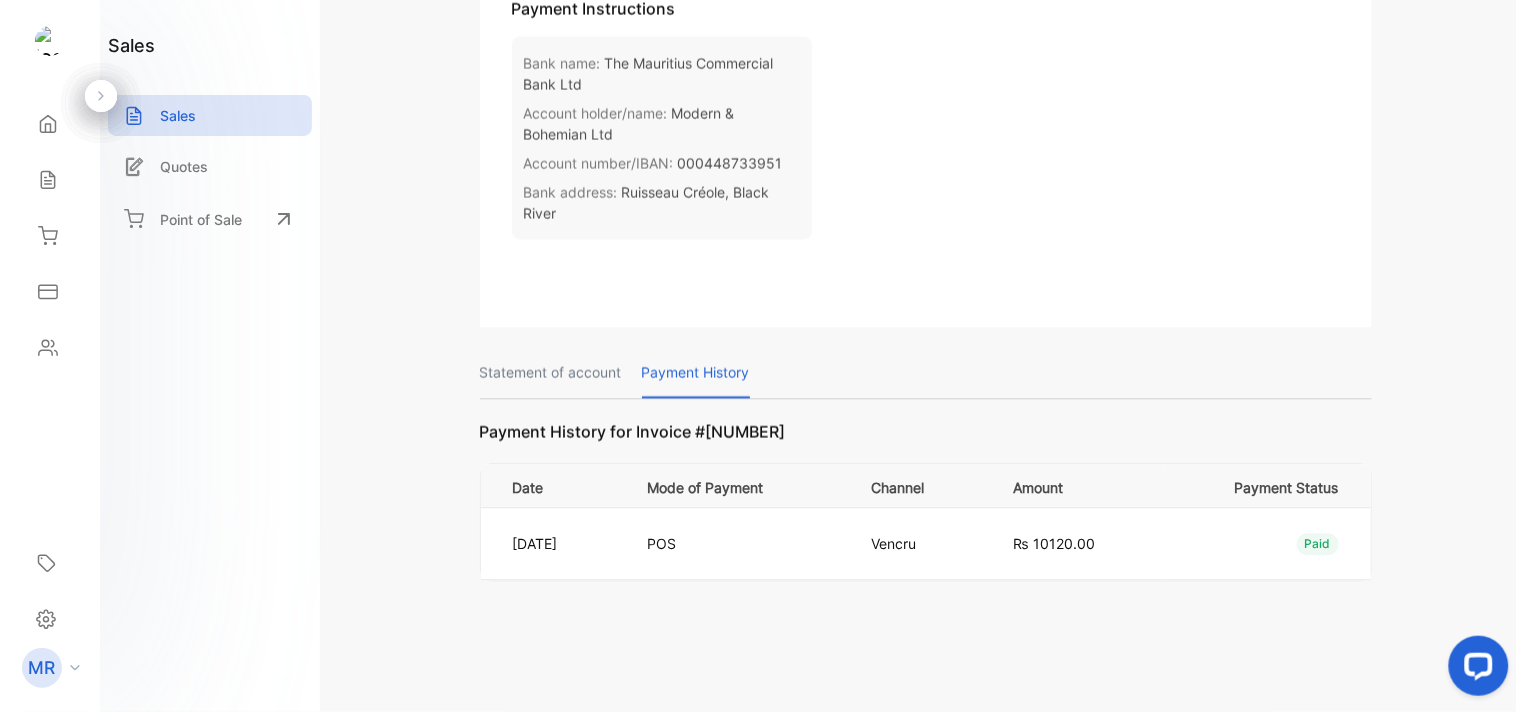 click on "Statement of account" at bounding box center [551, 372] 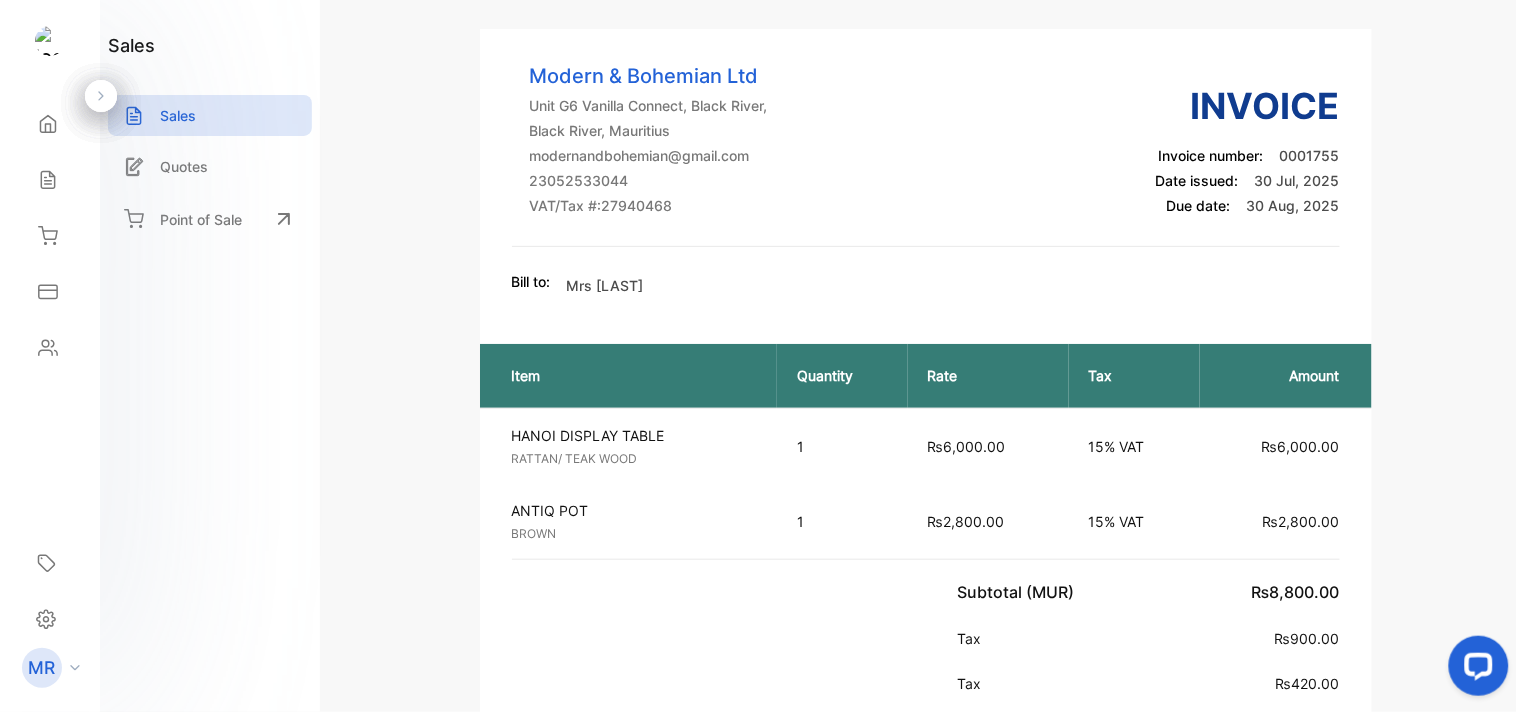 scroll, scrollTop: 0, scrollLeft: 0, axis: both 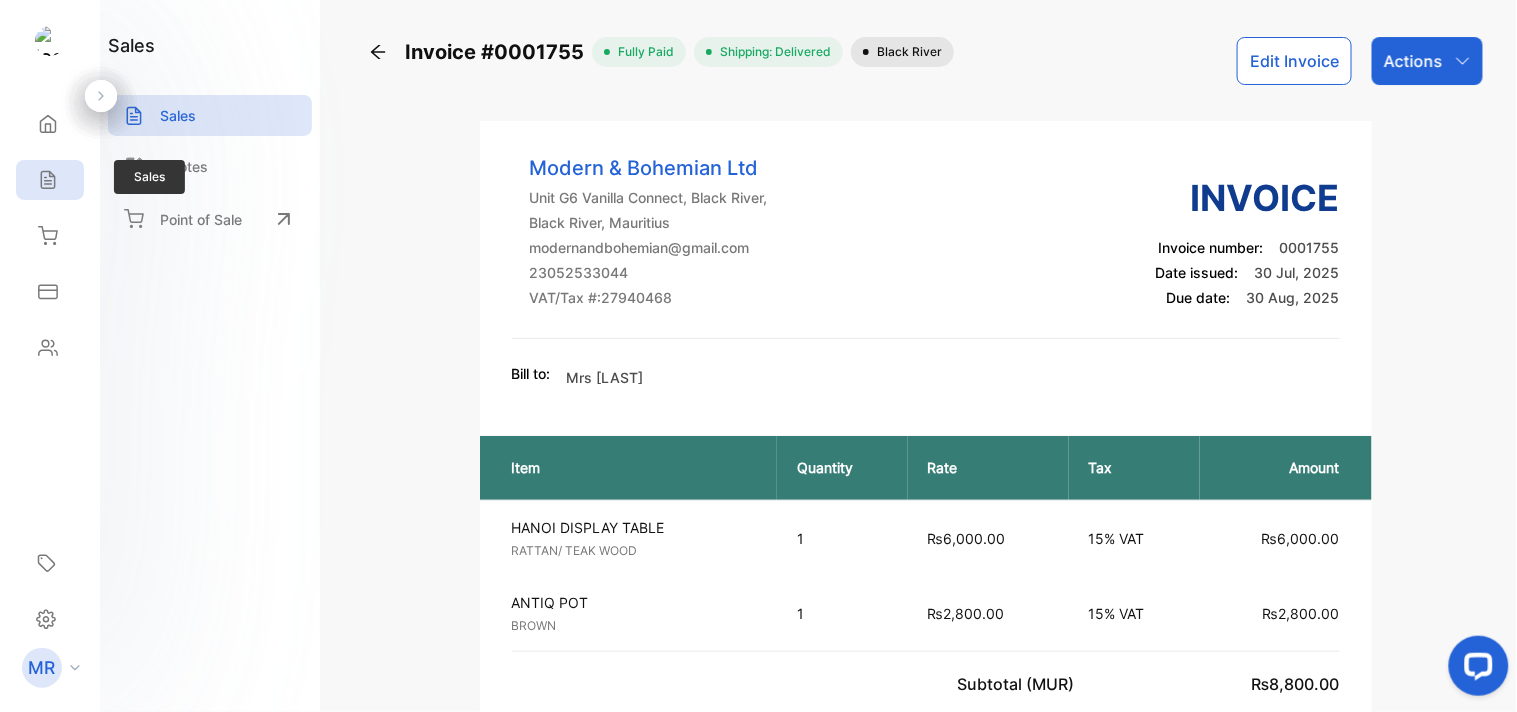 click 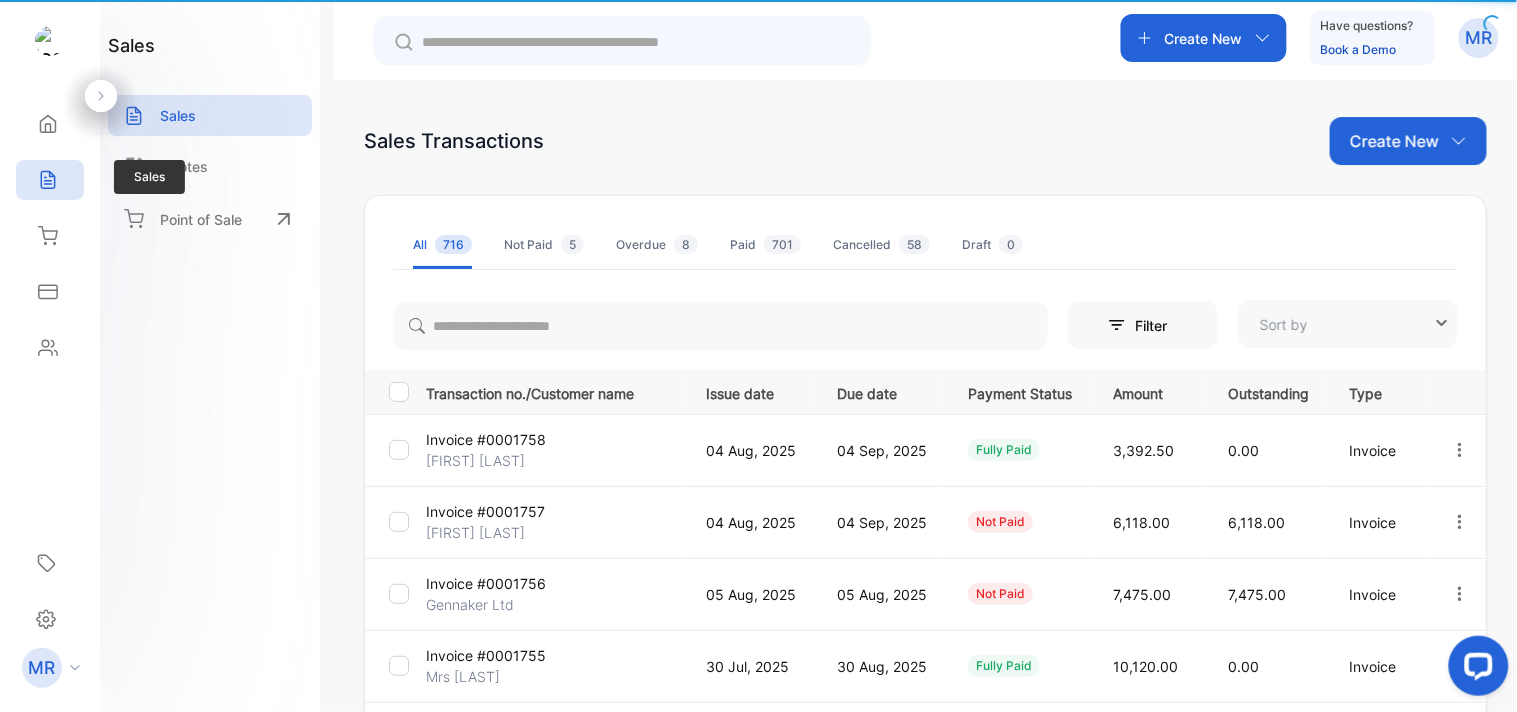 type on "**********" 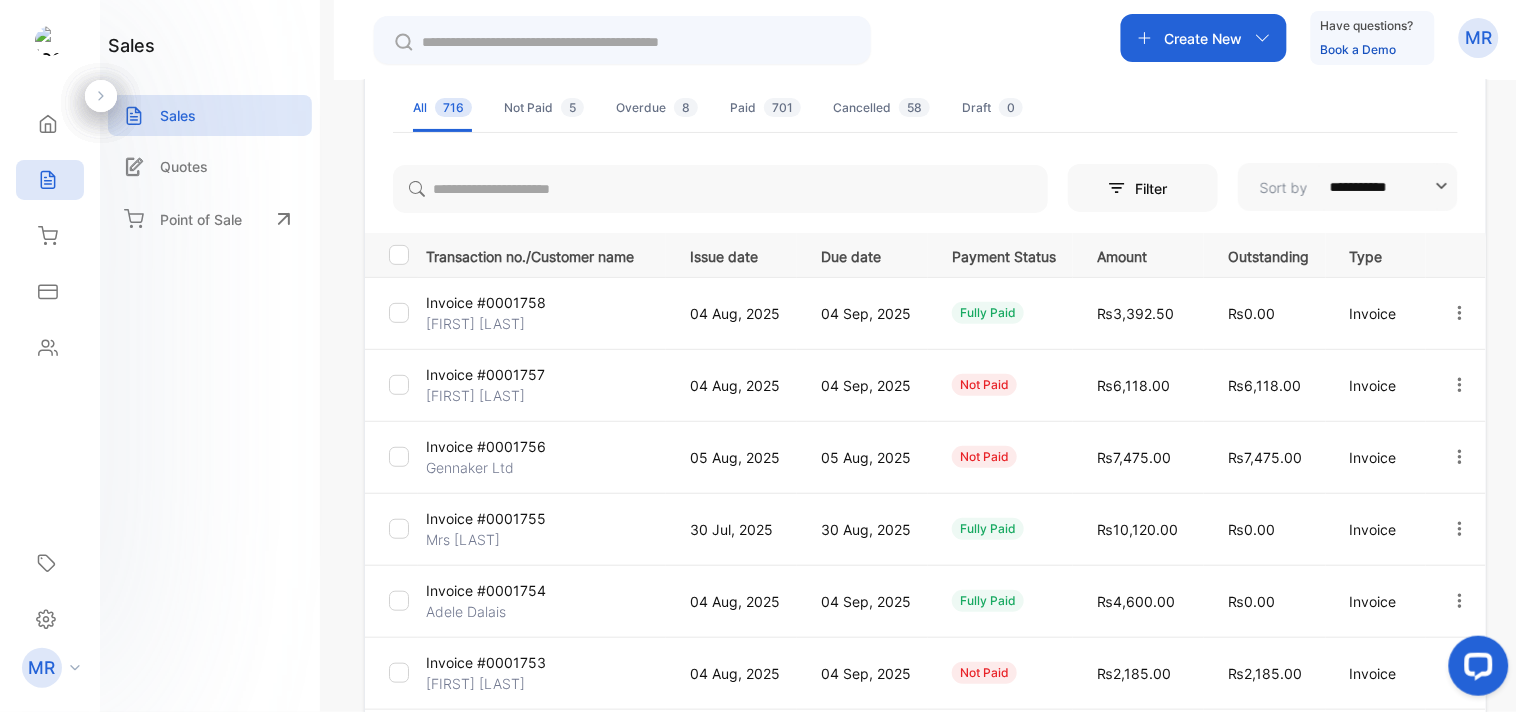 scroll, scrollTop: 0, scrollLeft: 0, axis: both 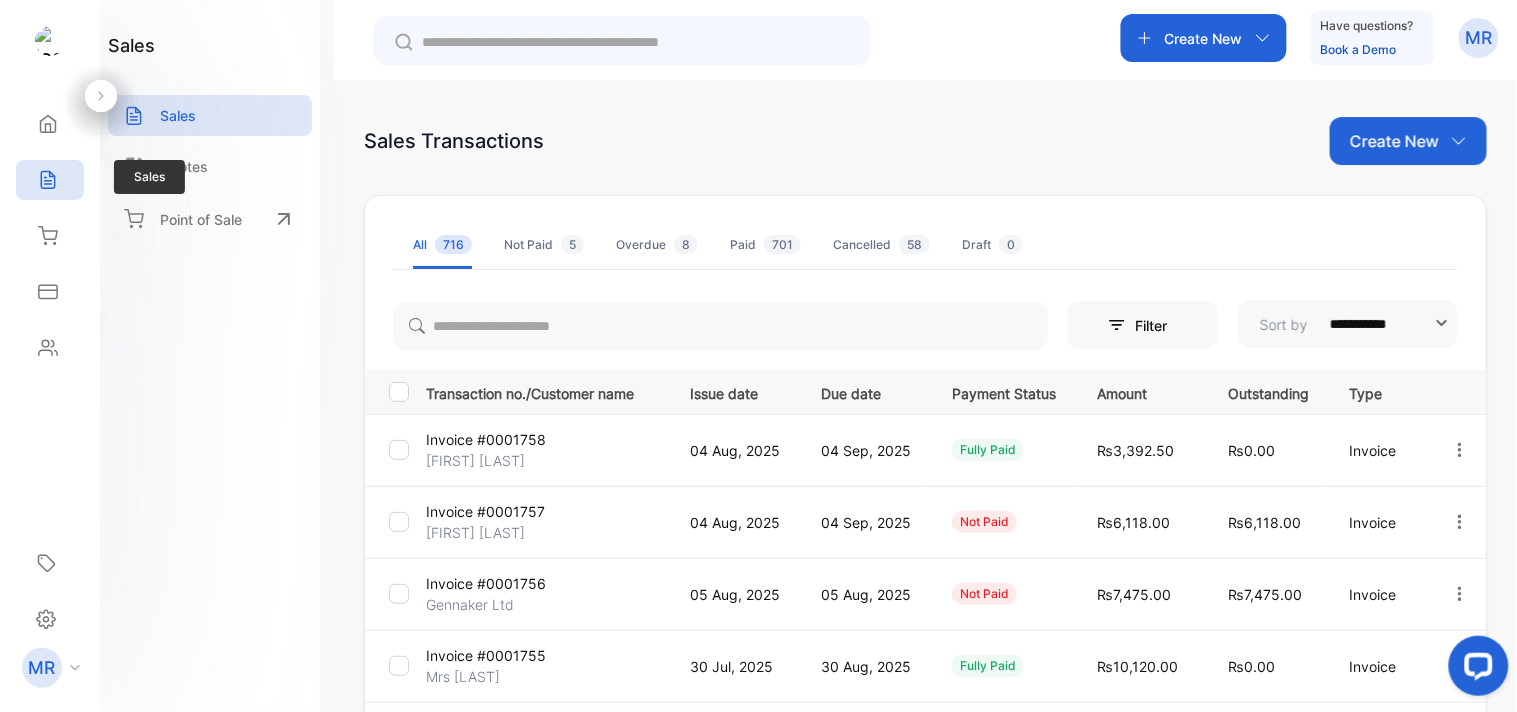 click 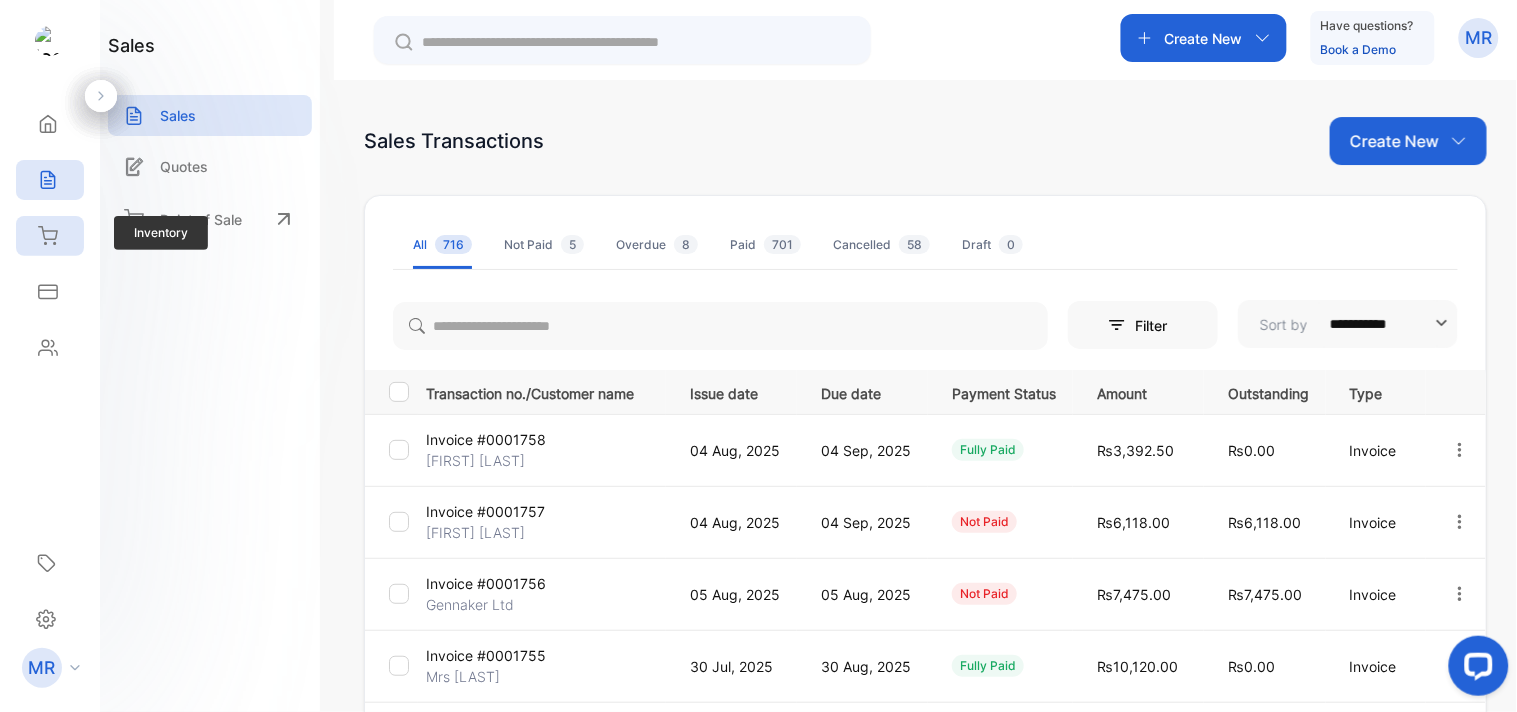 click on "Inventory" at bounding box center (50, 236) 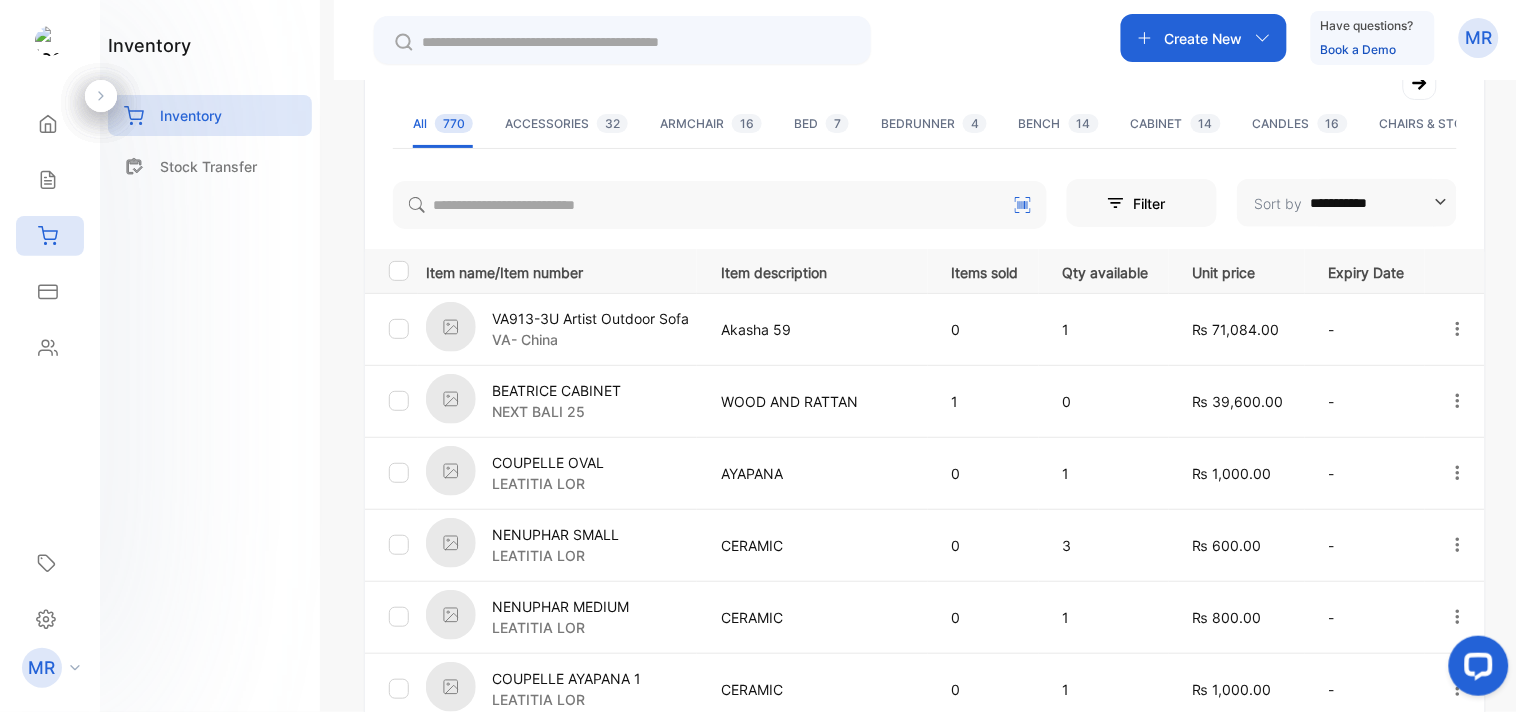 scroll, scrollTop: 0, scrollLeft: 0, axis: both 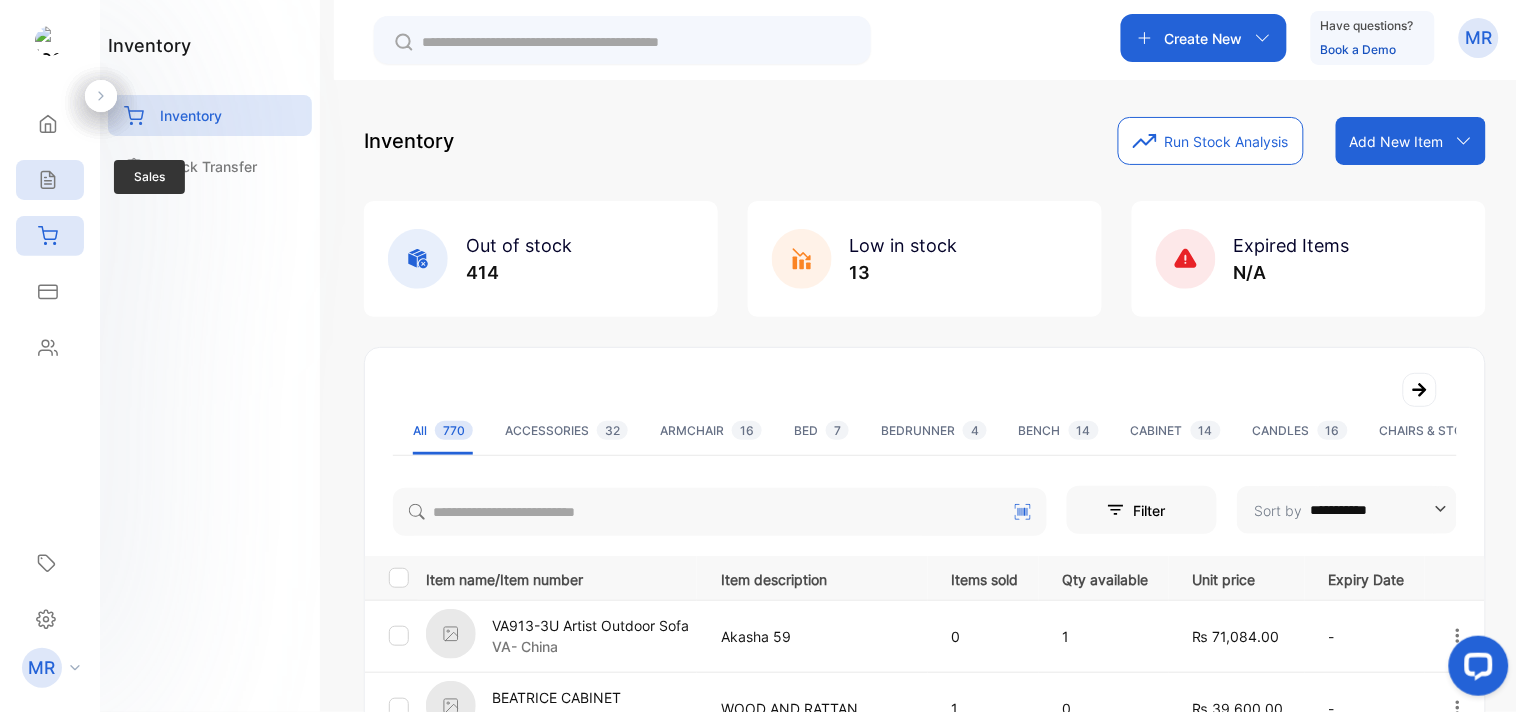 click 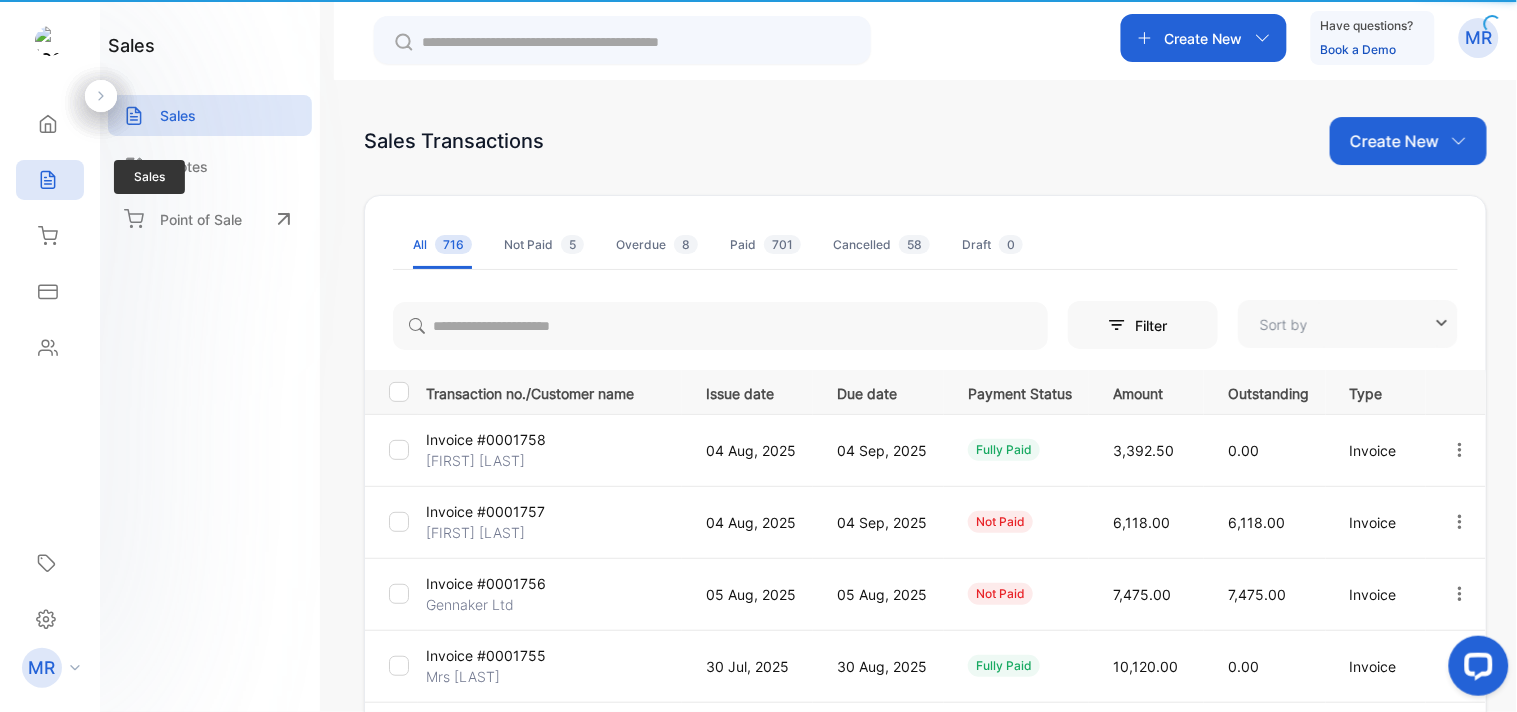 type on "**********" 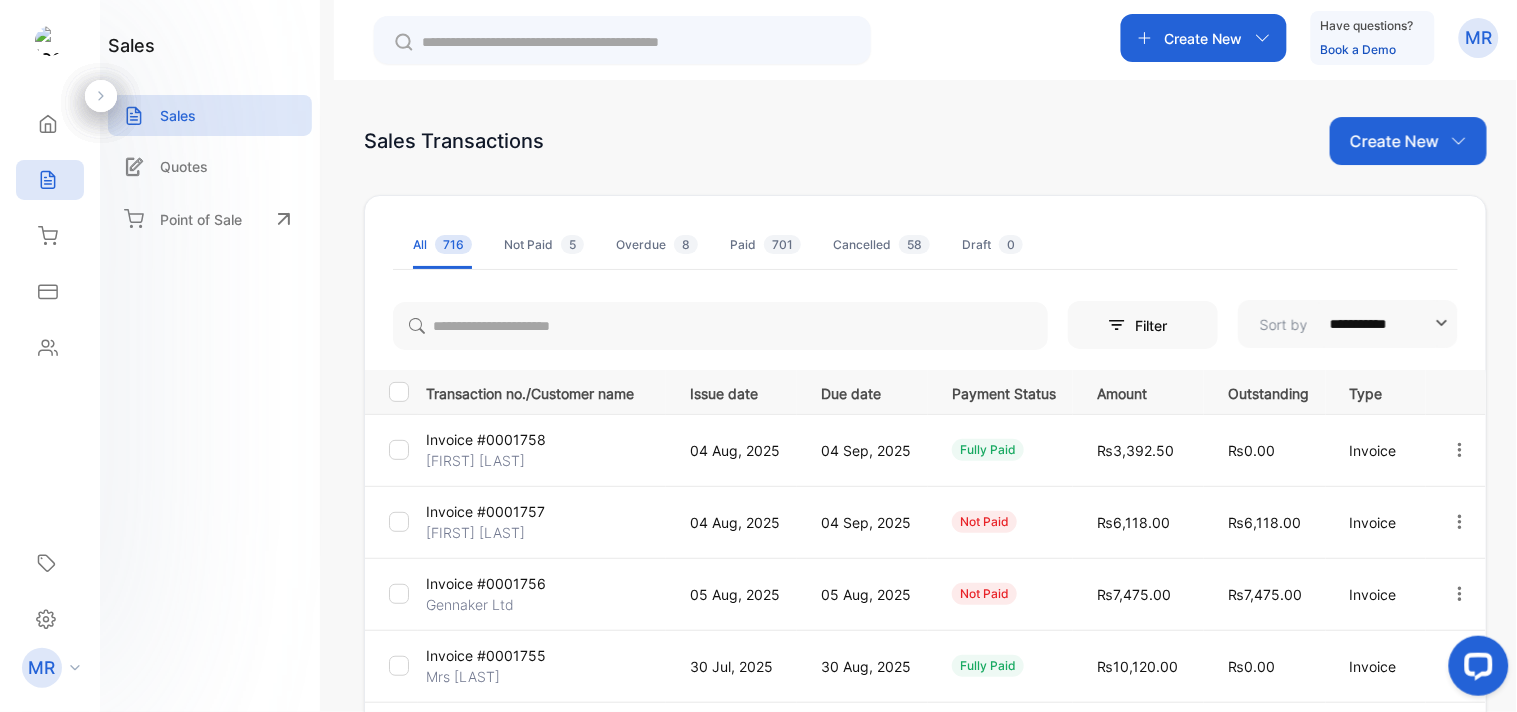 click 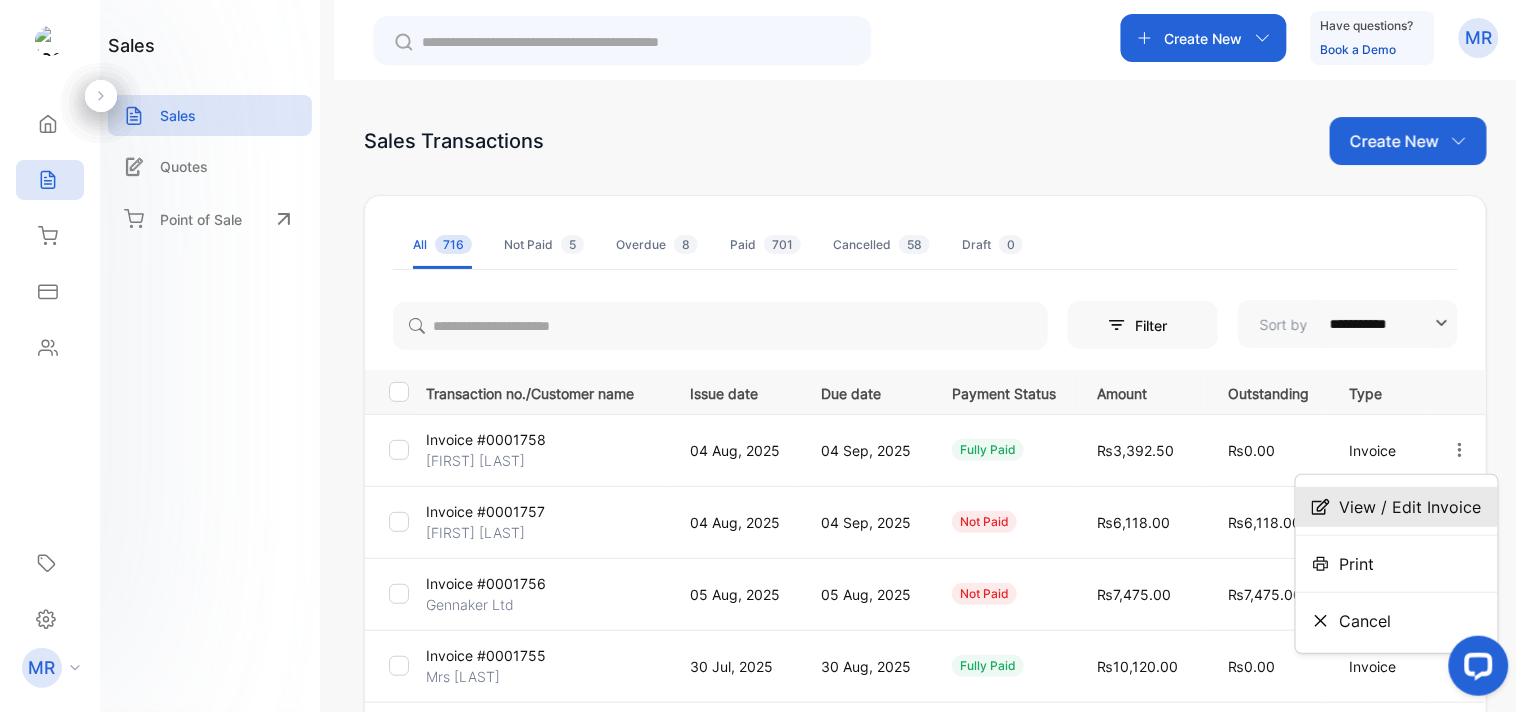 click on "View / Edit Invoice" at bounding box center (1397, 507) 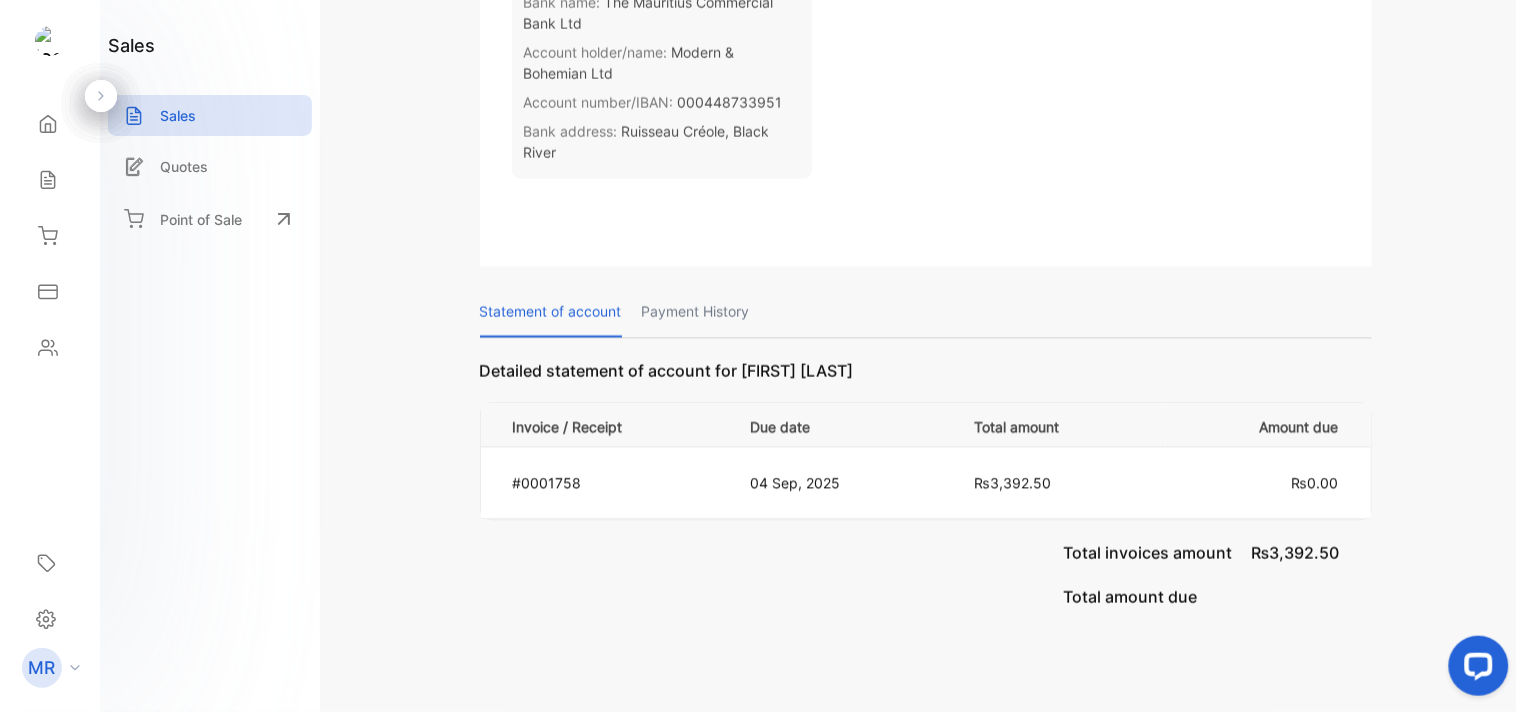 scroll, scrollTop: 972, scrollLeft: 0, axis: vertical 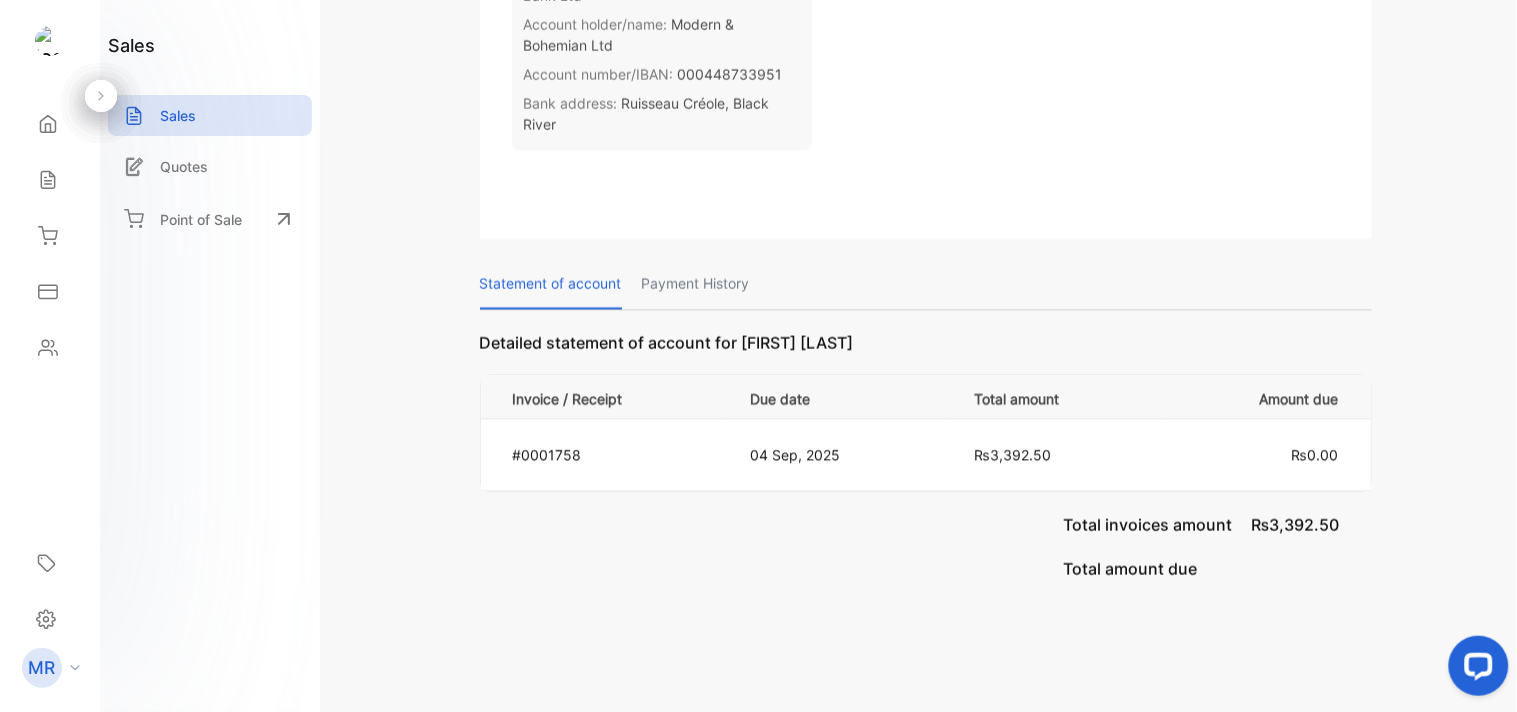 click on "Payment History" at bounding box center (696, 284) 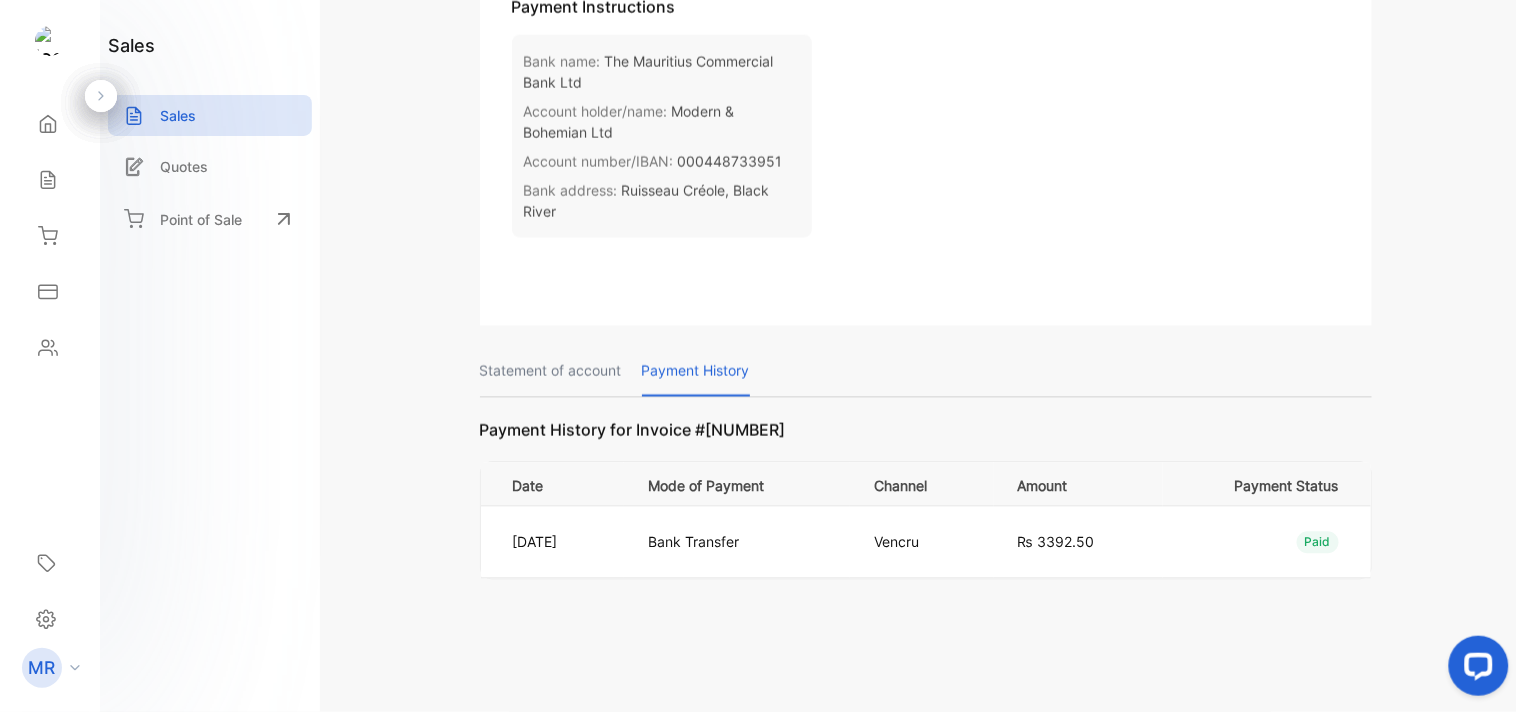 scroll, scrollTop: 884, scrollLeft: 0, axis: vertical 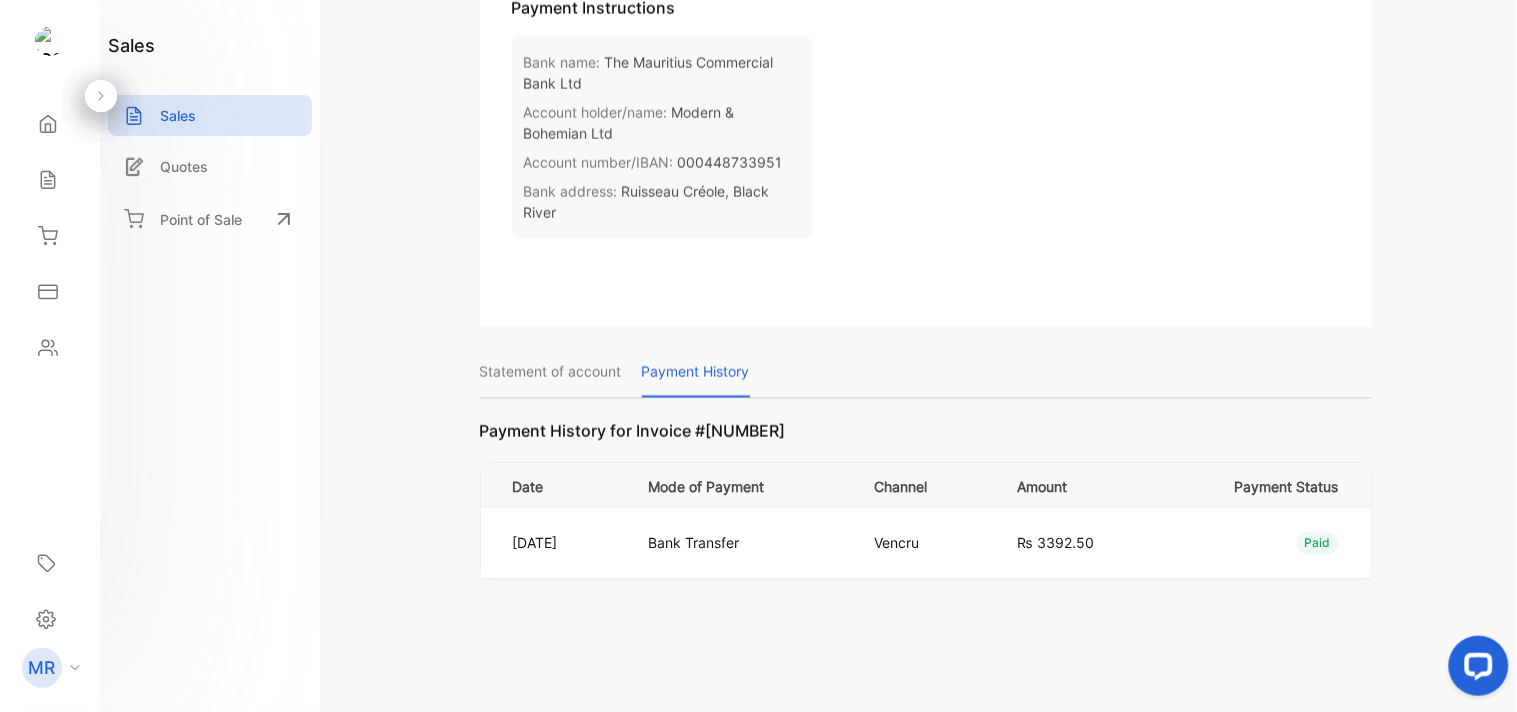 click on "Statement of account" at bounding box center [551, 372] 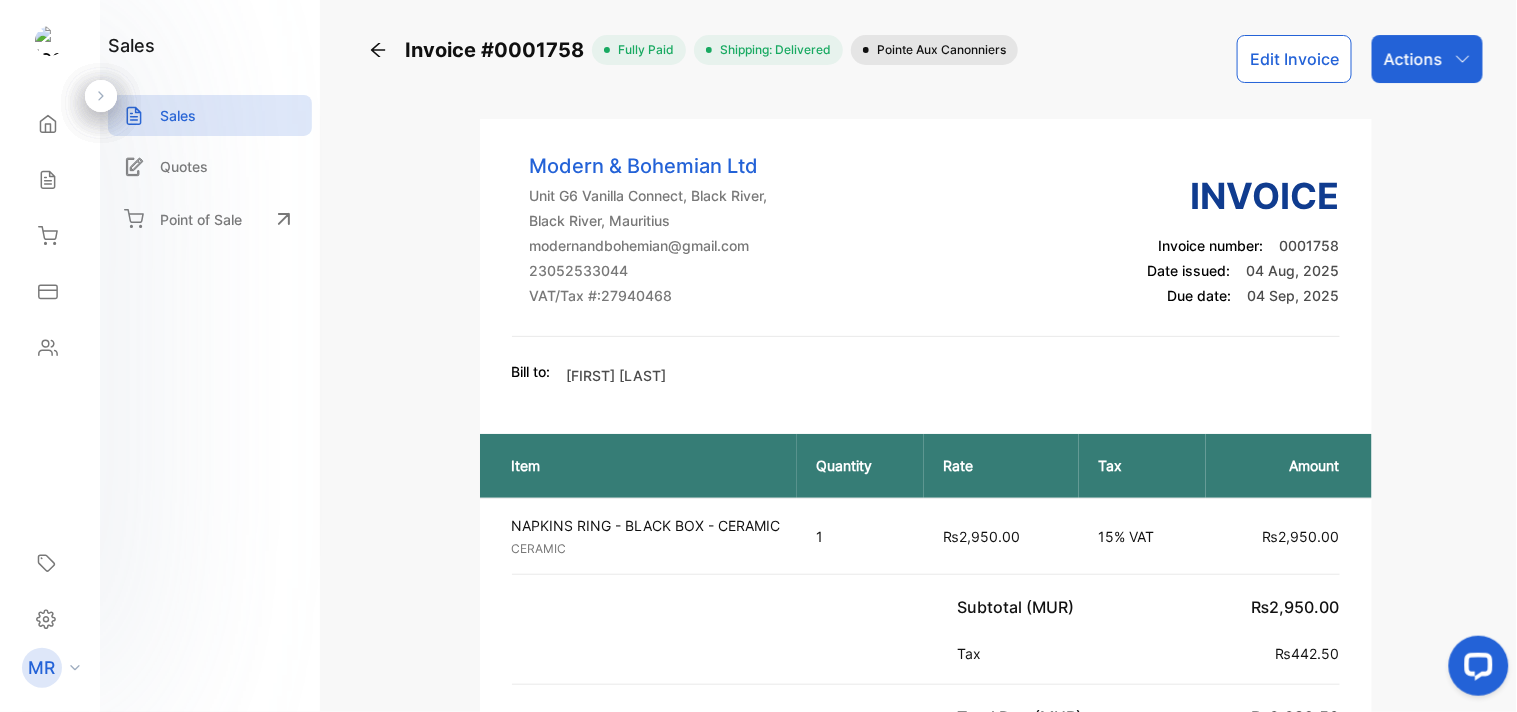 scroll, scrollTop: 0, scrollLeft: 0, axis: both 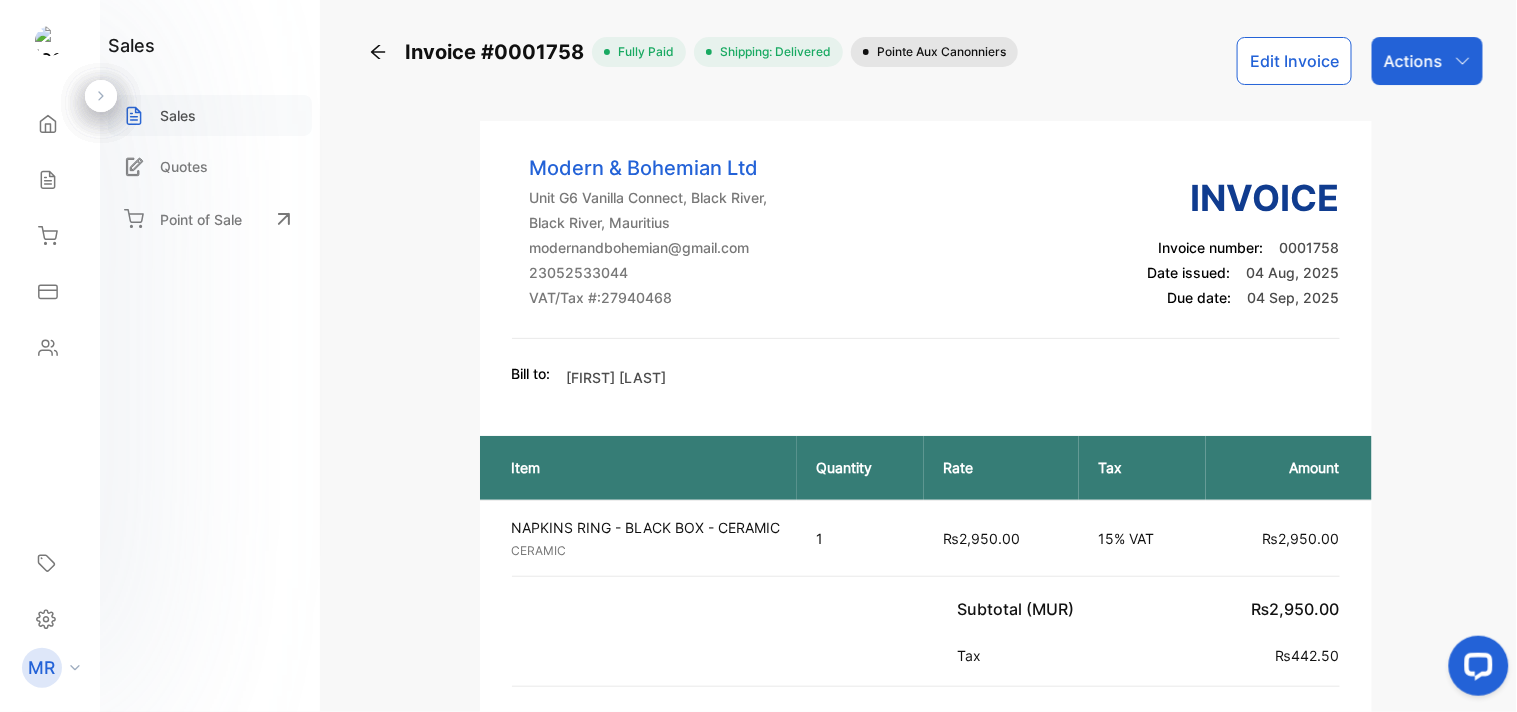 click on "Sales" at bounding box center [178, 115] 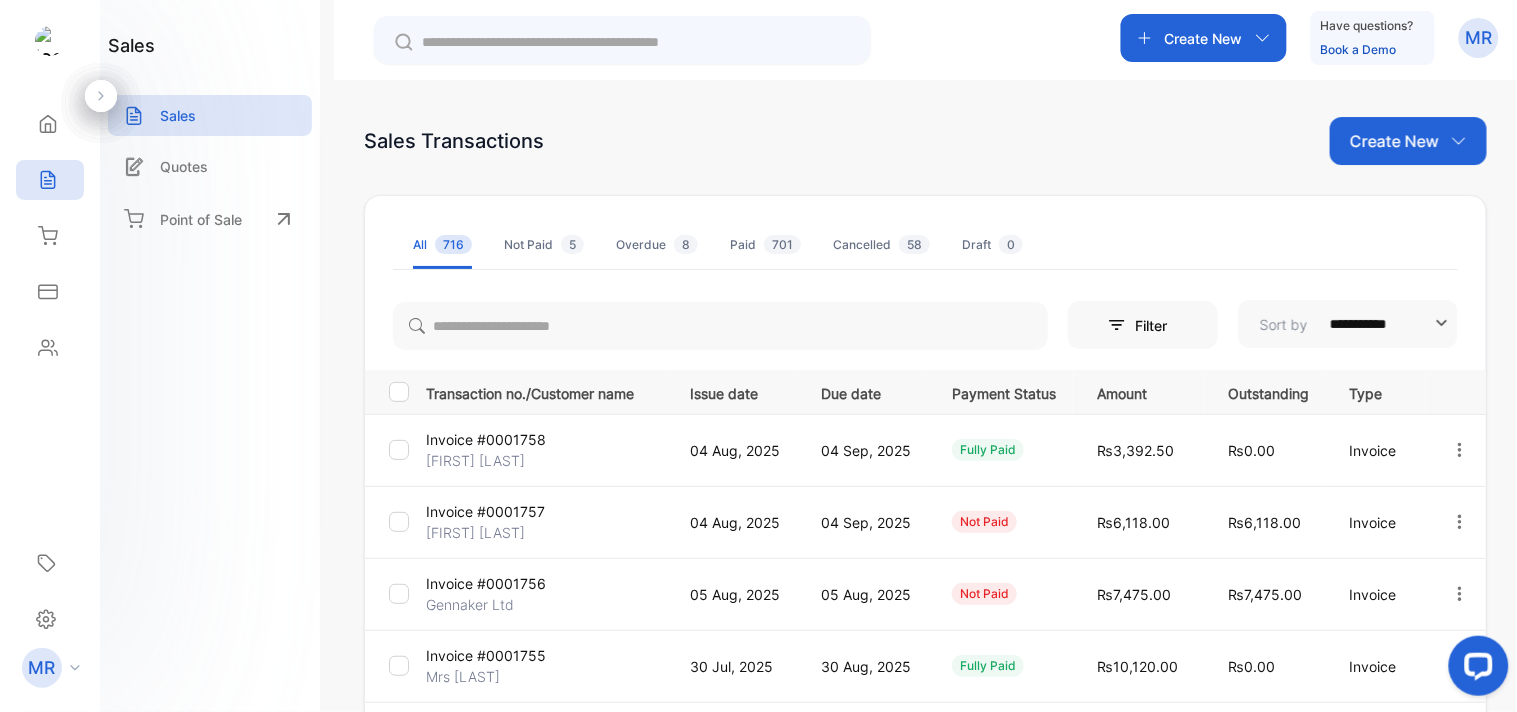 click on "Create New  Have questions? Book a Demo   MR" at bounding box center (925, 40) 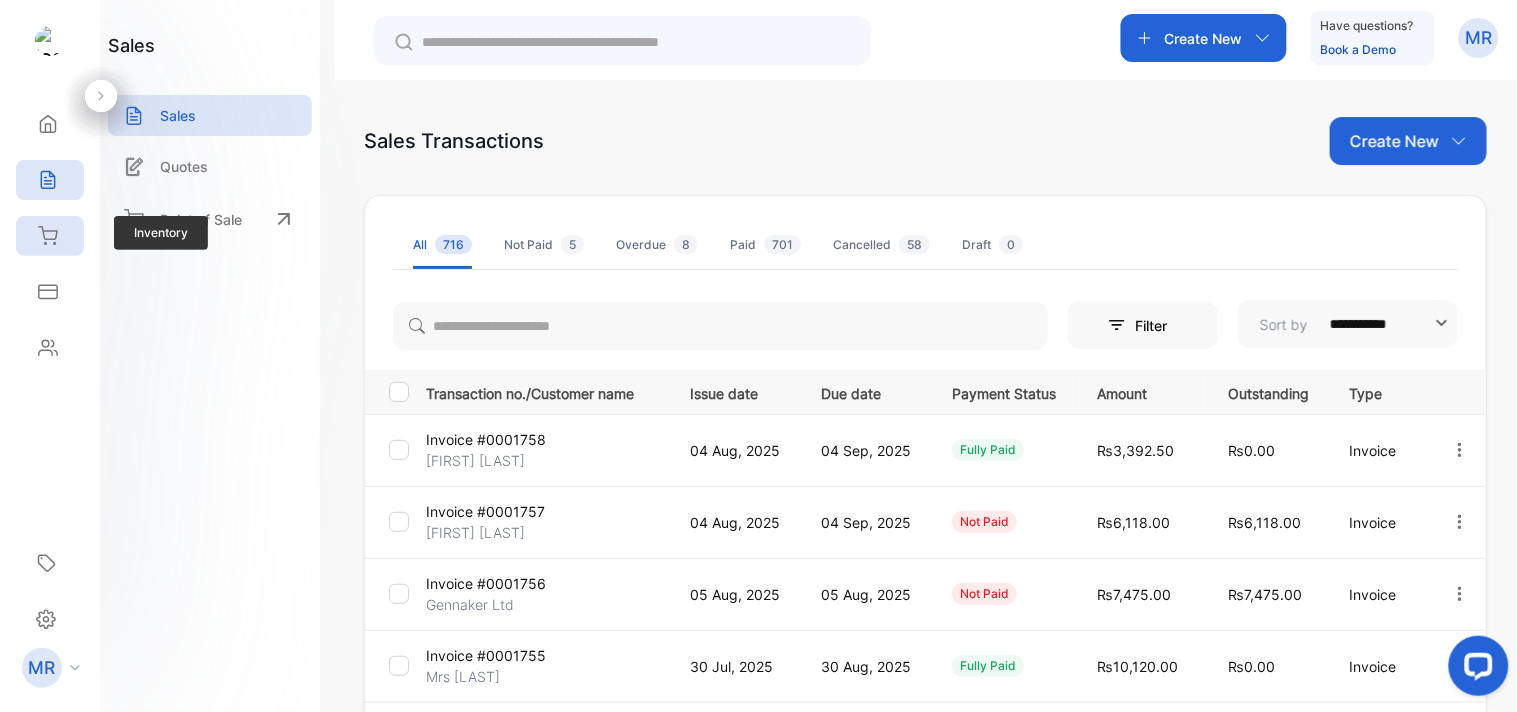 click 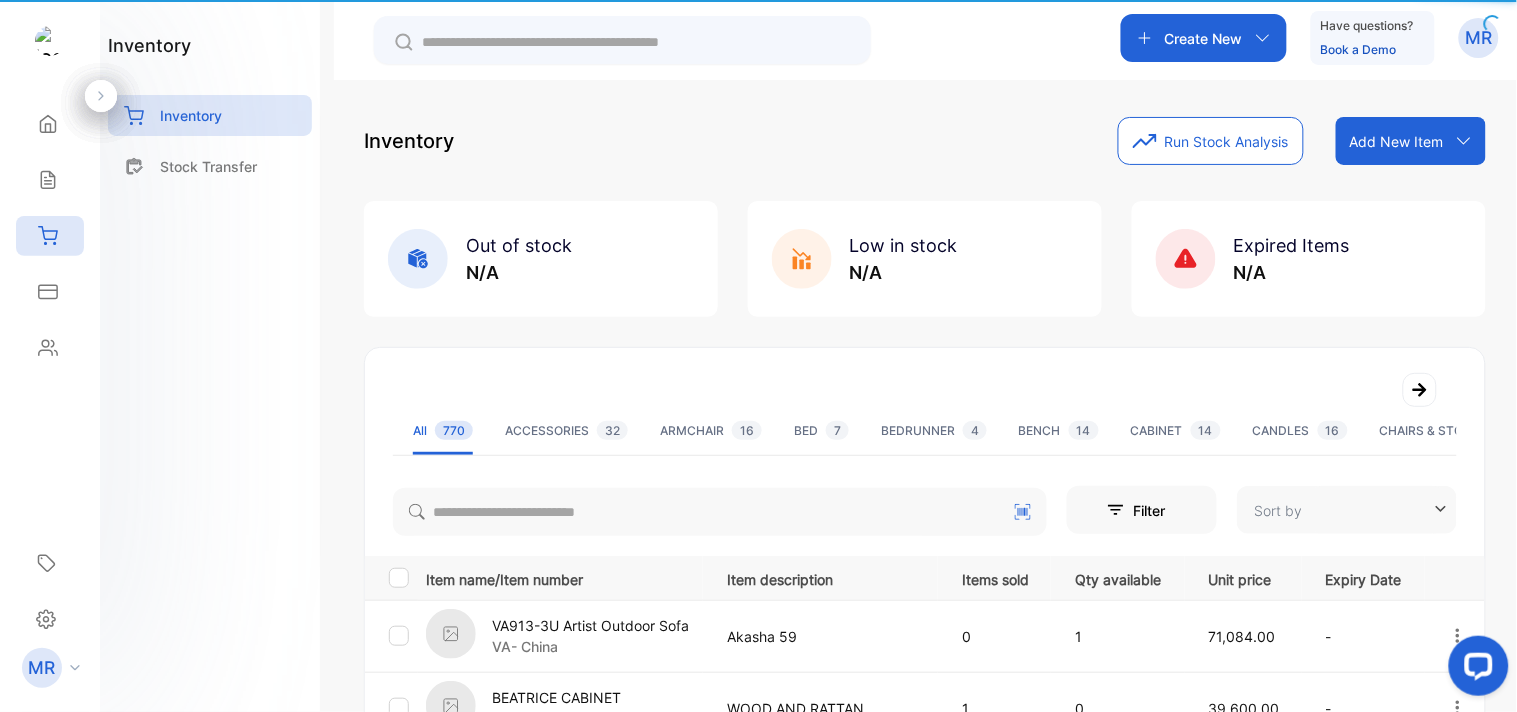 type on "**********" 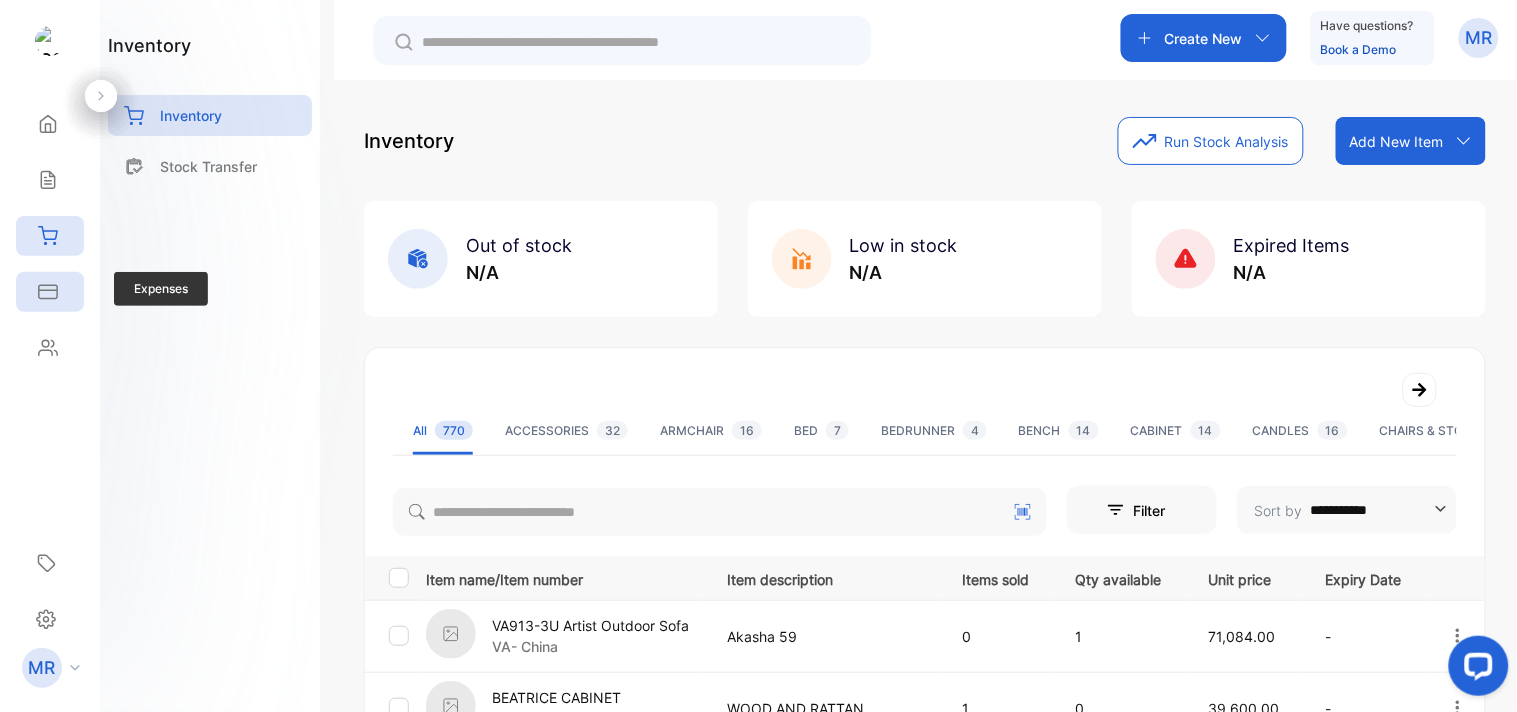 click on "Expenses" at bounding box center (50, 292) 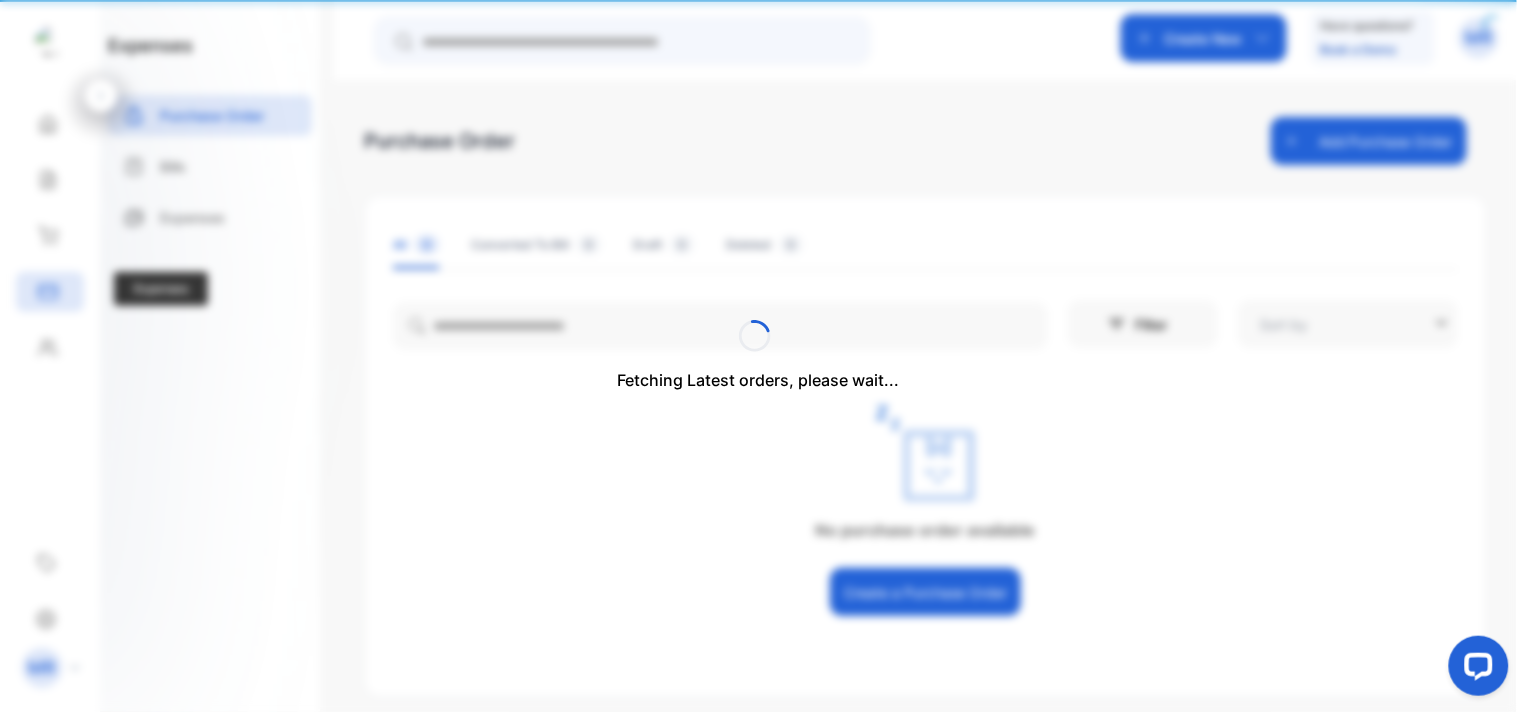 type on "**********" 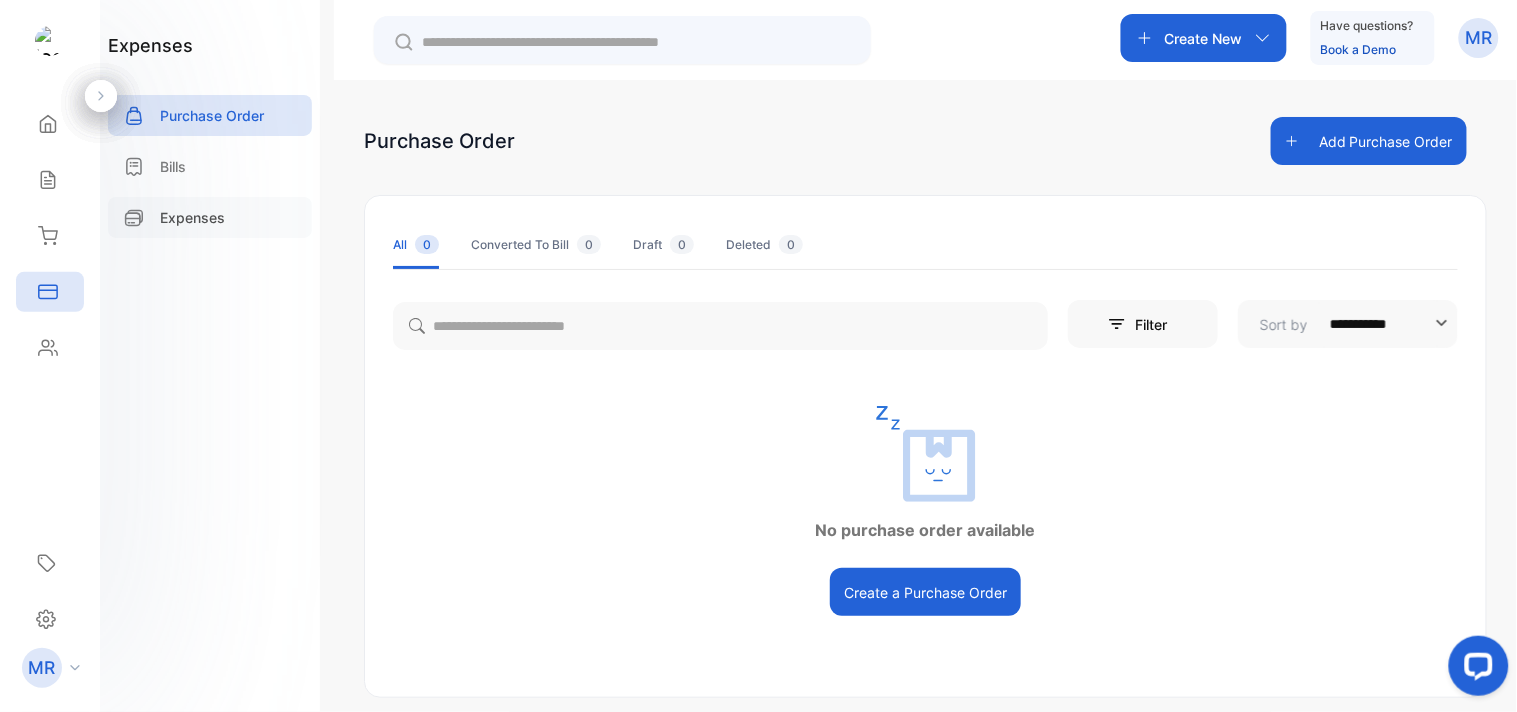 click on "Expenses" at bounding box center [210, 217] 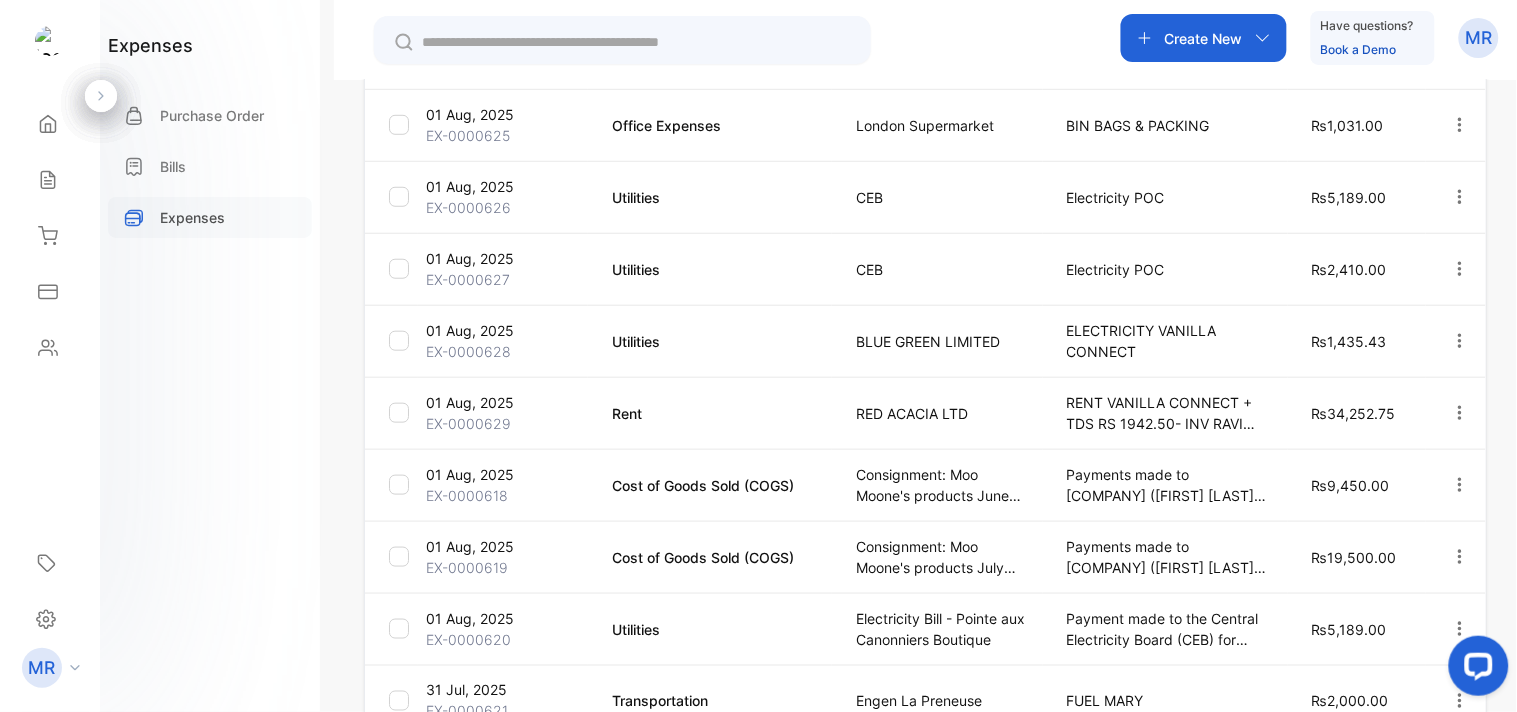 scroll, scrollTop: 512, scrollLeft: 0, axis: vertical 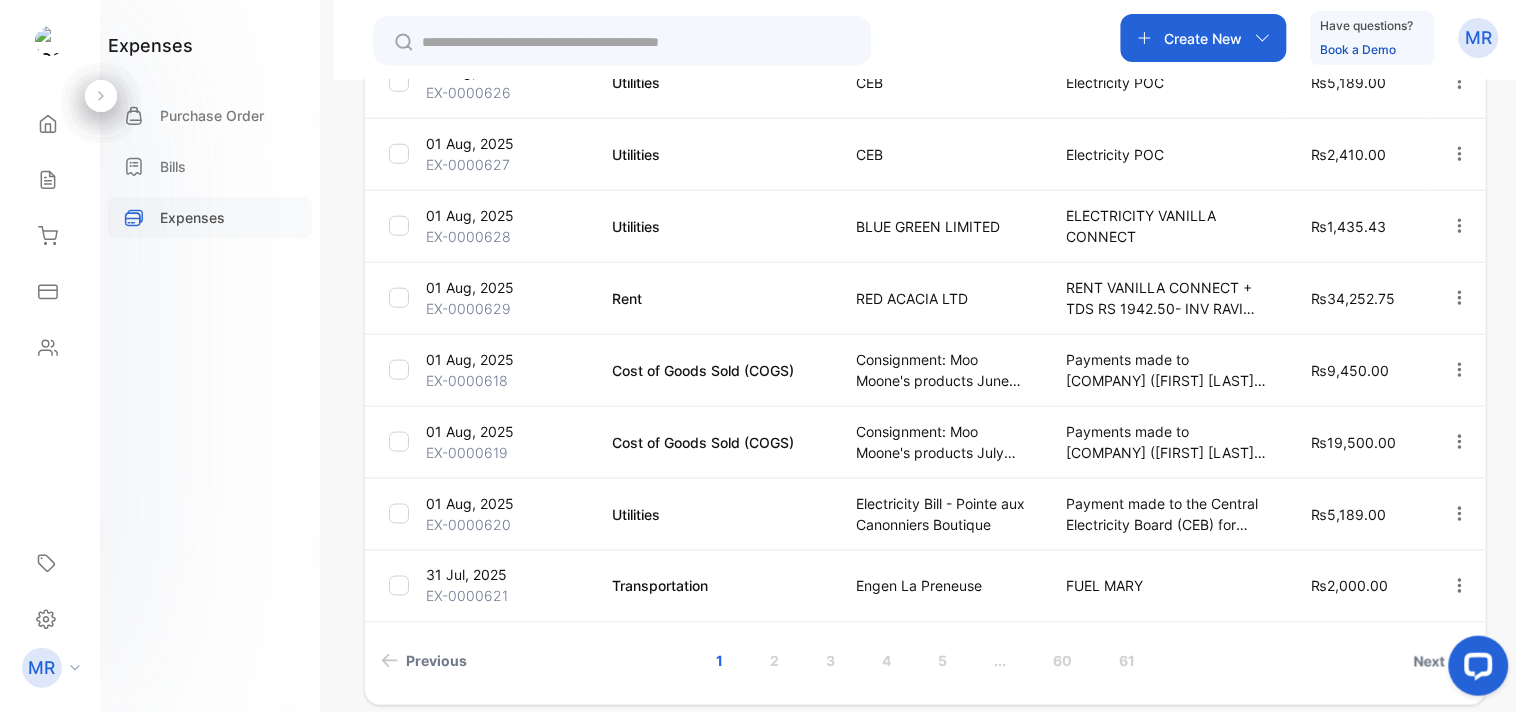 click on "Expenses" at bounding box center (210, 217) 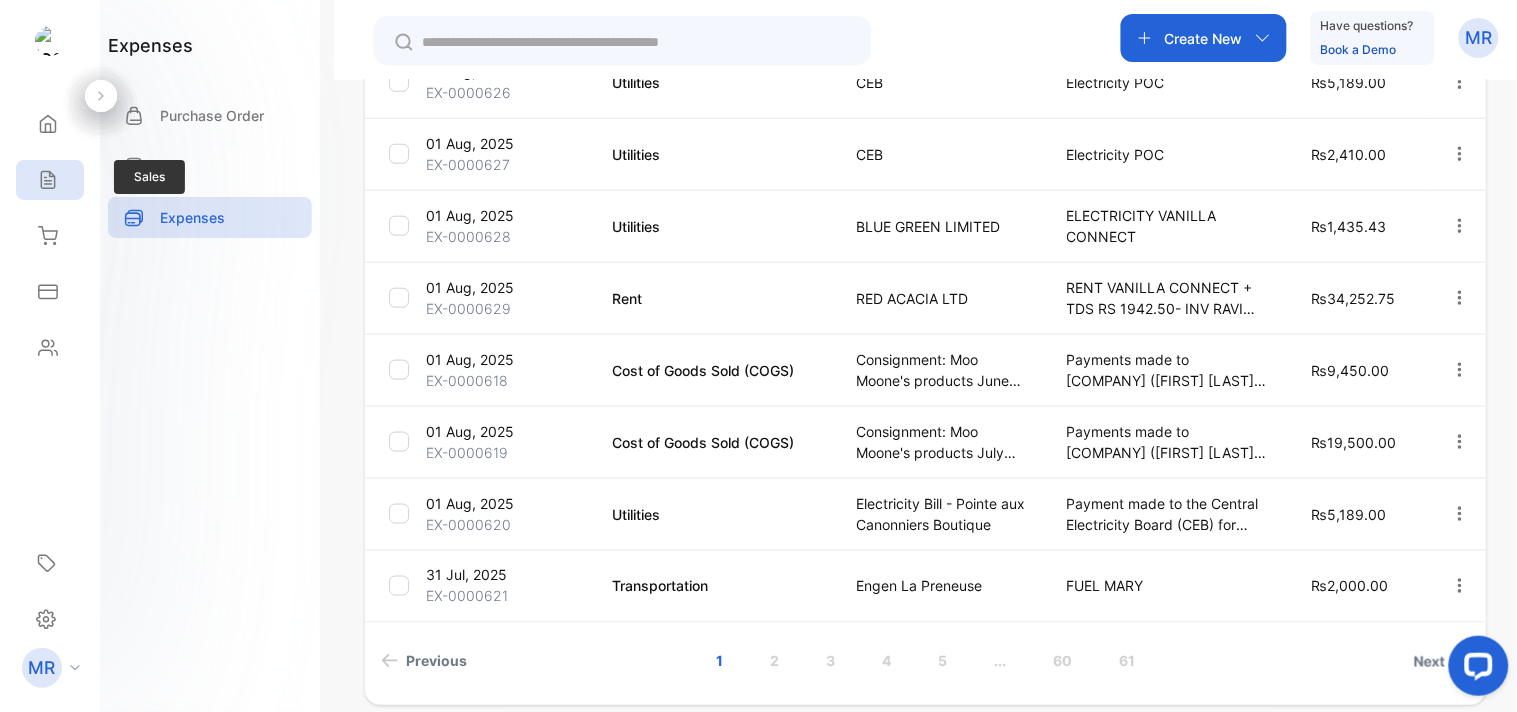click 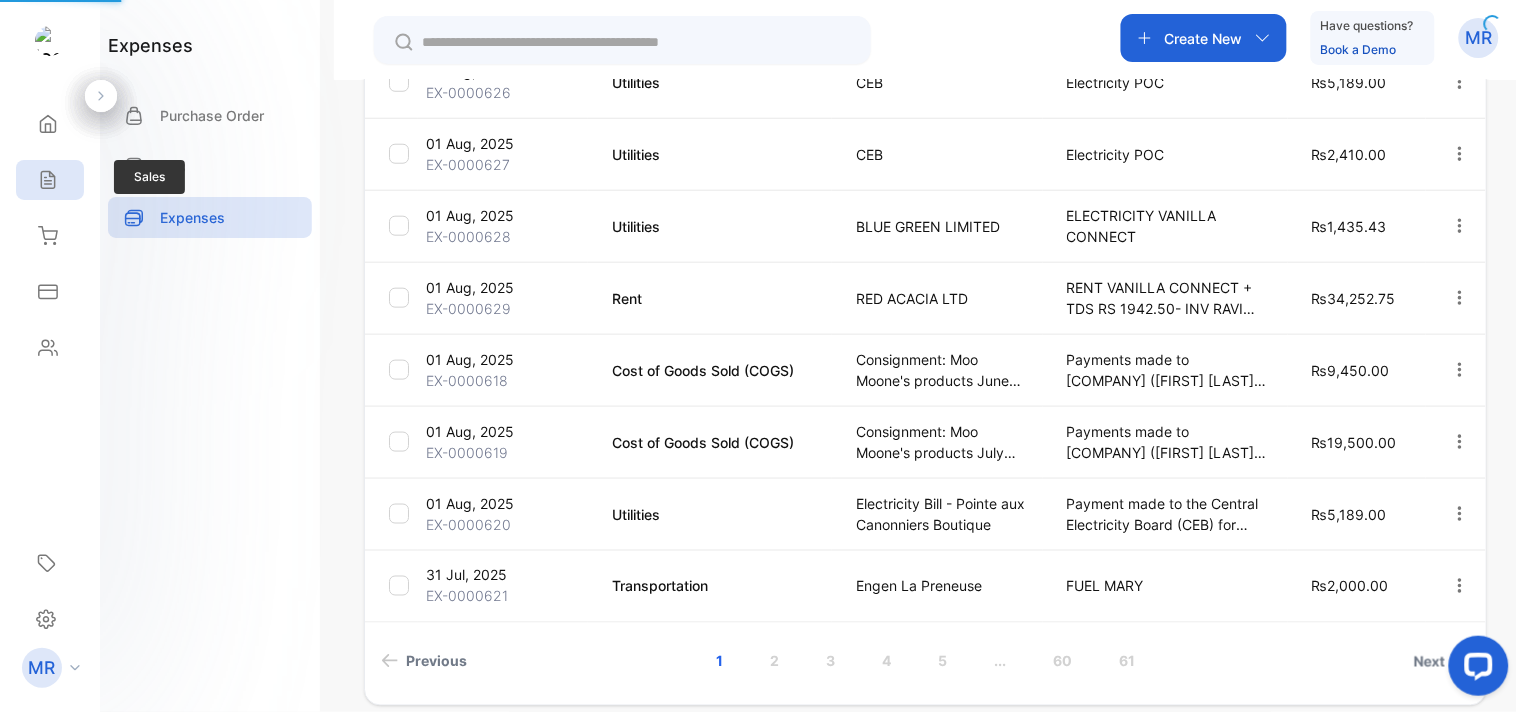 click 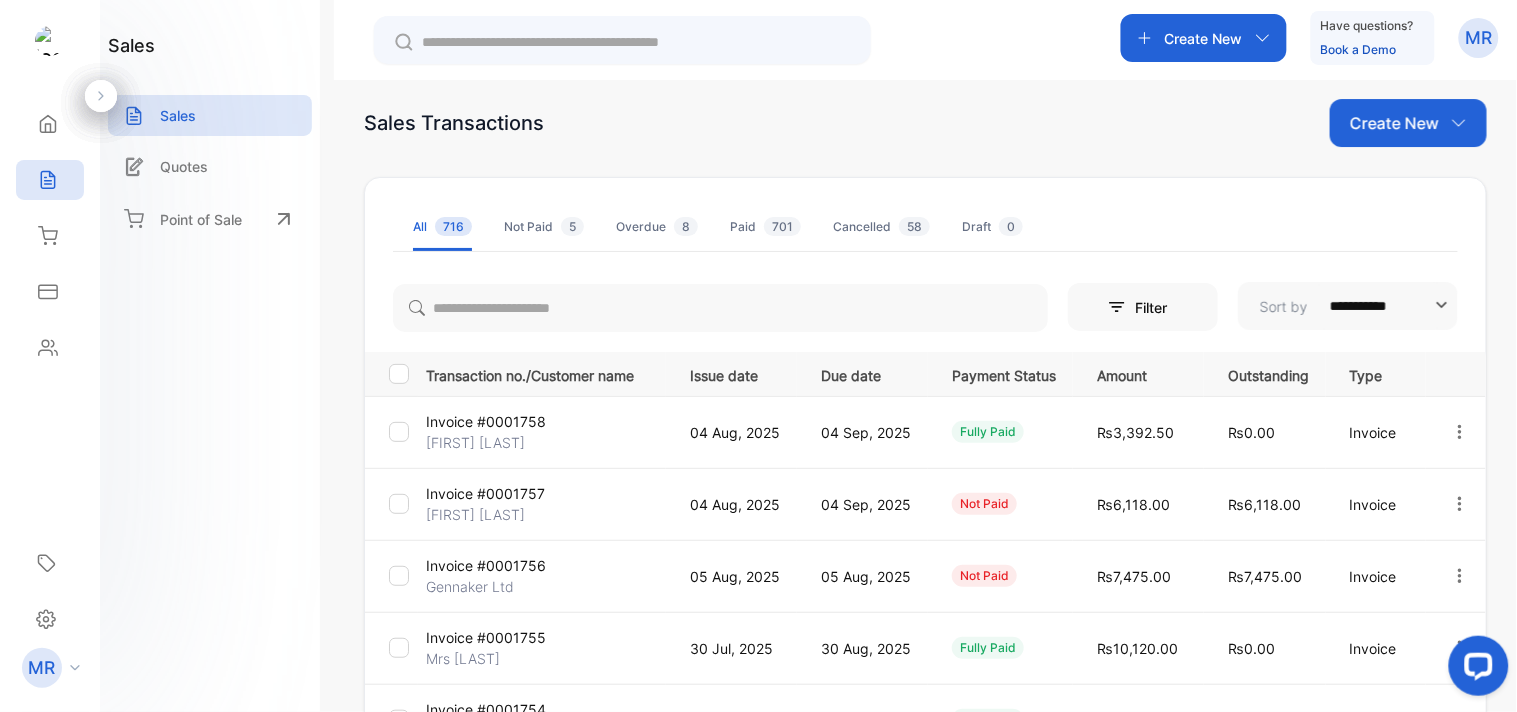 scroll, scrollTop: 0, scrollLeft: 0, axis: both 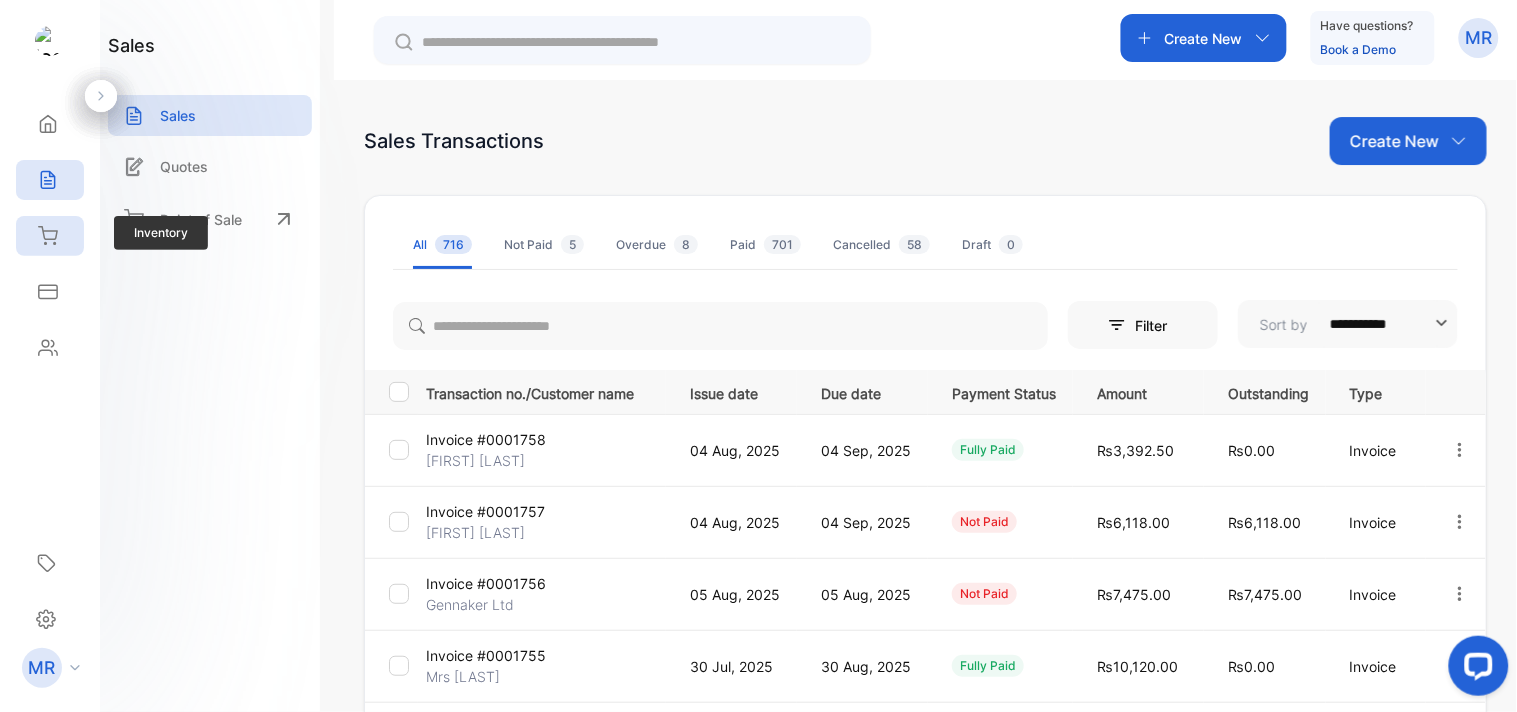 click 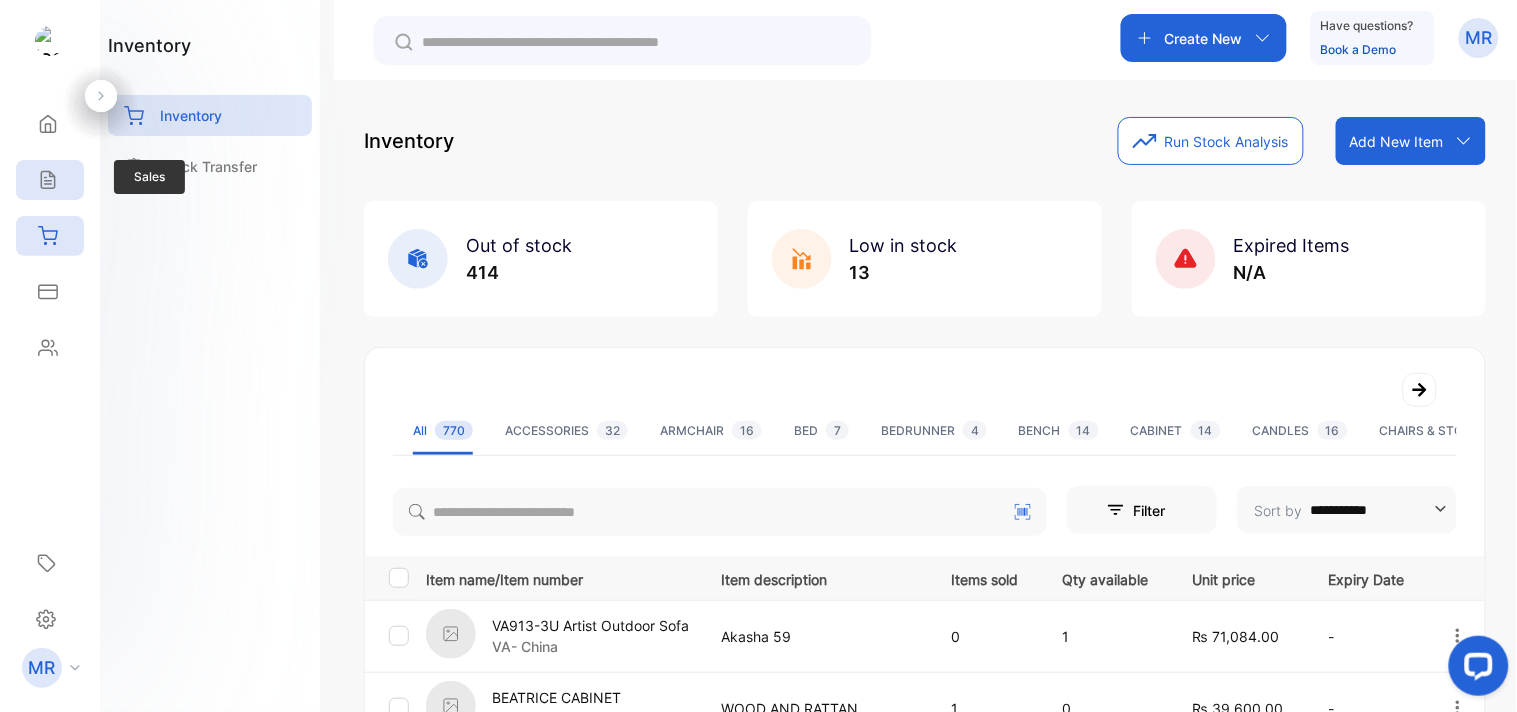 click 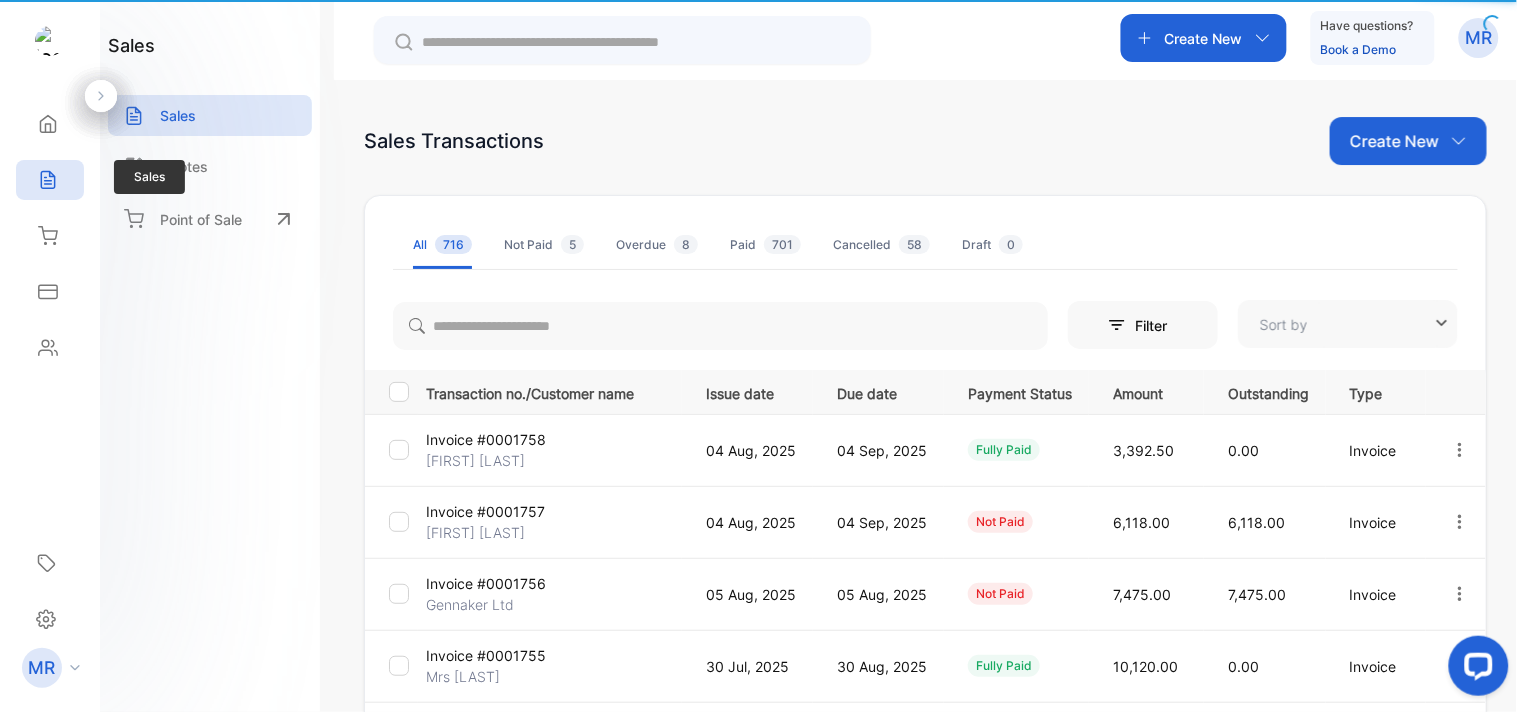 type on "**********" 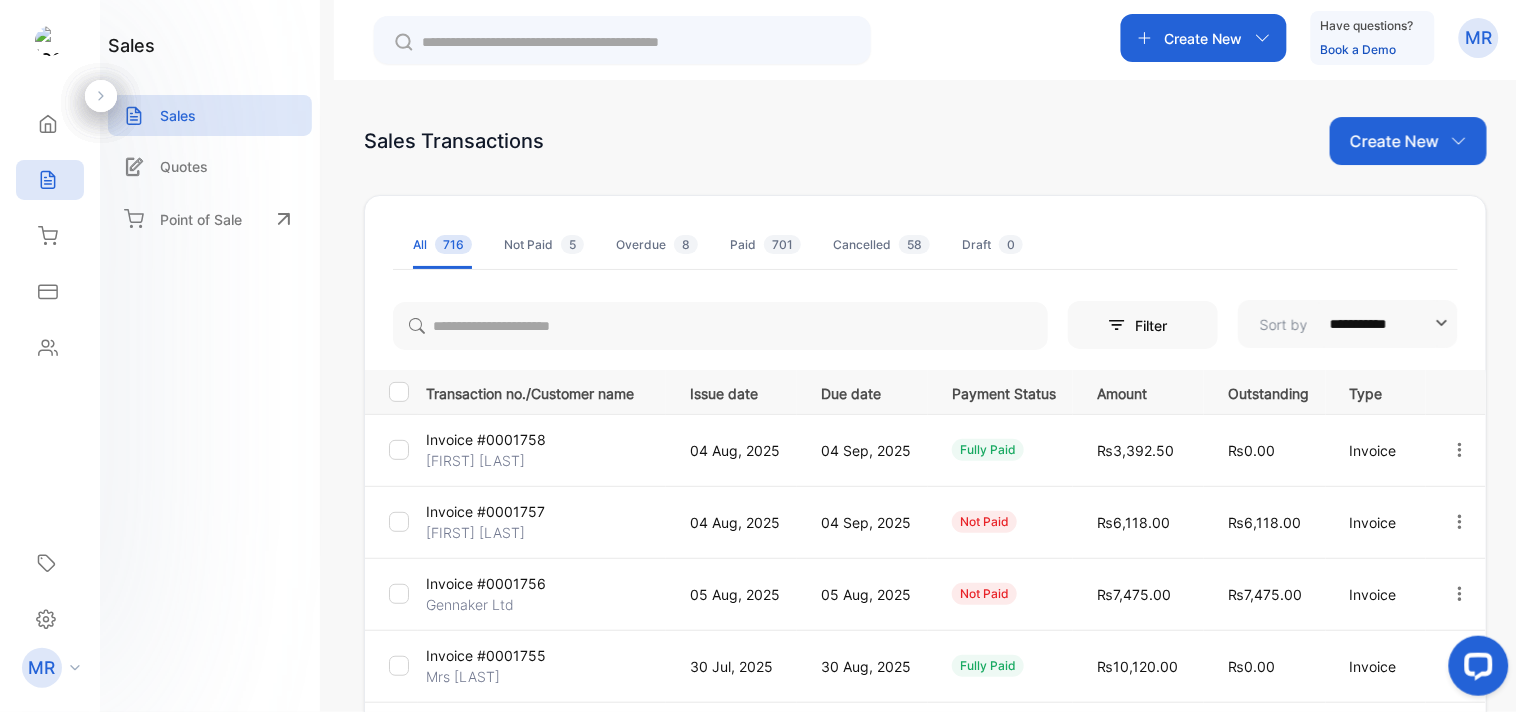 click 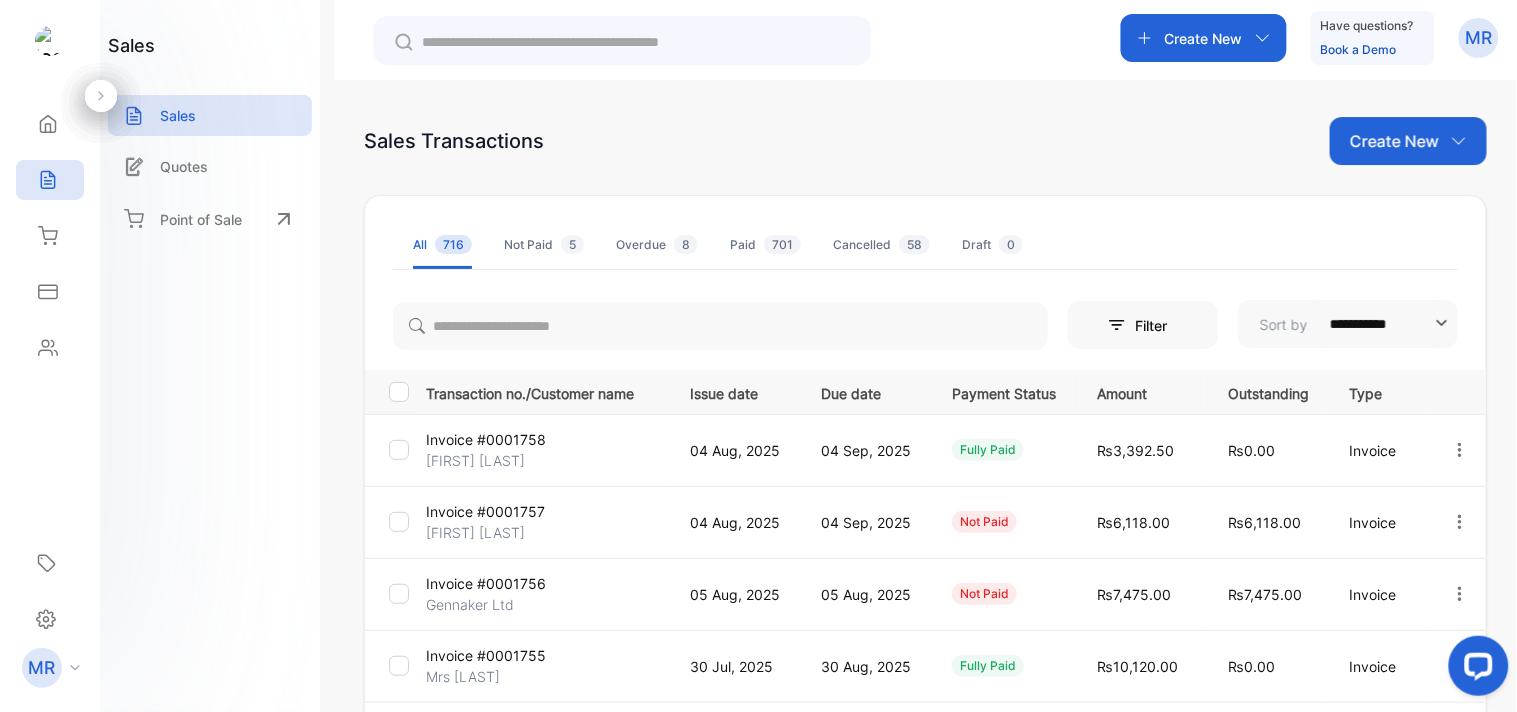 click on "**********" at bounding box center [925, 436] 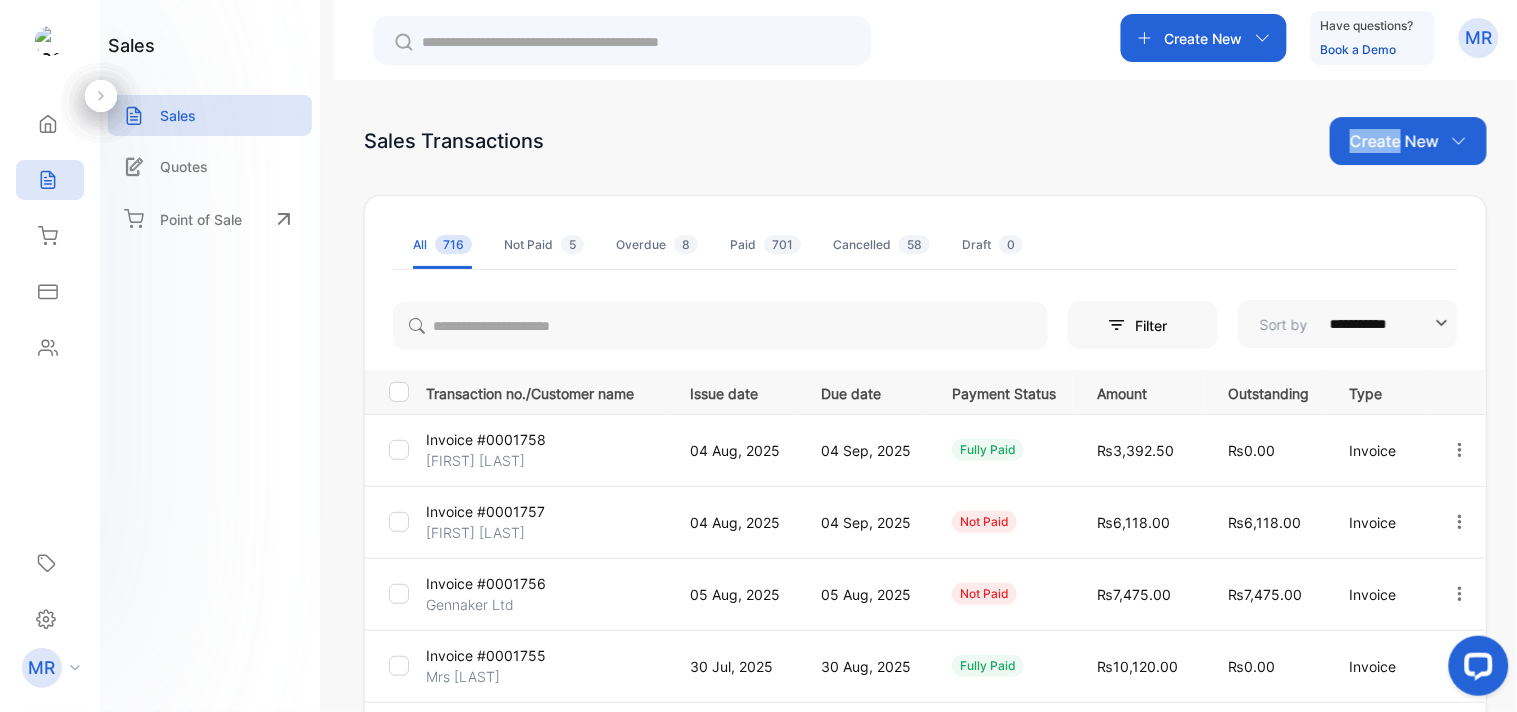 click on "**********" at bounding box center (925, 436) 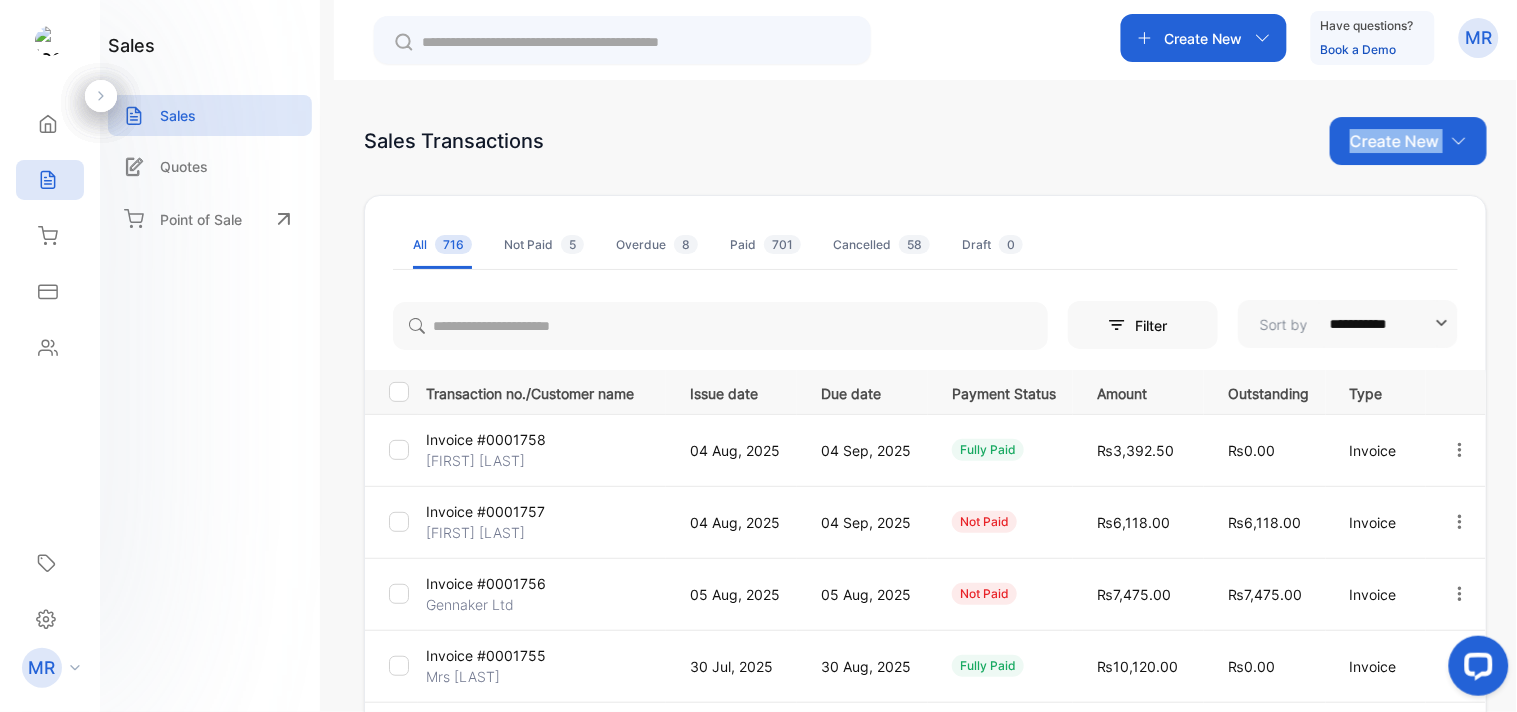 click on "**********" at bounding box center [925, 436] 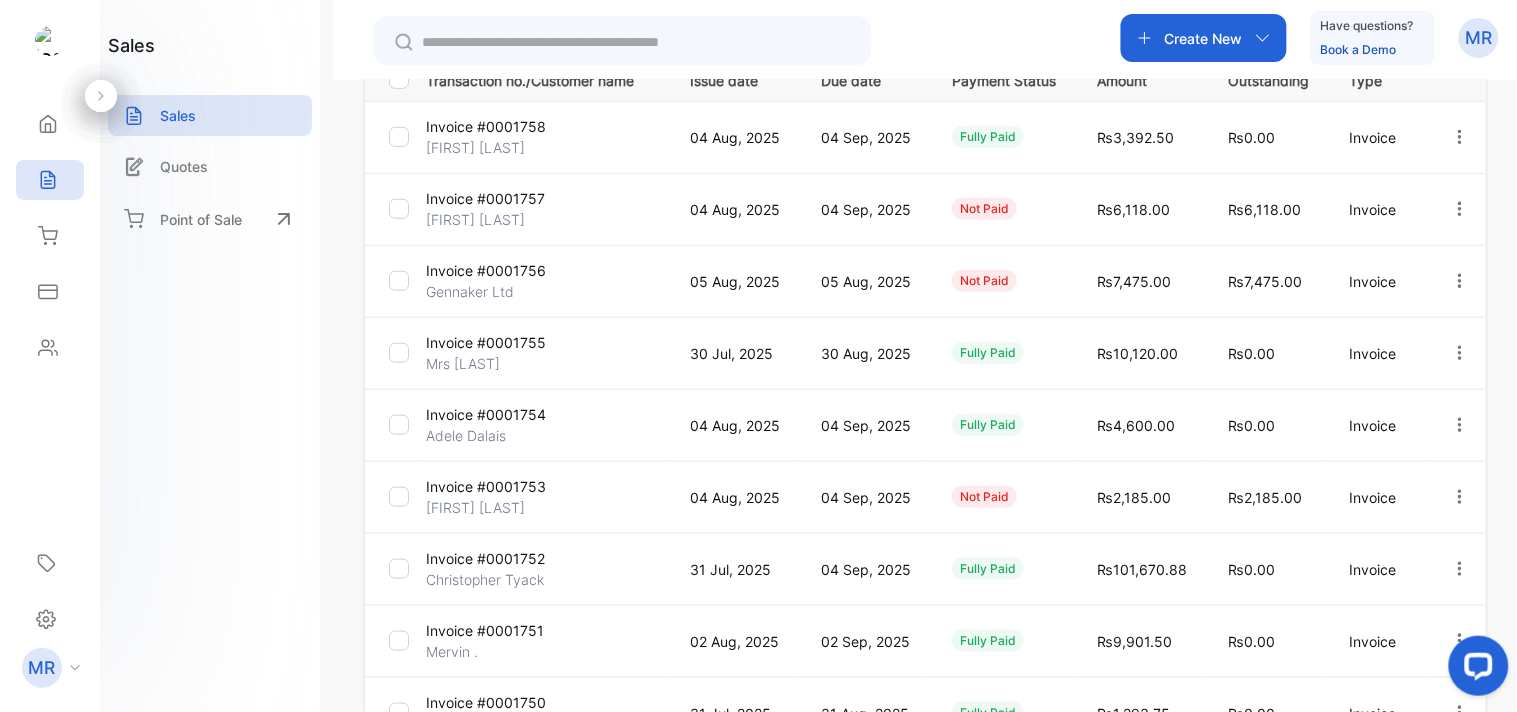 scroll, scrollTop: 0, scrollLeft: 0, axis: both 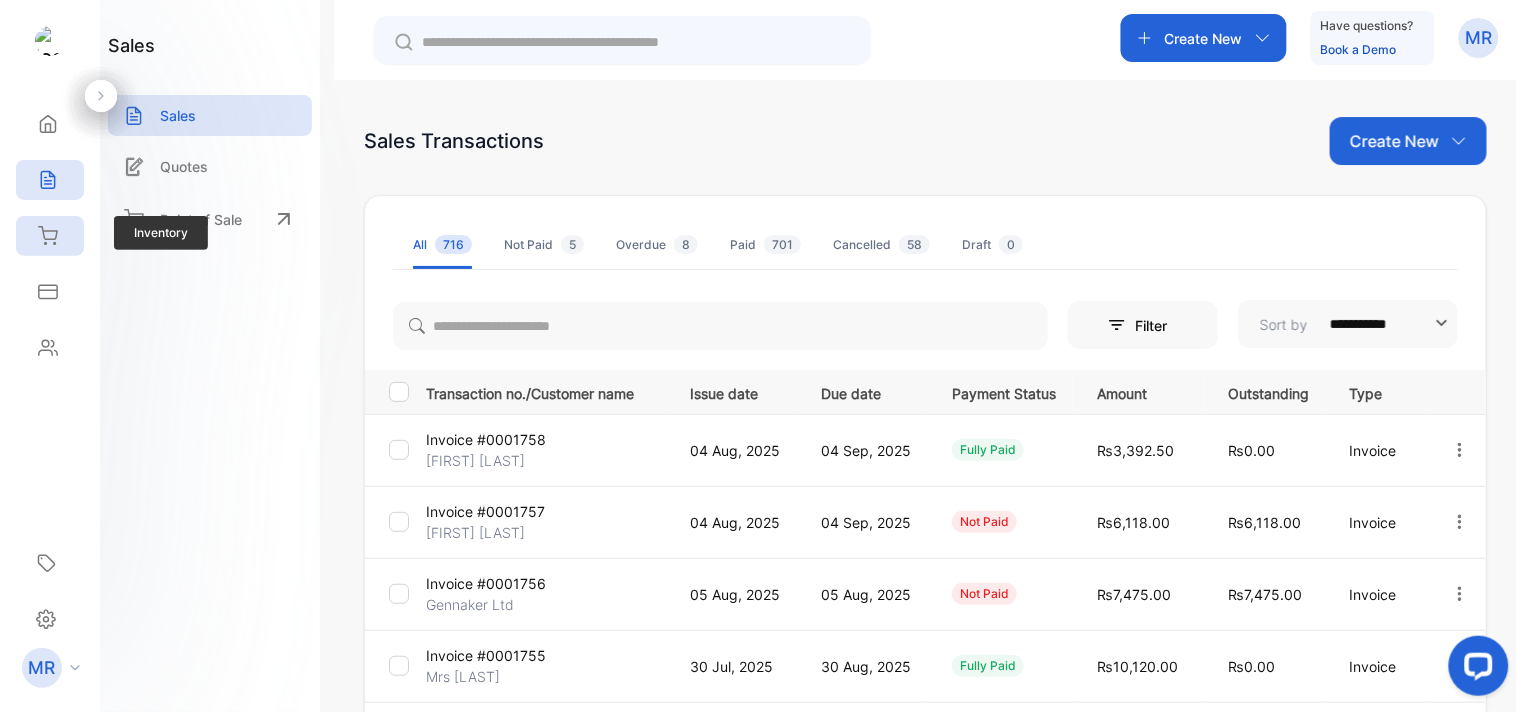 click 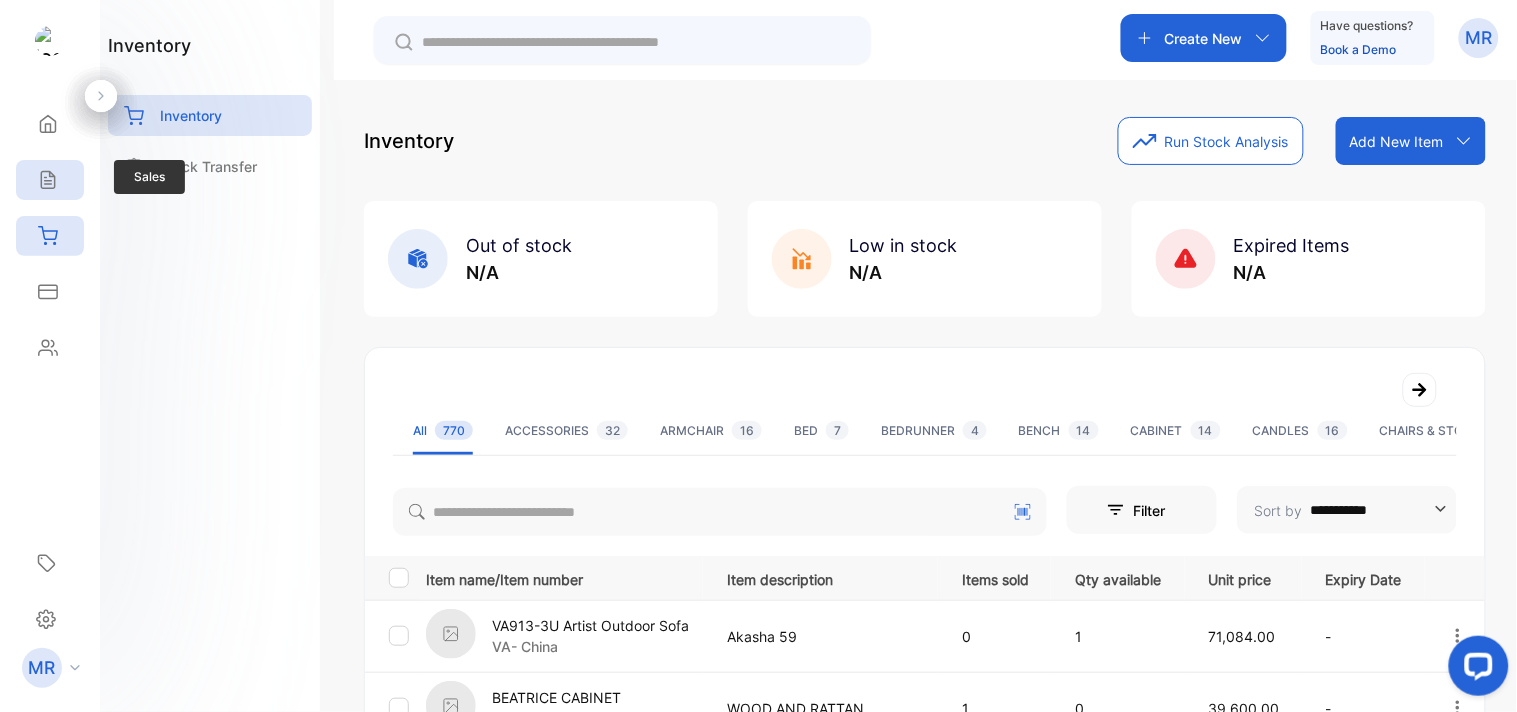 click 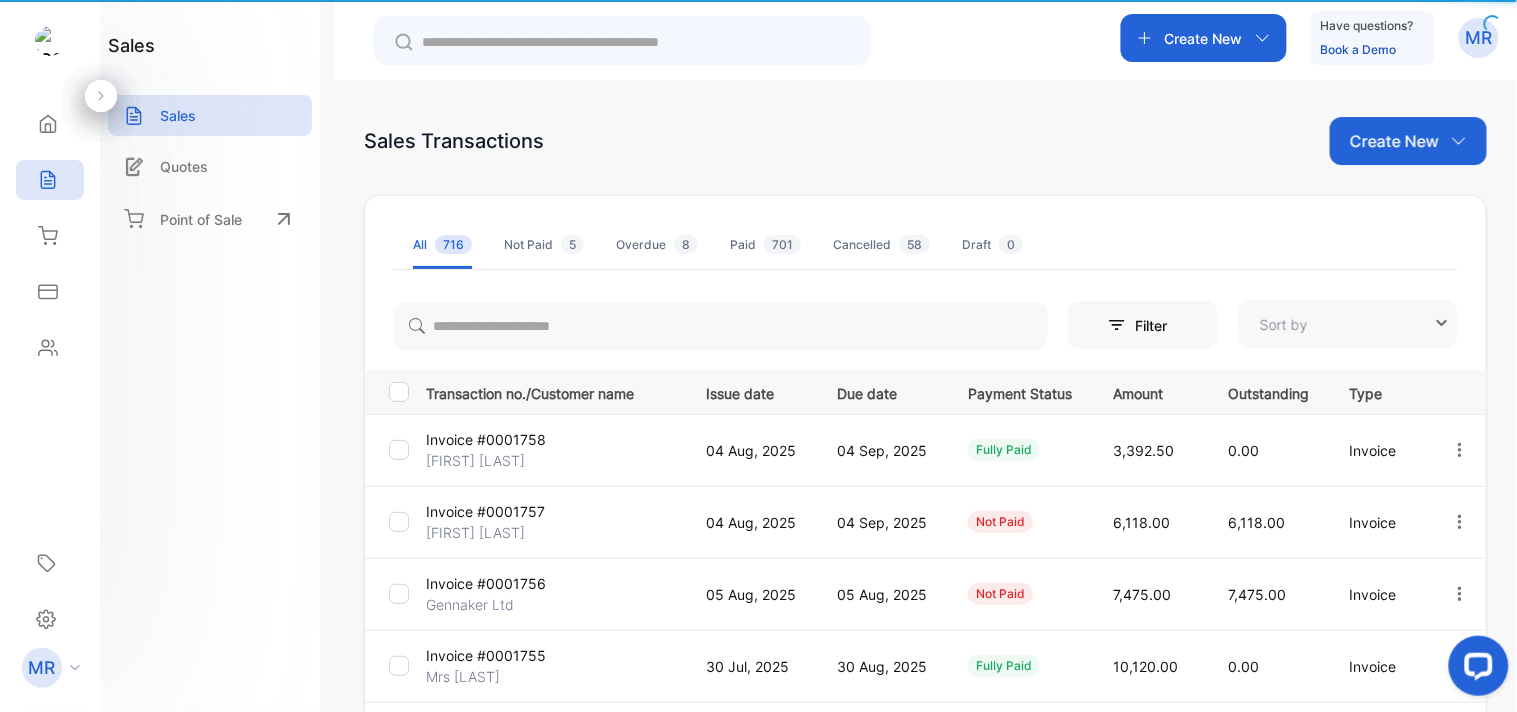 type on "**********" 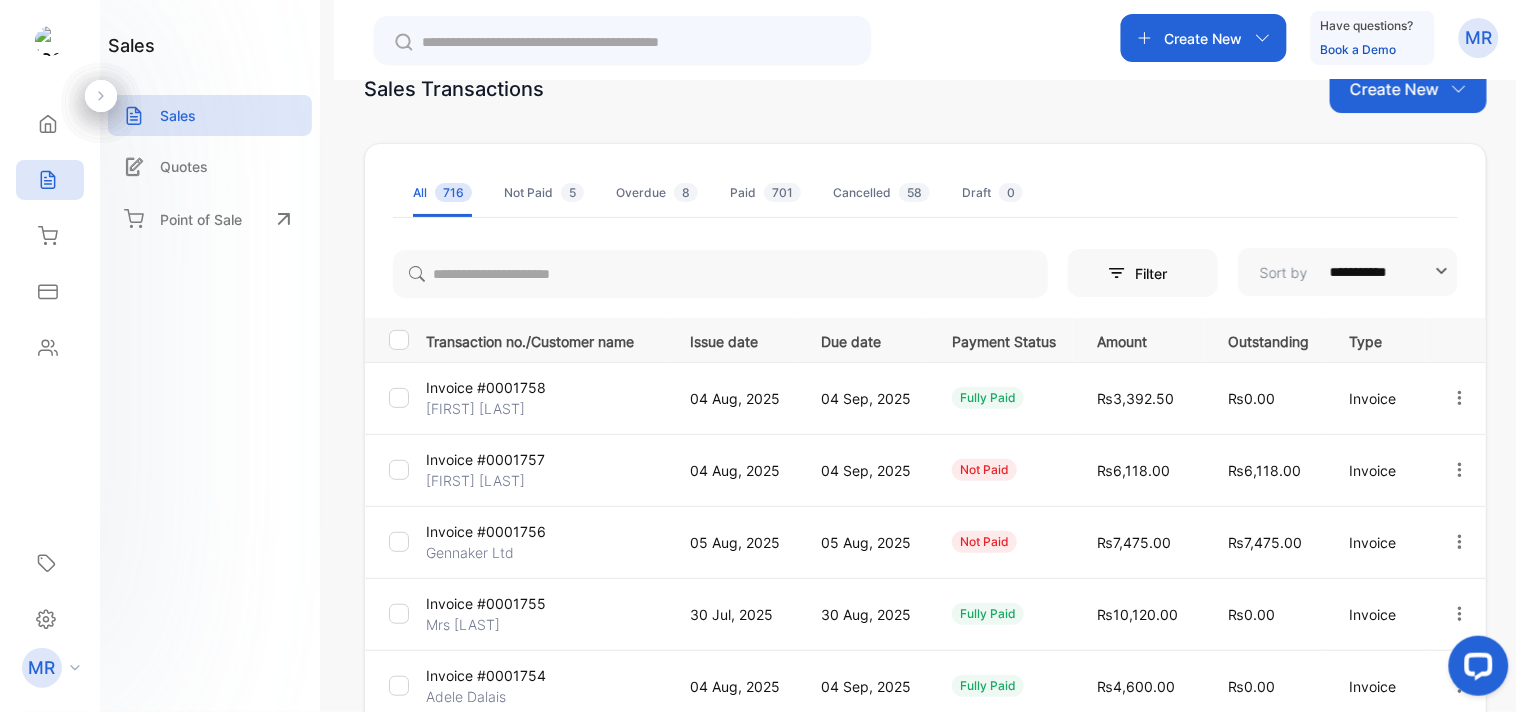scroll, scrollTop: 0, scrollLeft: 0, axis: both 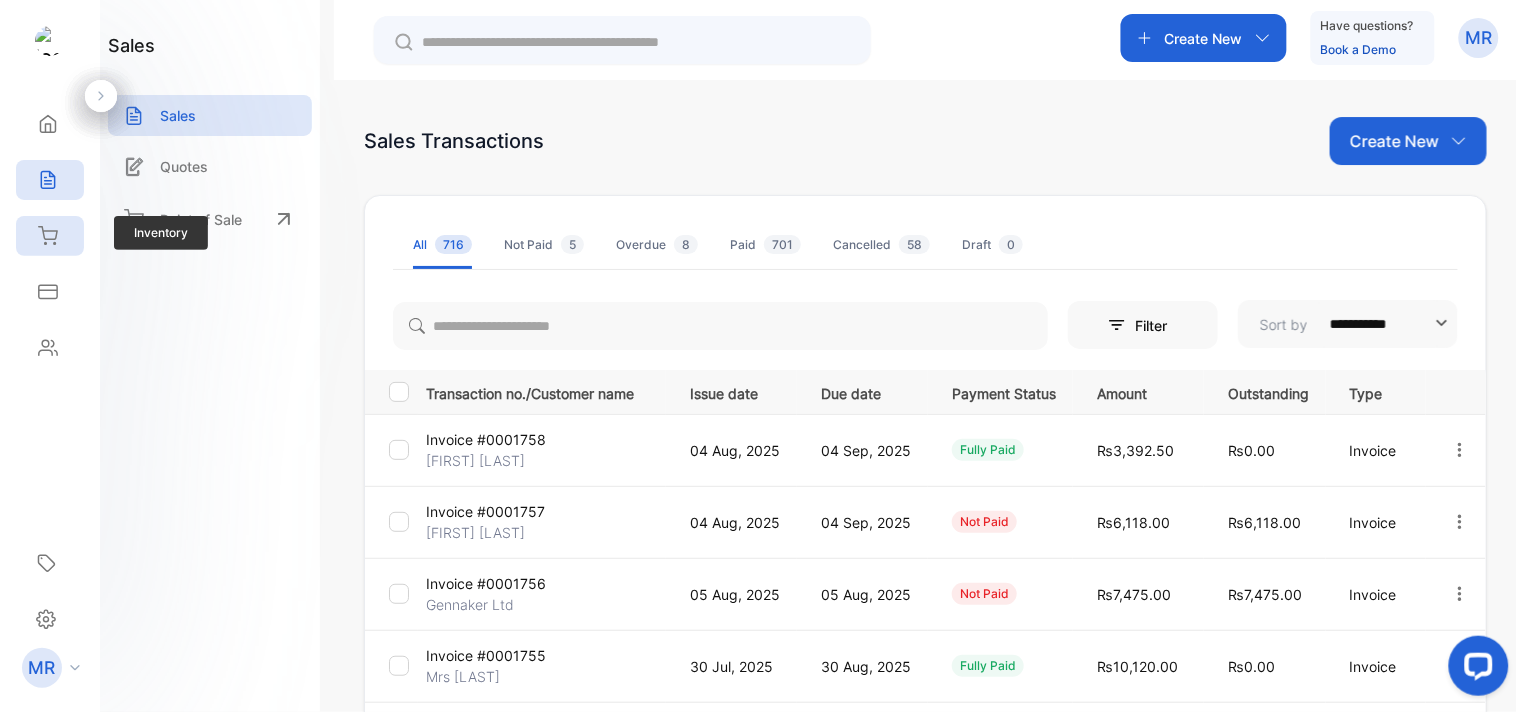 click on "Inventory" at bounding box center (50, 236) 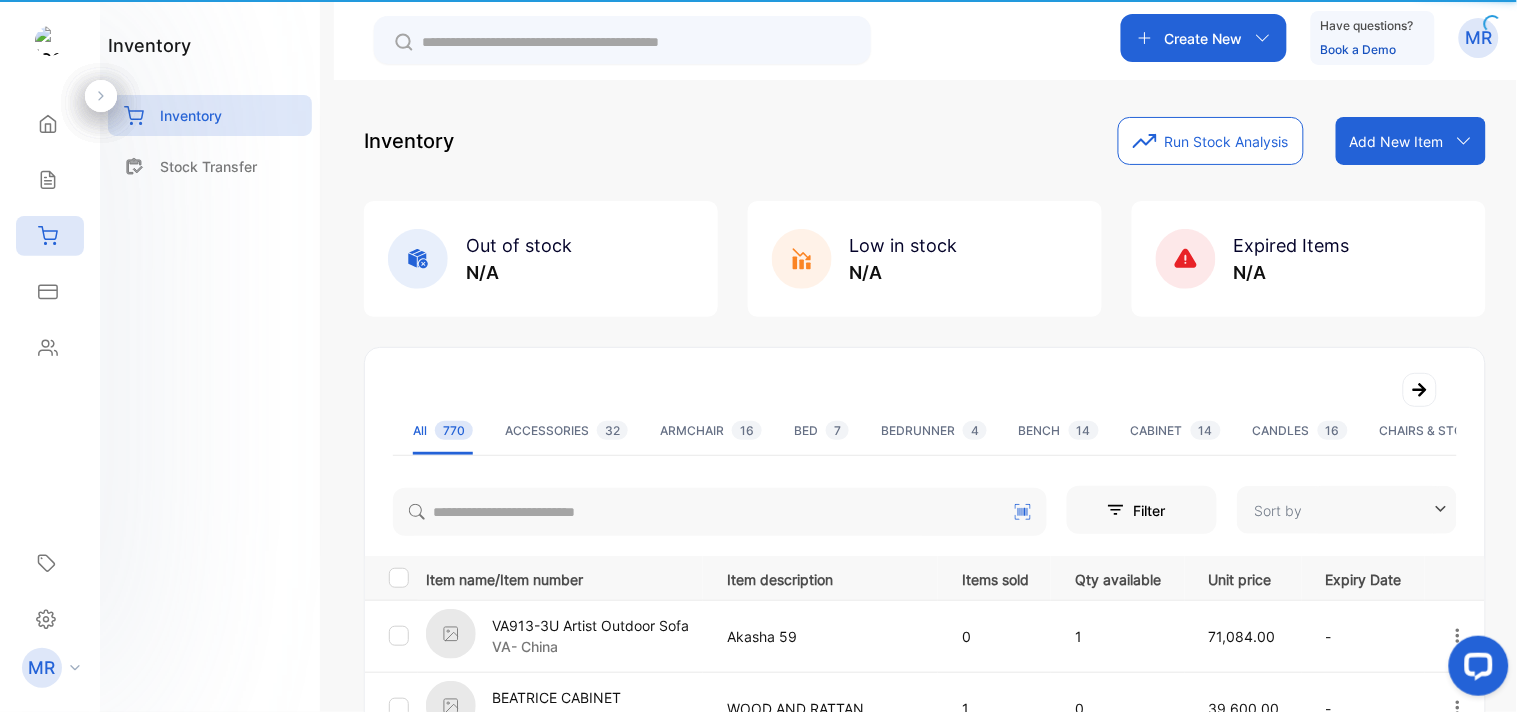 type on "**********" 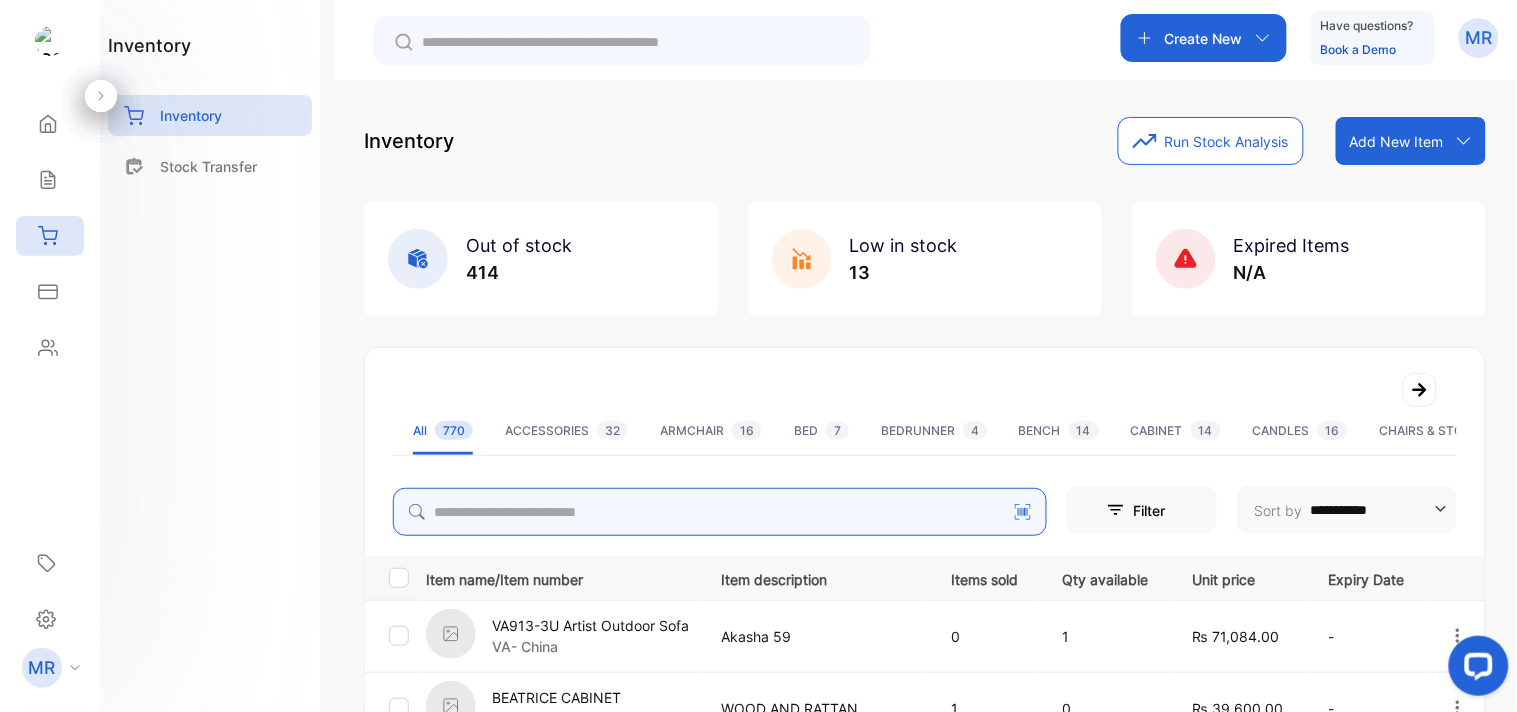 click at bounding box center (720, 512) 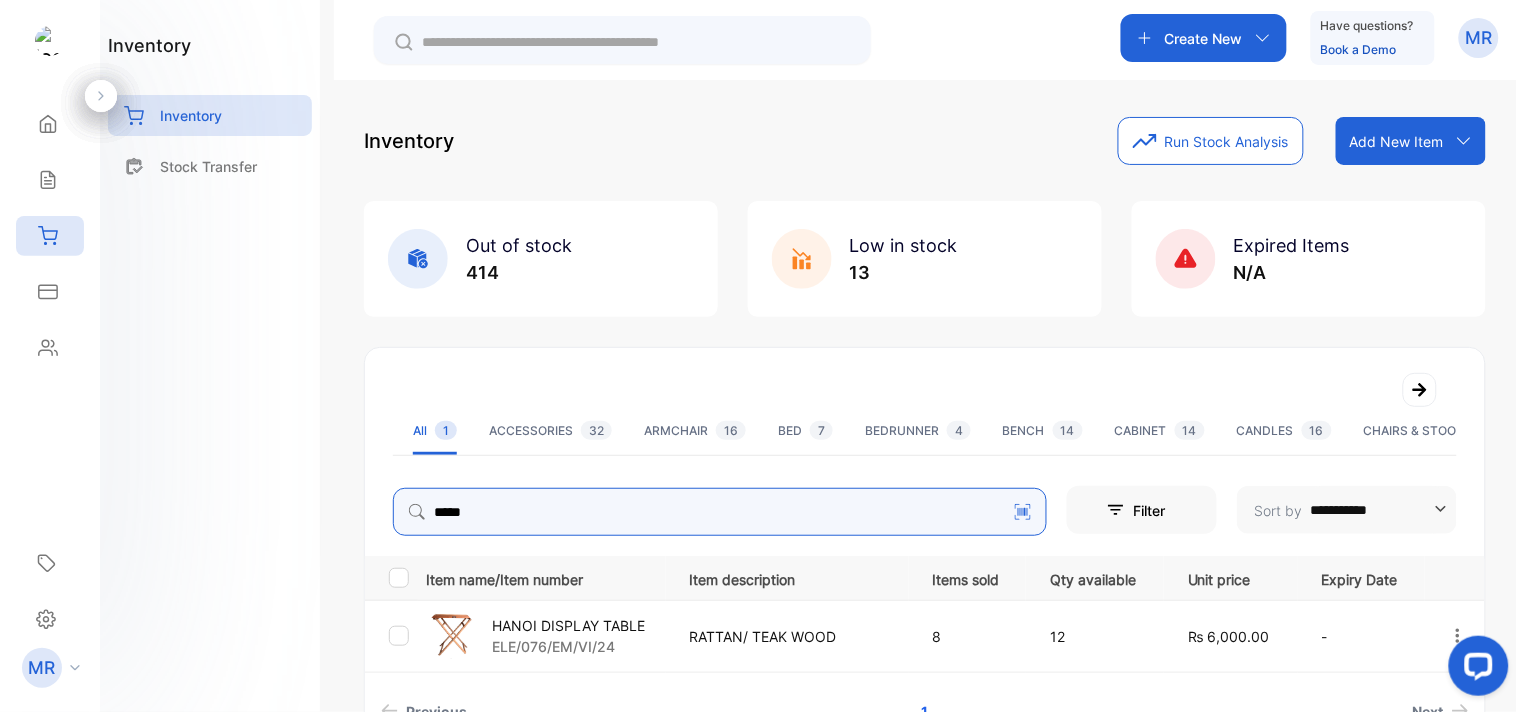 type on "*****" 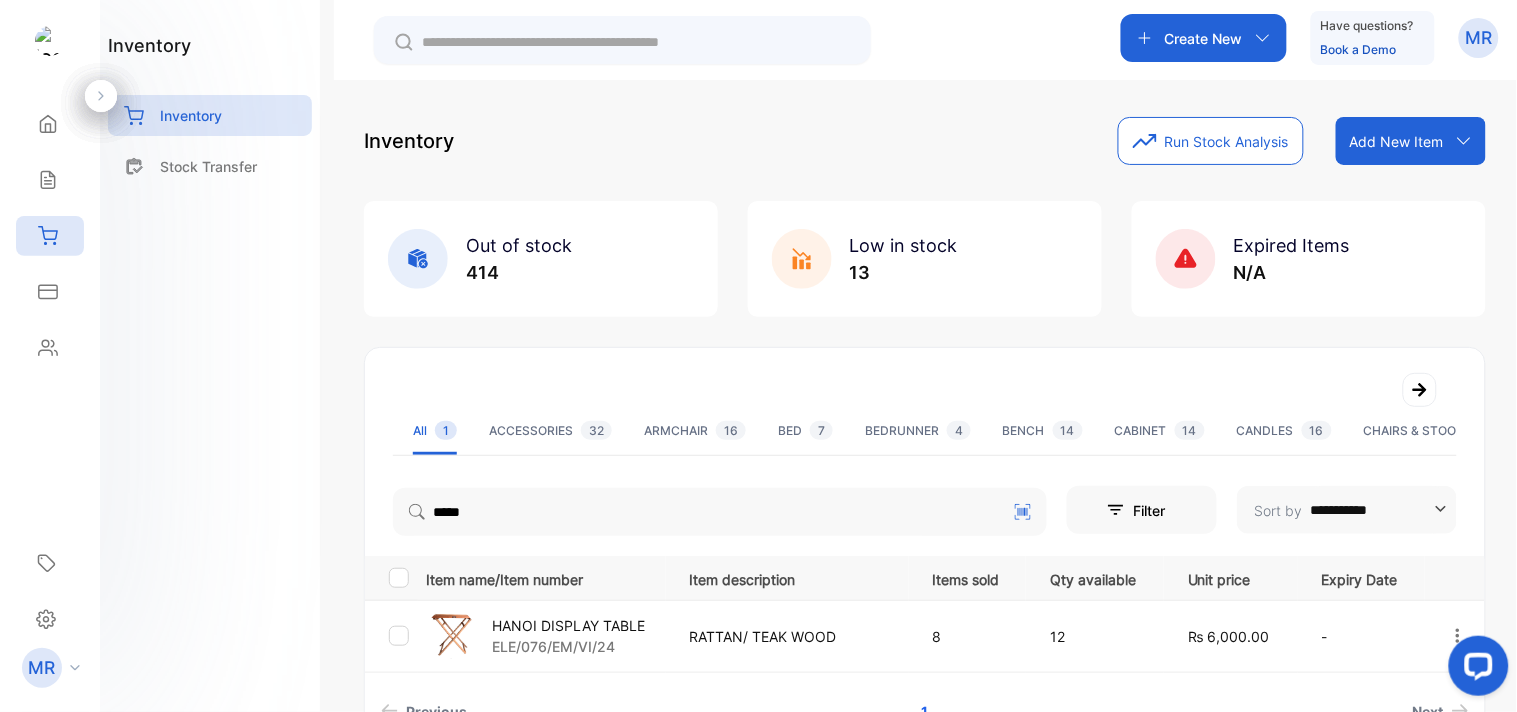 click on "ELE/076/EM/VI/24" at bounding box center (568, 646) 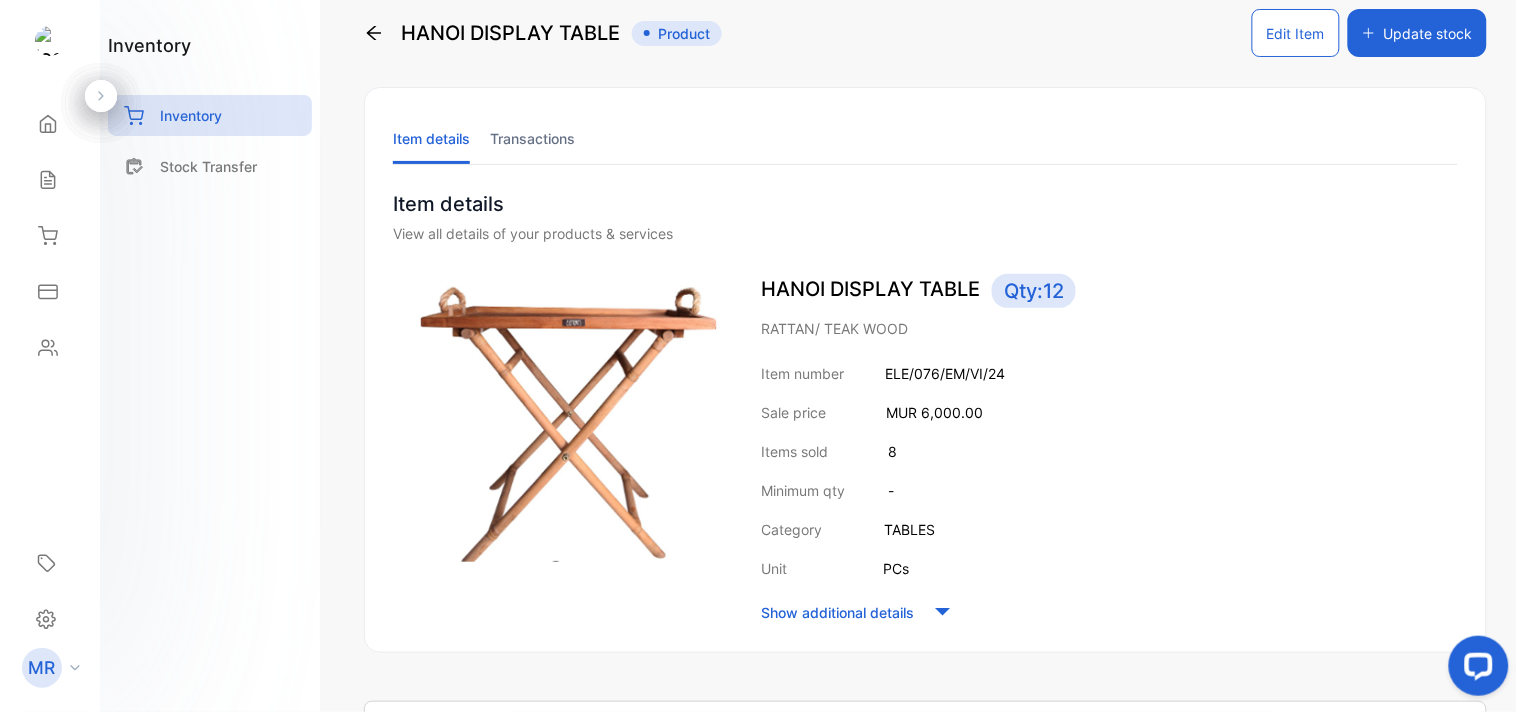 scroll, scrollTop: 0, scrollLeft: 0, axis: both 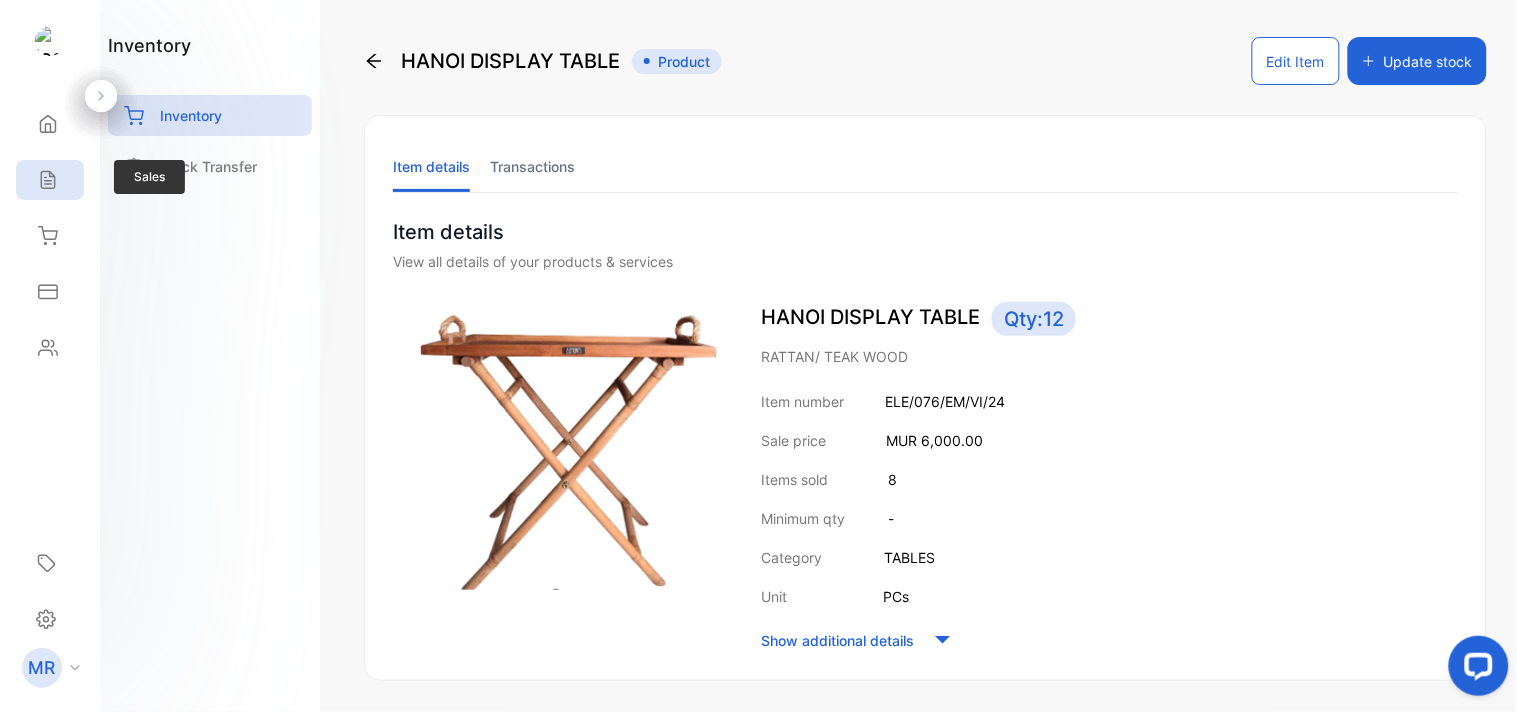 click 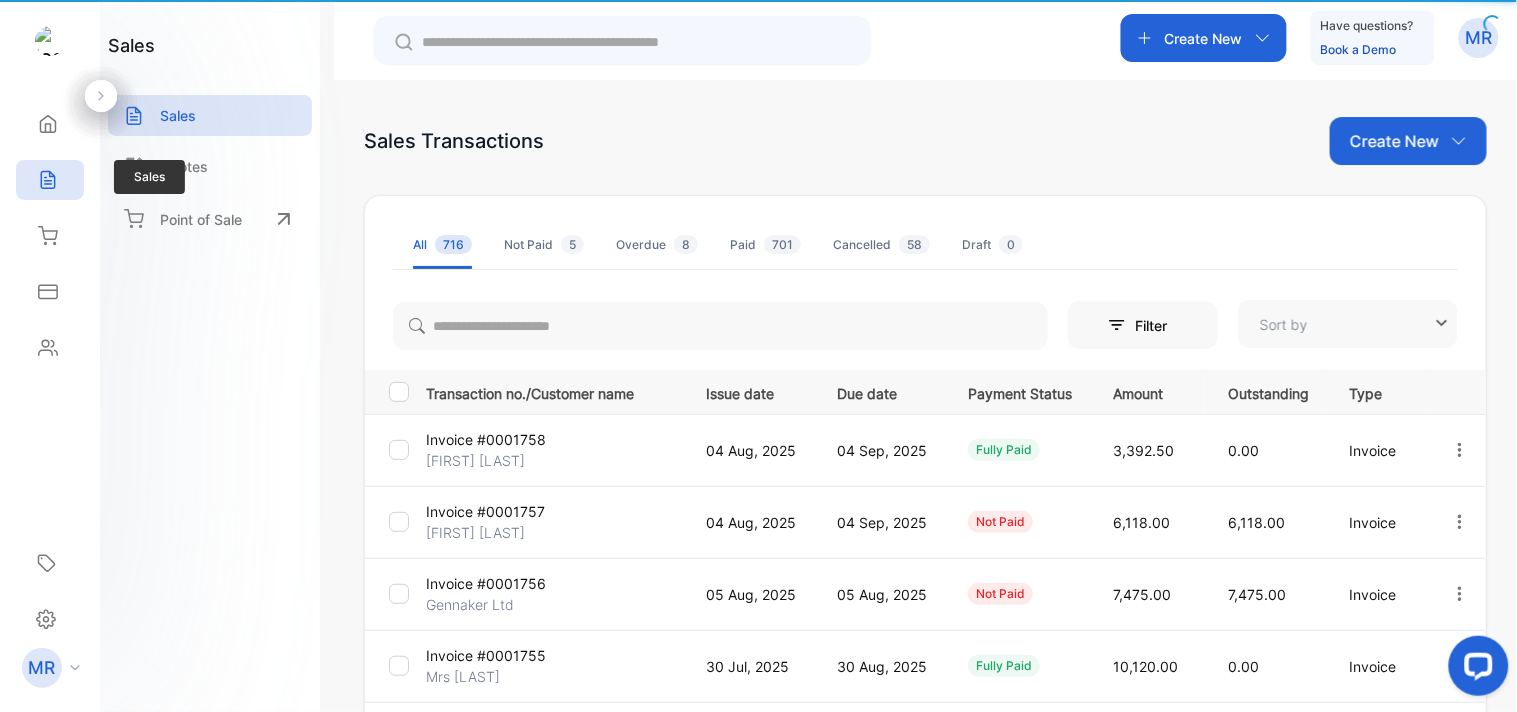 type on "**********" 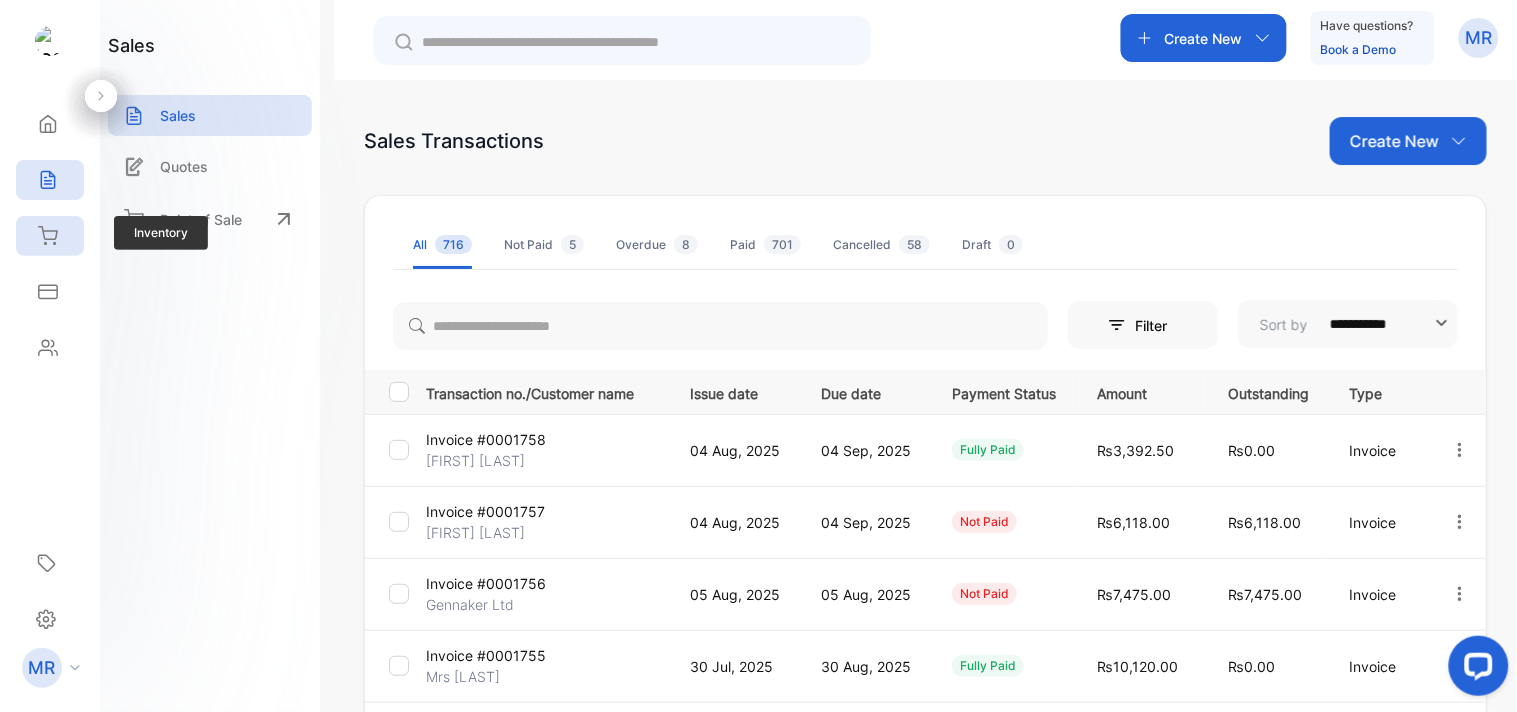 click on "Inventory" at bounding box center [50, 236] 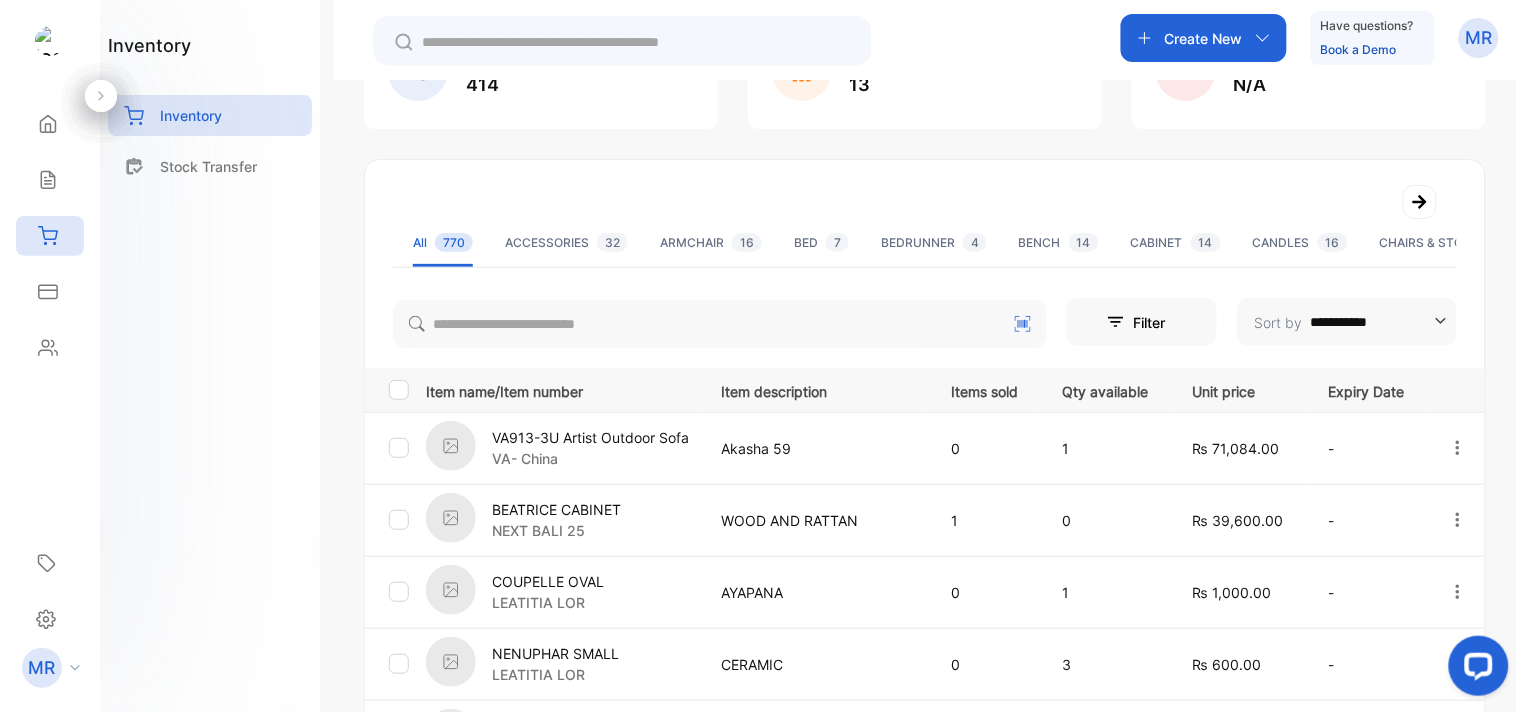 scroll, scrollTop: 0, scrollLeft: 0, axis: both 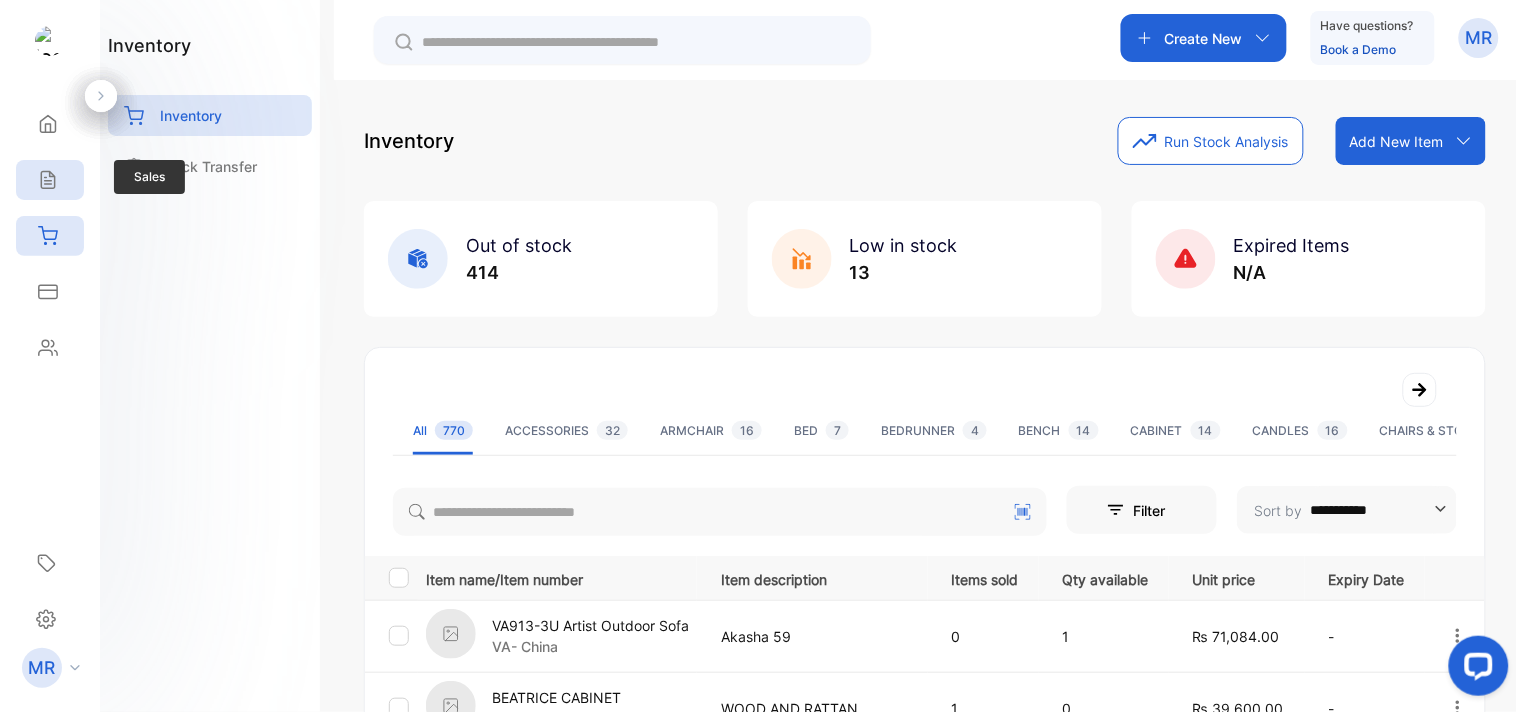 click on "Sales" at bounding box center (45, 180) 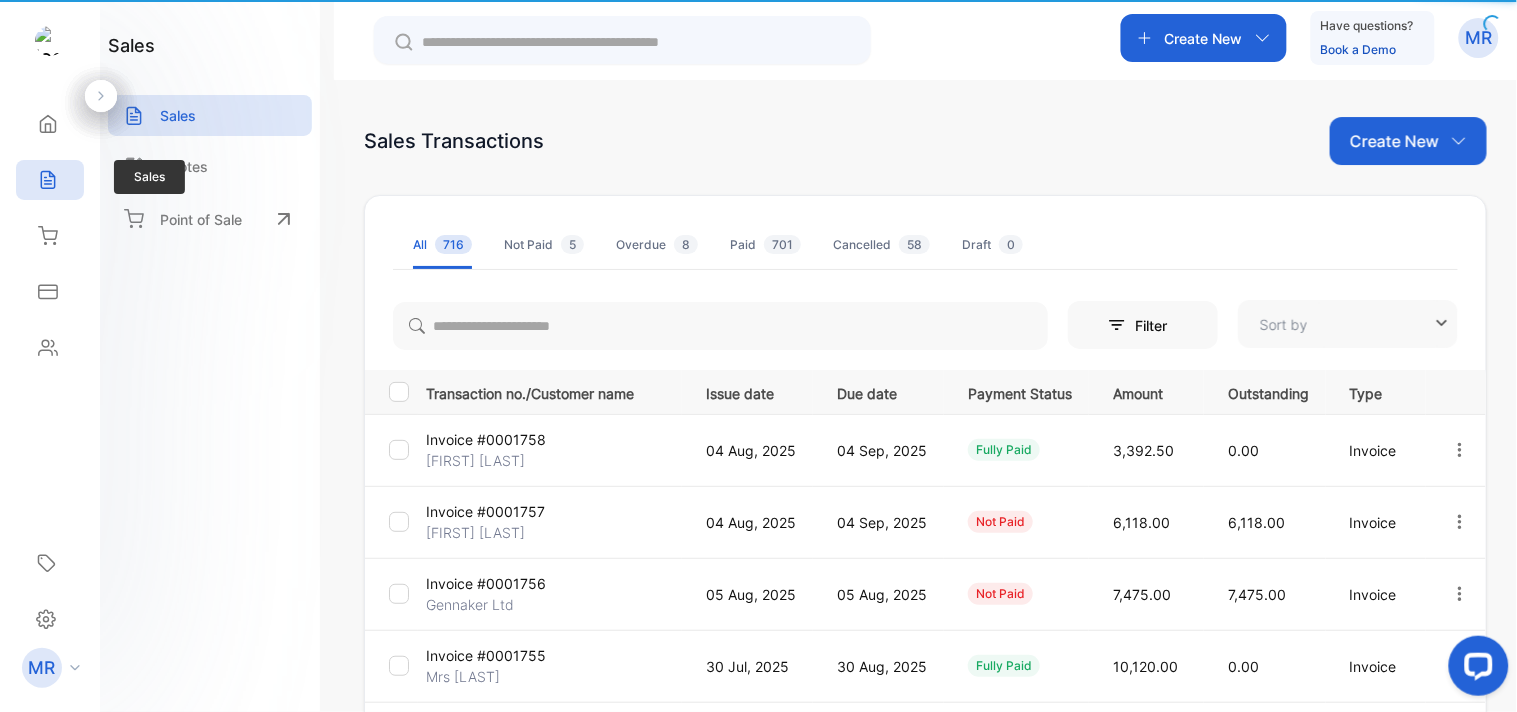 type on "**********" 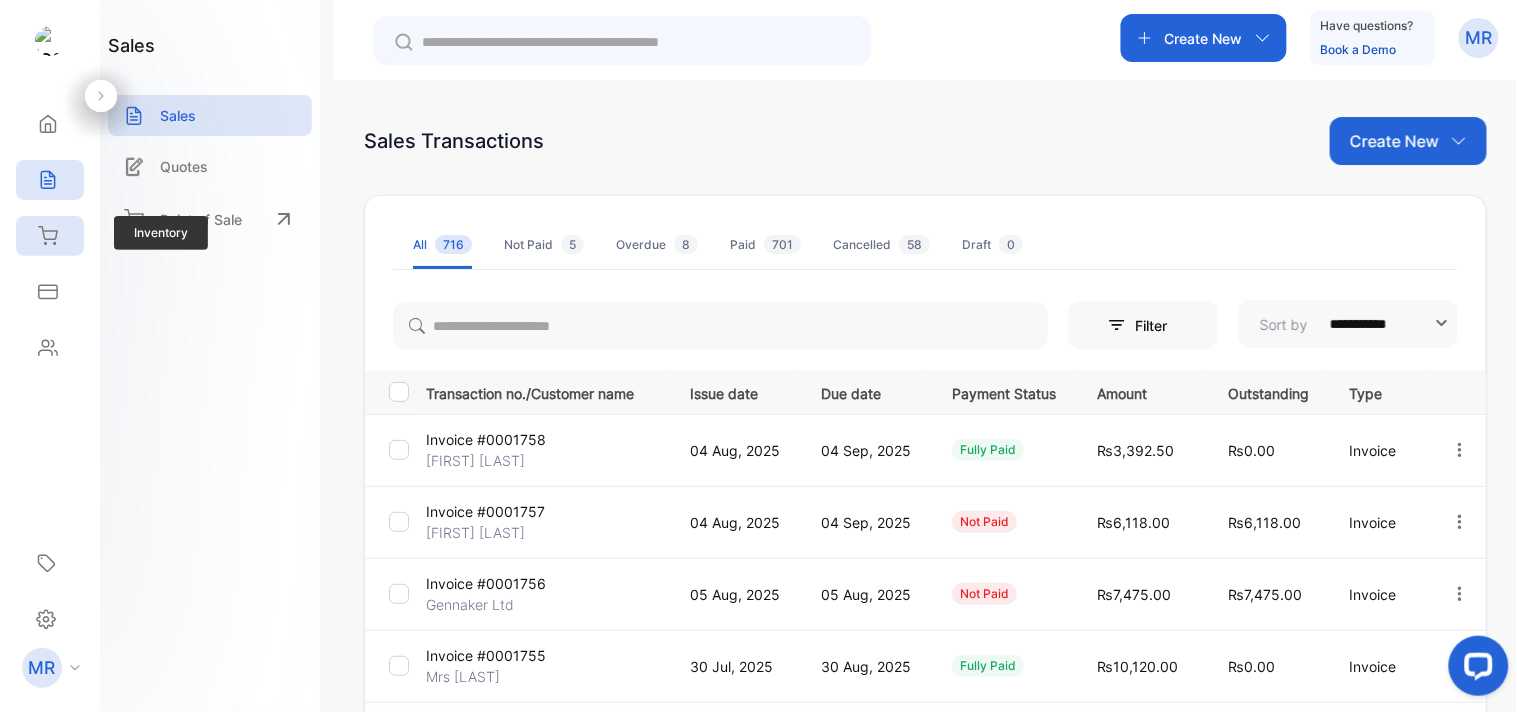 click 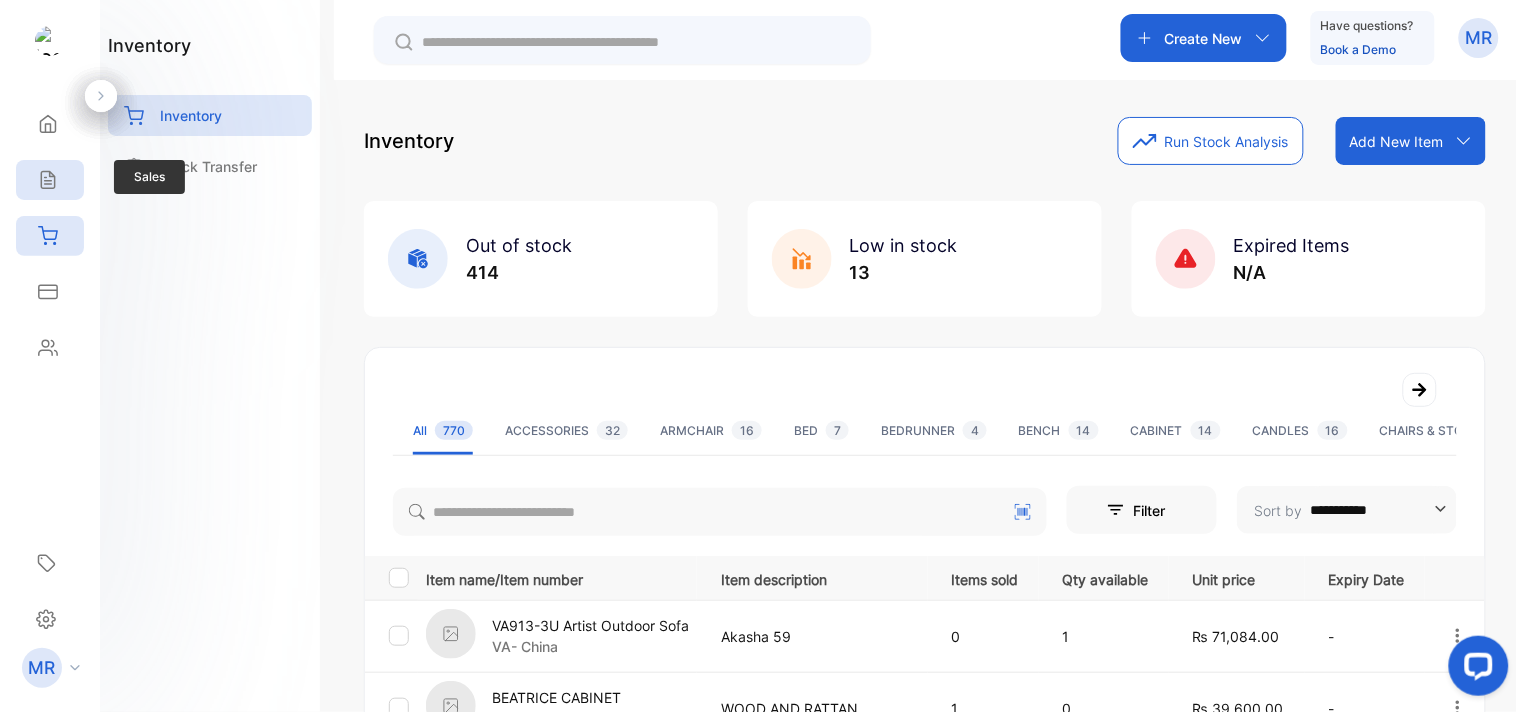 click on "Sales" at bounding box center [50, 180] 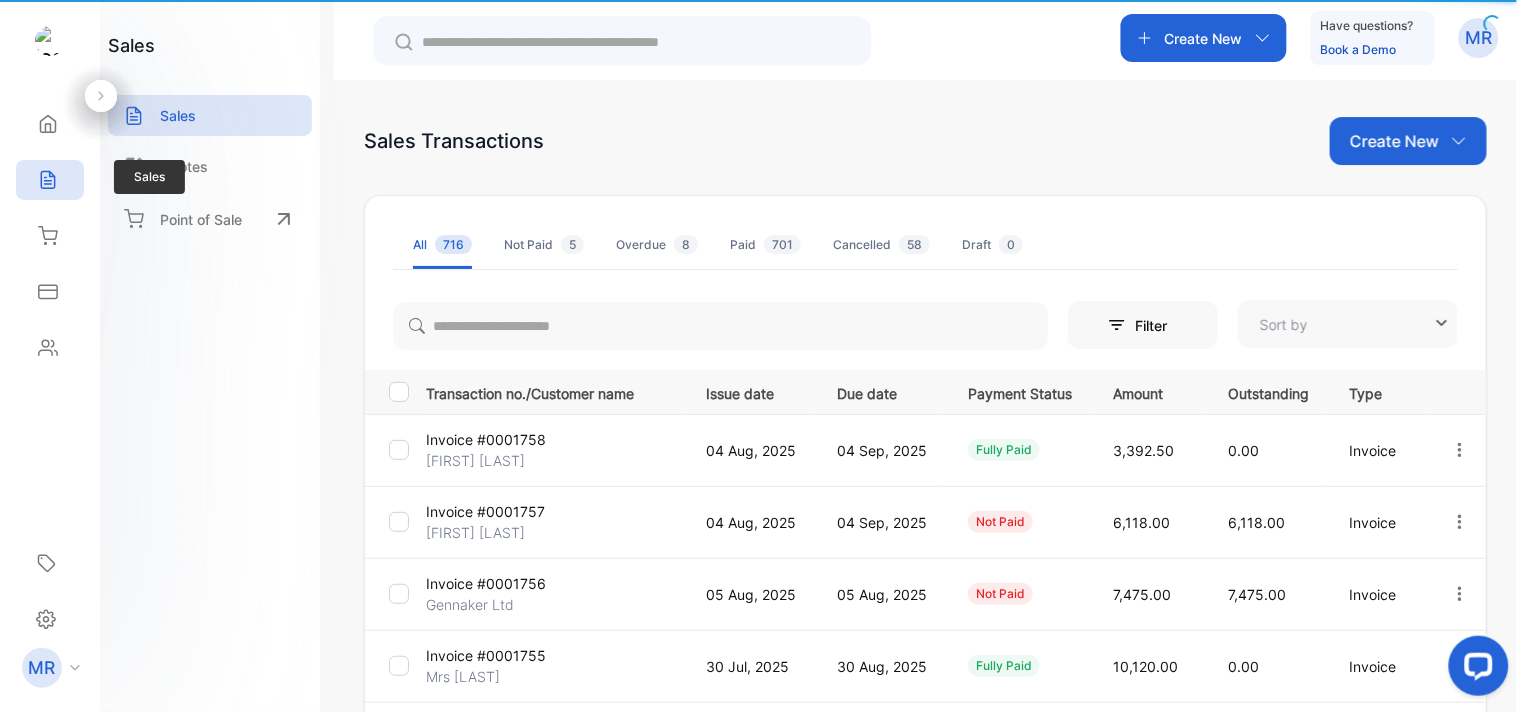 type on "**********" 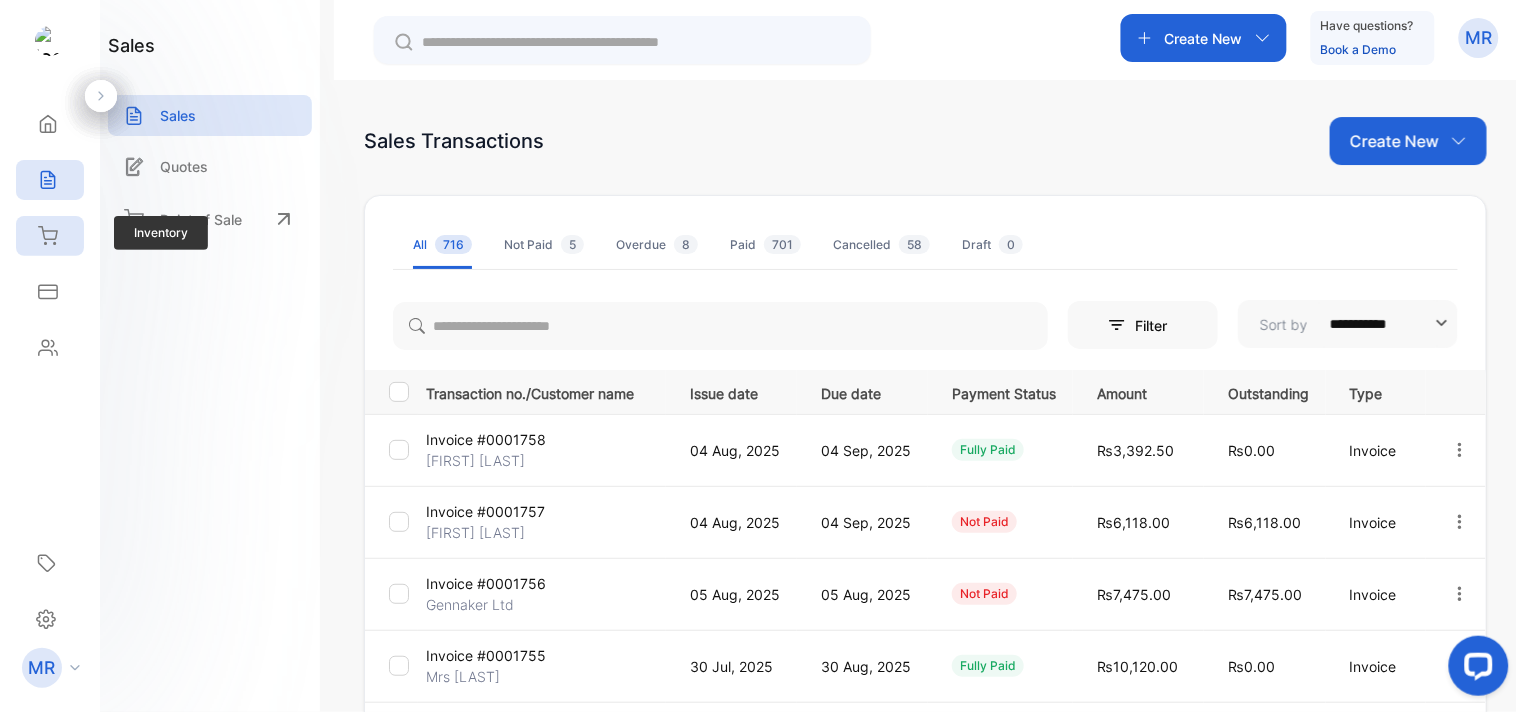 click 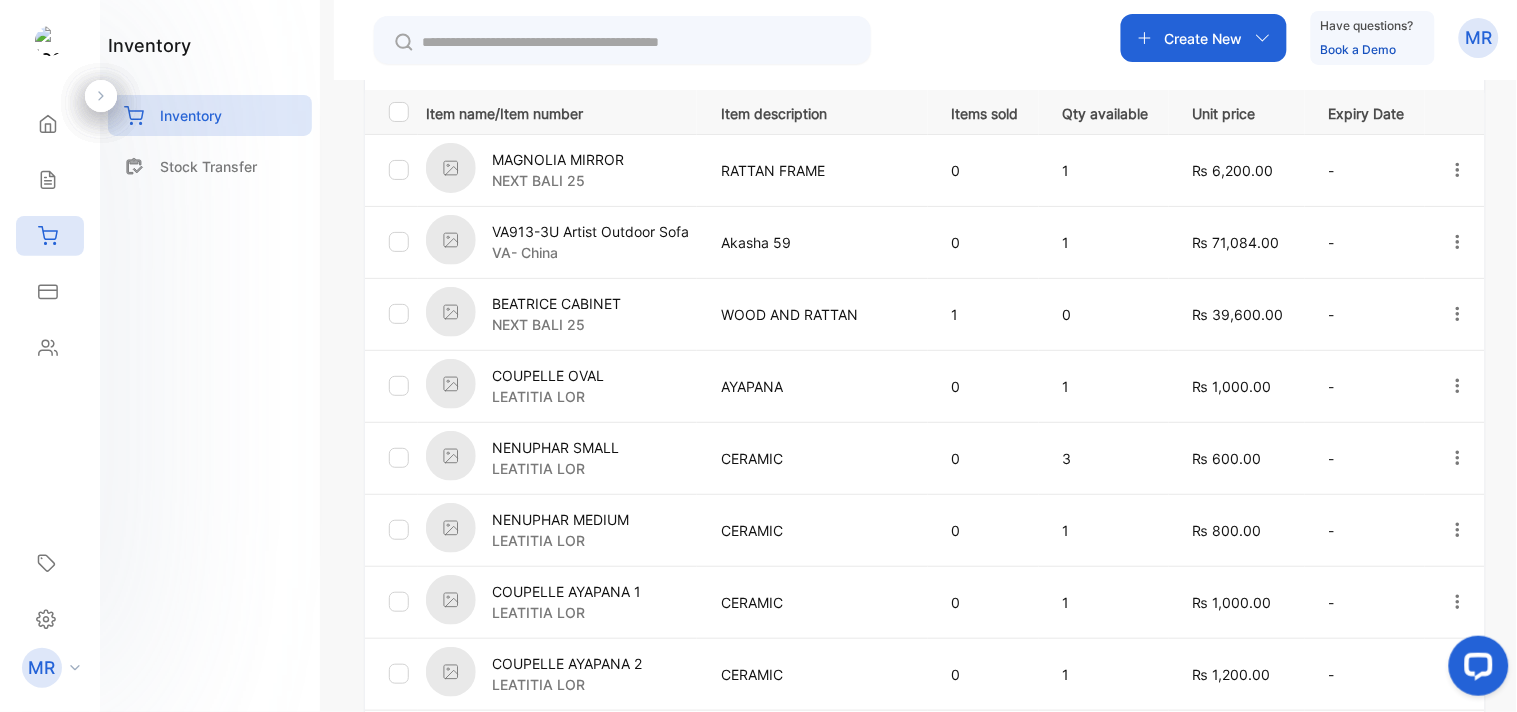 scroll, scrollTop: 0, scrollLeft: 0, axis: both 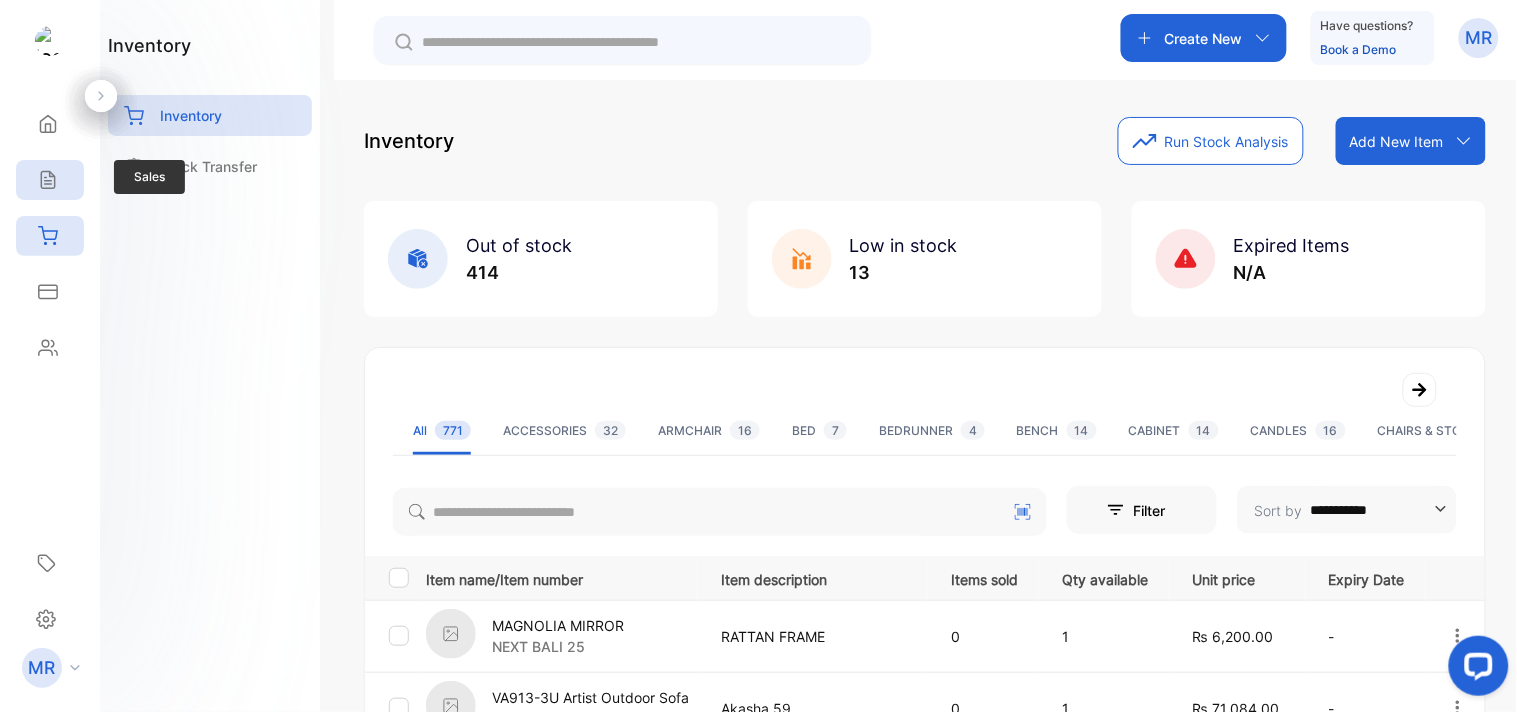 click on "Sales" at bounding box center (50, 180) 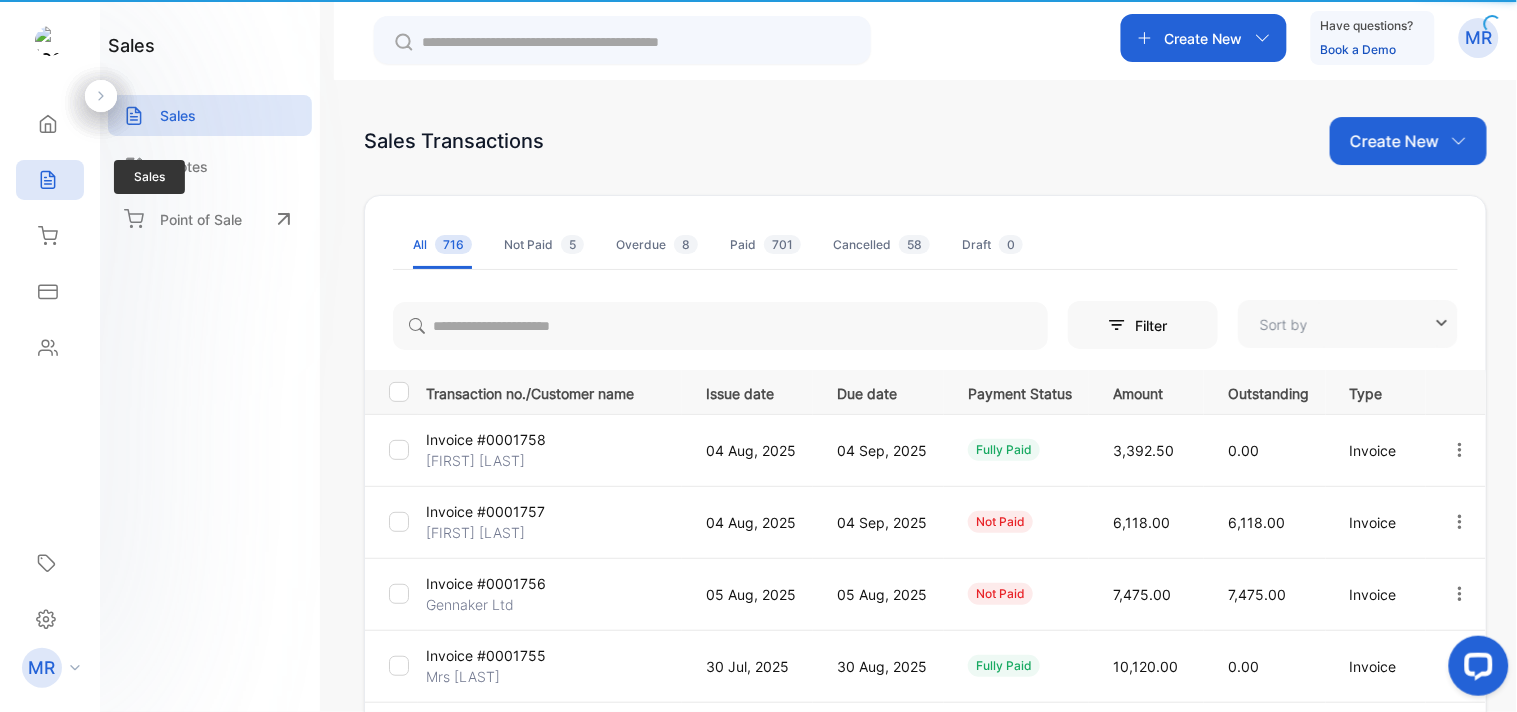 type on "**********" 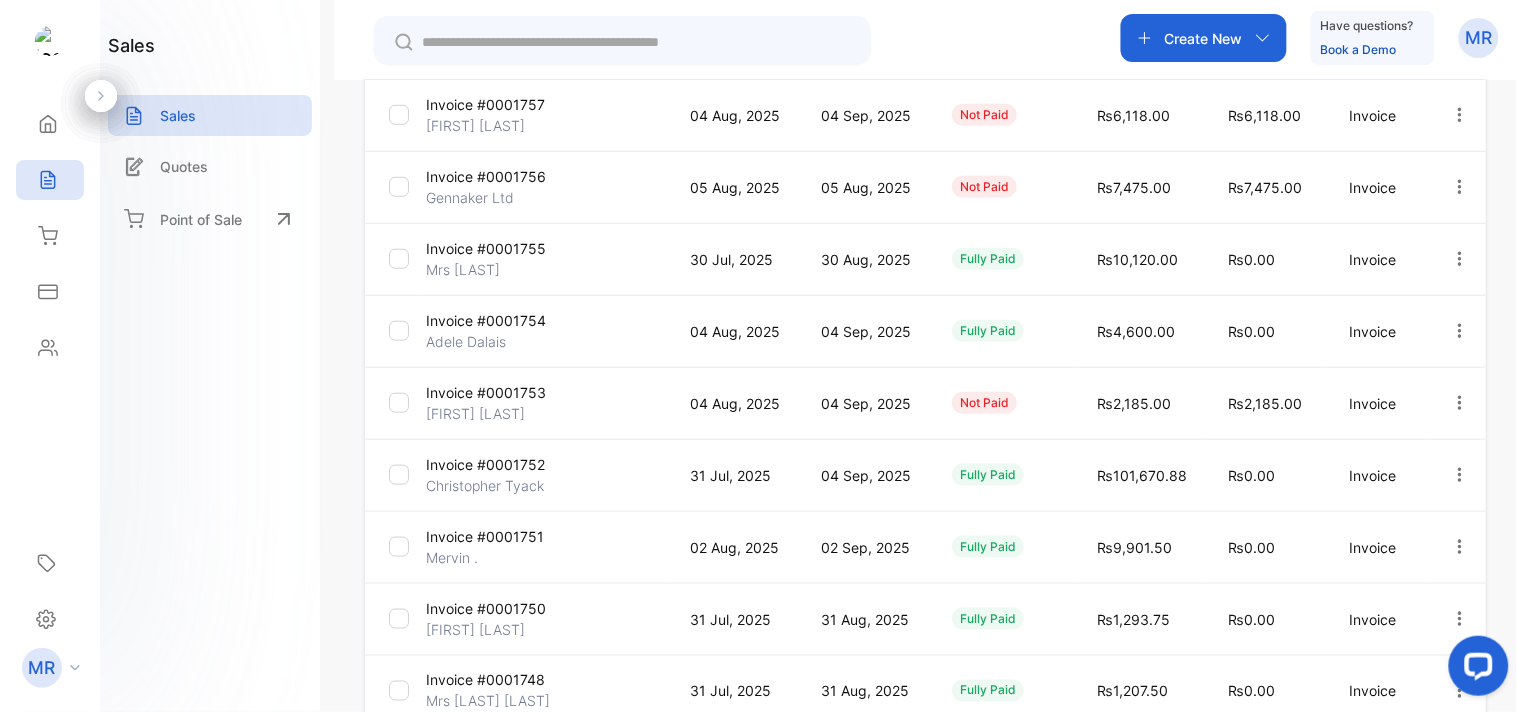 scroll, scrollTop: 598, scrollLeft: 0, axis: vertical 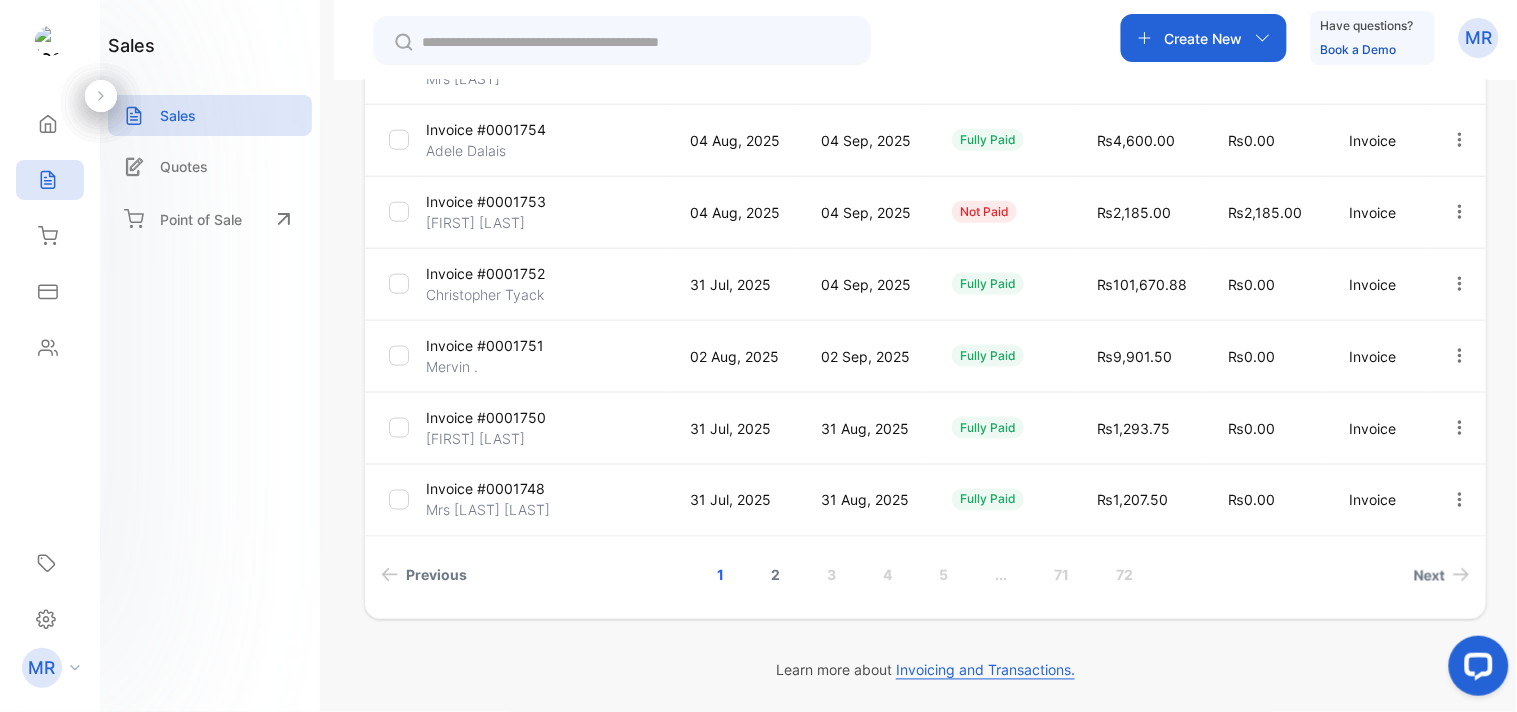 click on "2" at bounding box center [776, 575] 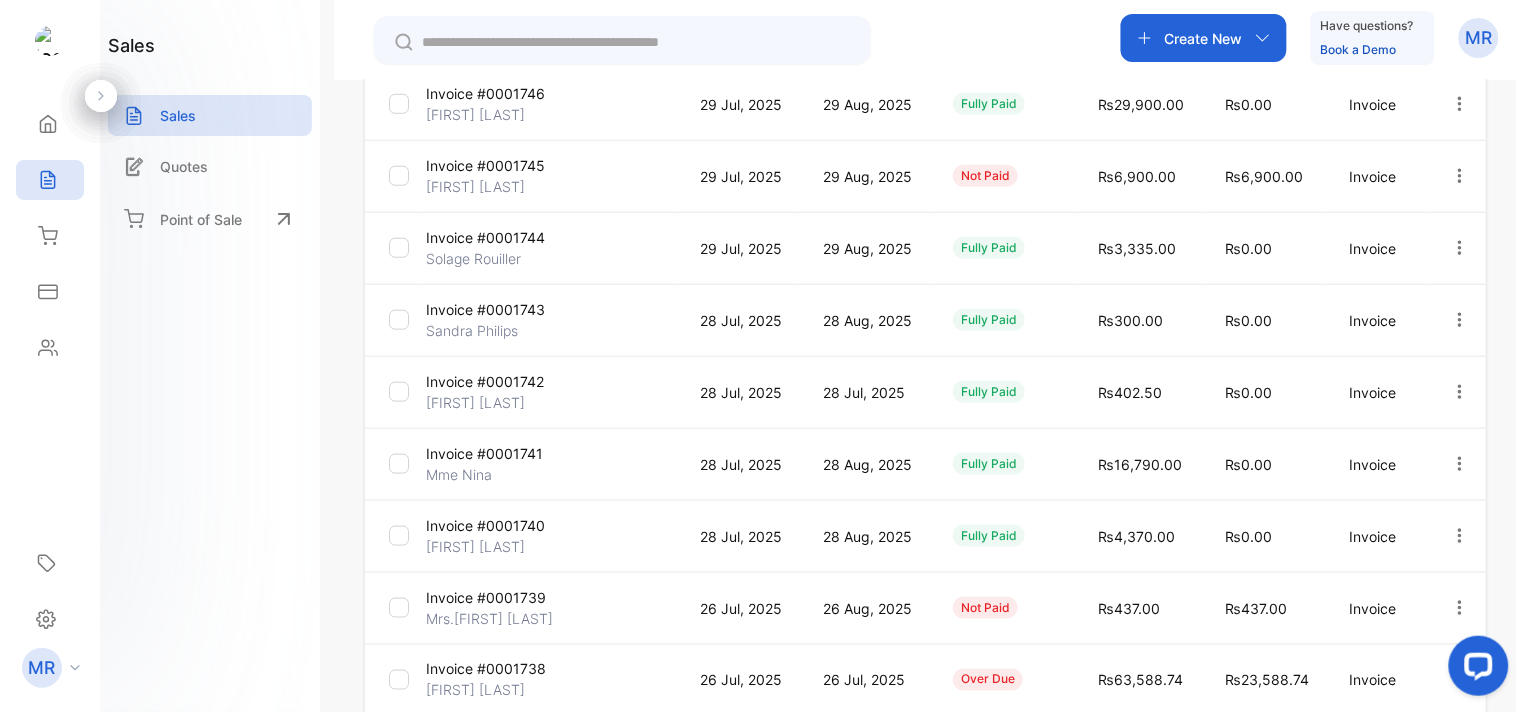 scroll, scrollTop: 598, scrollLeft: 0, axis: vertical 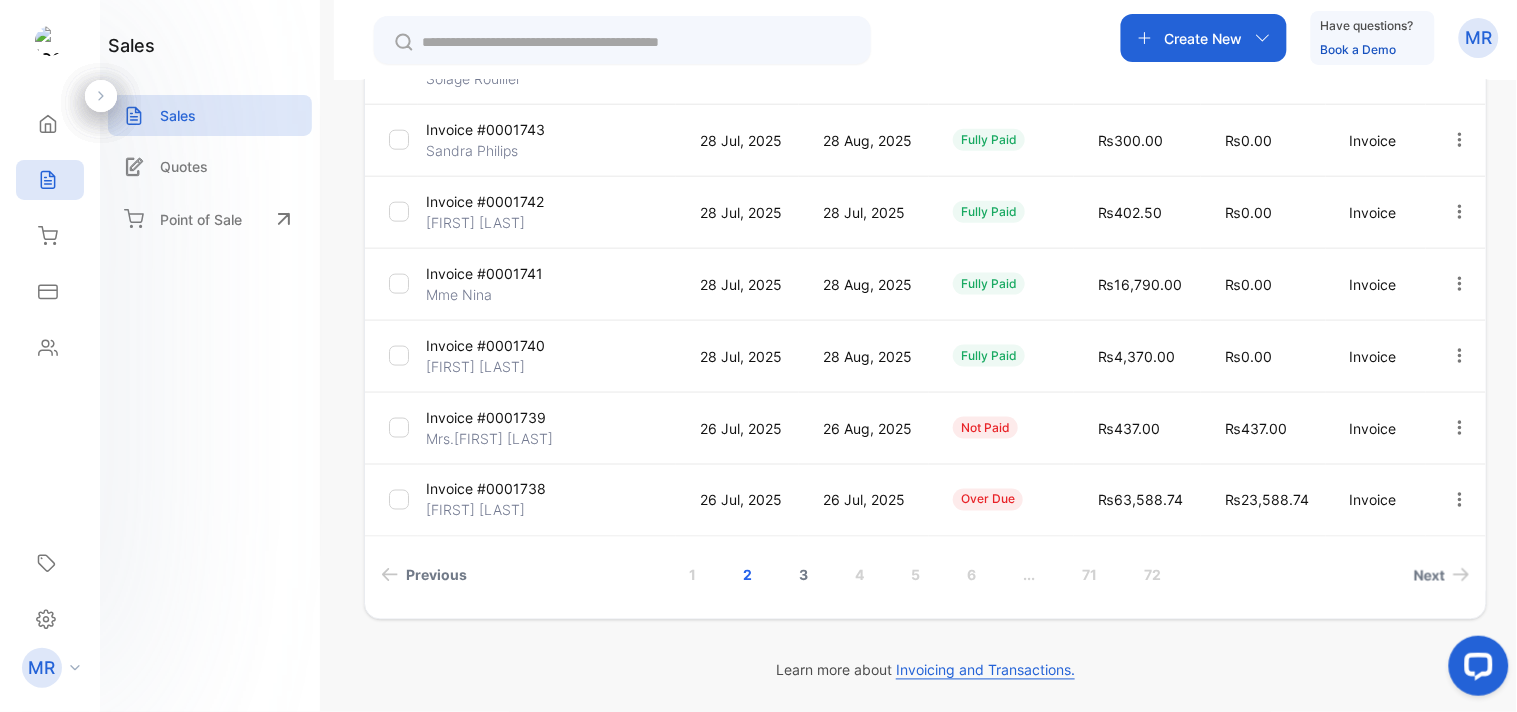 click on "3" at bounding box center [804, 575] 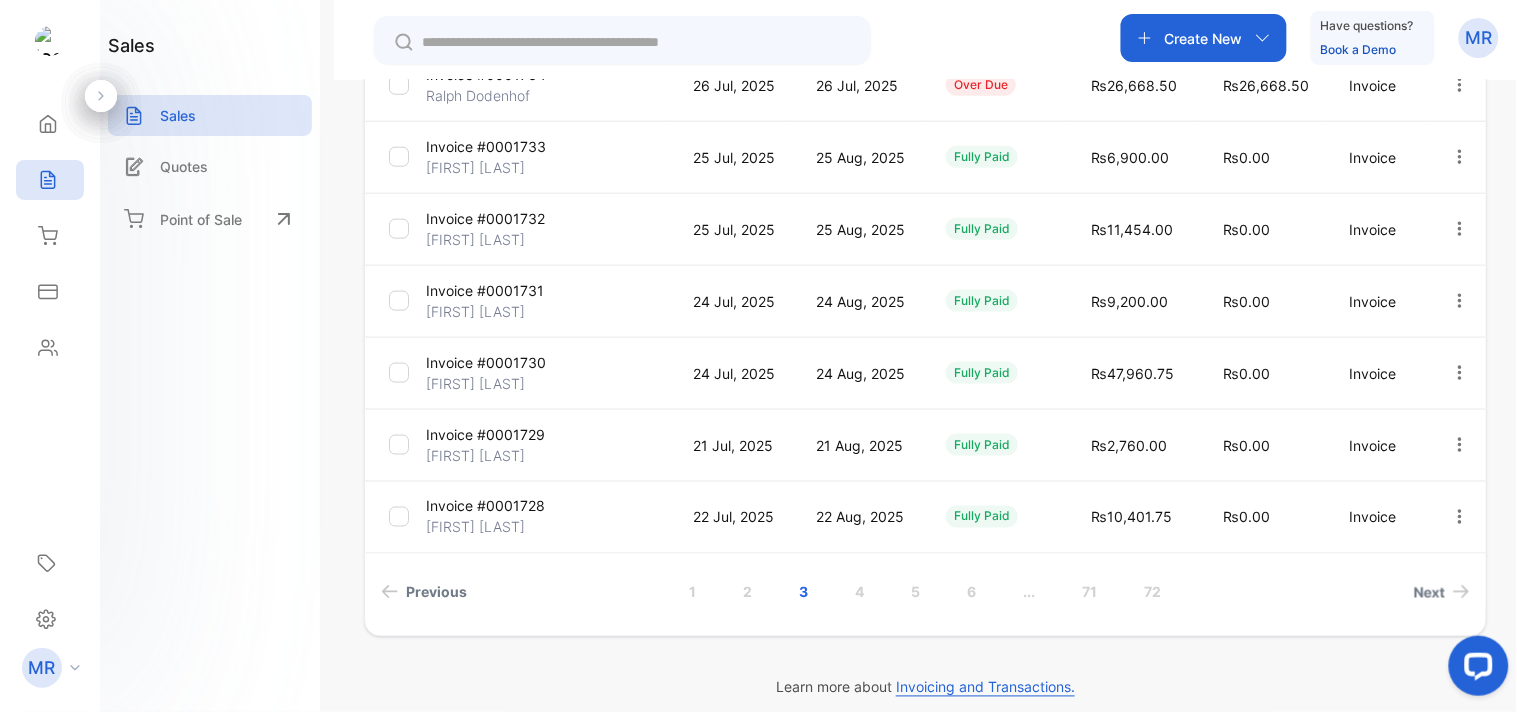 scroll, scrollTop: 598, scrollLeft: 0, axis: vertical 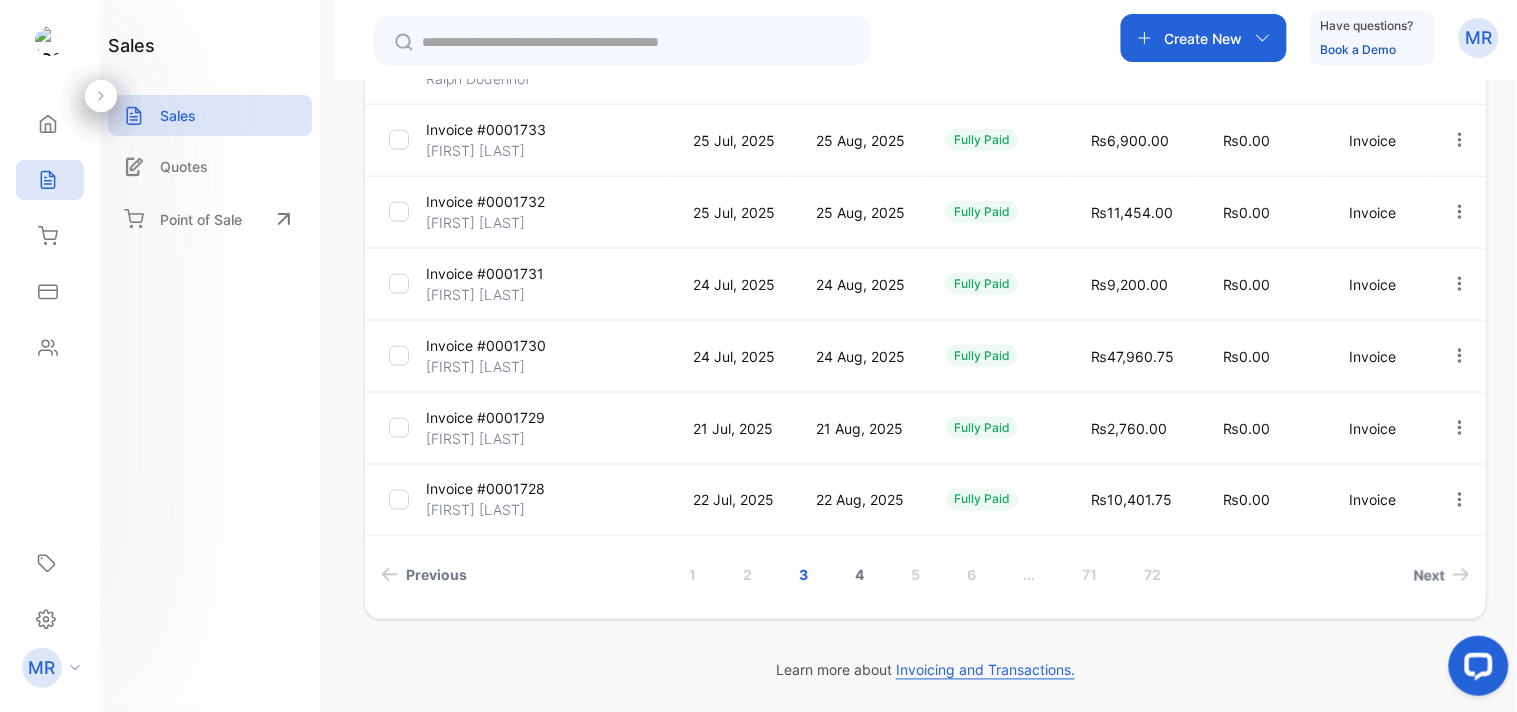 click on "4" at bounding box center (860, 575) 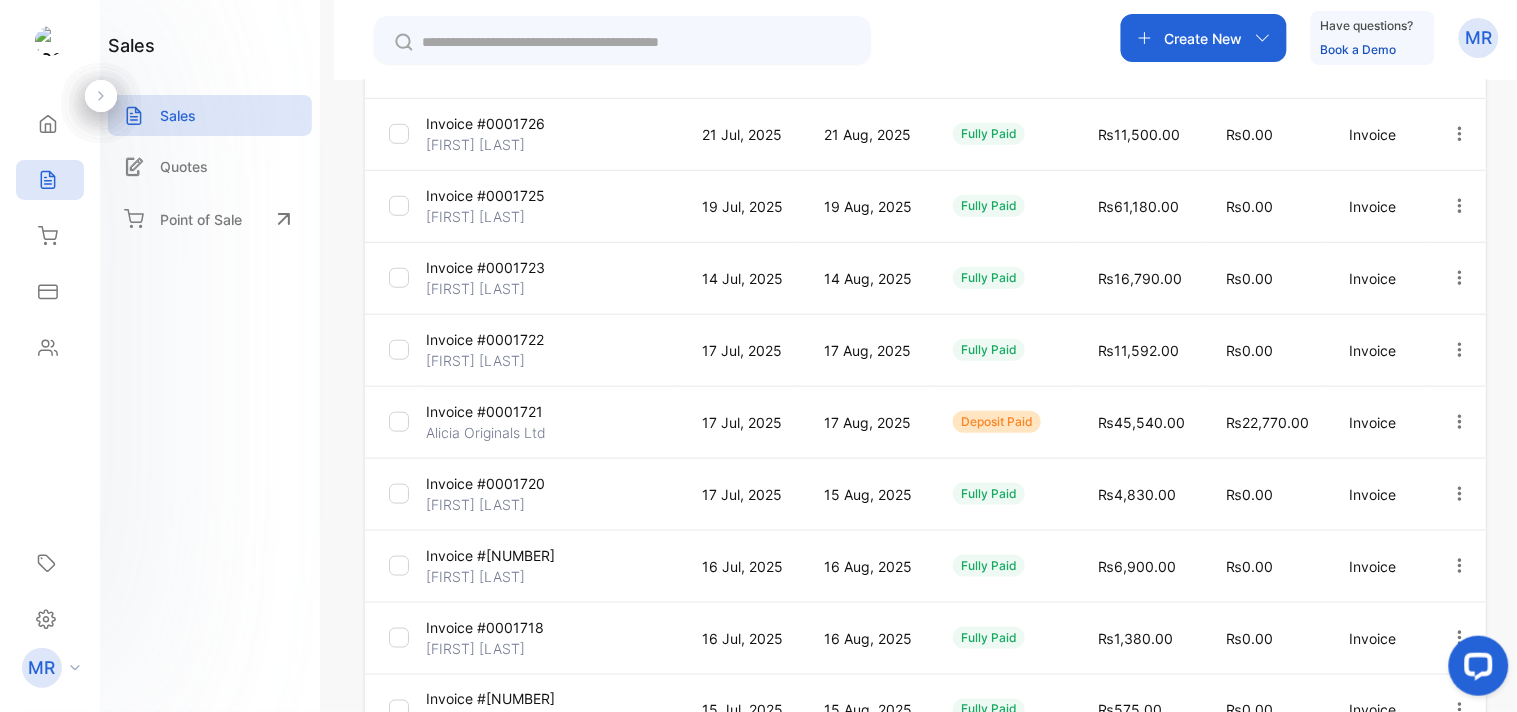 scroll, scrollTop: 598, scrollLeft: 0, axis: vertical 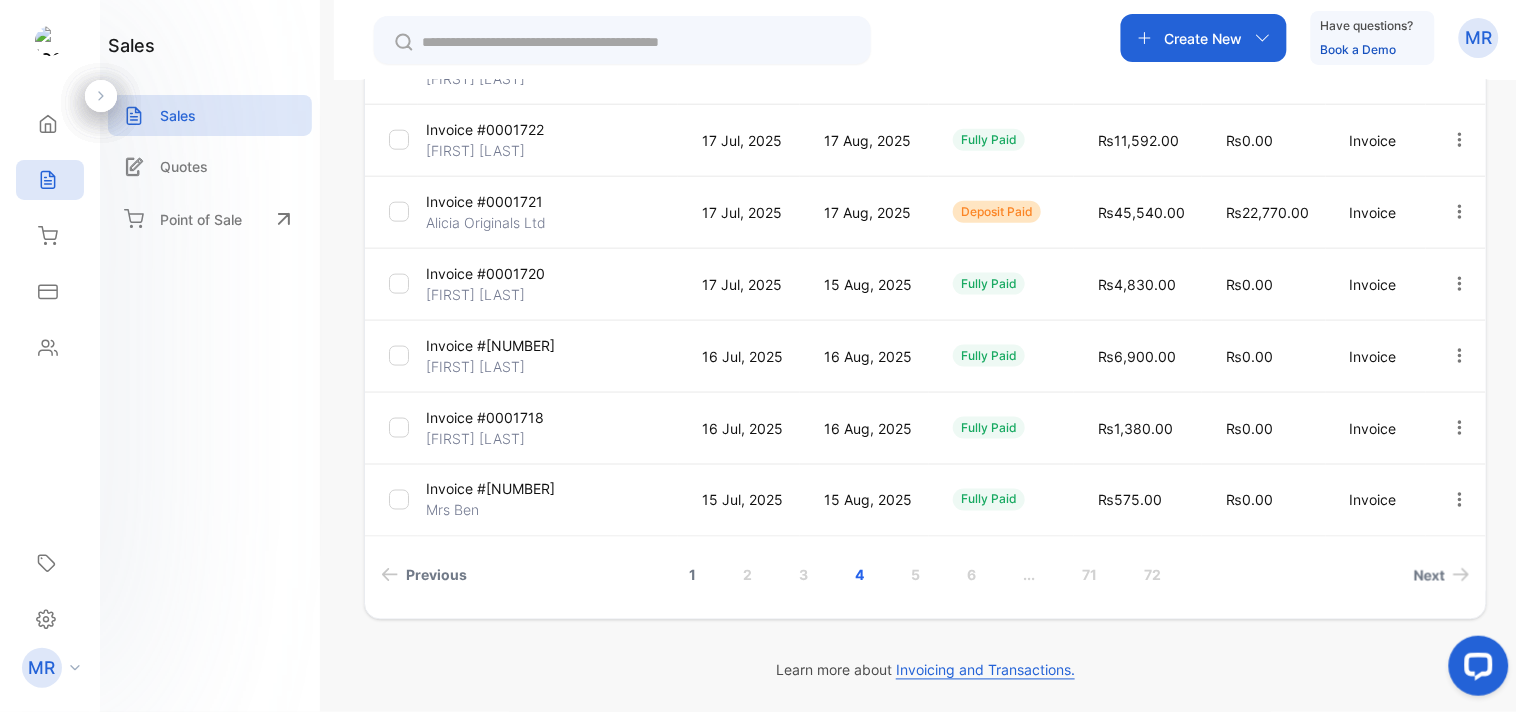 click on "1" at bounding box center [693, 575] 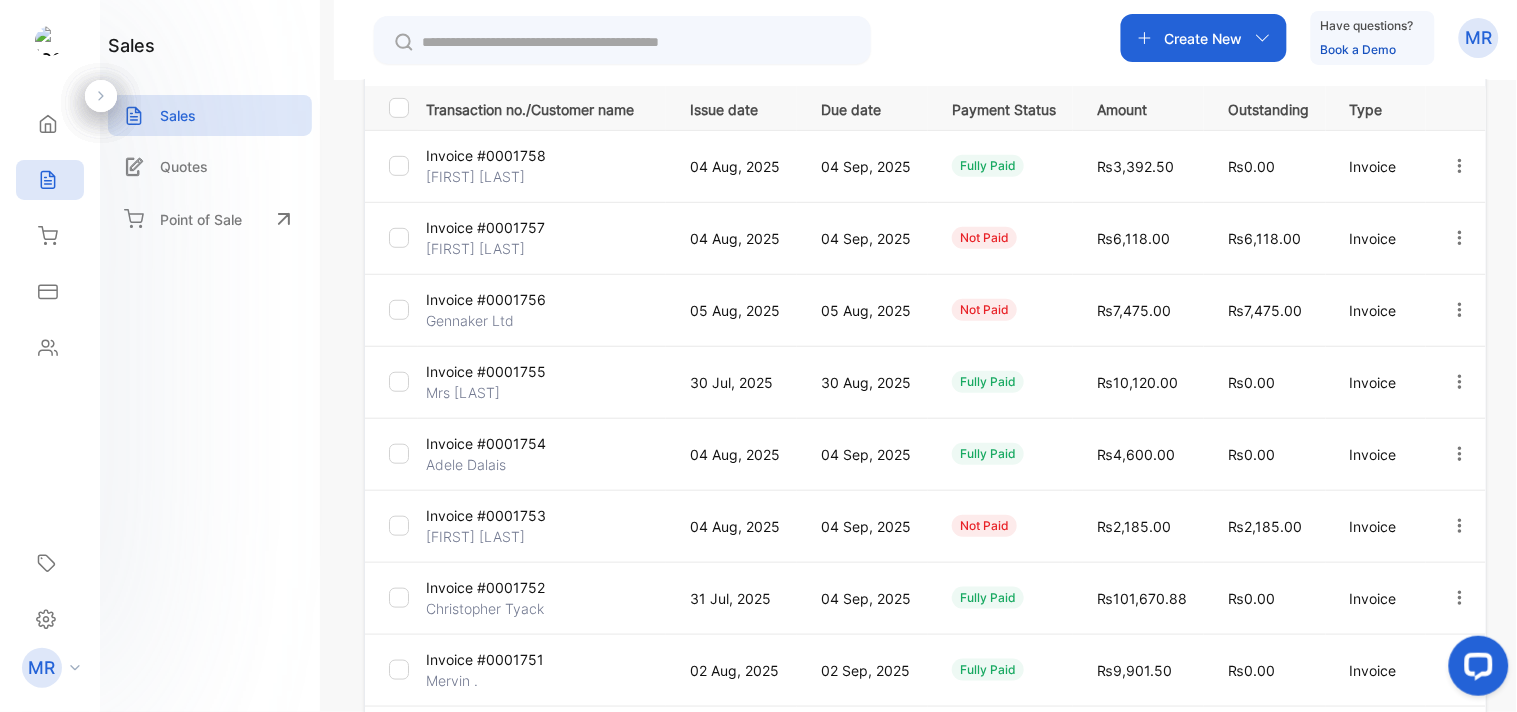 scroll, scrollTop: 0, scrollLeft: 0, axis: both 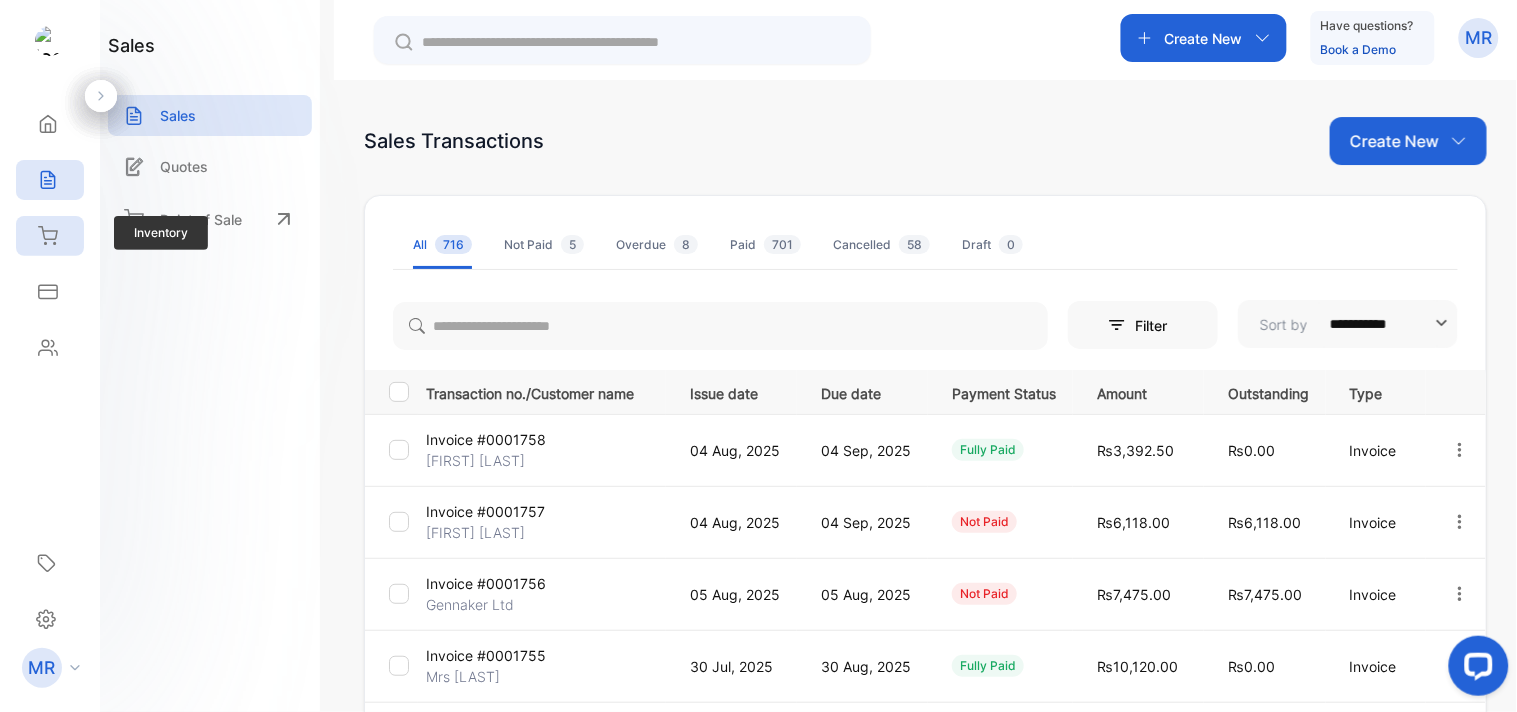 click 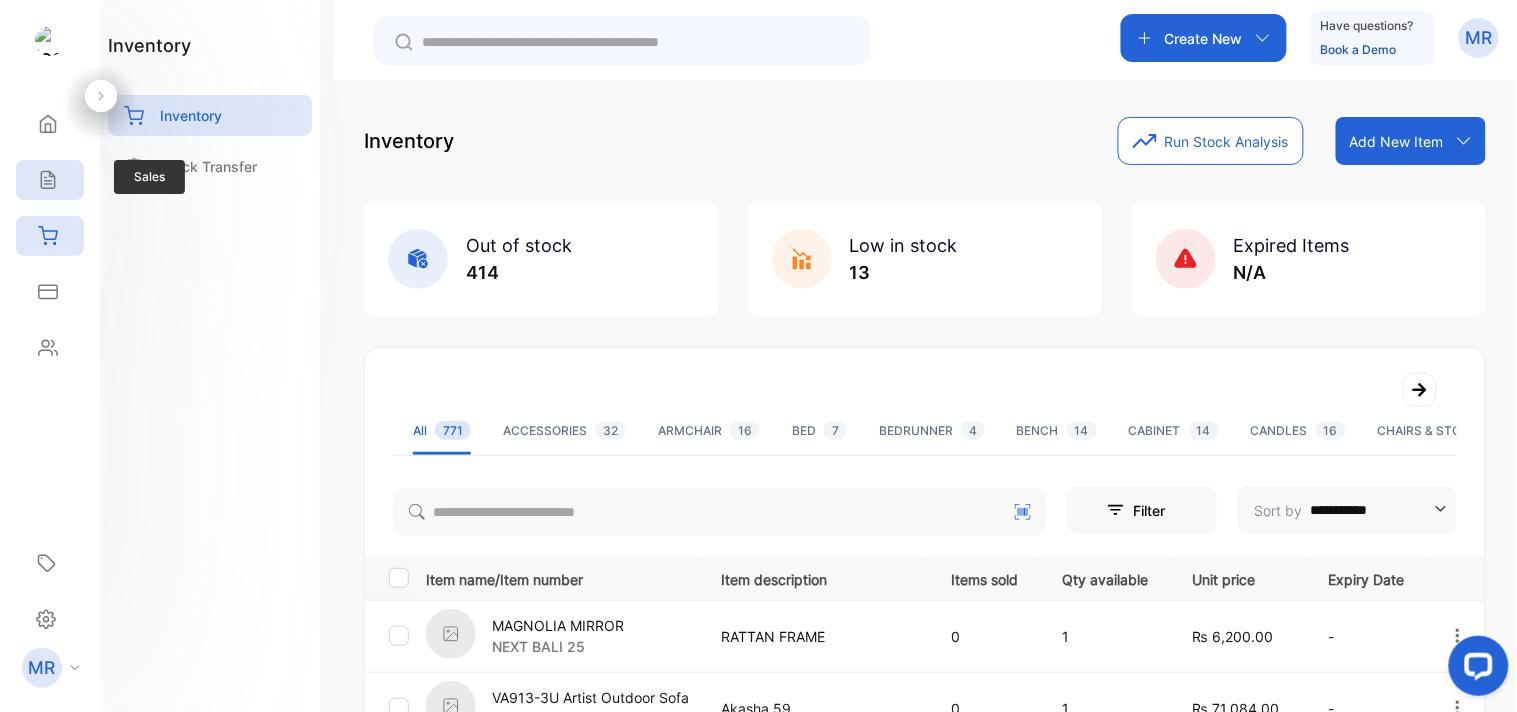 click 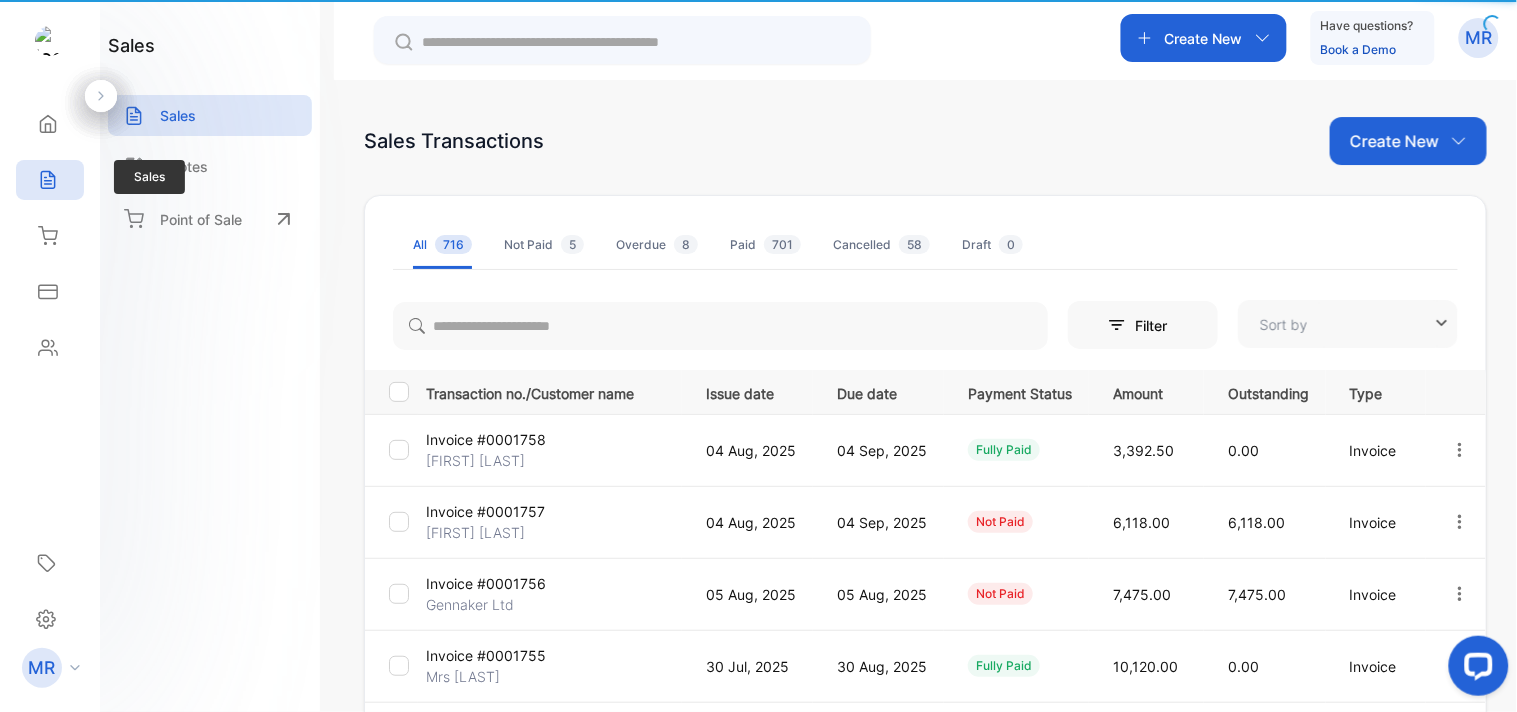 type on "**********" 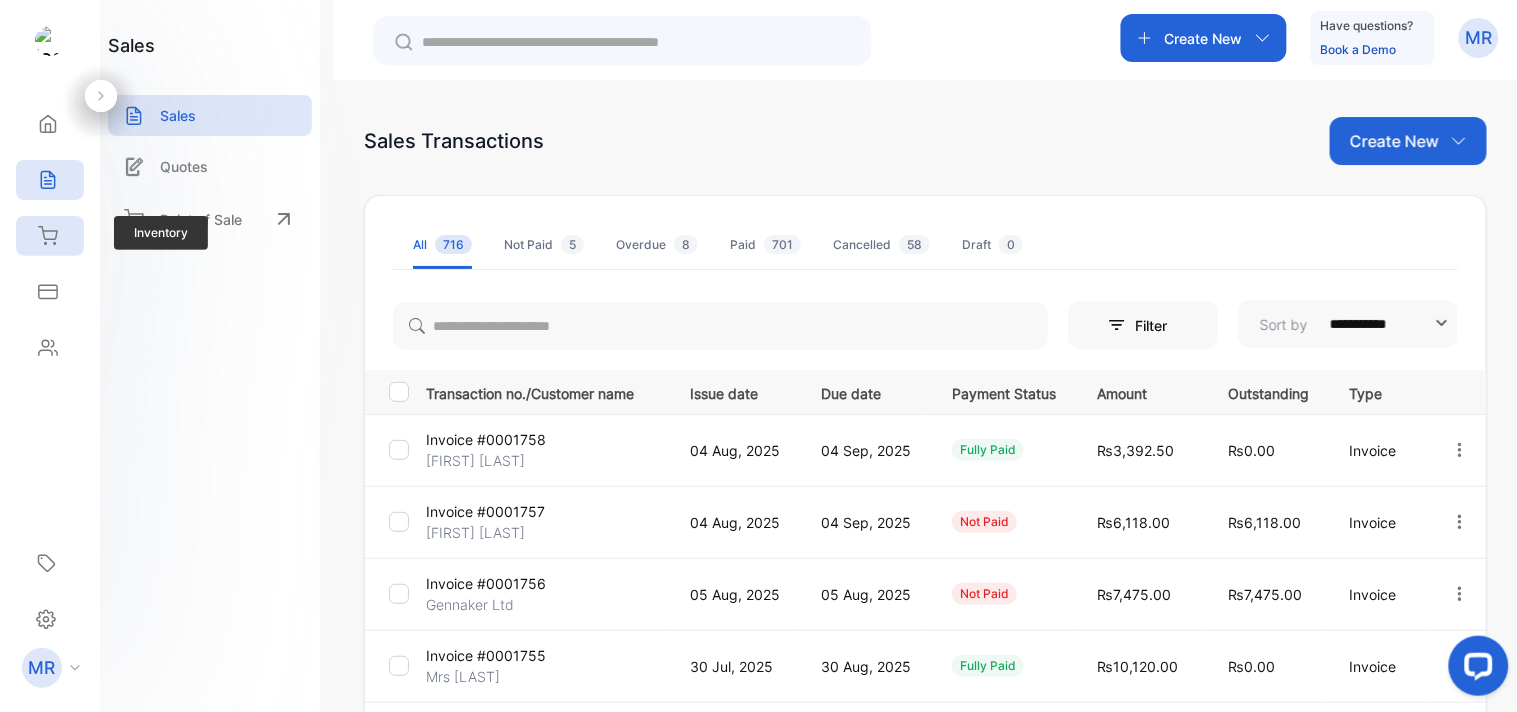 click 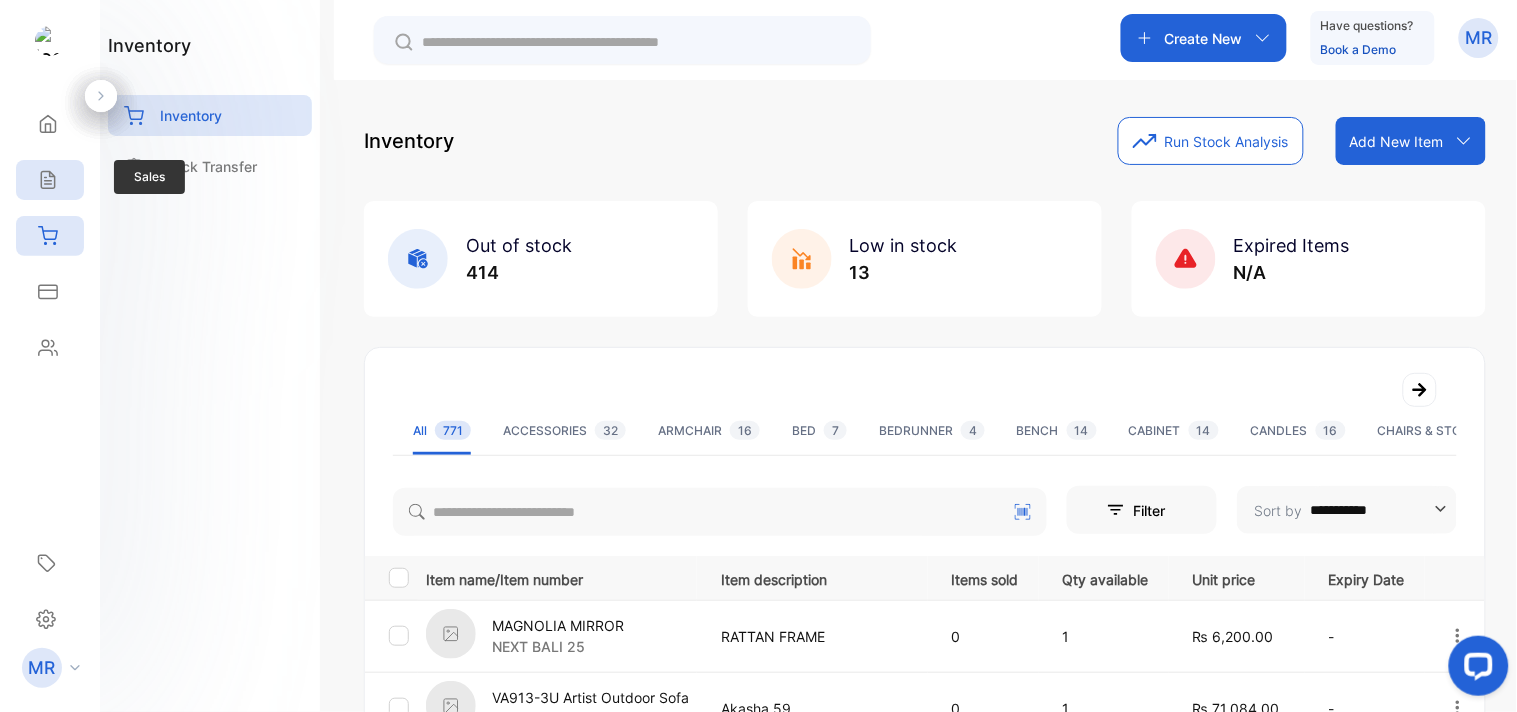 click 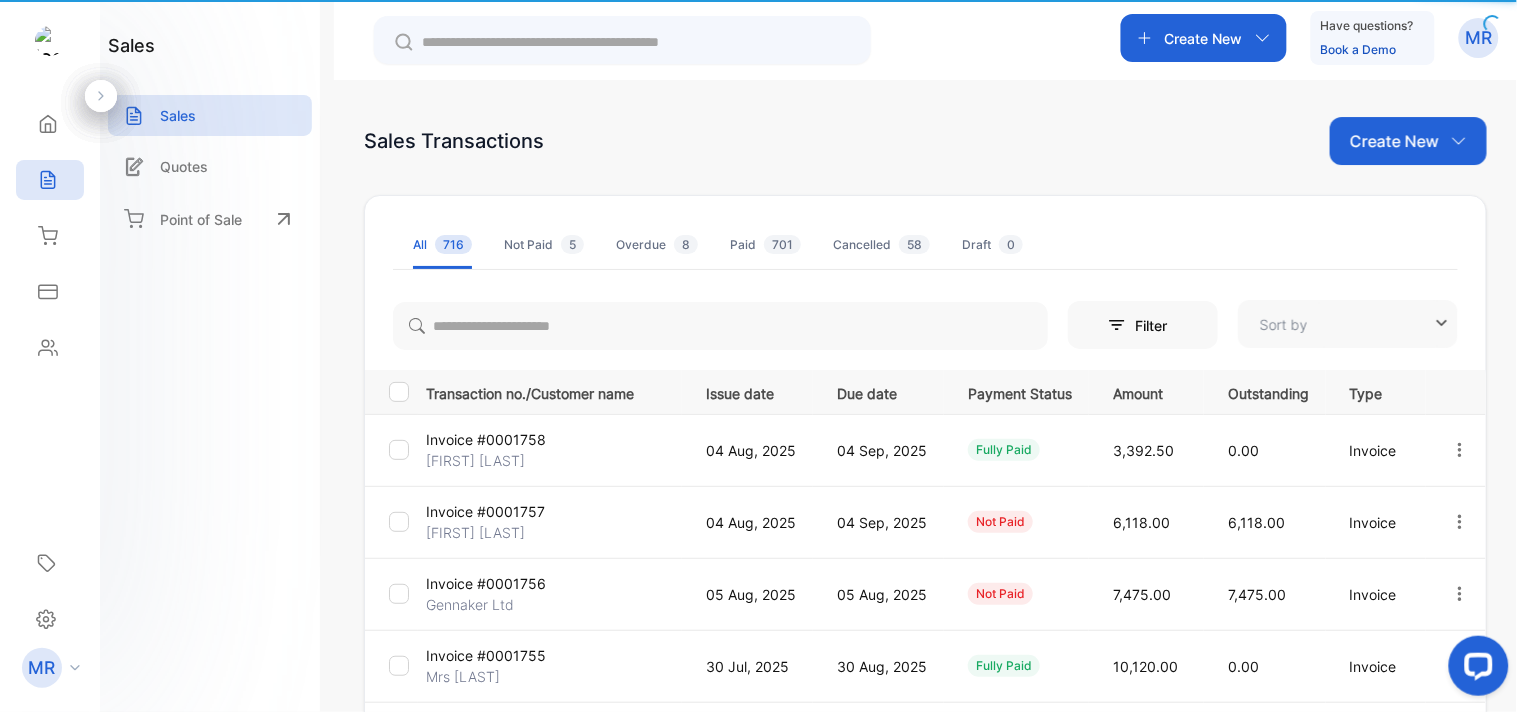 type on "**********" 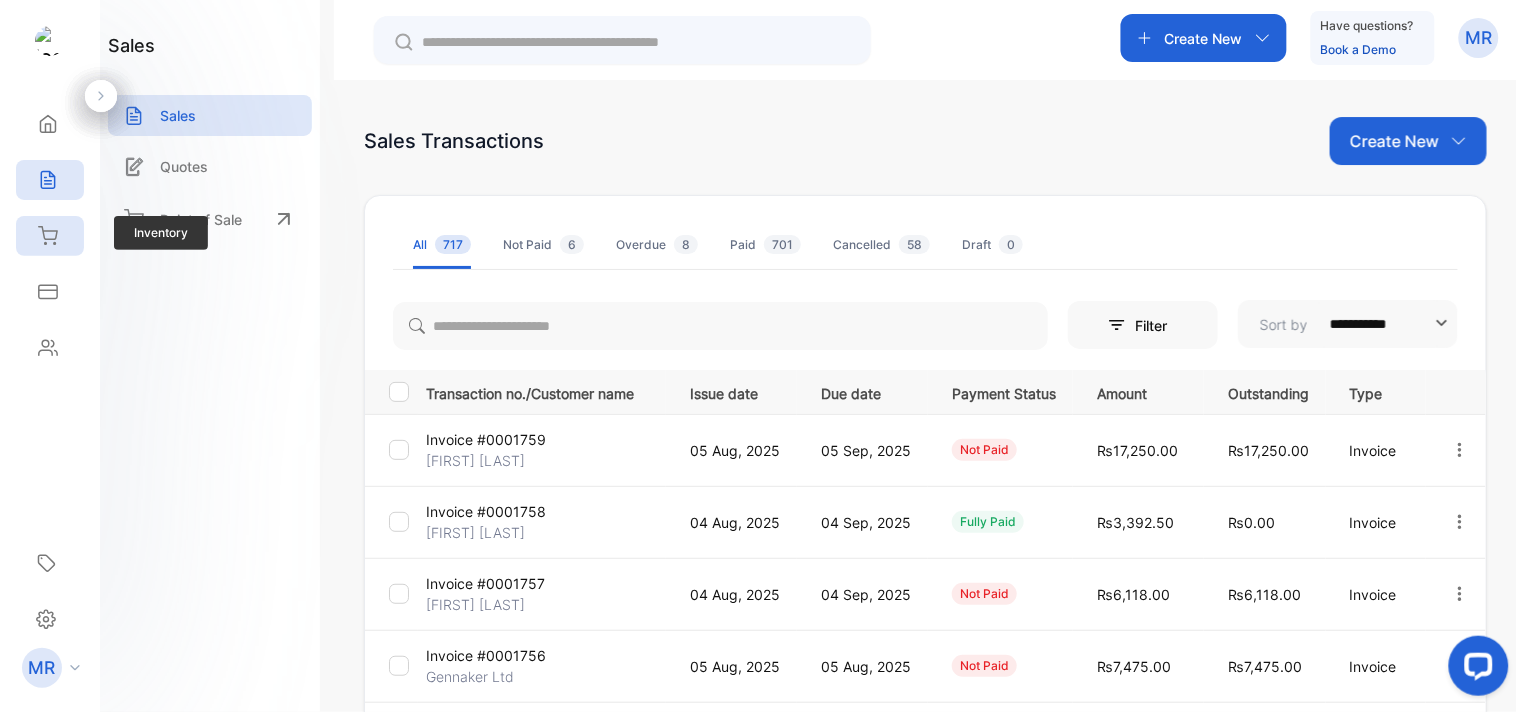 click 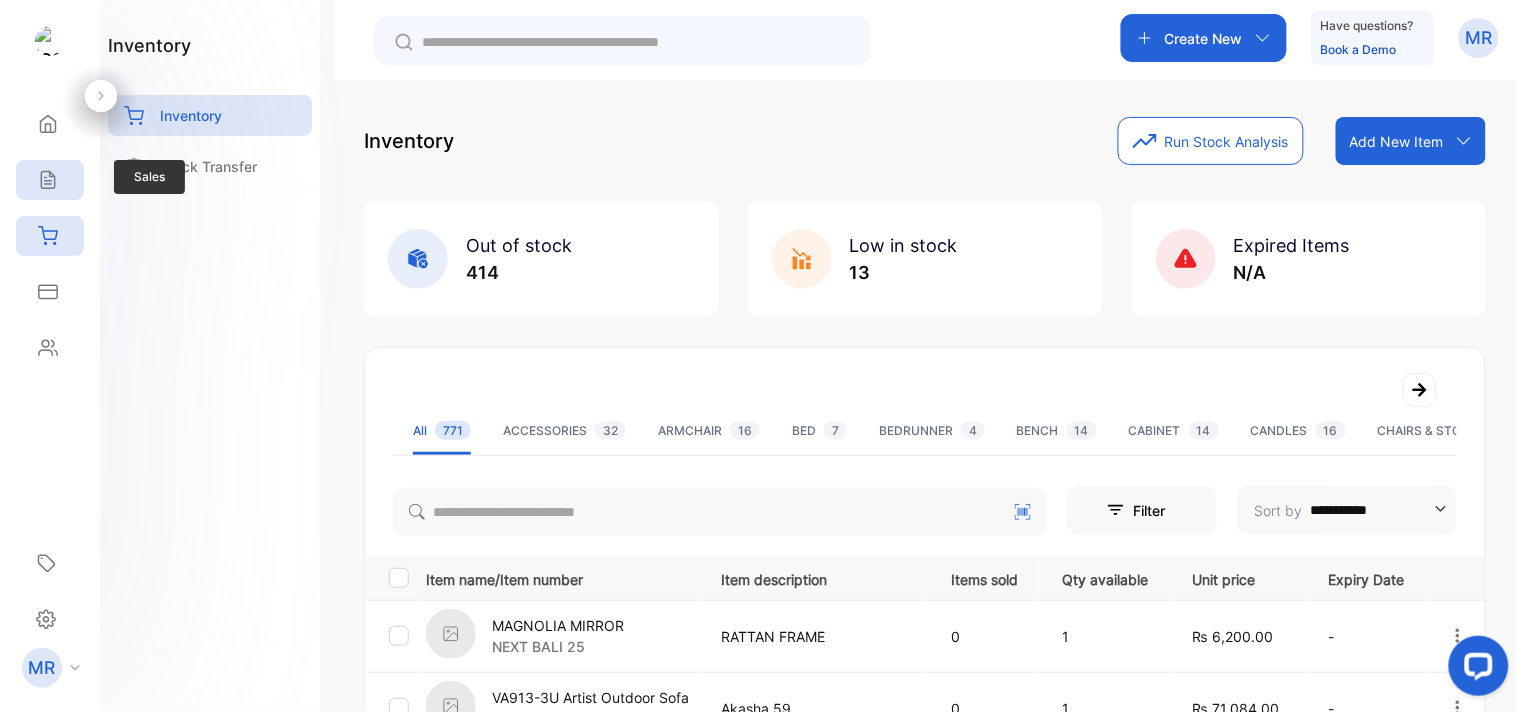 click 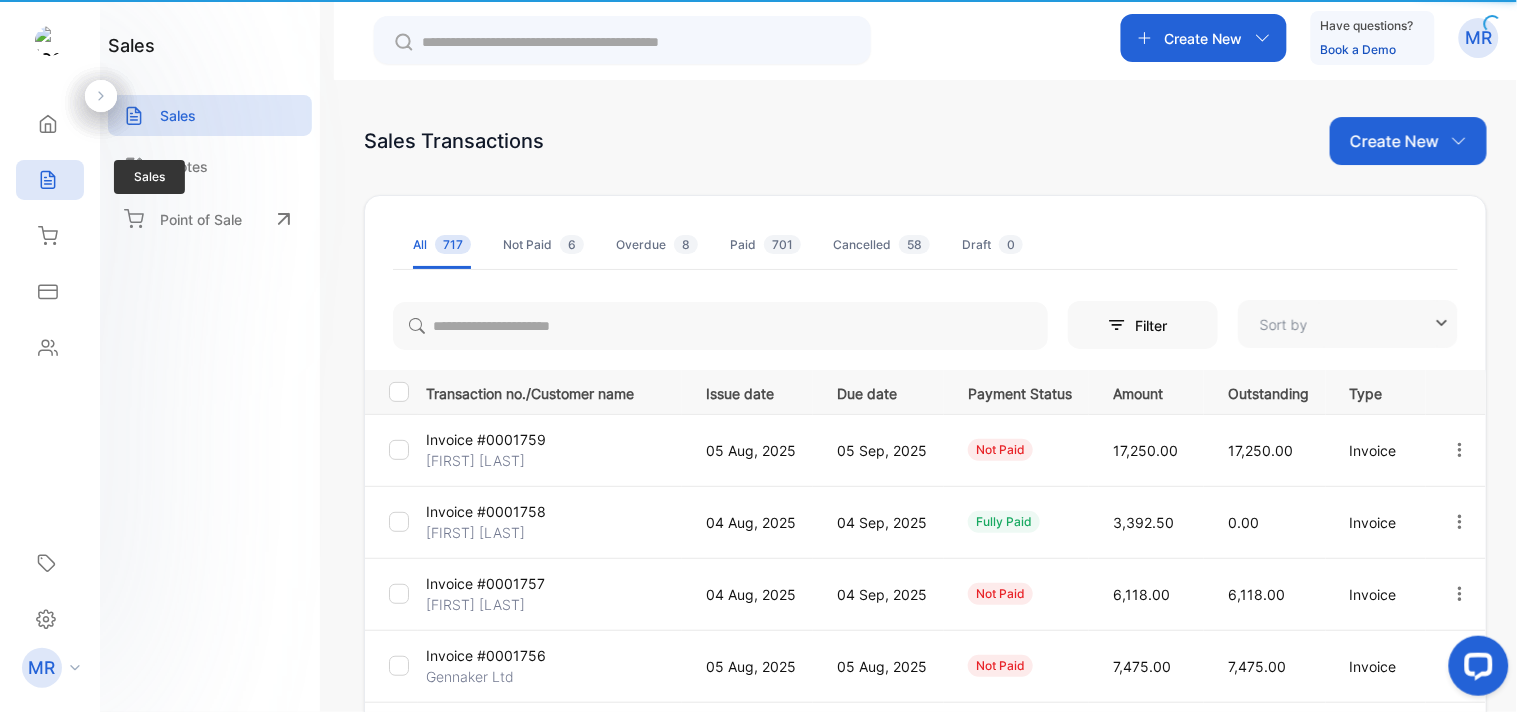 type on "**********" 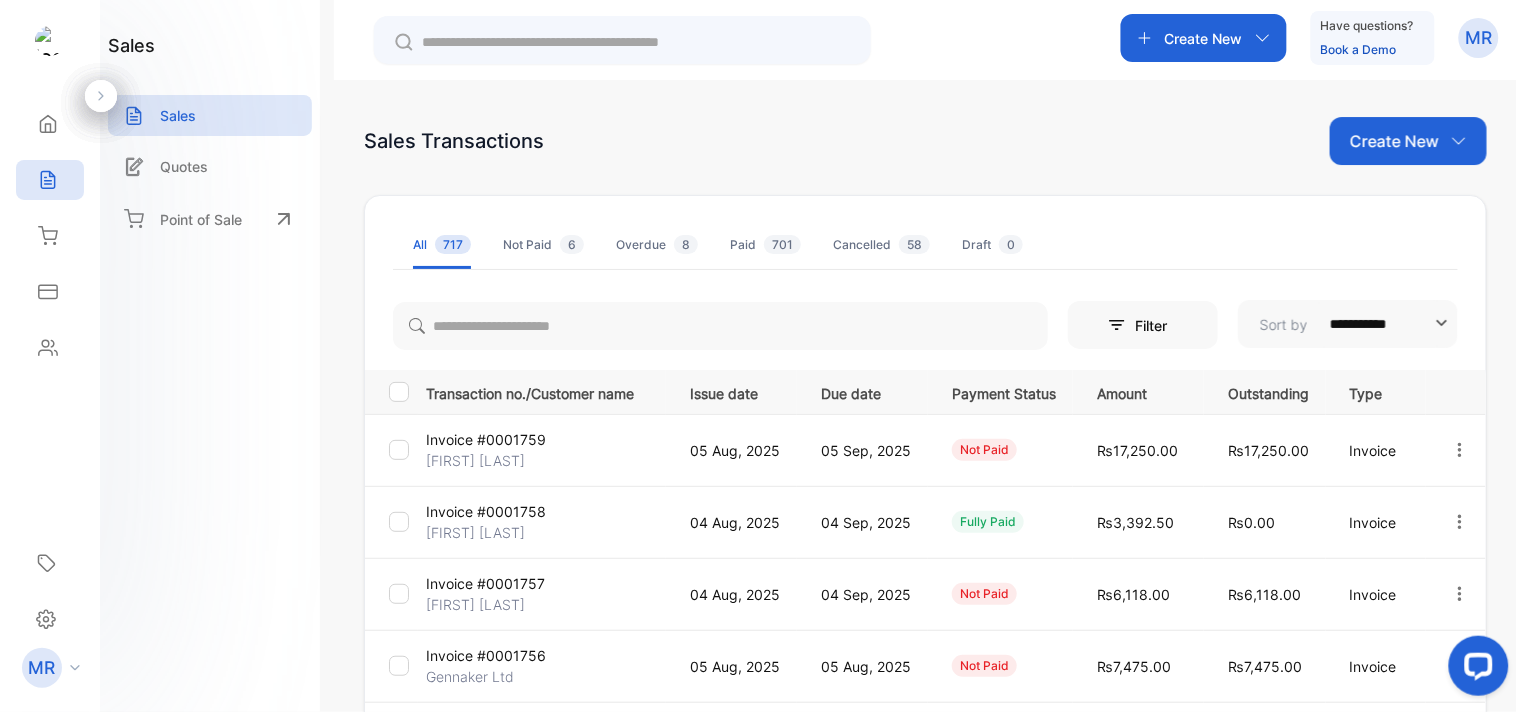 click 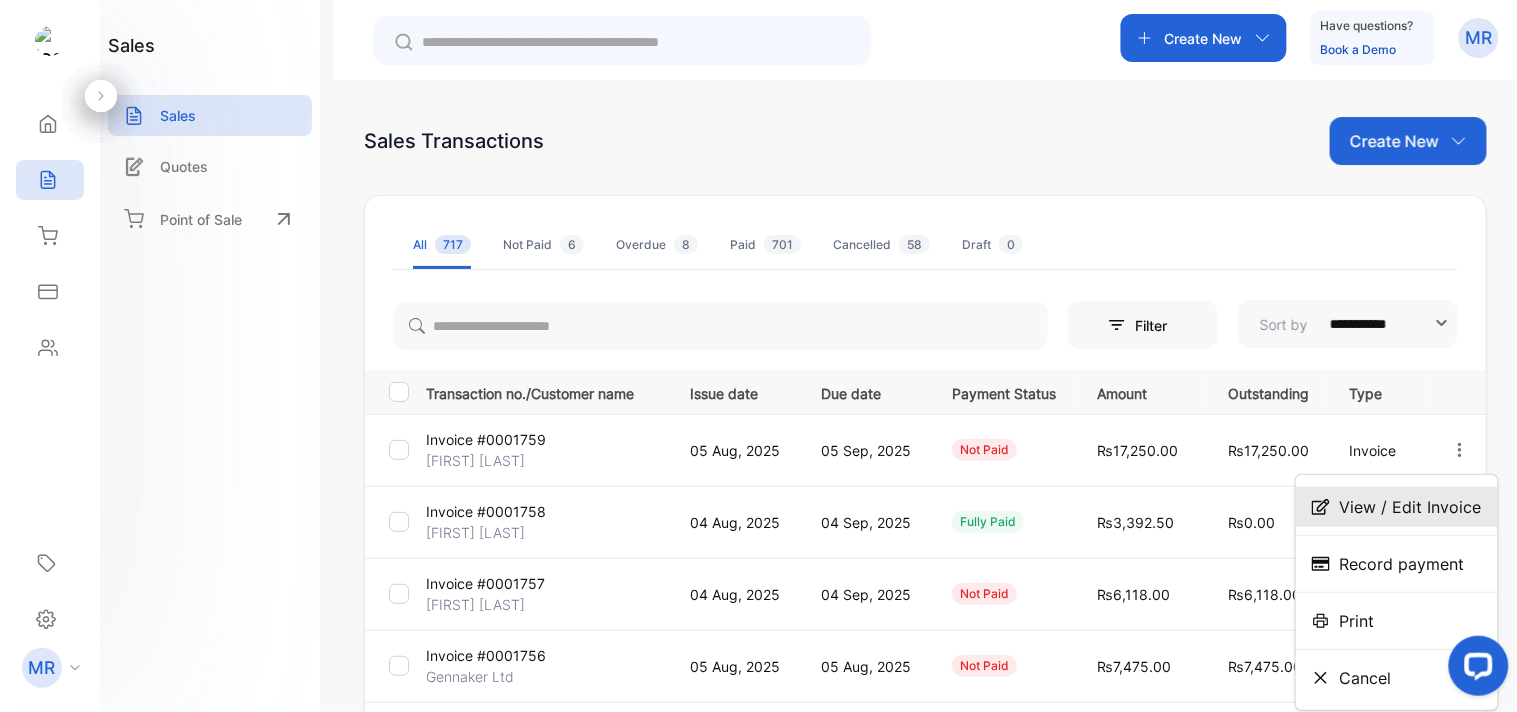 click on "View / Edit Invoice" at bounding box center (1411, 507) 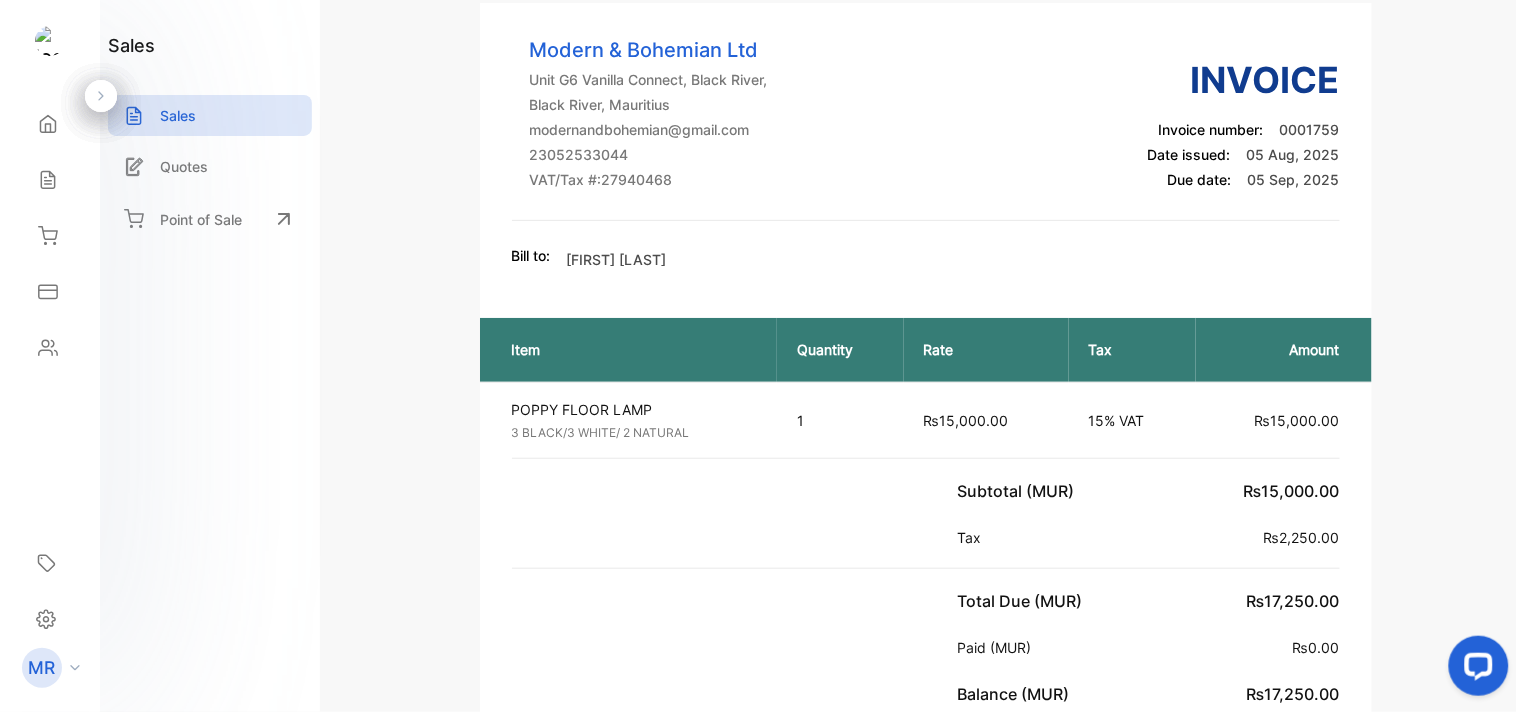 scroll, scrollTop: 0, scrollLeft: 0, axis: both 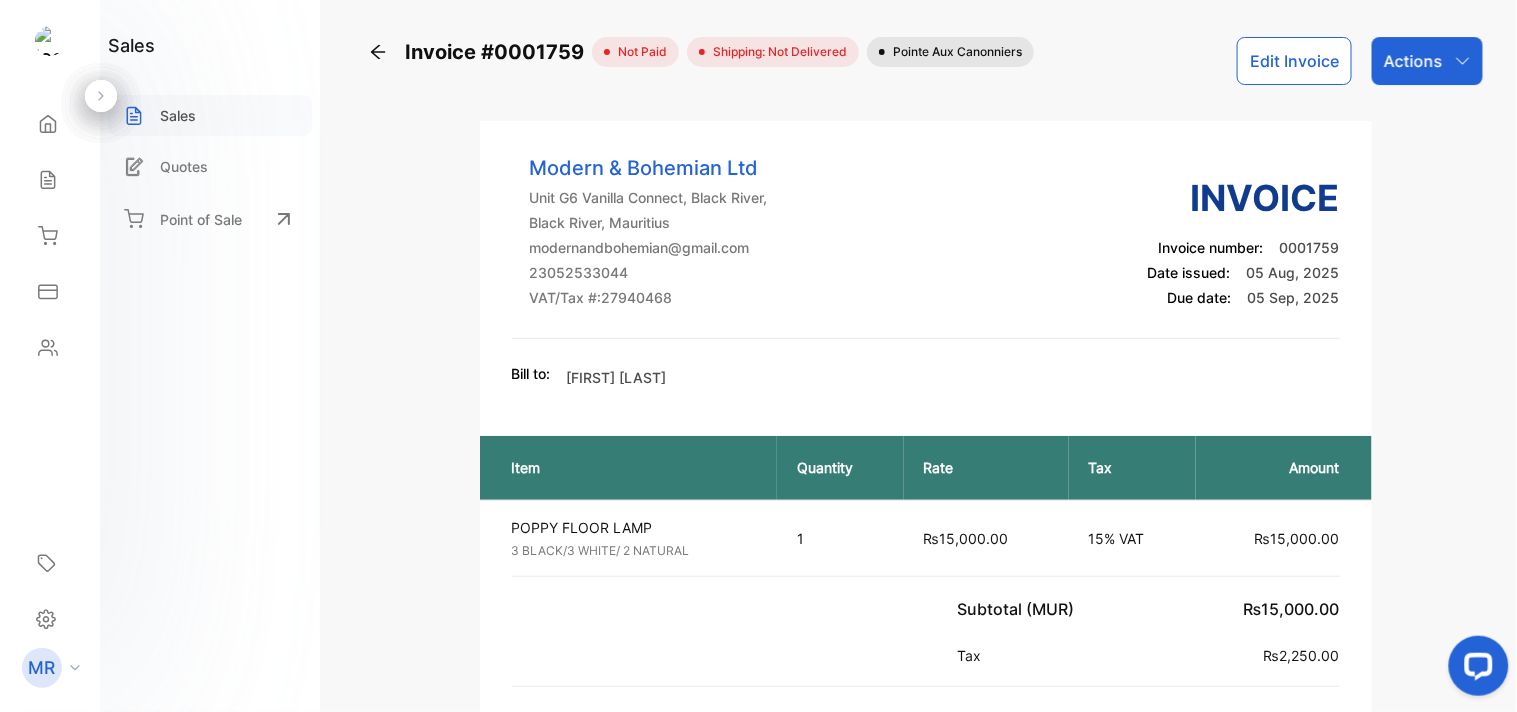 click on "Sales" at bounding box center (178, 115) 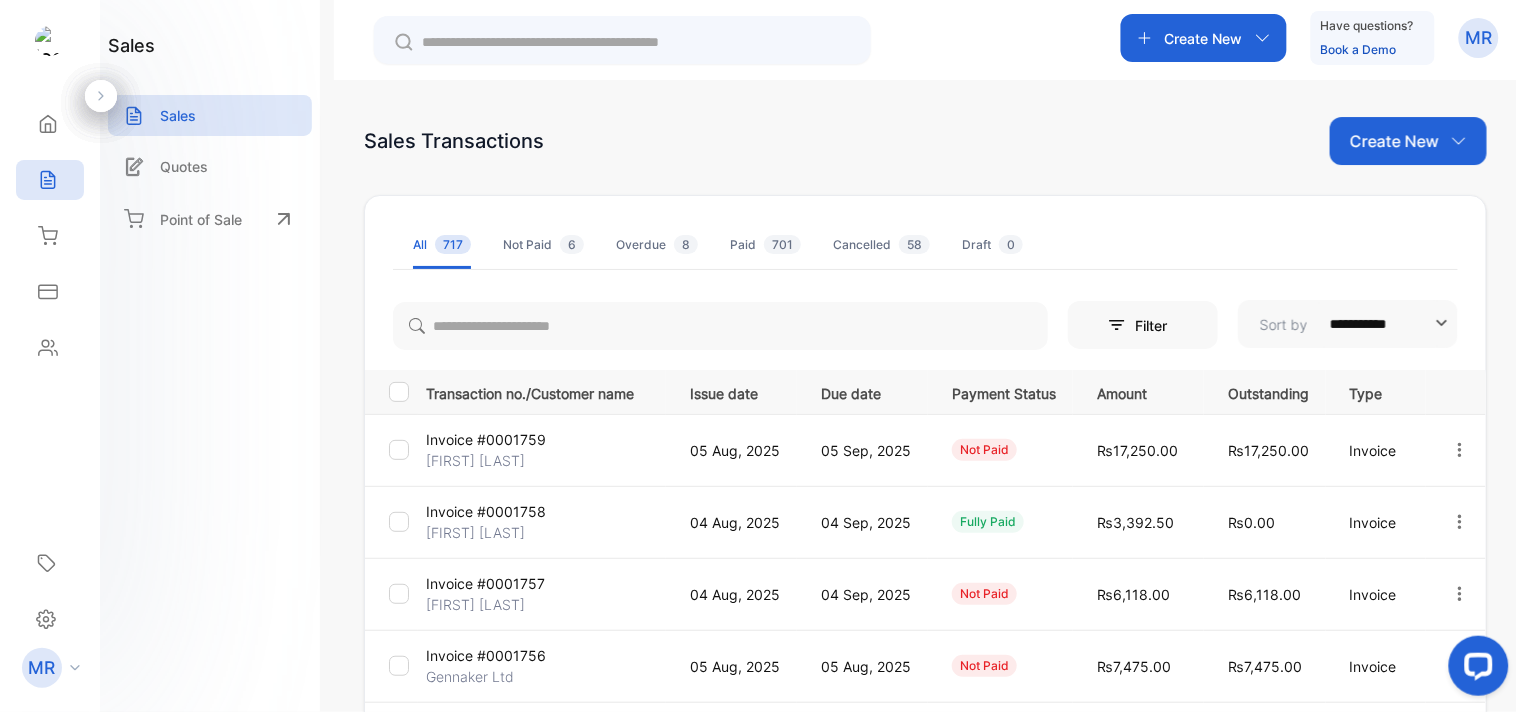 click 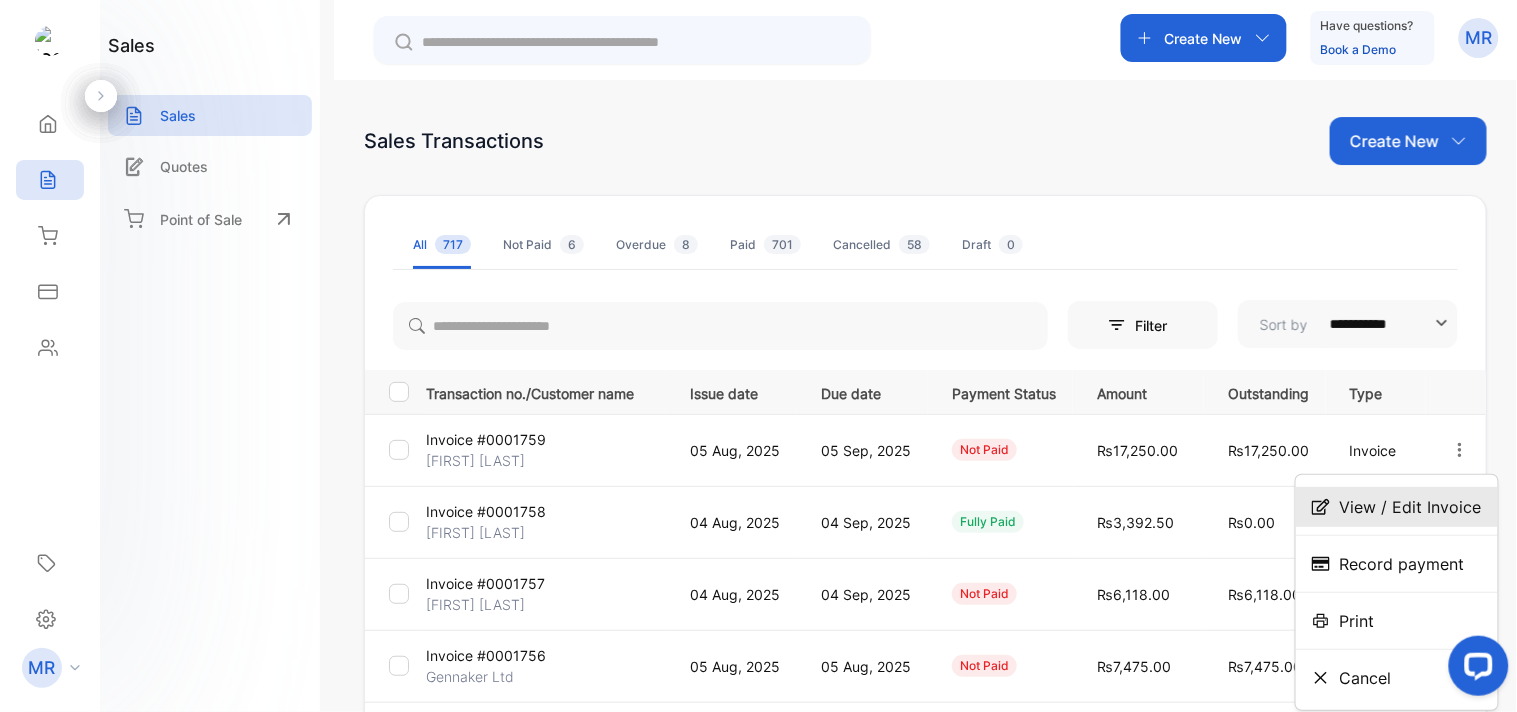 click on "View / Edit Invoice" at bounding box center [1411, 507] 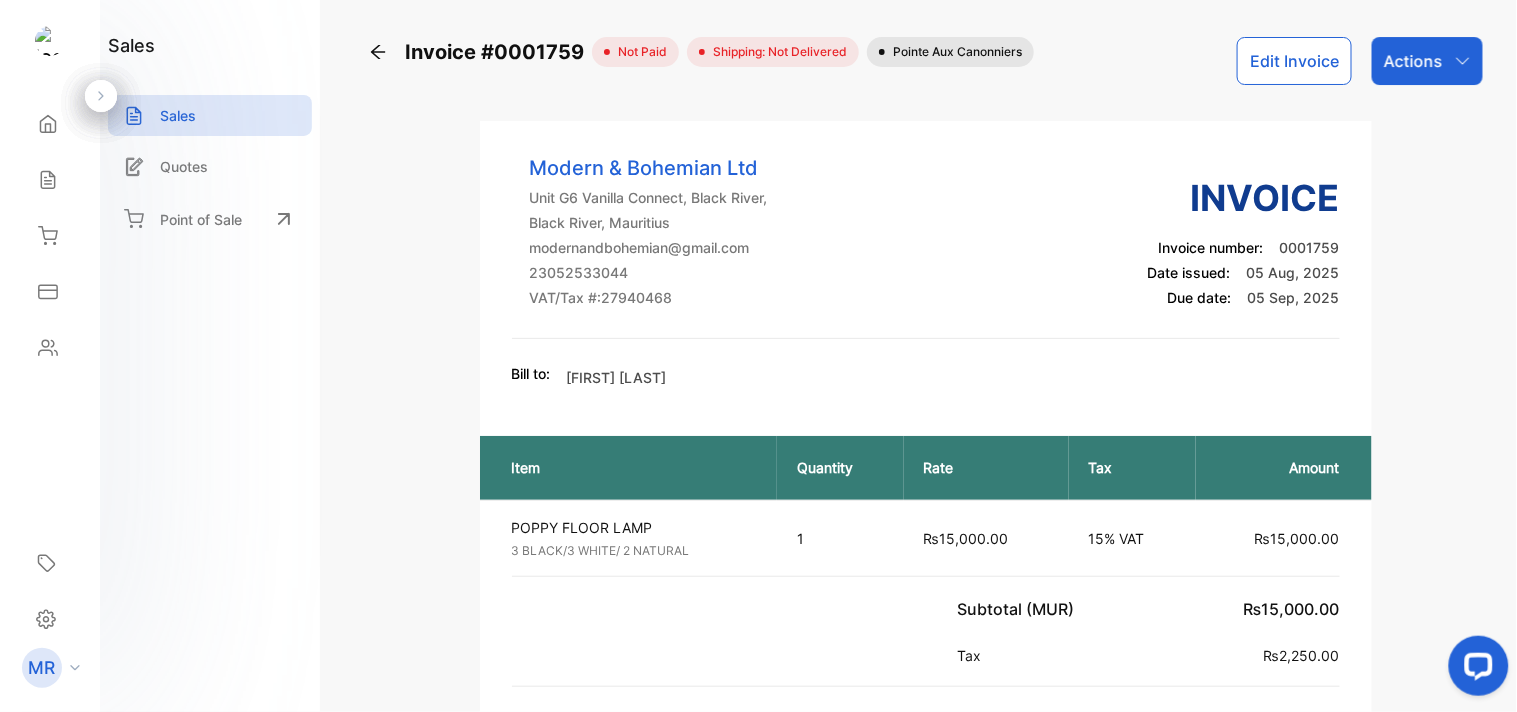 click on "sales Sales Quotes Point of Sale" at bounding box center (210, 141) 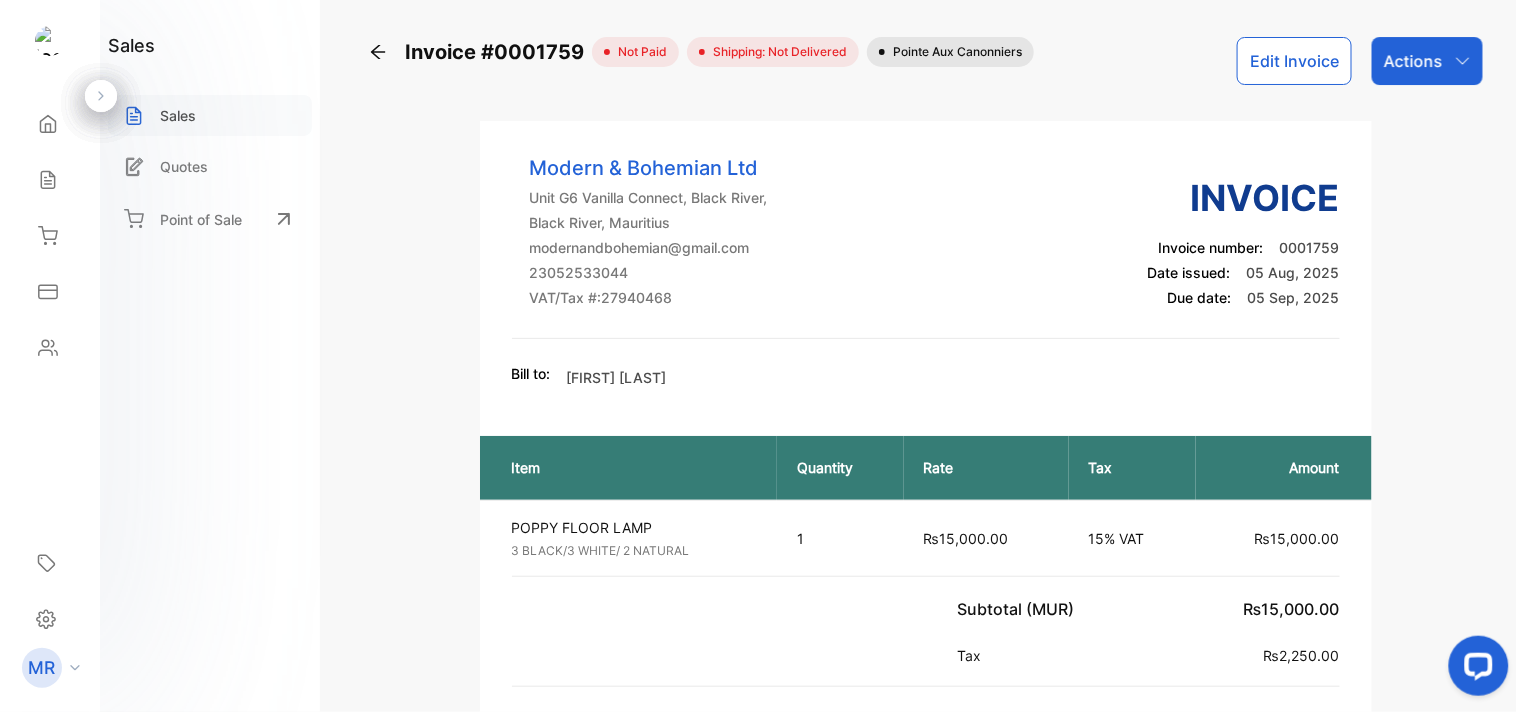 click on "Sales" at bounding box center [210, 115] 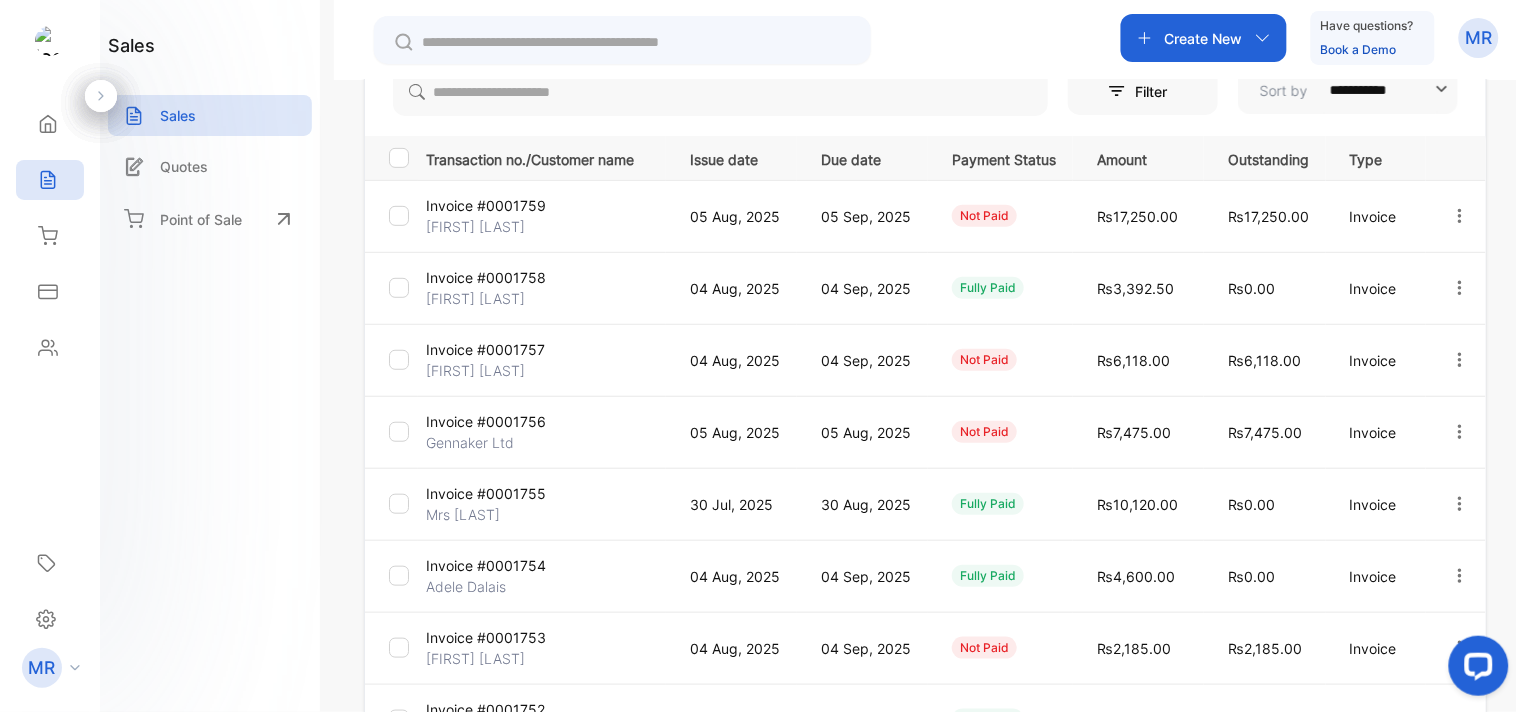 scroll, scrollTop: 0, scrollLeft: 0, axis: both 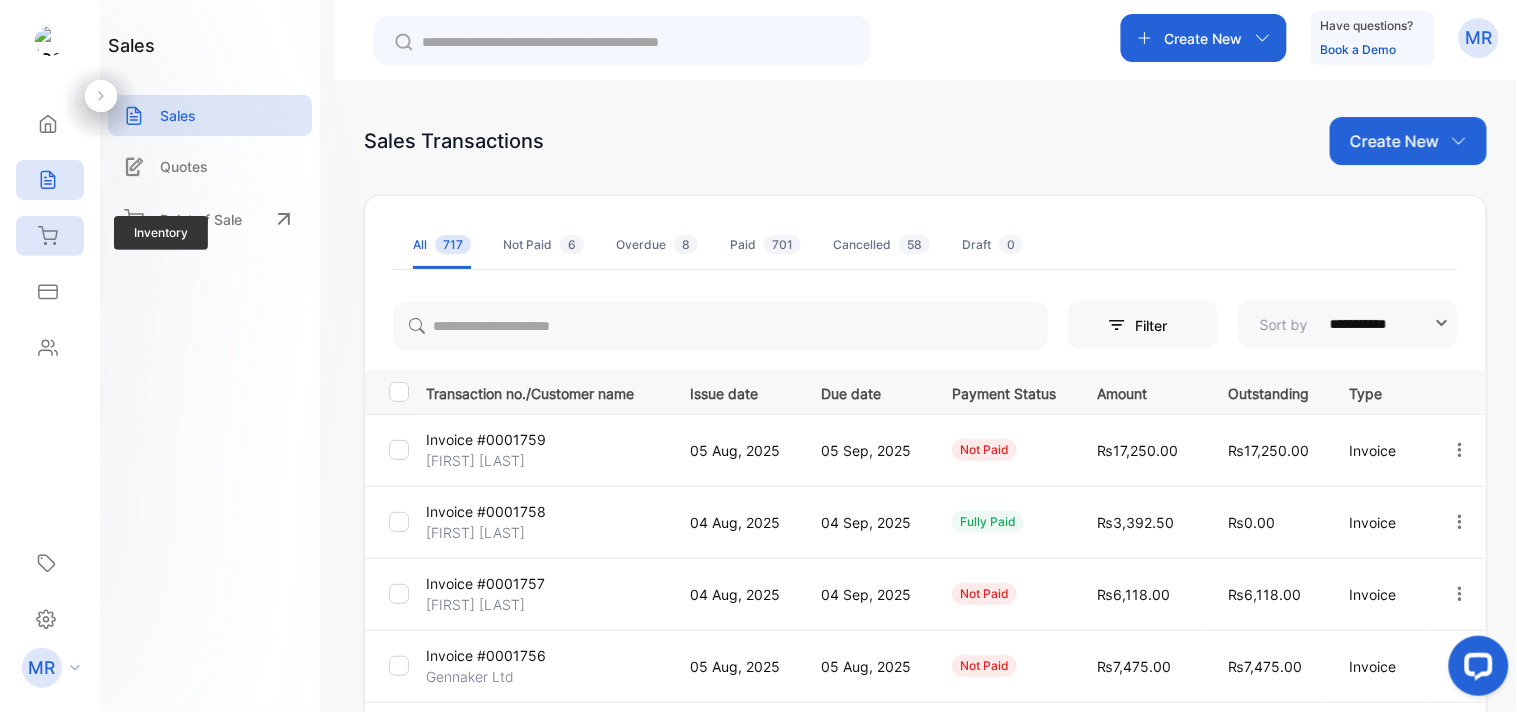 click on "Inventory" at bounding box center (45, 236) 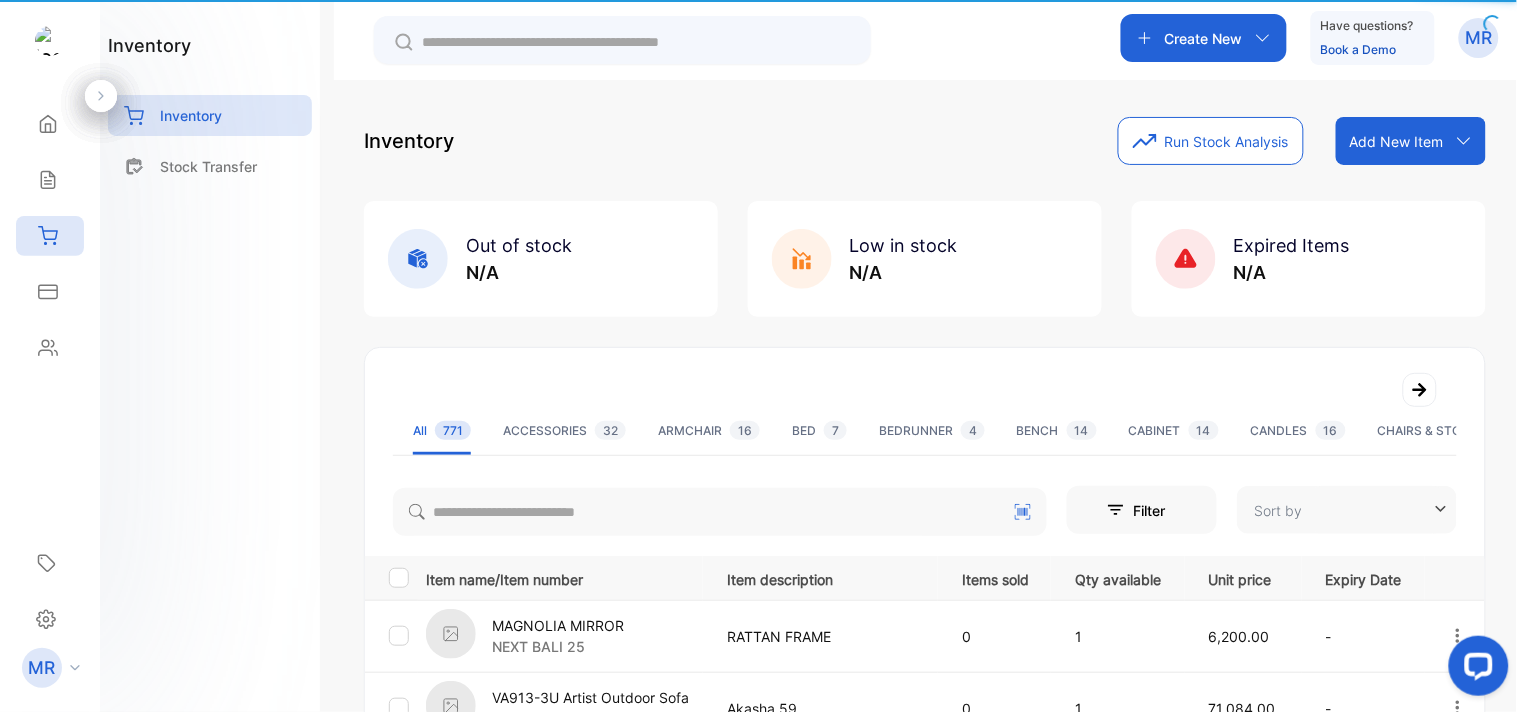 type on "**********" 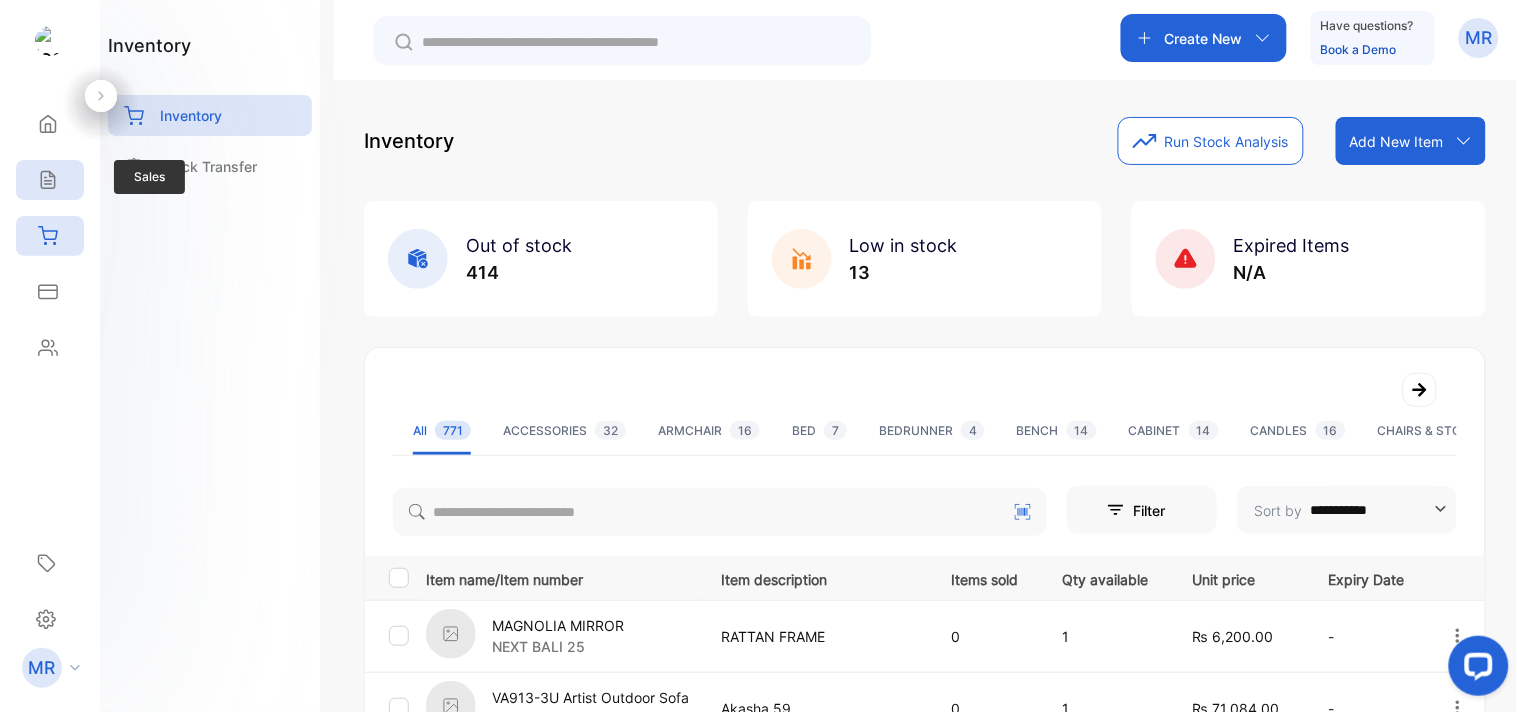 click 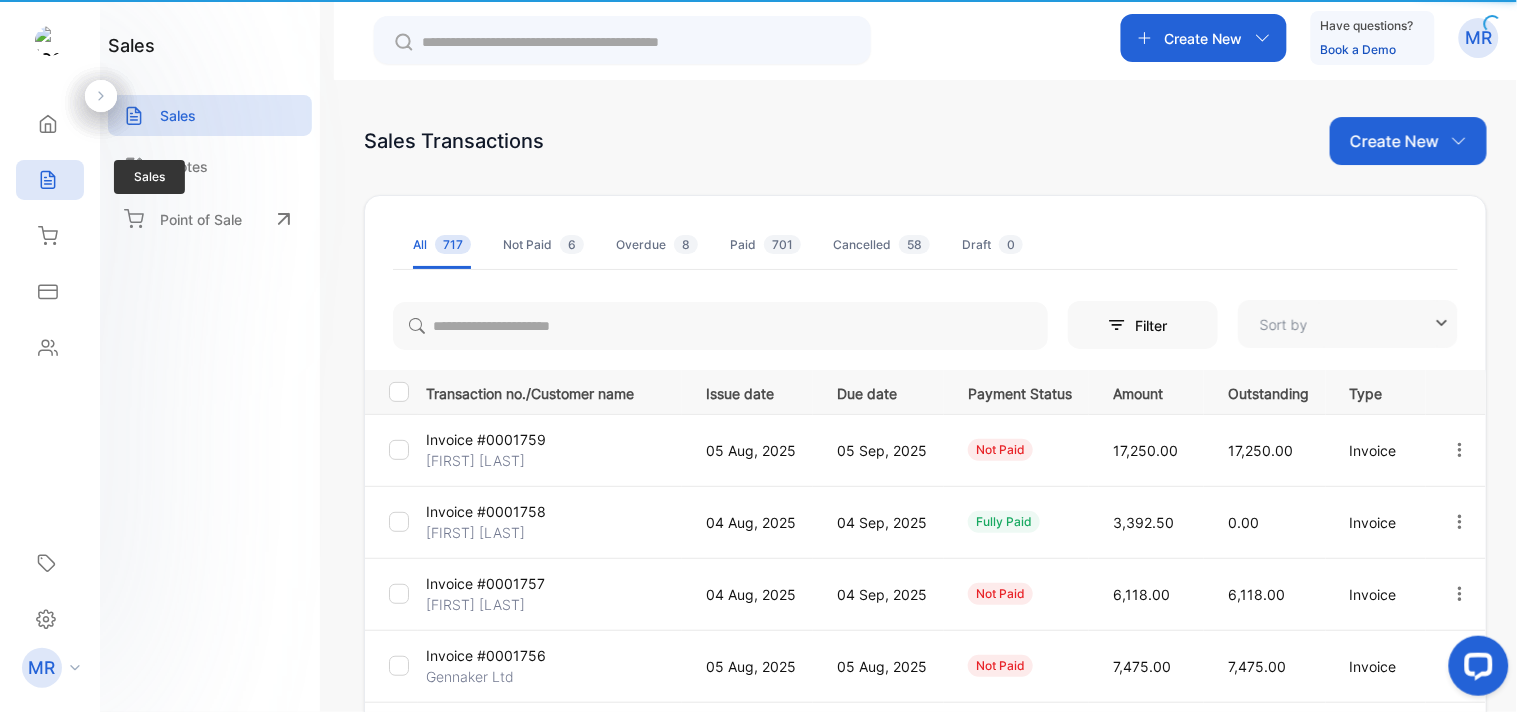type on "**********" 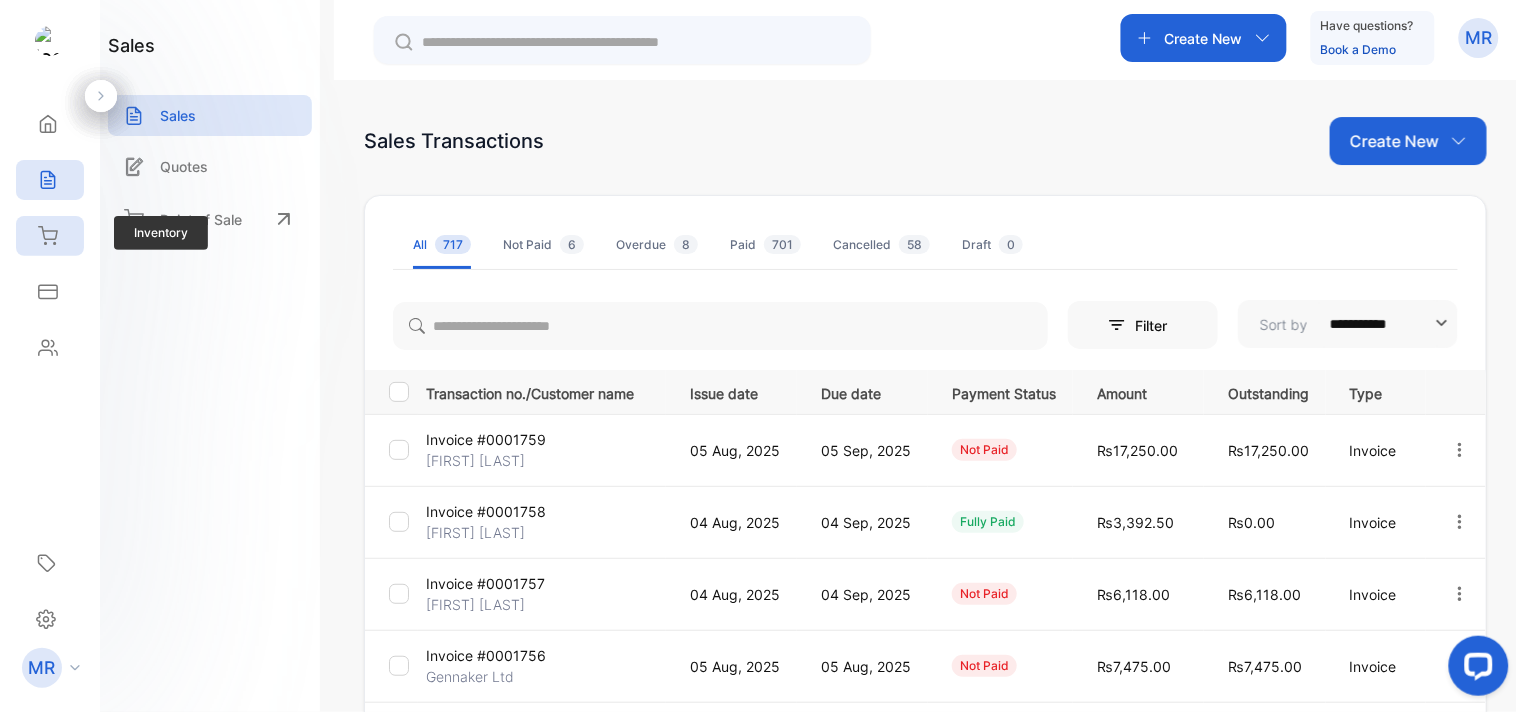 click 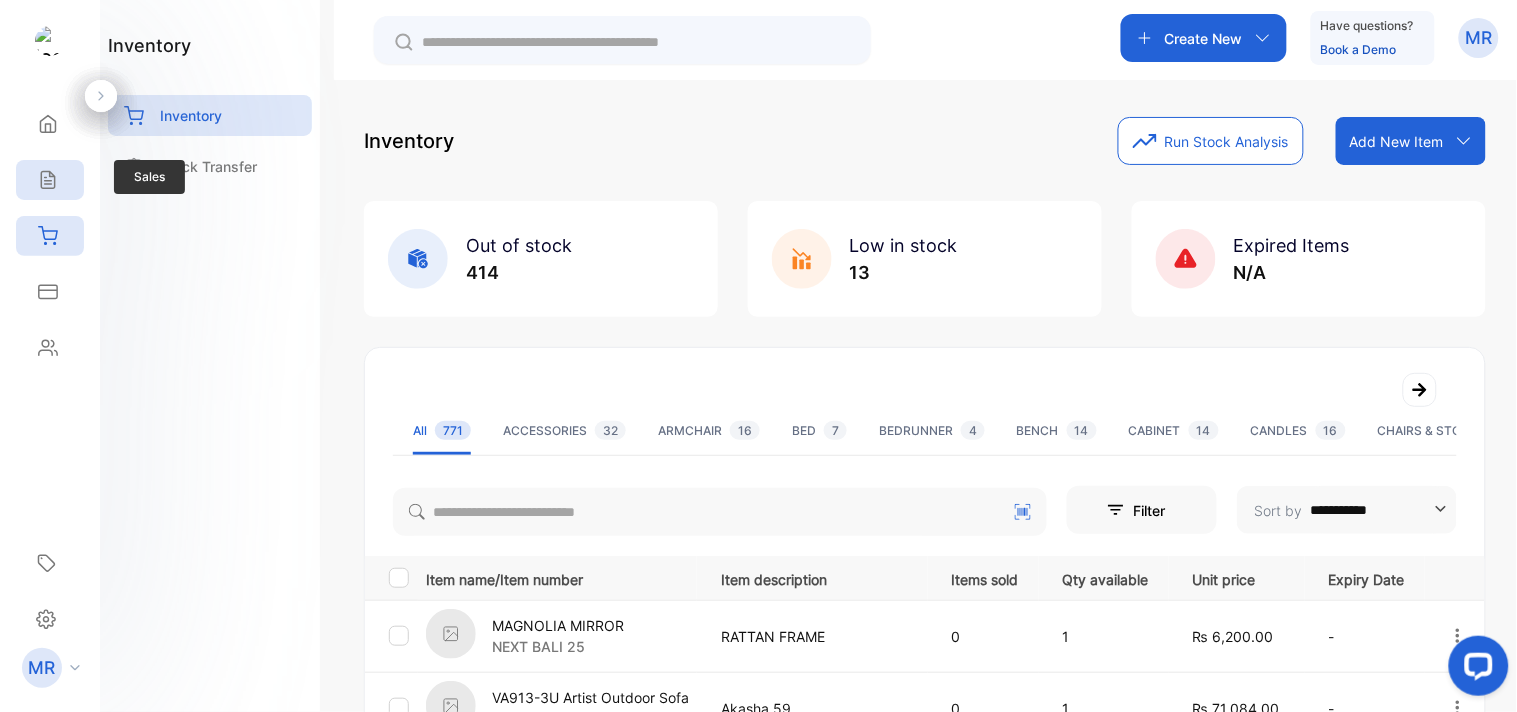 click 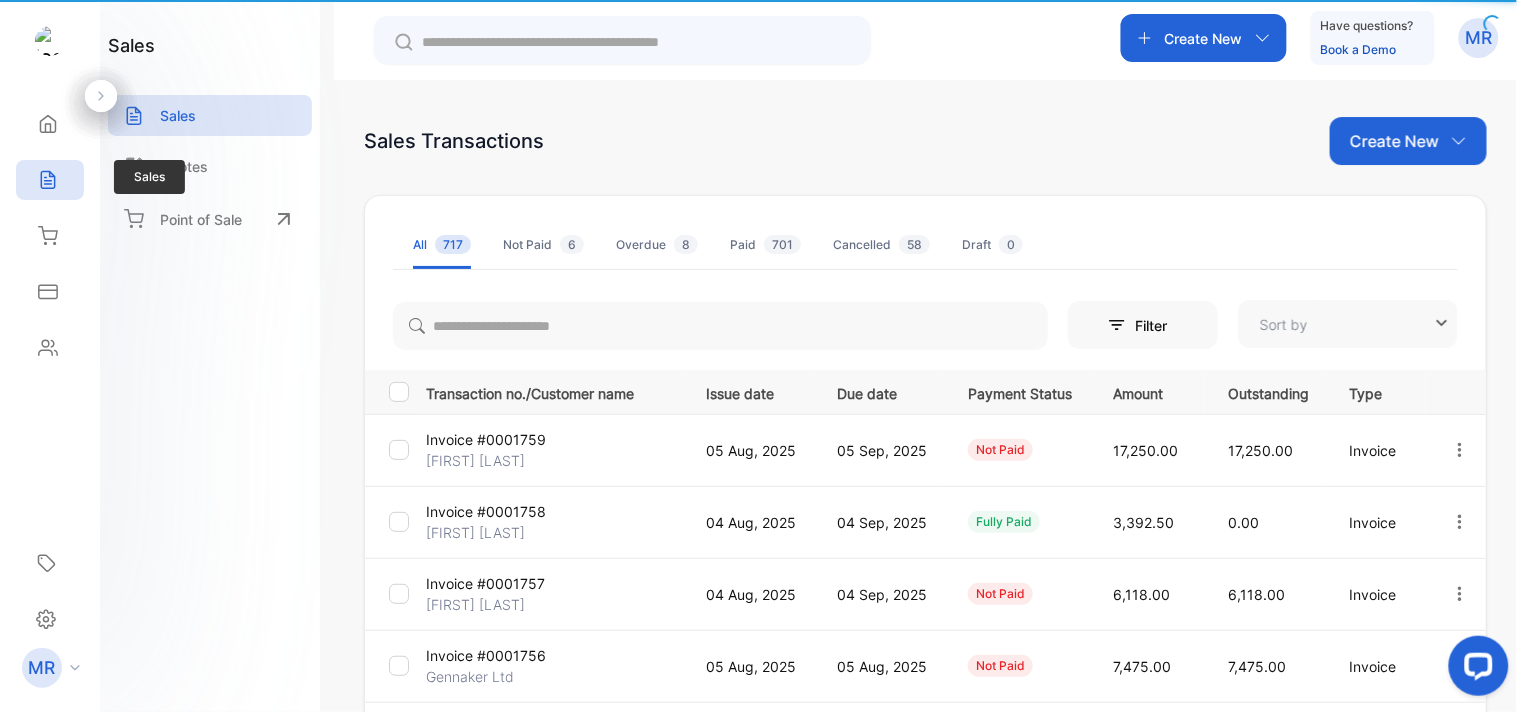 type on "**********" 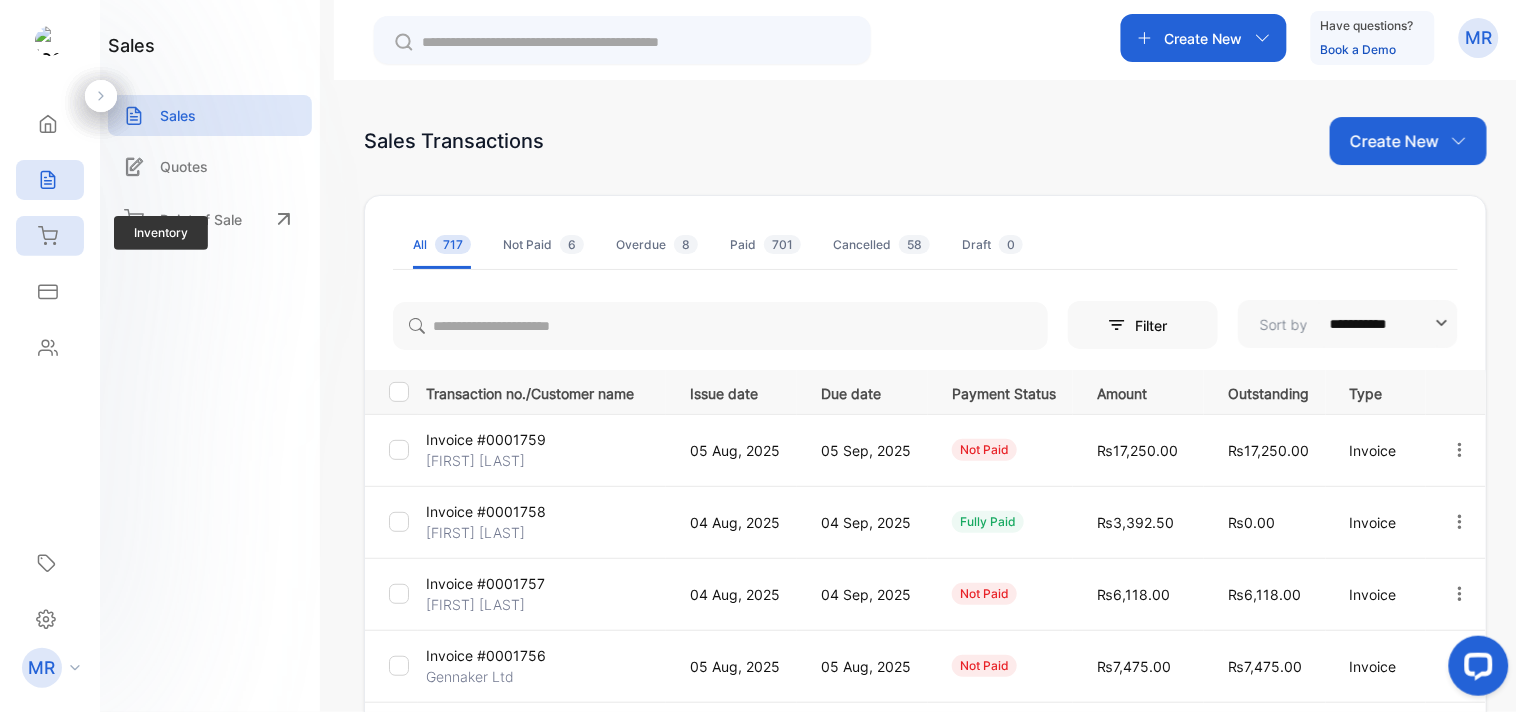 click 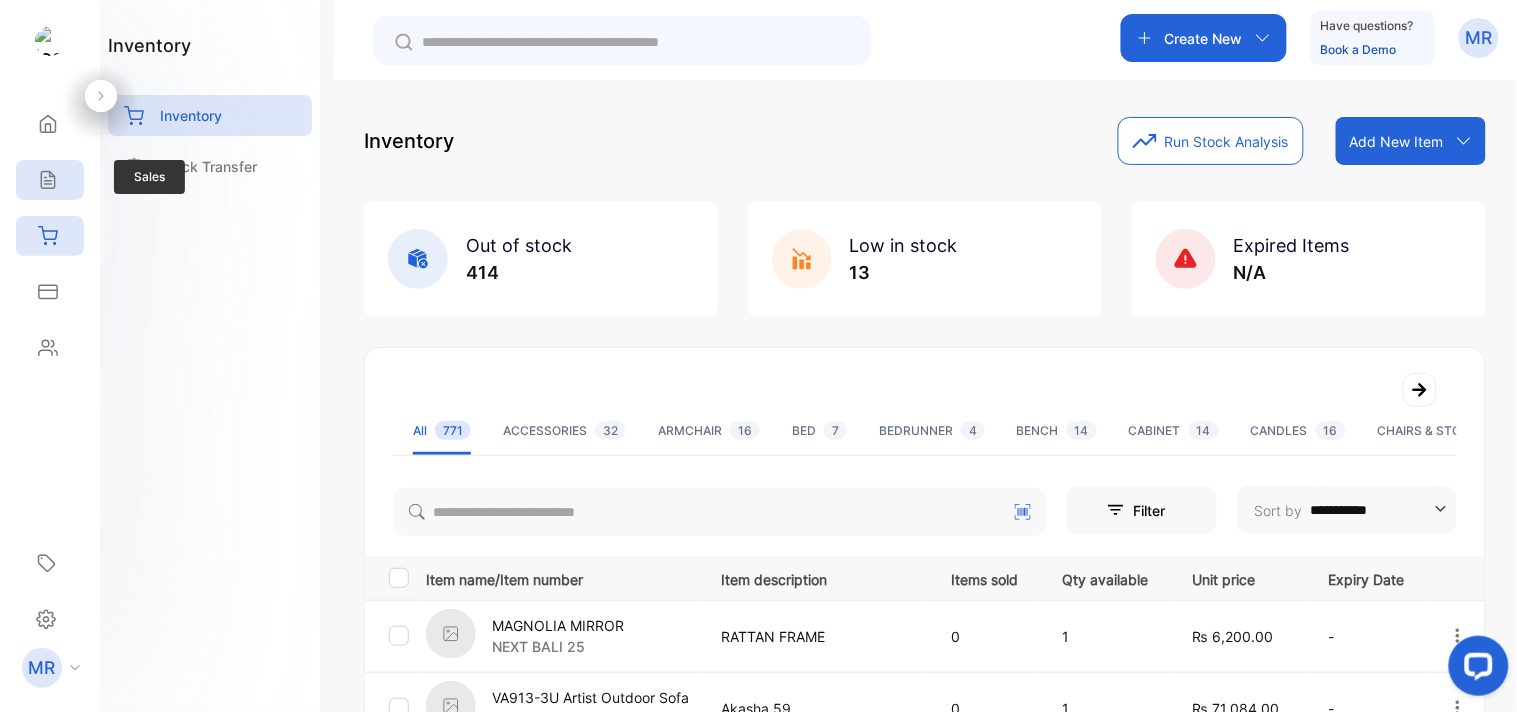 click 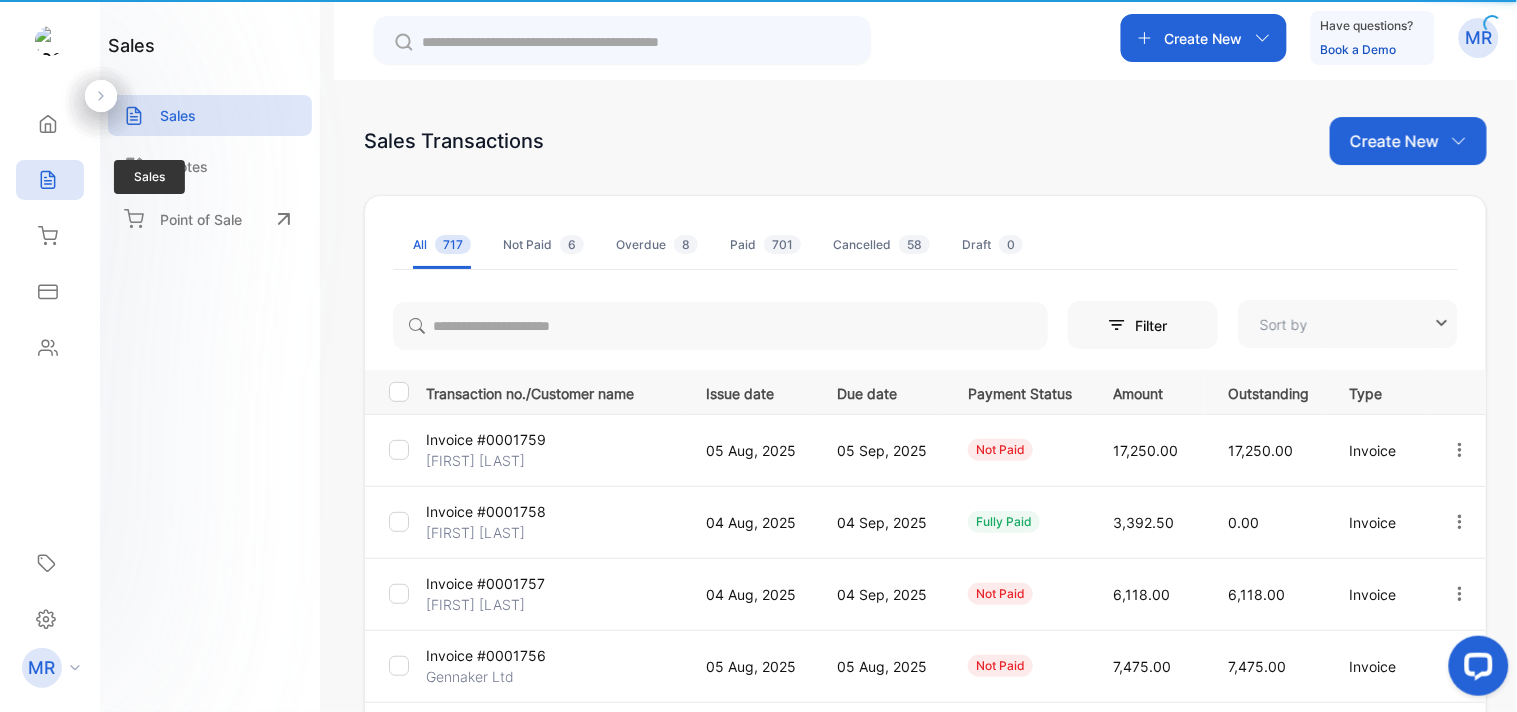 type on "**********" 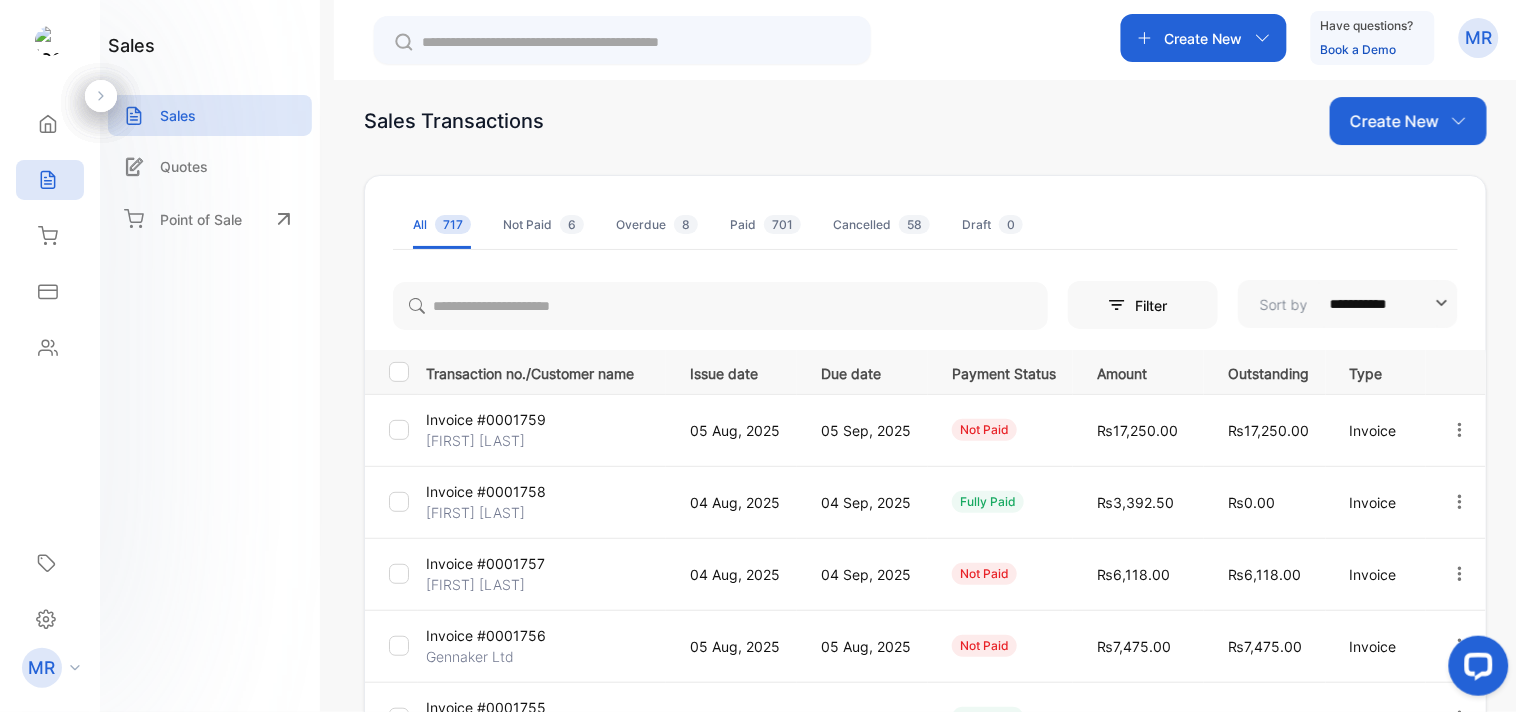 scroll, scrollTop: 0, scrollLeft: 0, axis: both 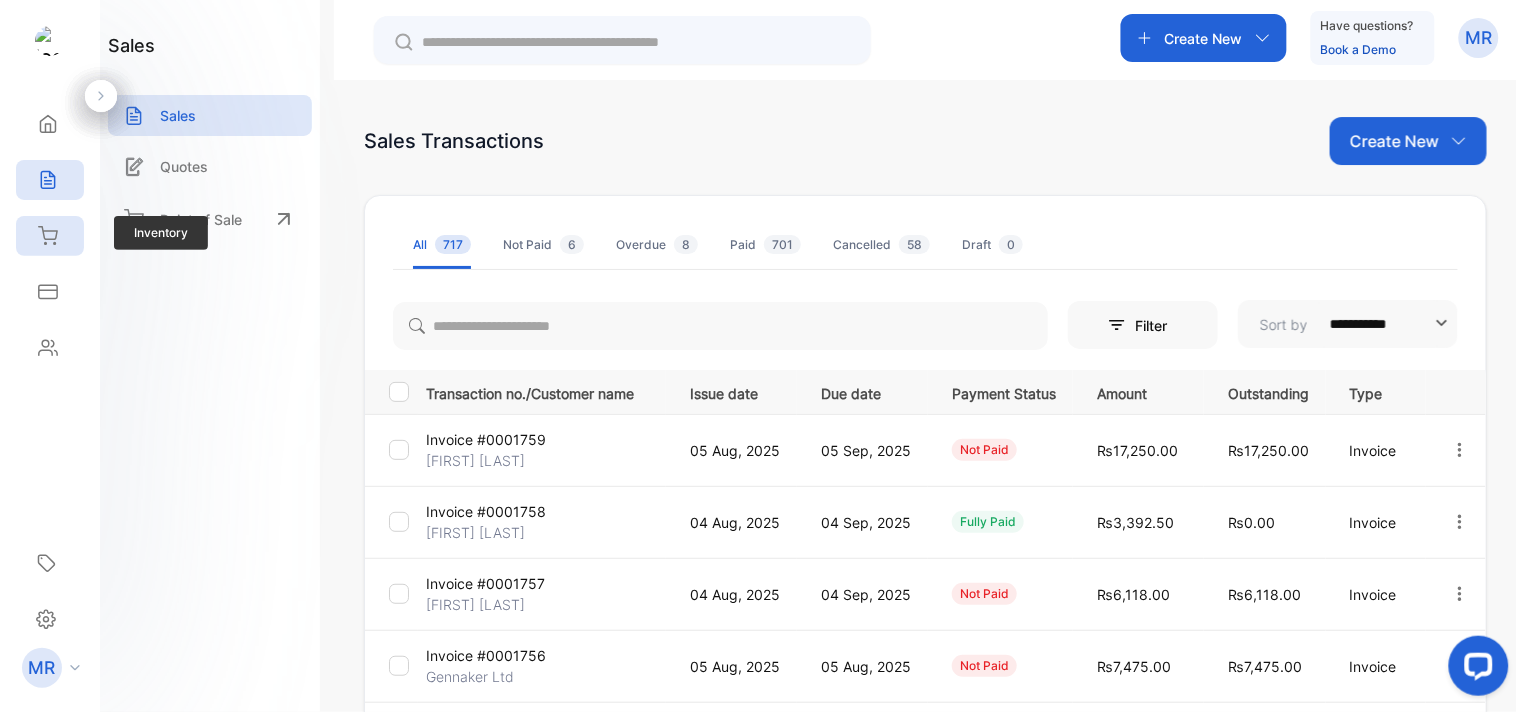 click 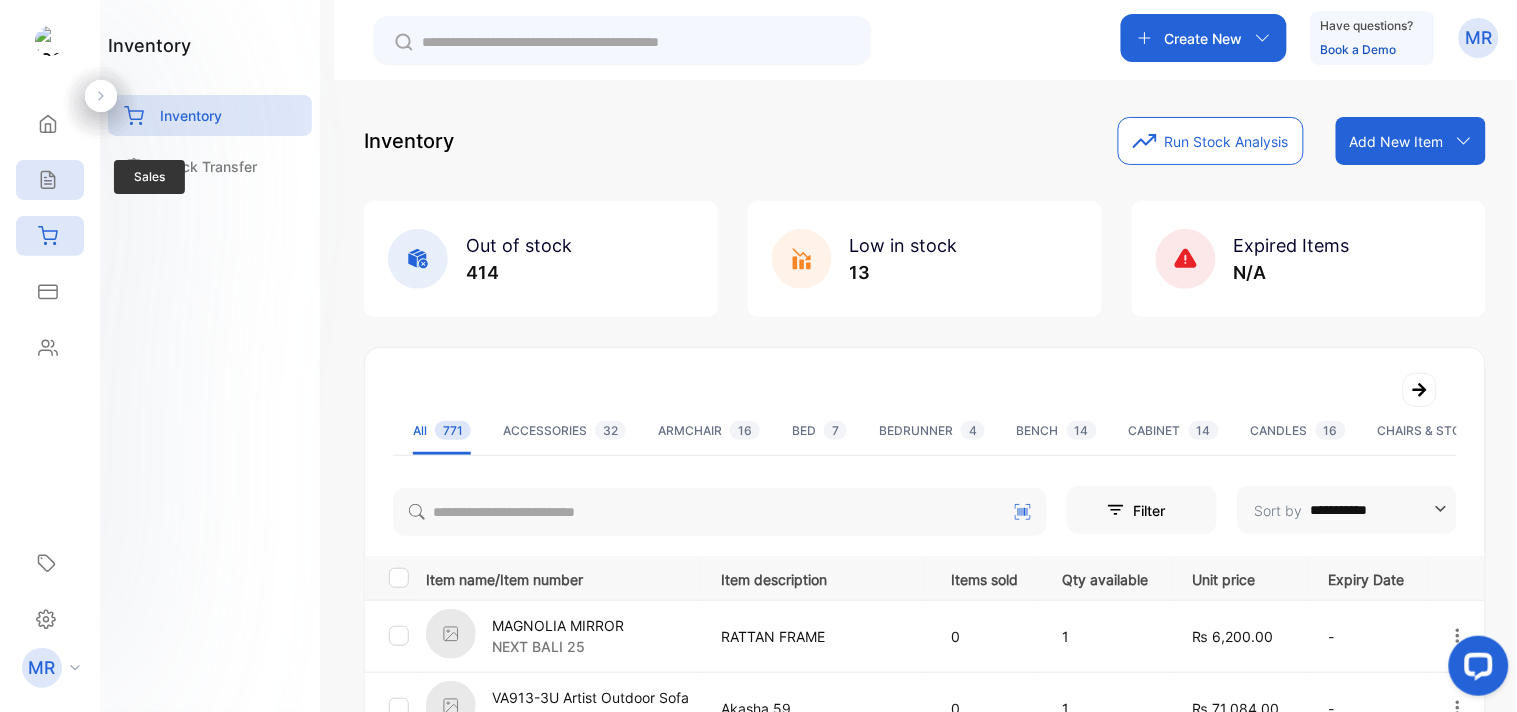 click 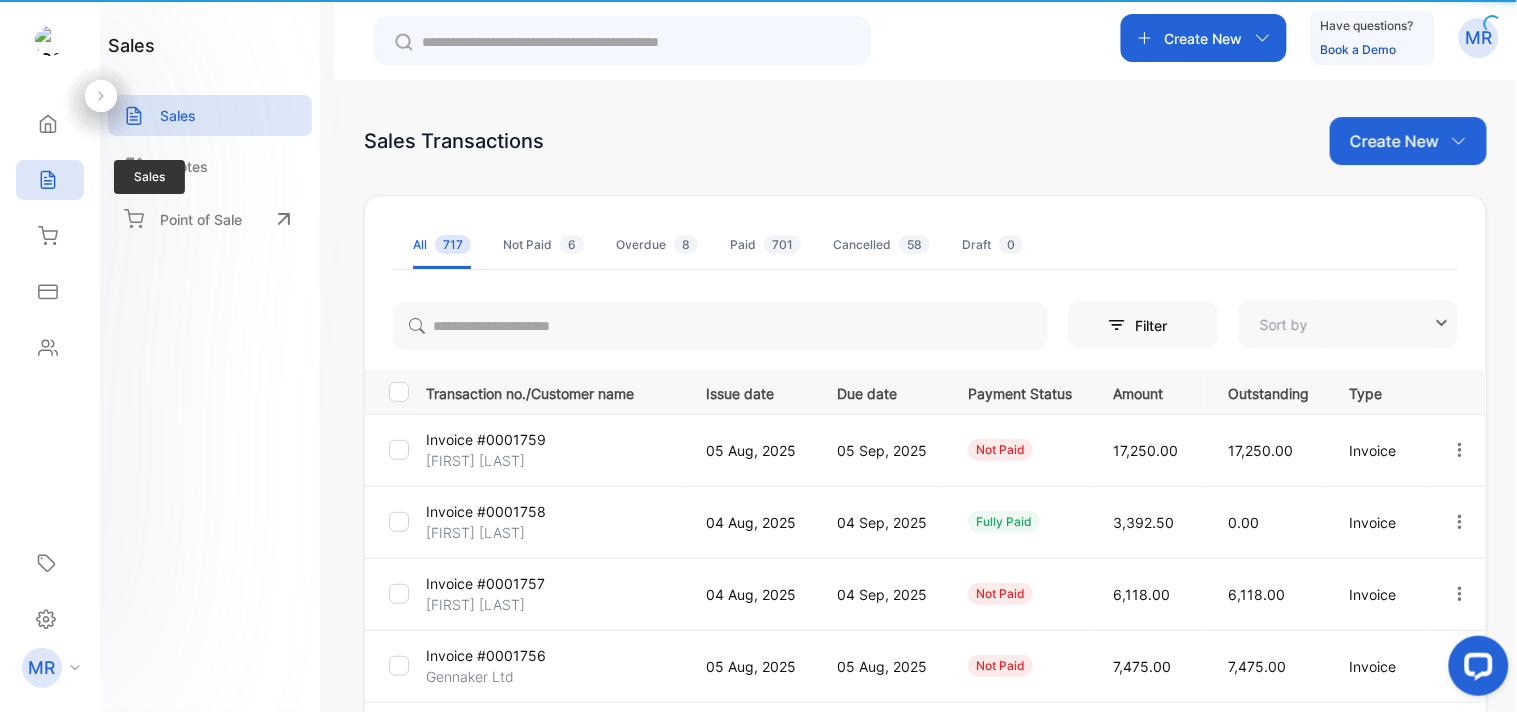 type on "**********" 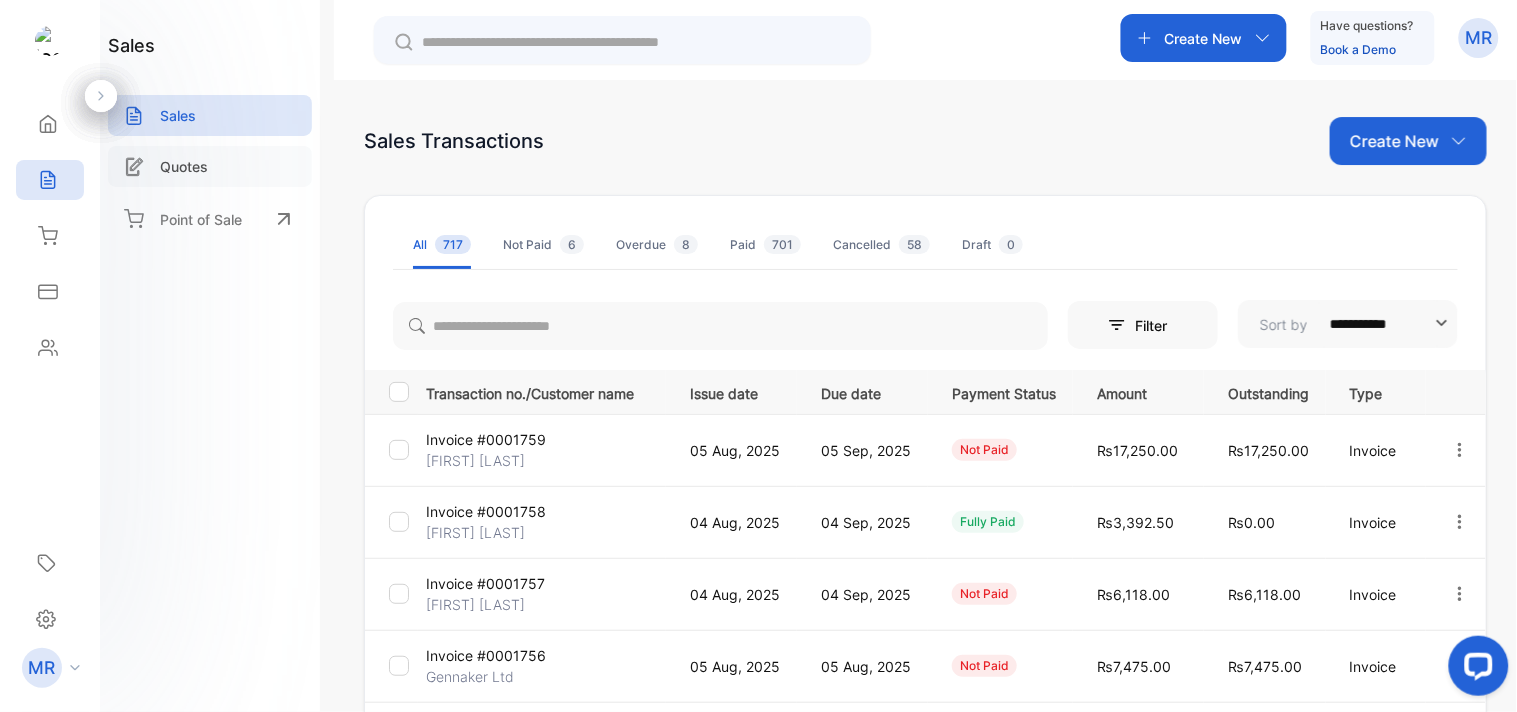 click on "Quotes" at bounding box center (184, 166) 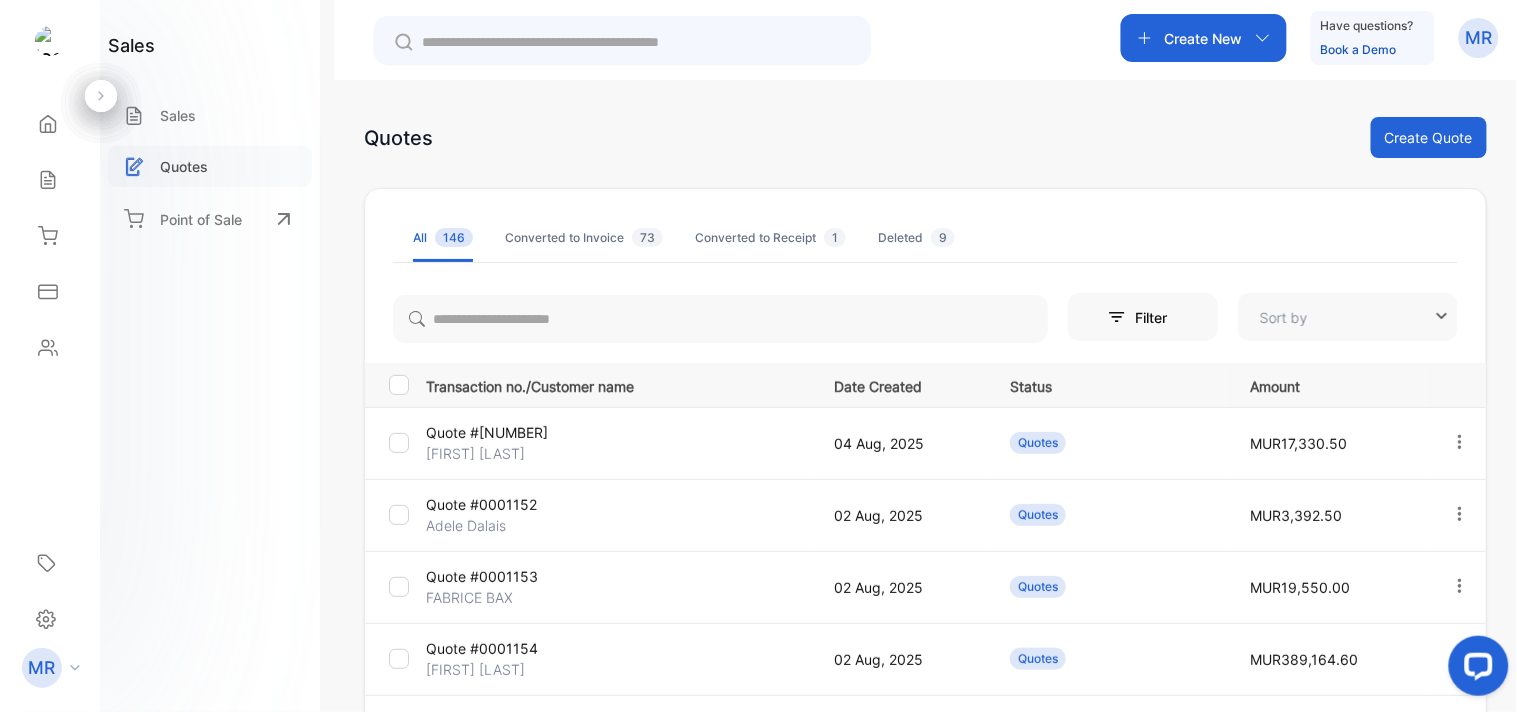 type on "**********" 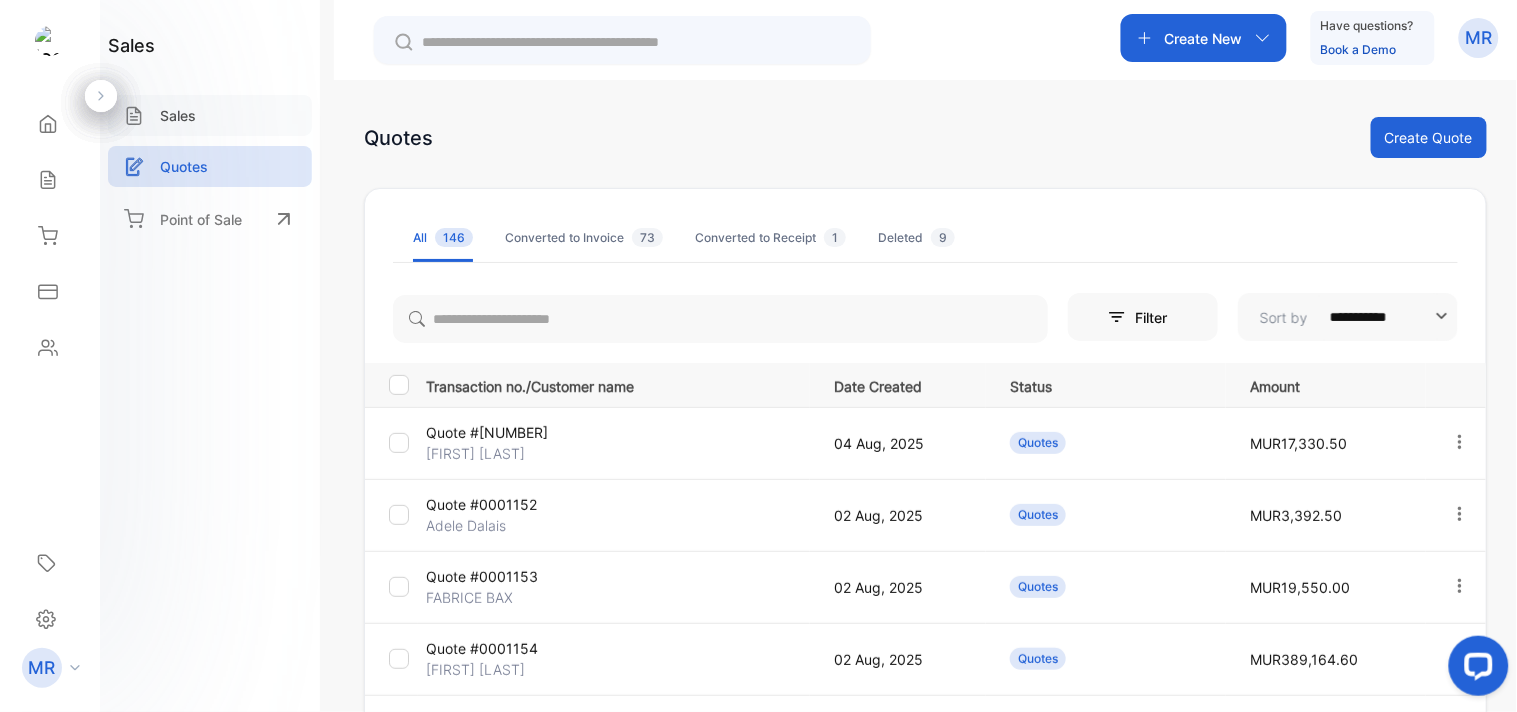 click on "Sales" at bounding box center (178, 115) 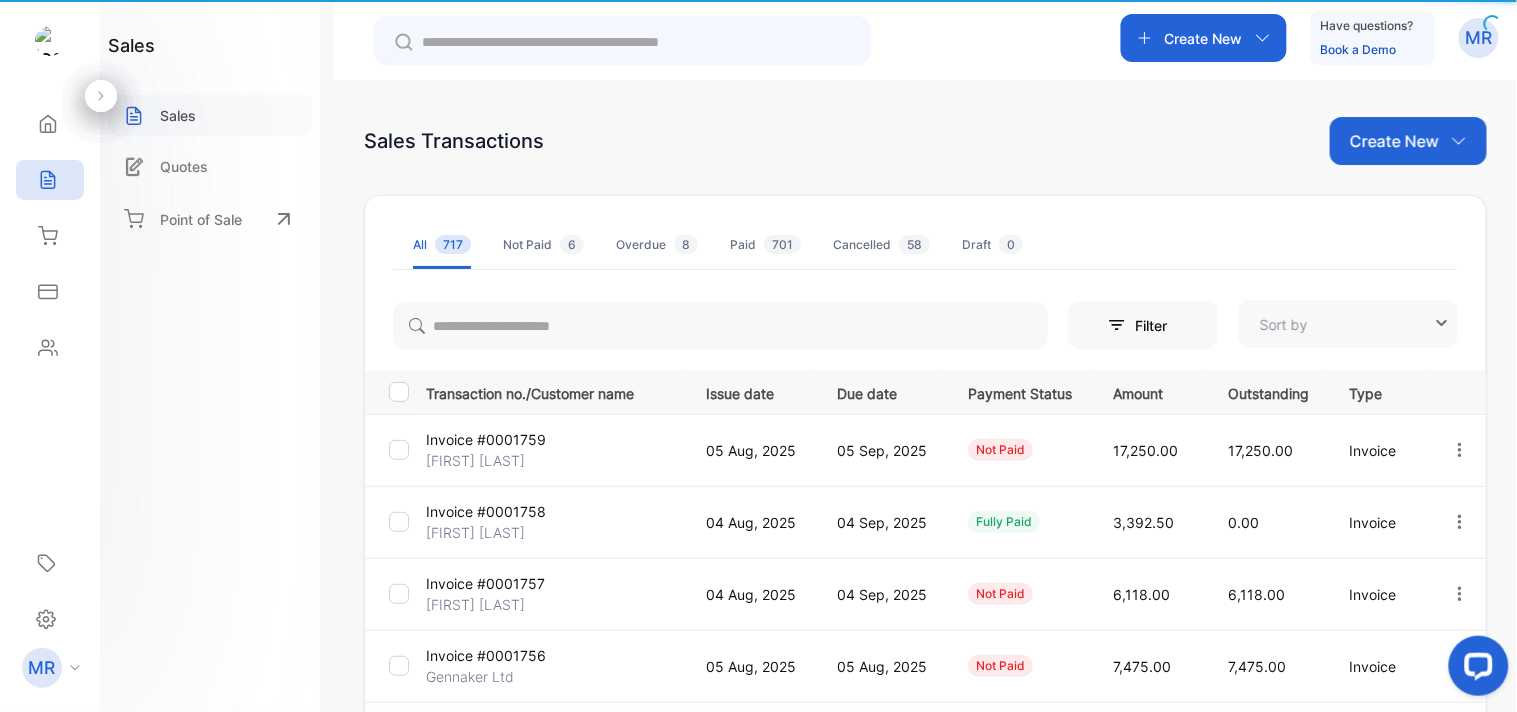 type on "**********" 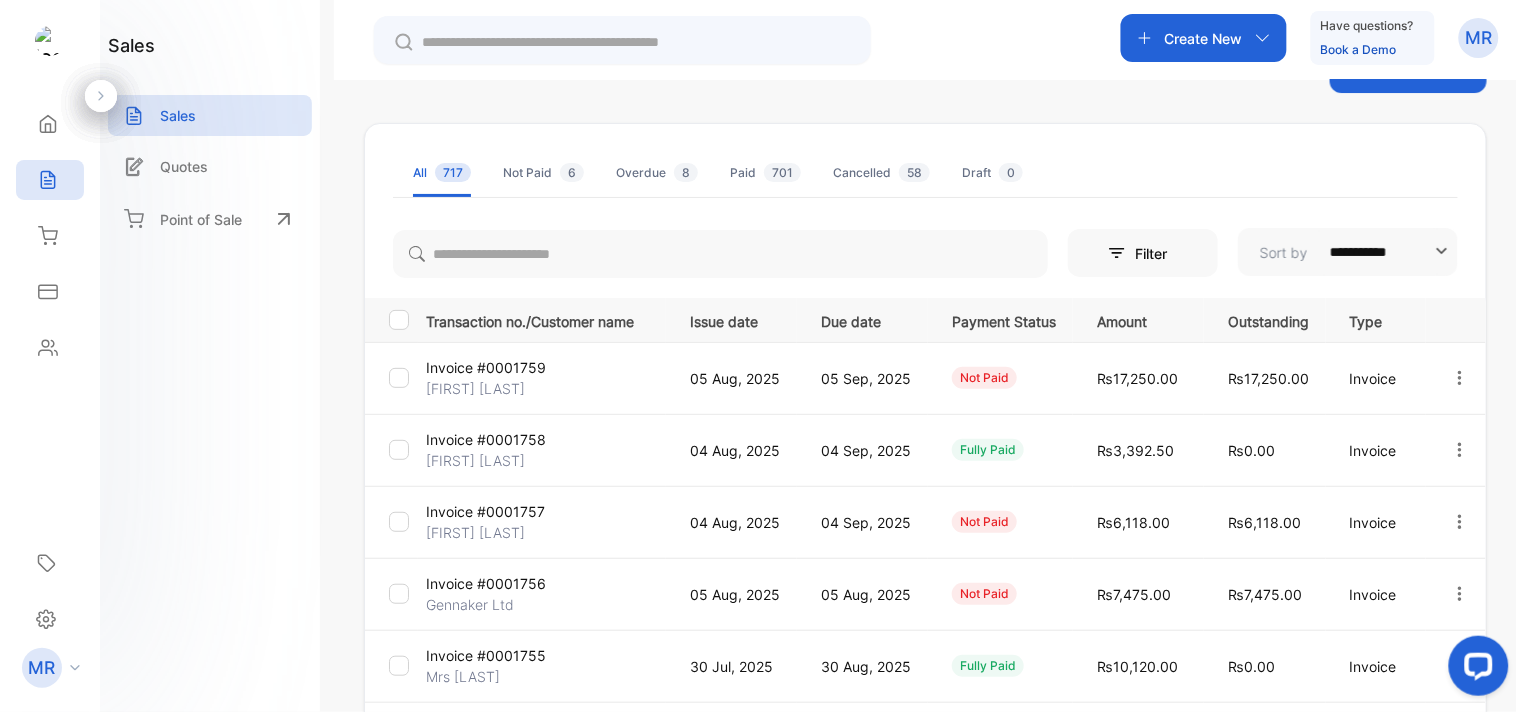 scroll, scrollTop: 0, scrollLeft: 0, axis: both 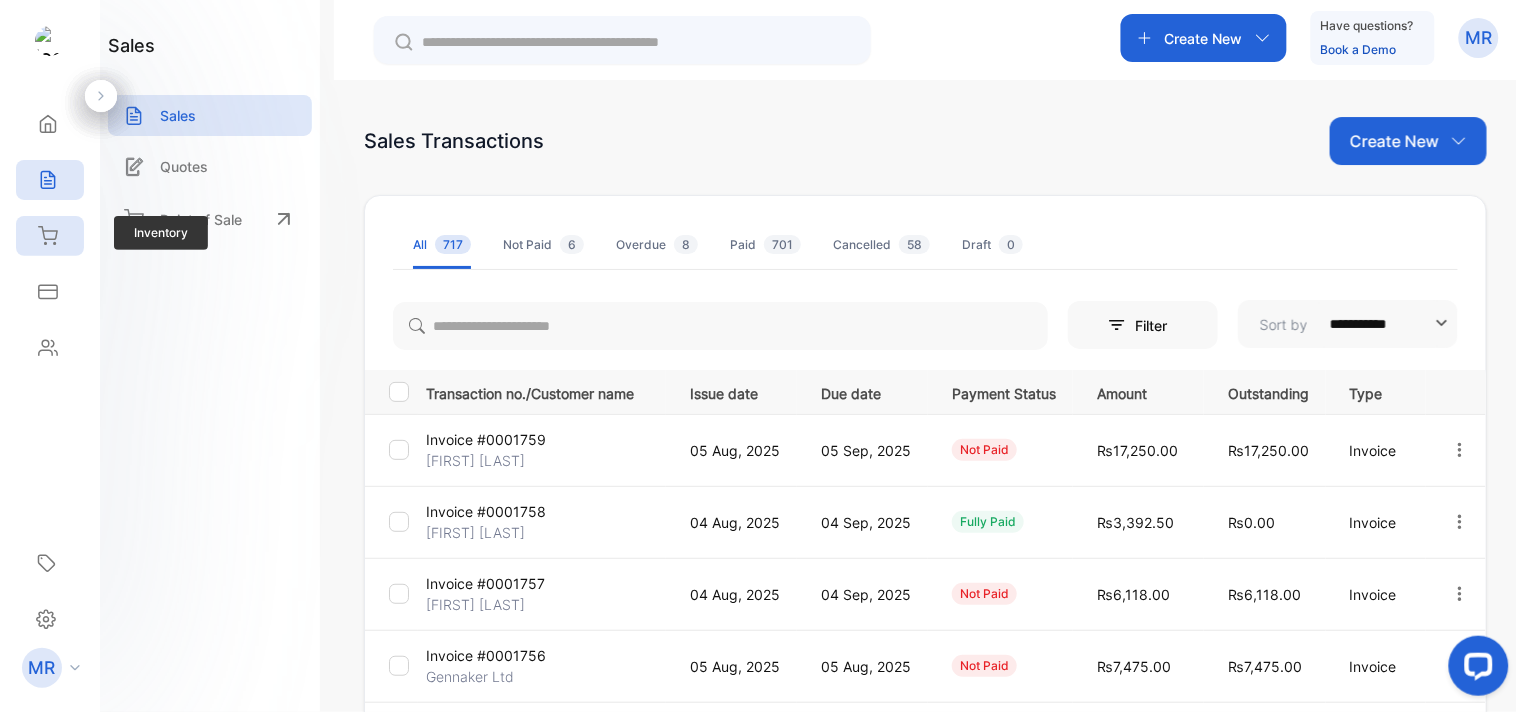 click 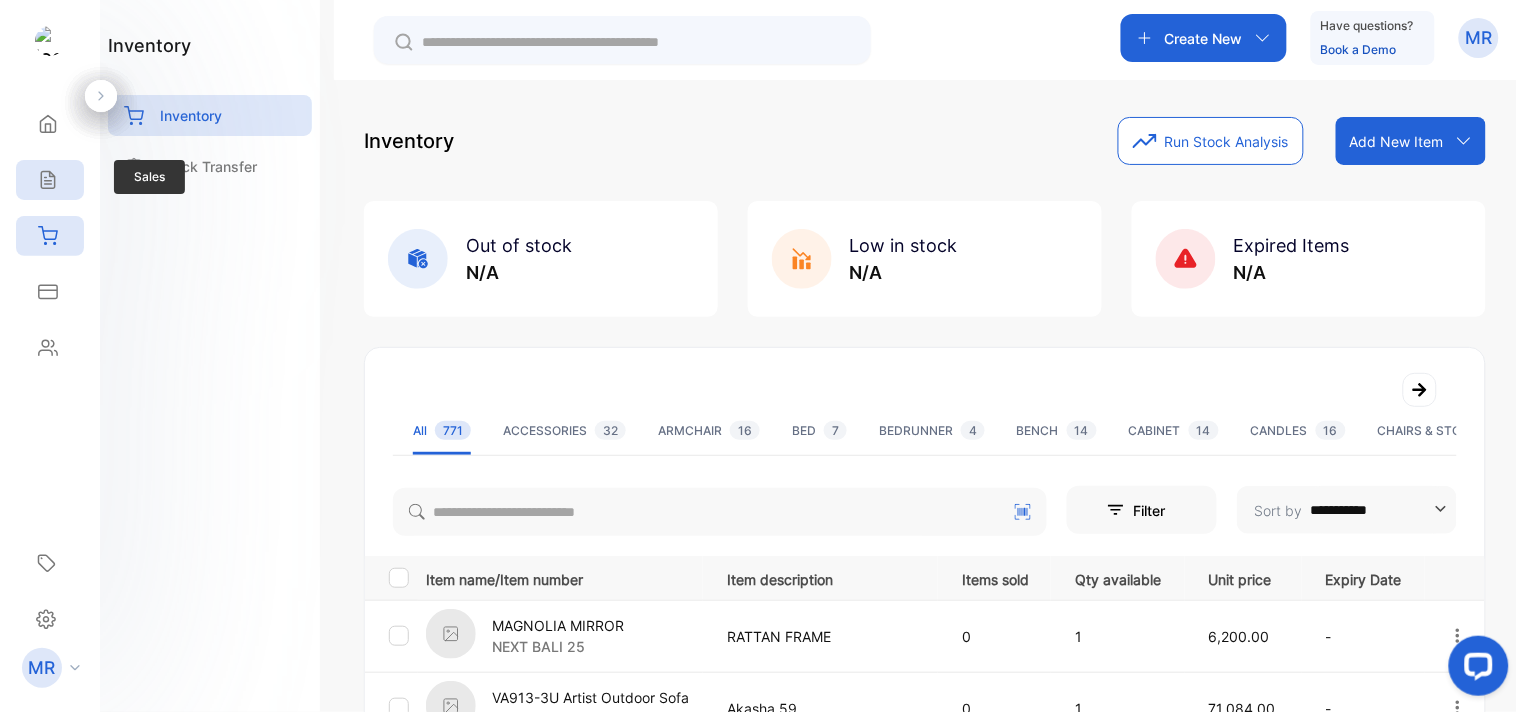 click on "Sales" at bounding box center (50, 180) 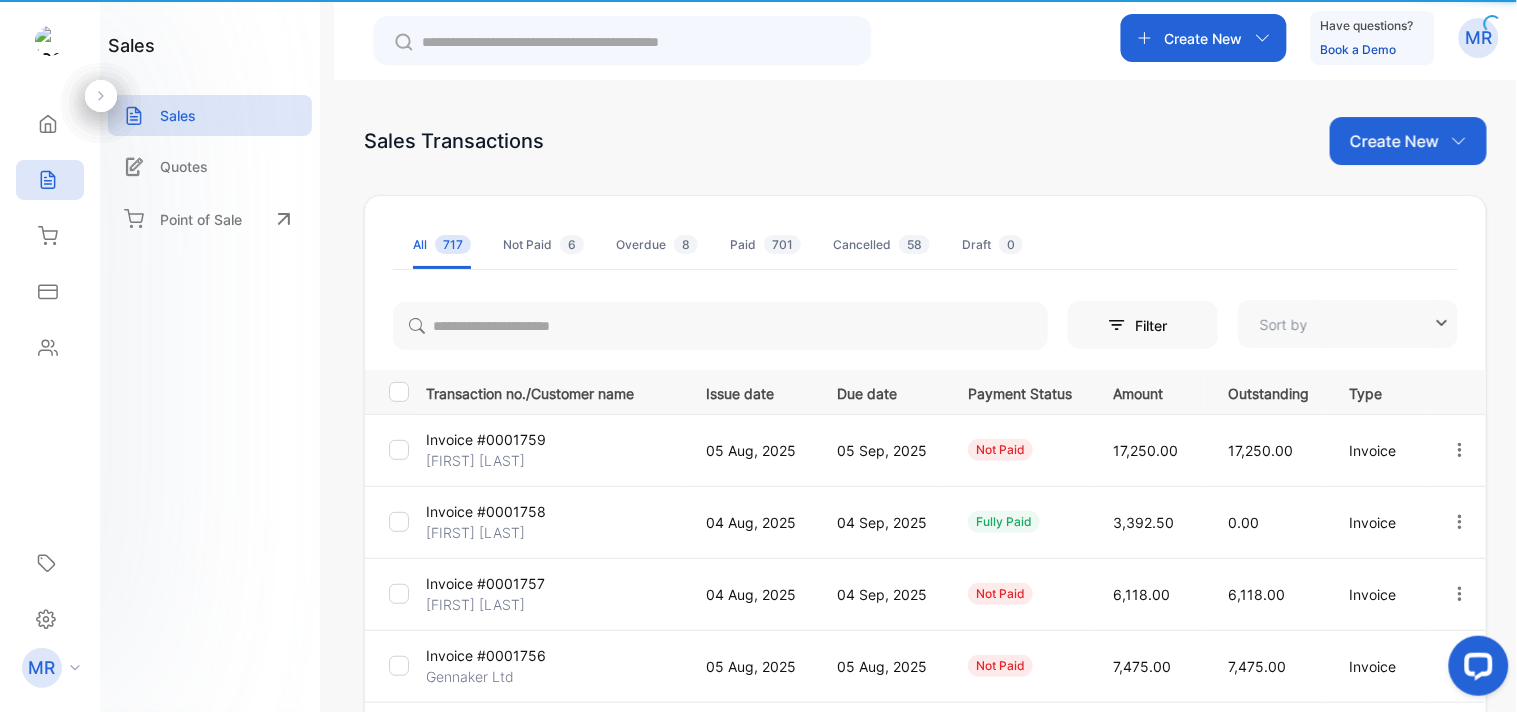 type on "**********" 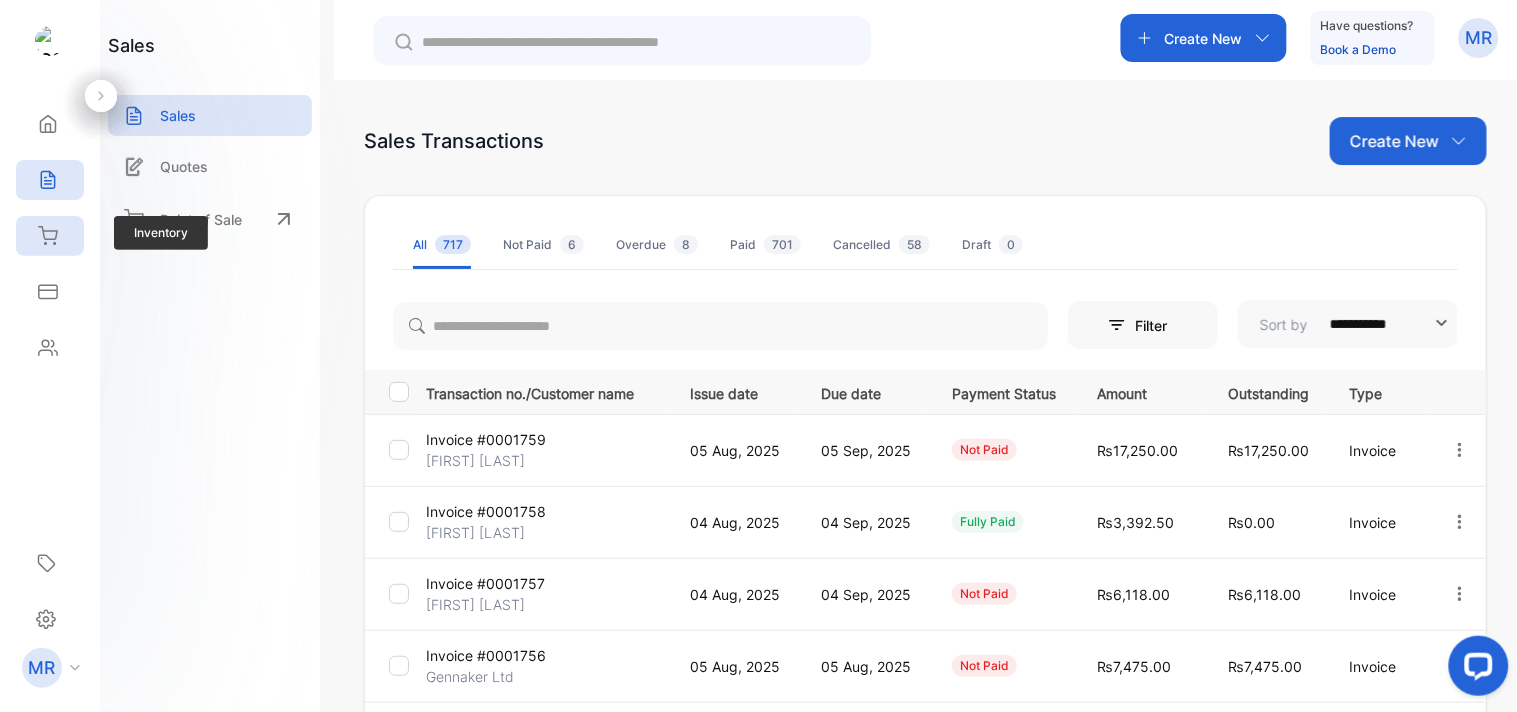 click 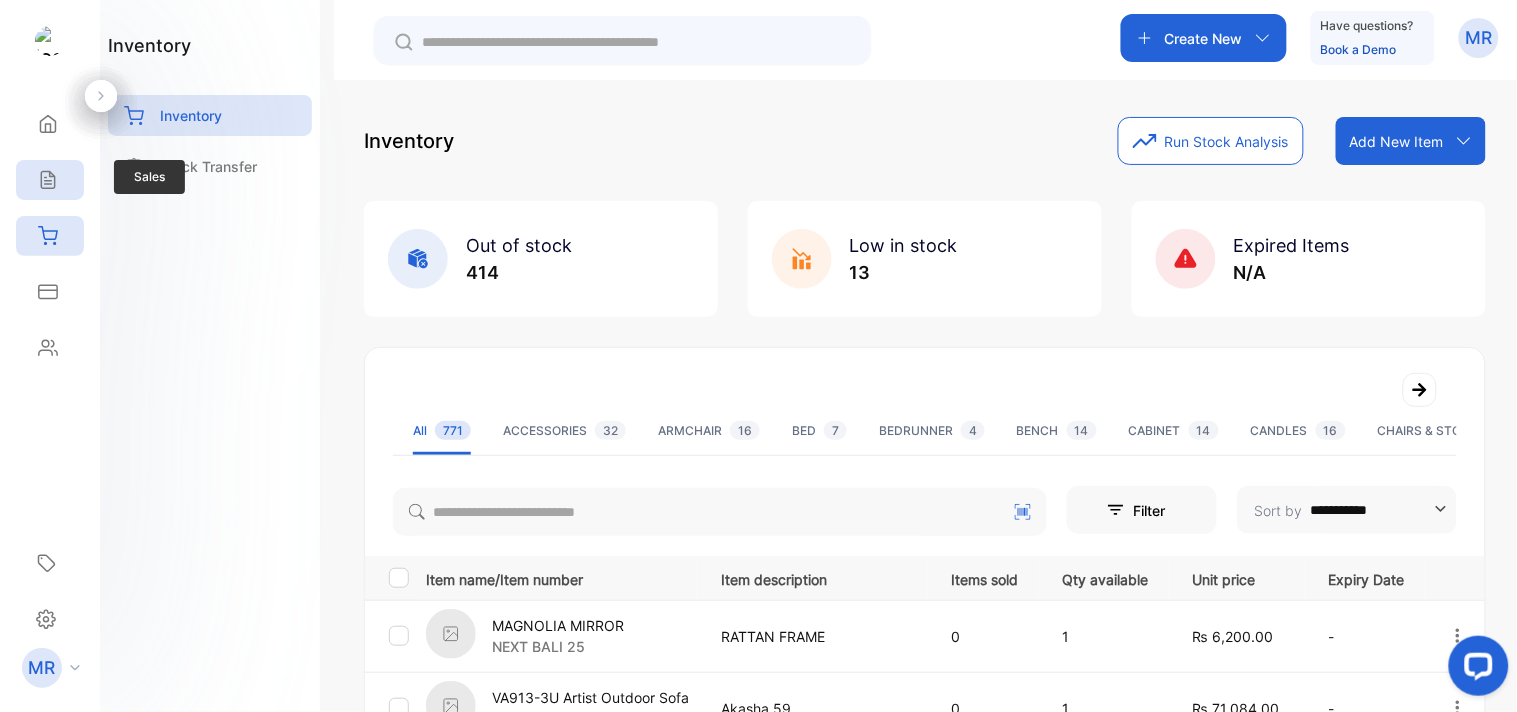 click 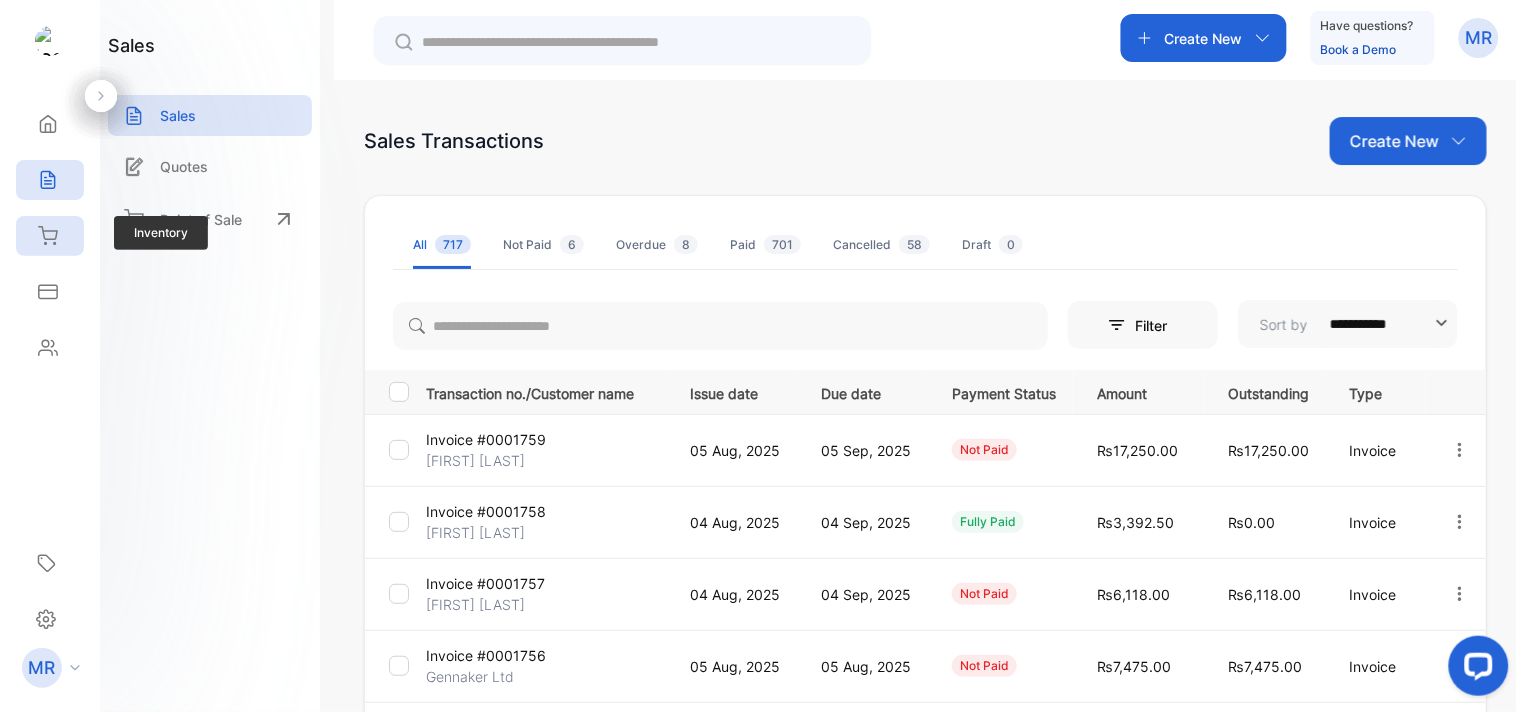 click 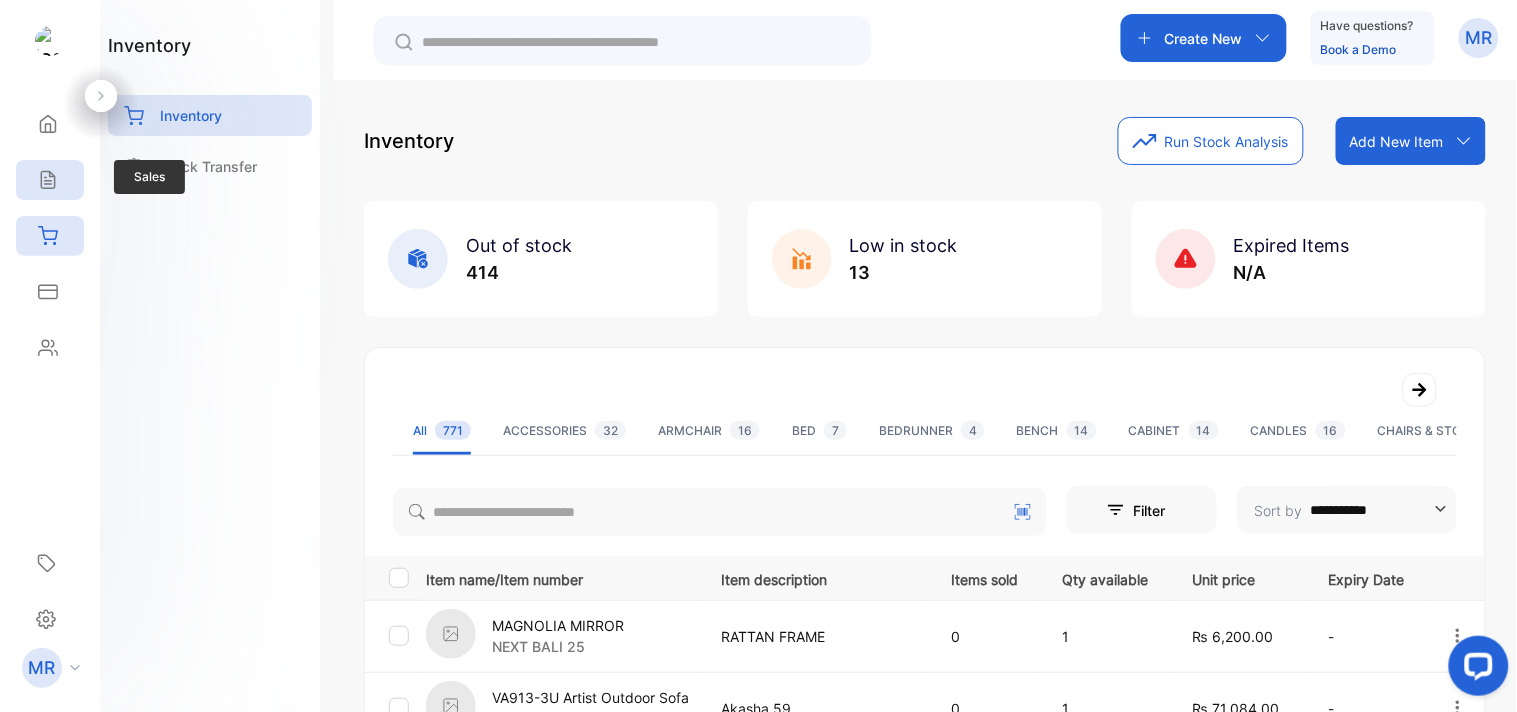 click 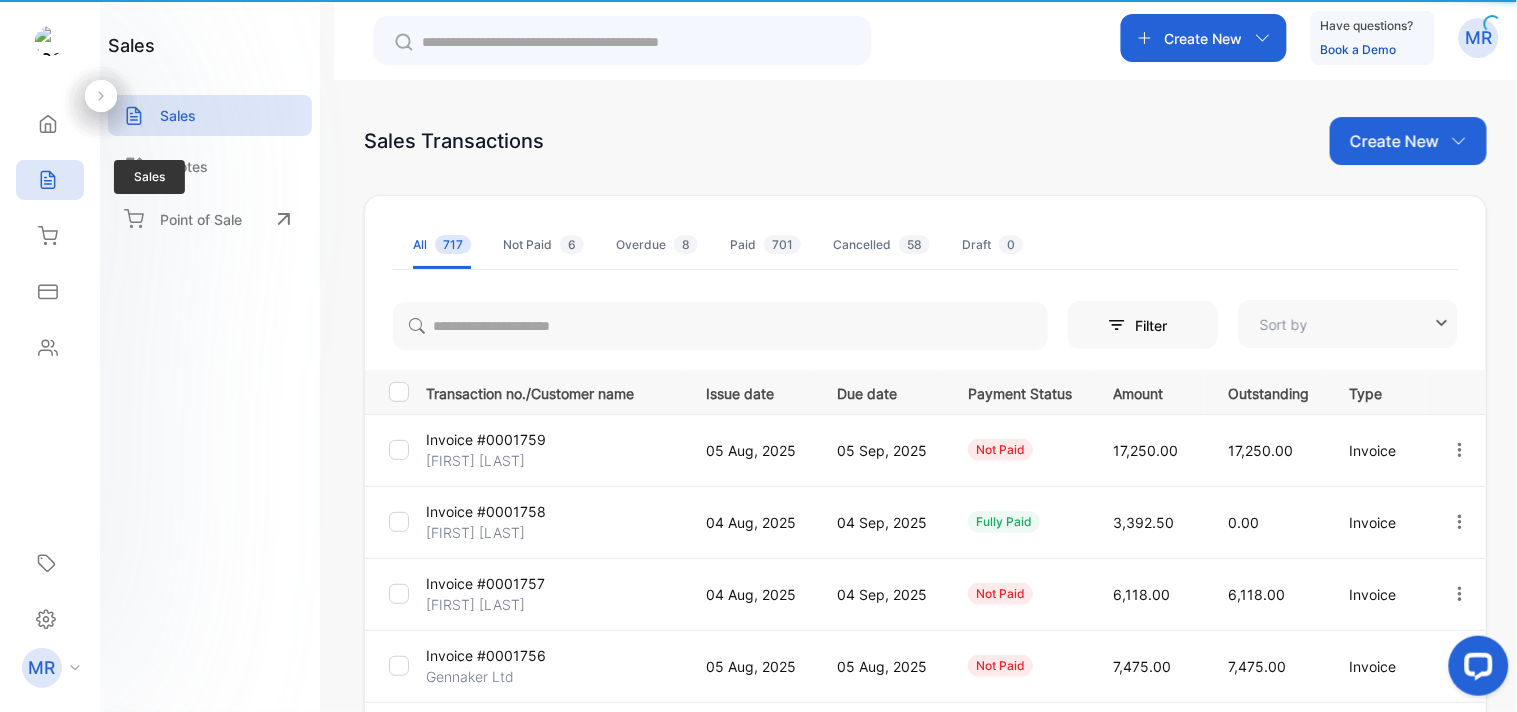 type on "**********" 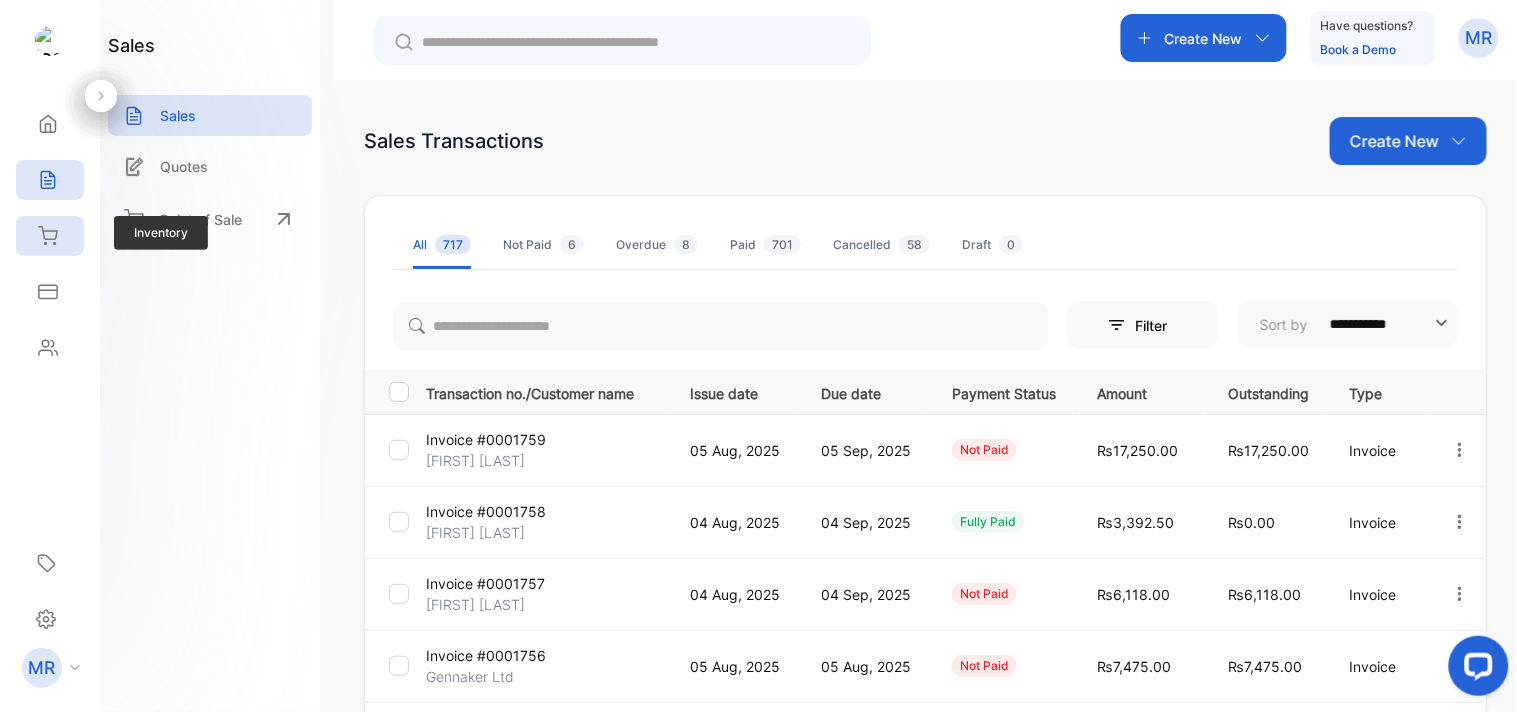 click on "Inventory" at bounding box center [50, 236] 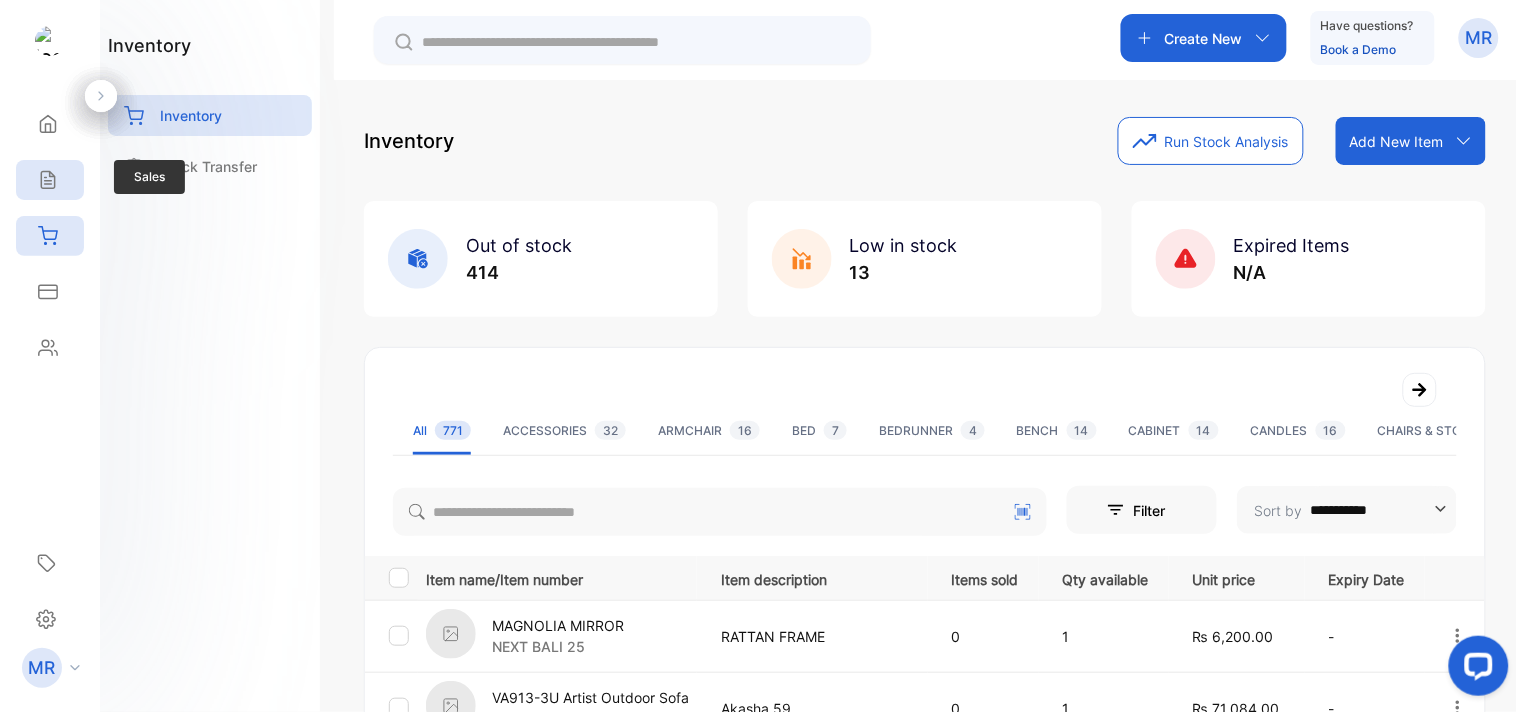 click 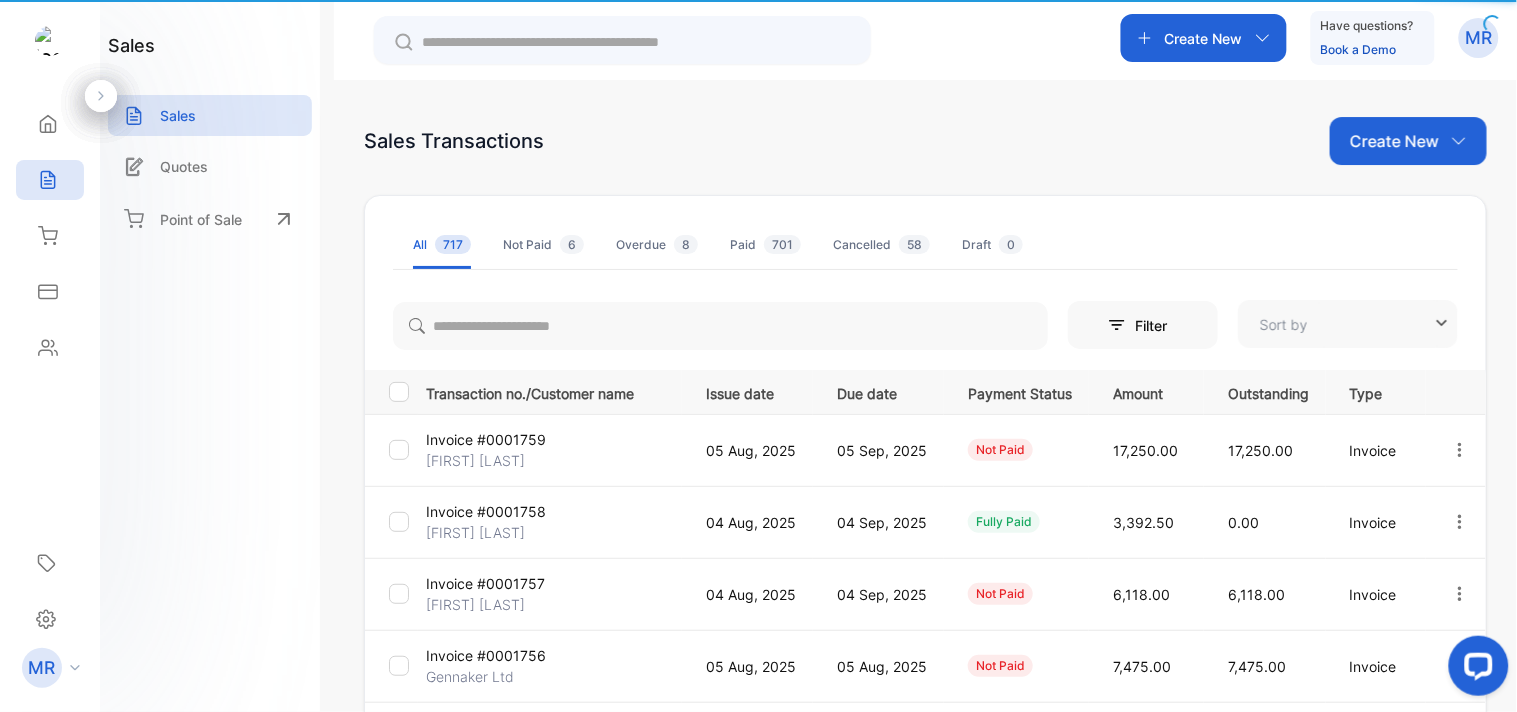 type on "**********" 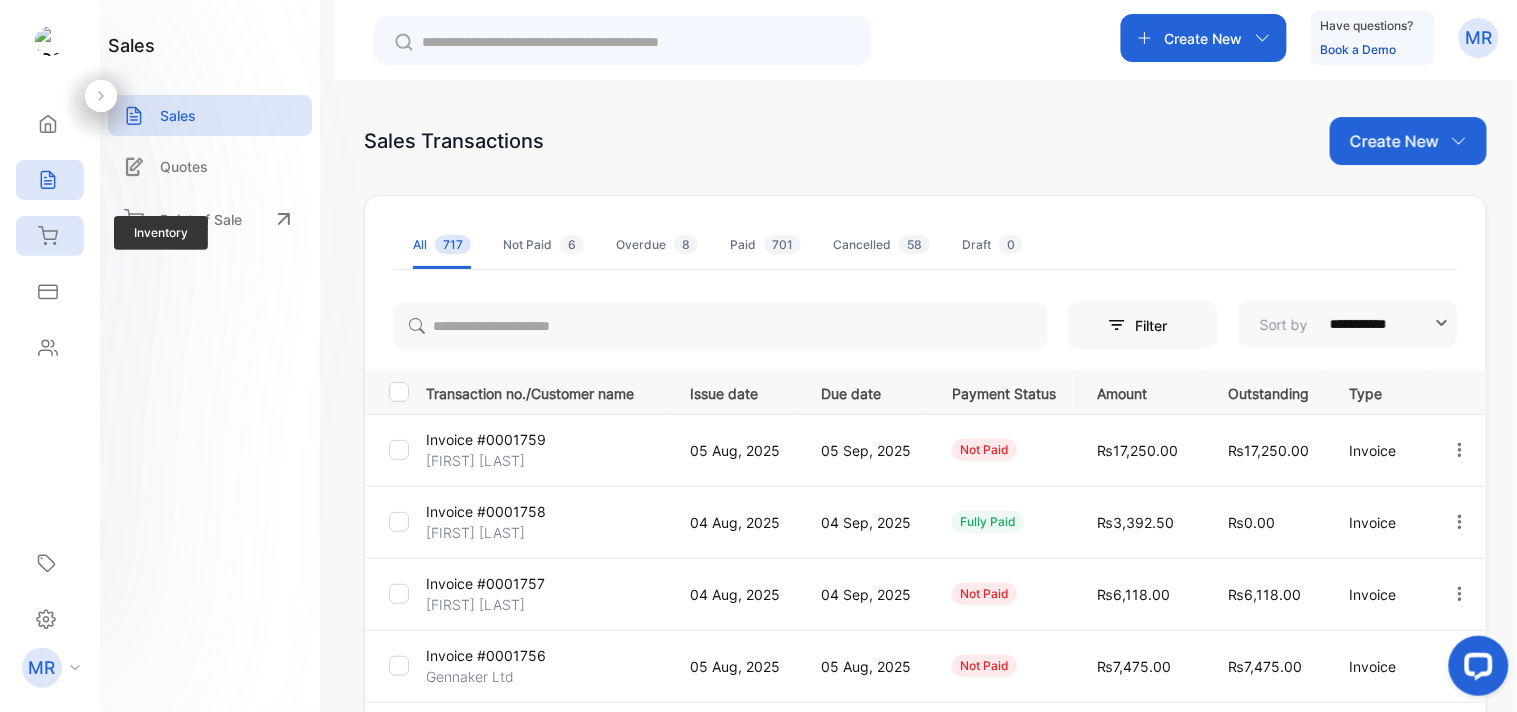 click on "Inventory" at bounding box center [45, 236] 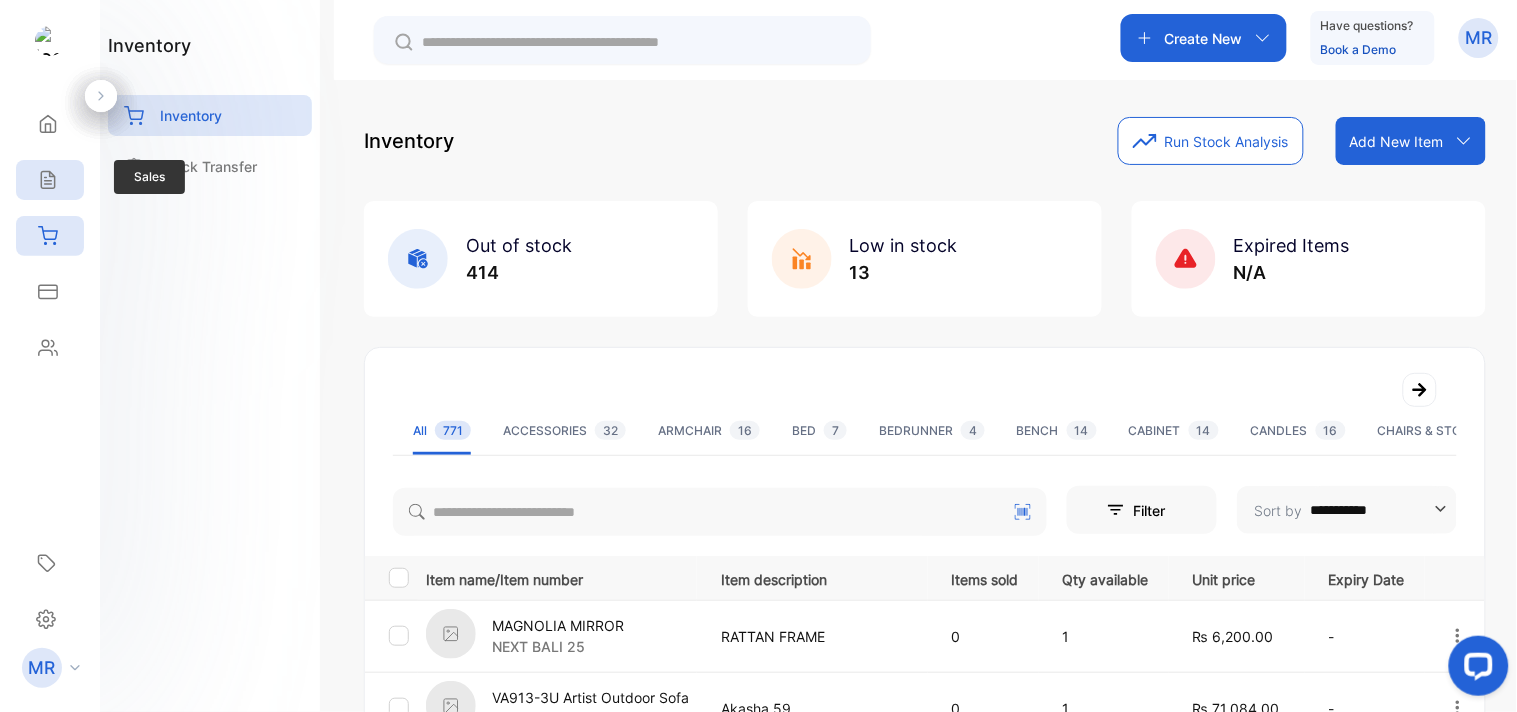 click 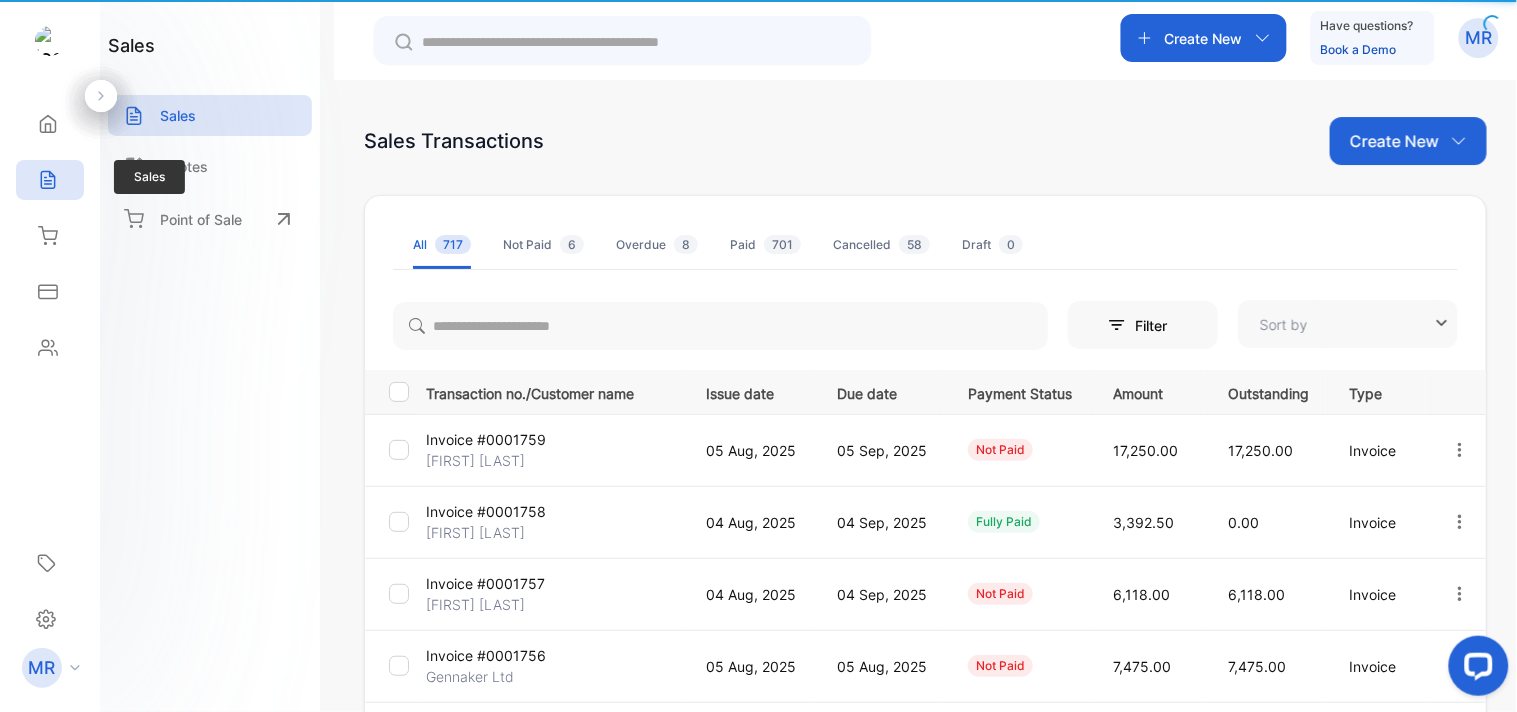 type on "**********" 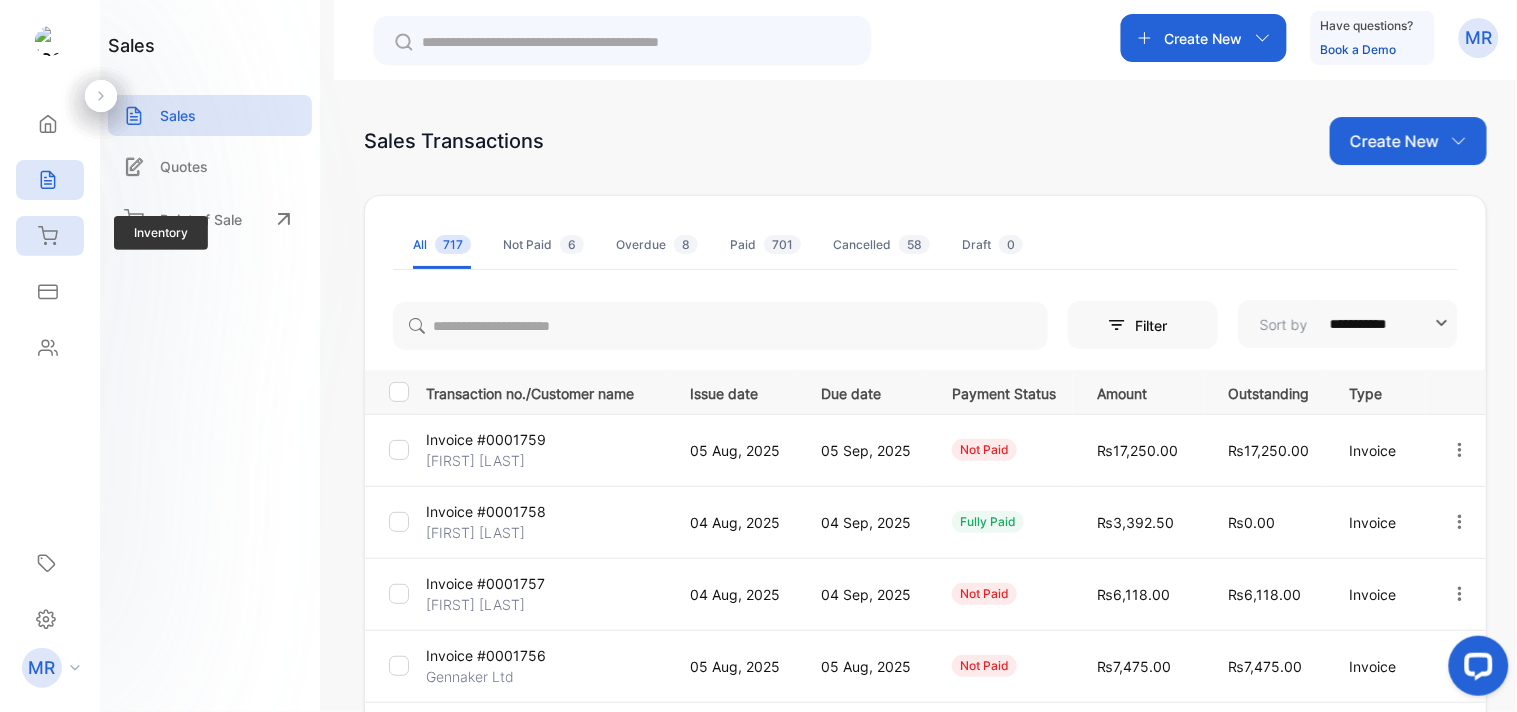 click on "Inventory" at bounding box center [50, 236] 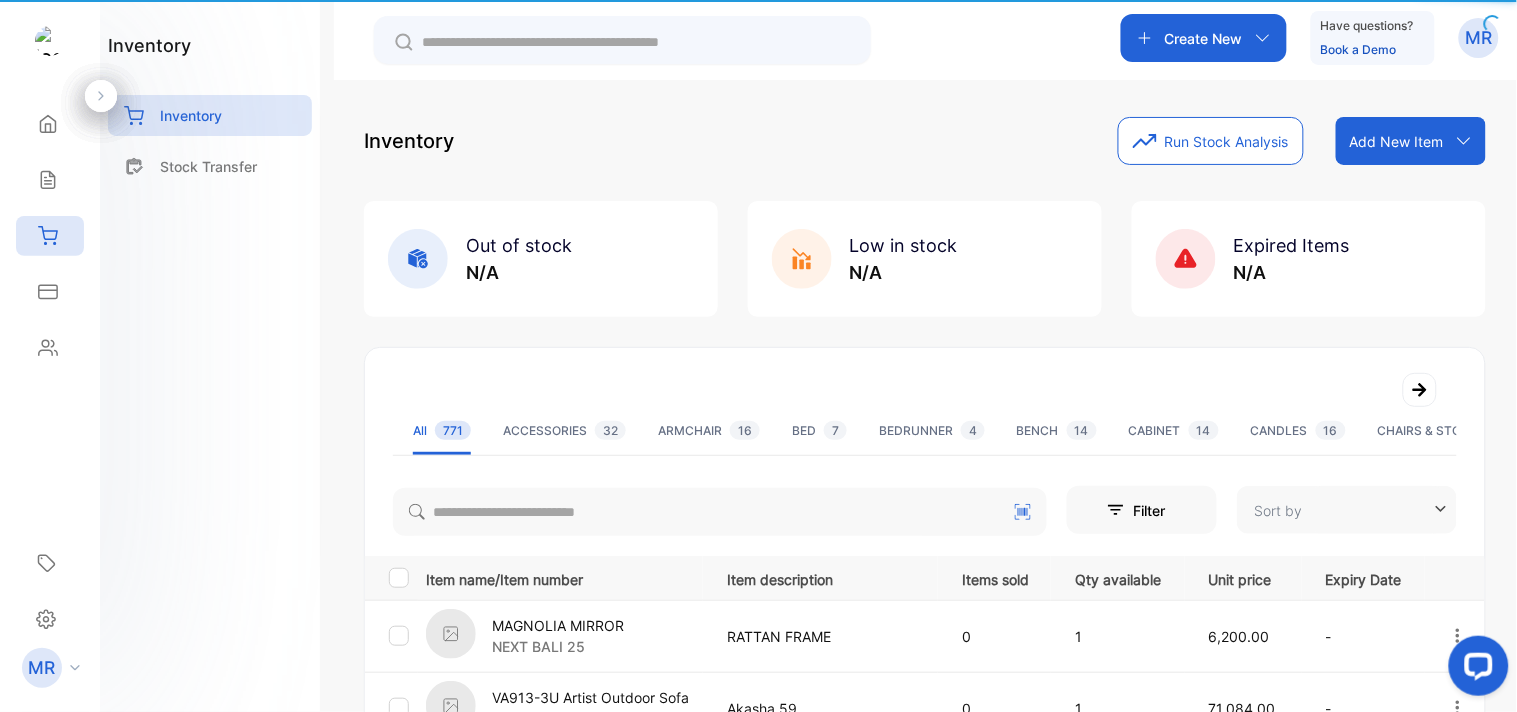 type on "**********" 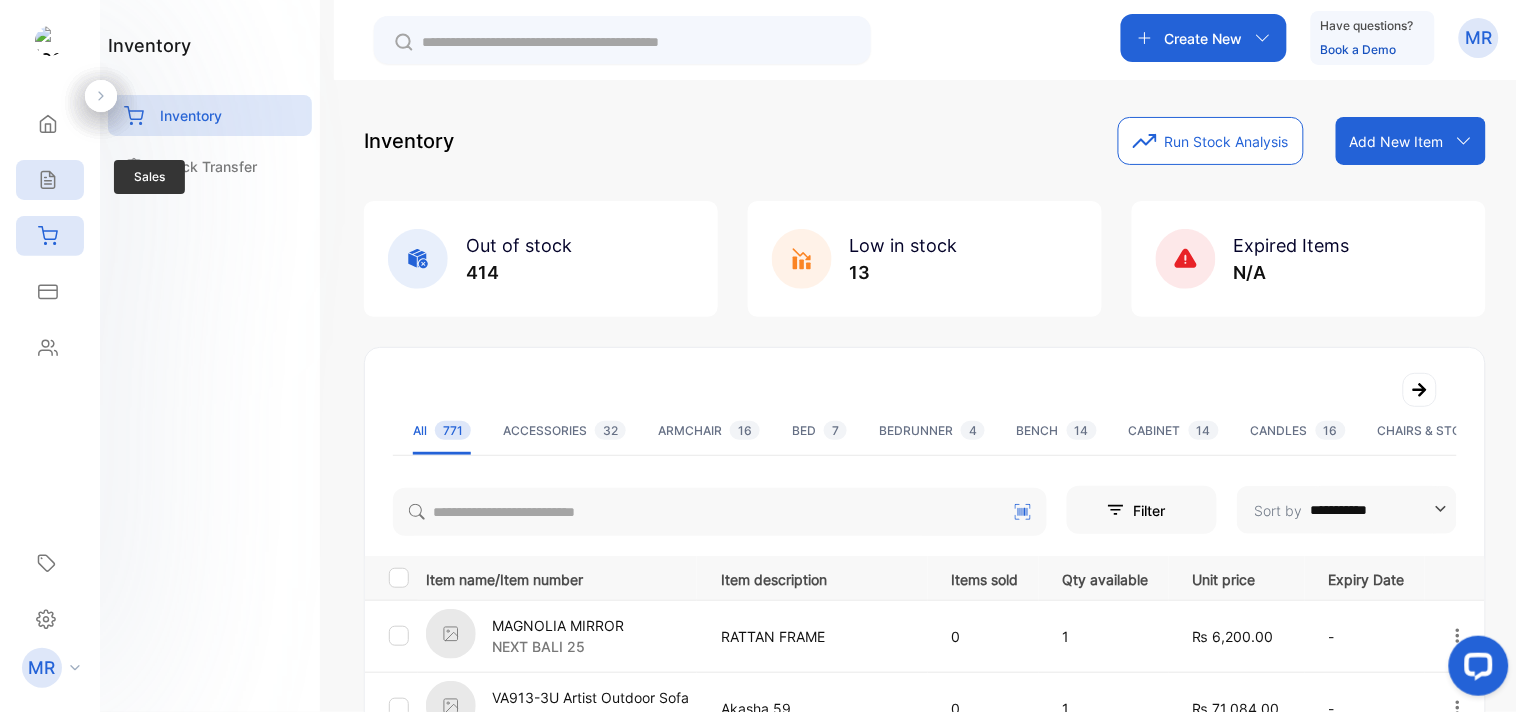 click 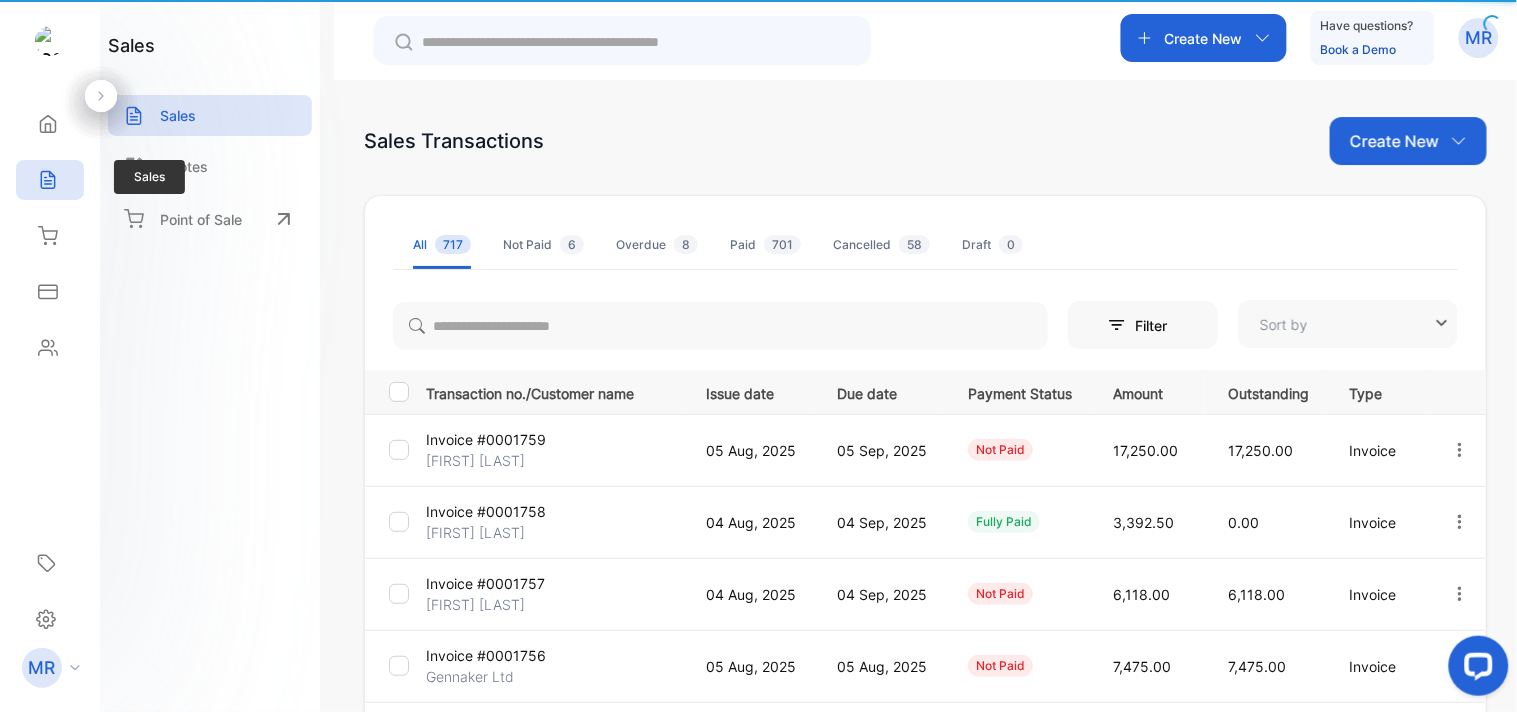 type on "**********" 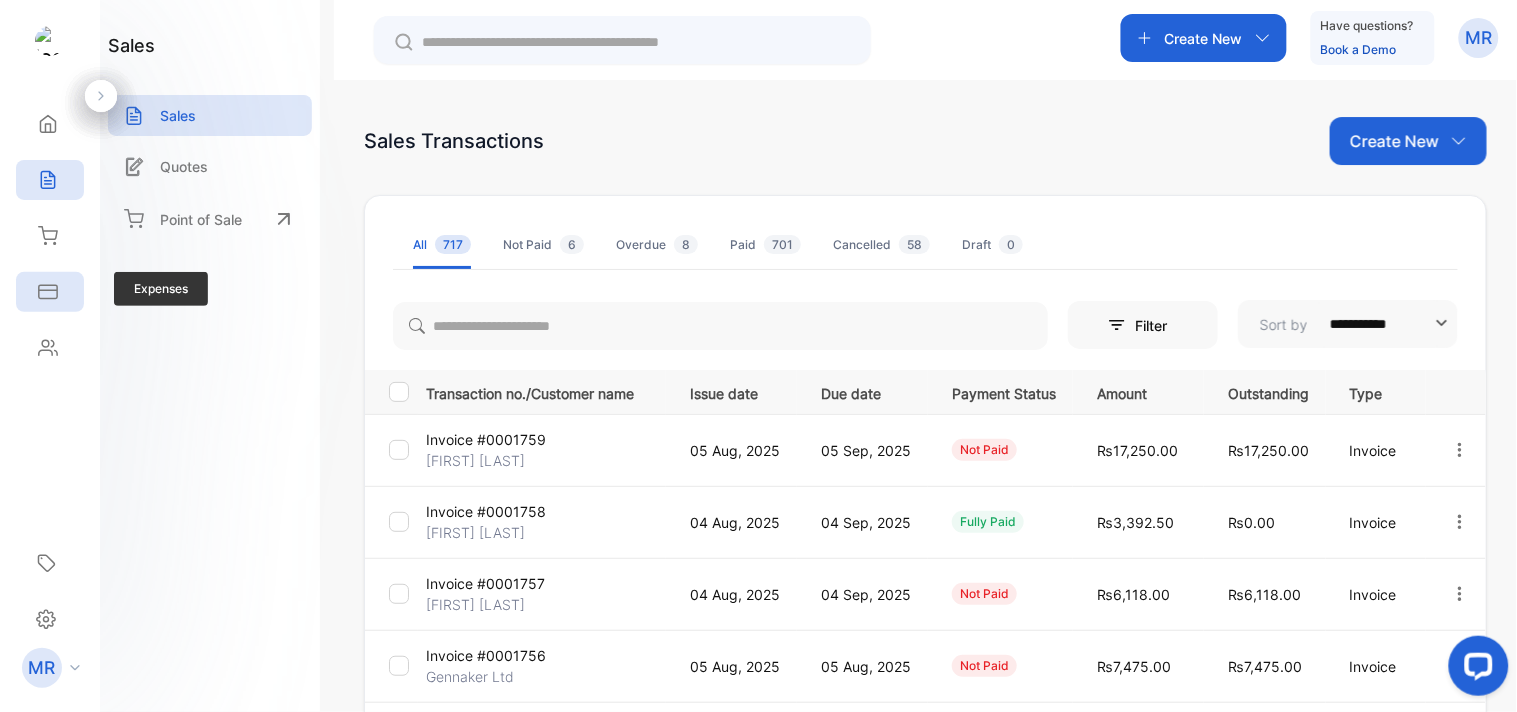 click on "Expenses" at bounding box center (50, 292) 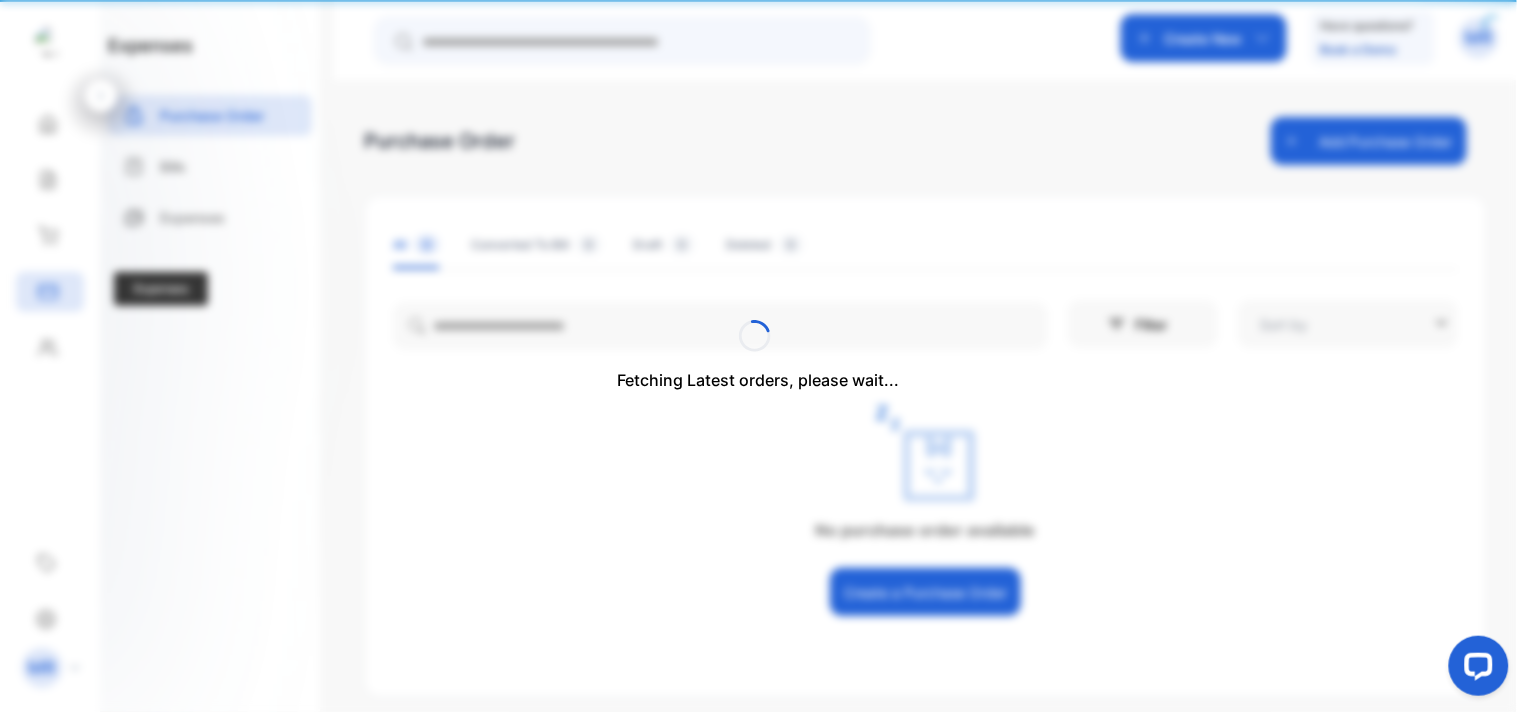 type on "**********" 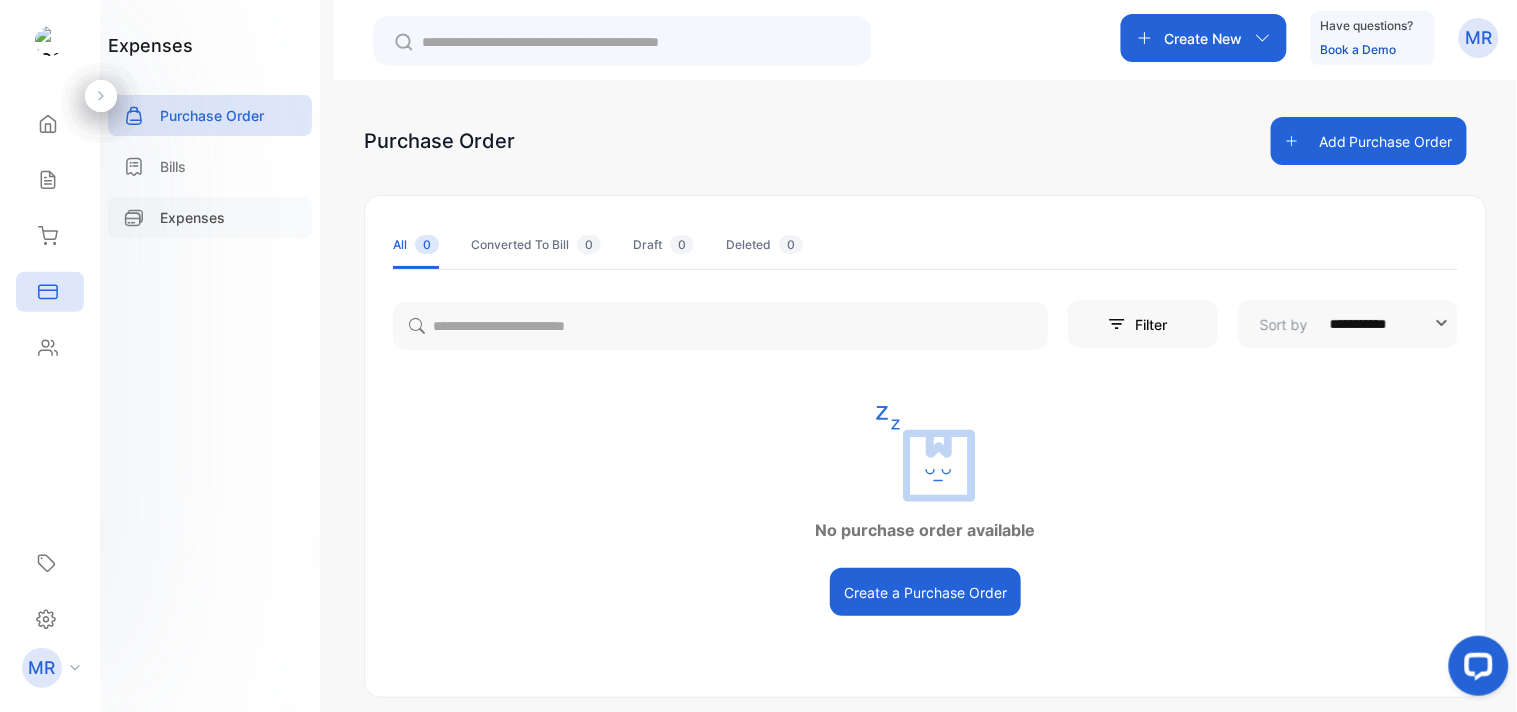 click on "Expenses" at bounding box center [192, 217] 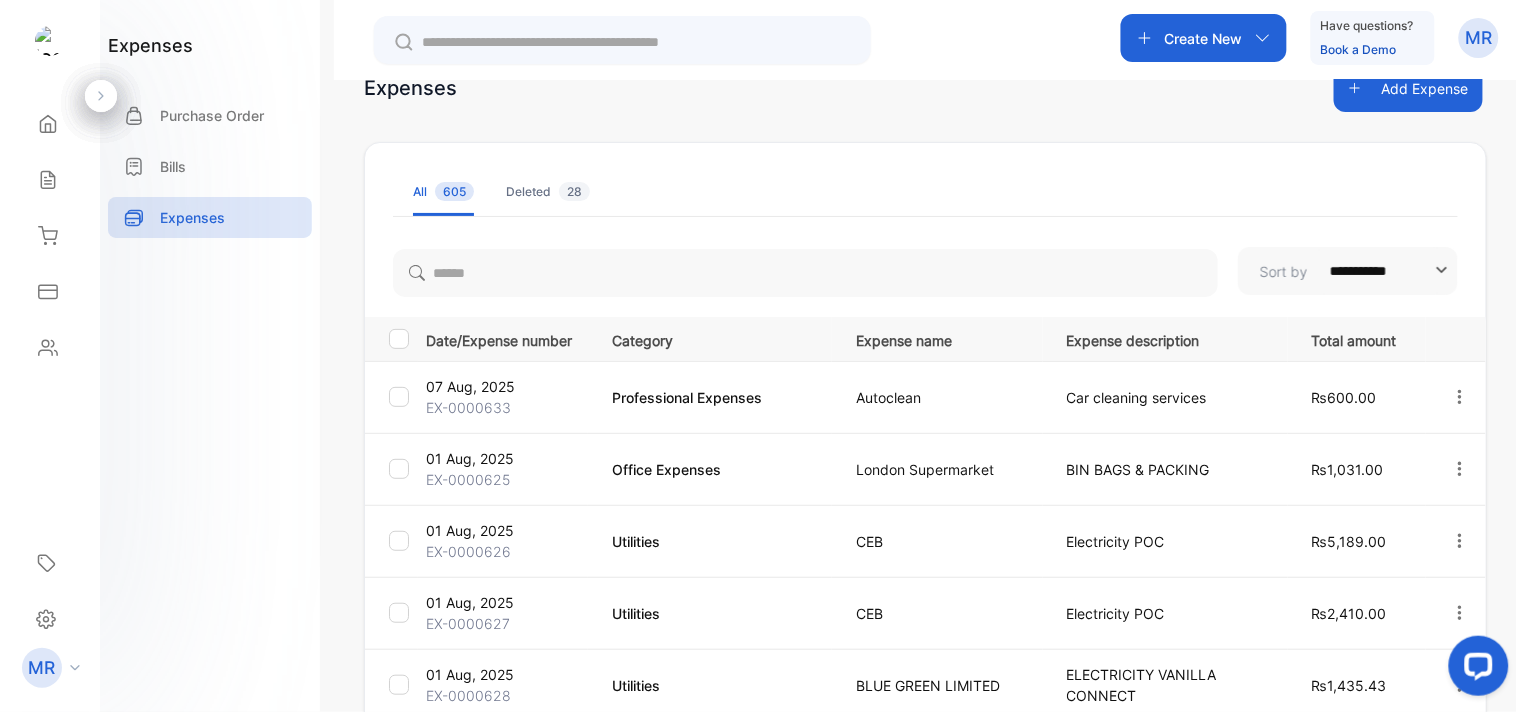 scroll, scrollTop: 0, scrollLeft: 0, axis: both 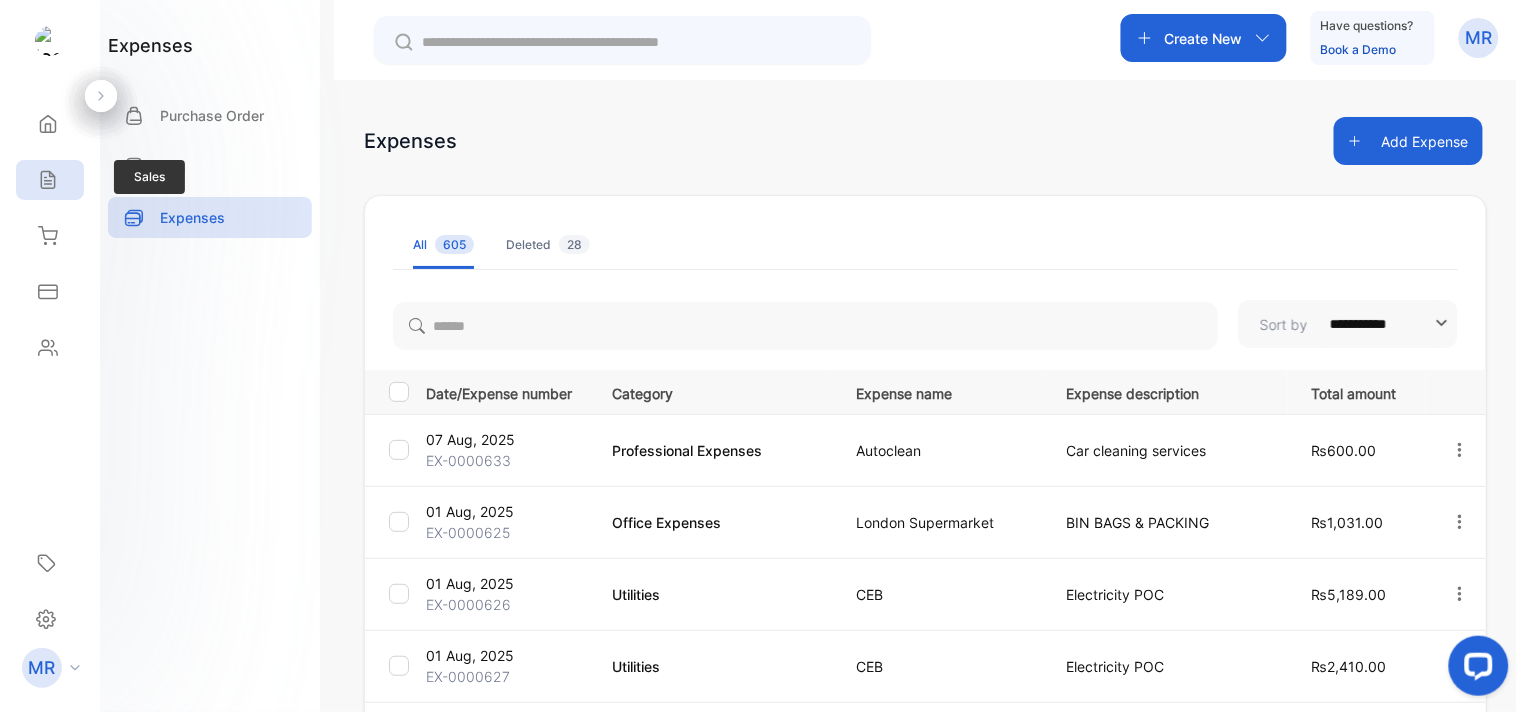 click 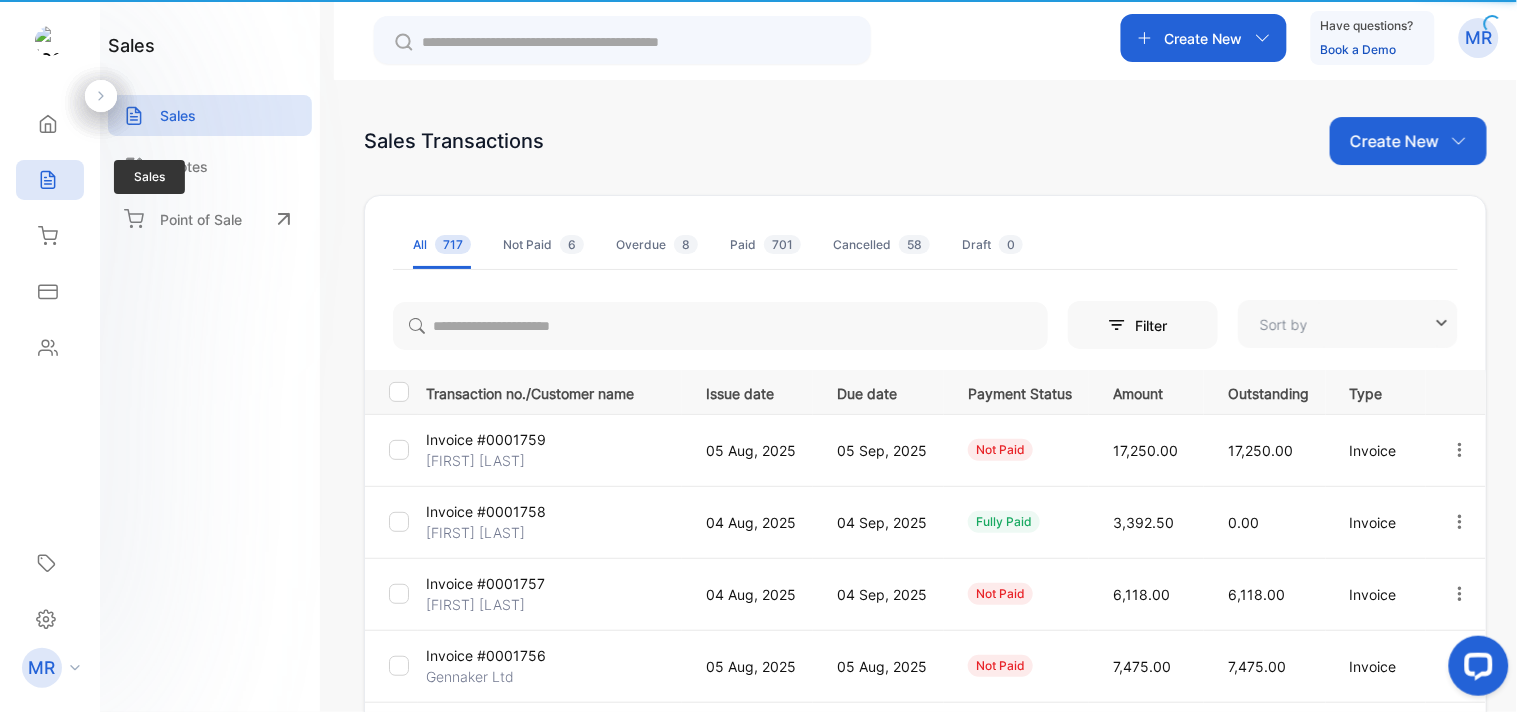type on "**********" 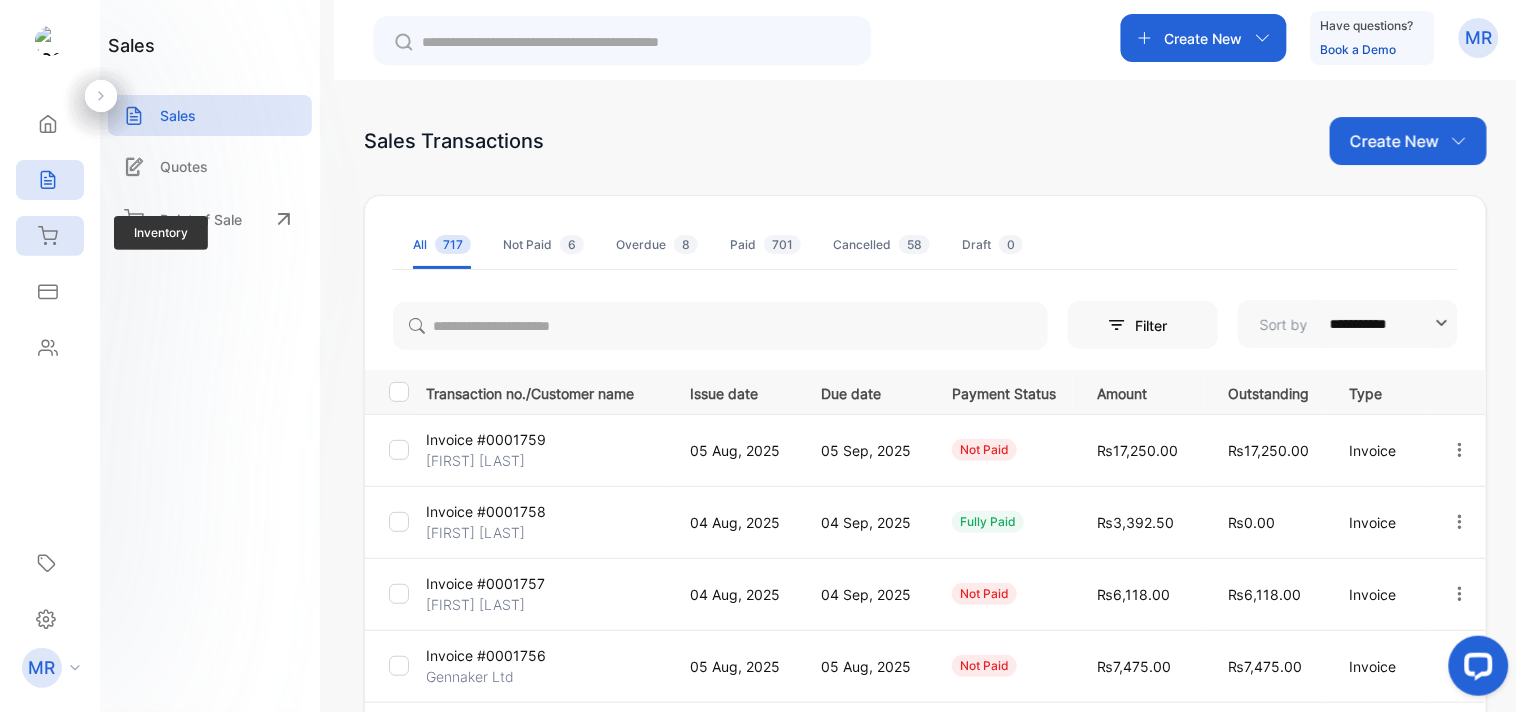 click 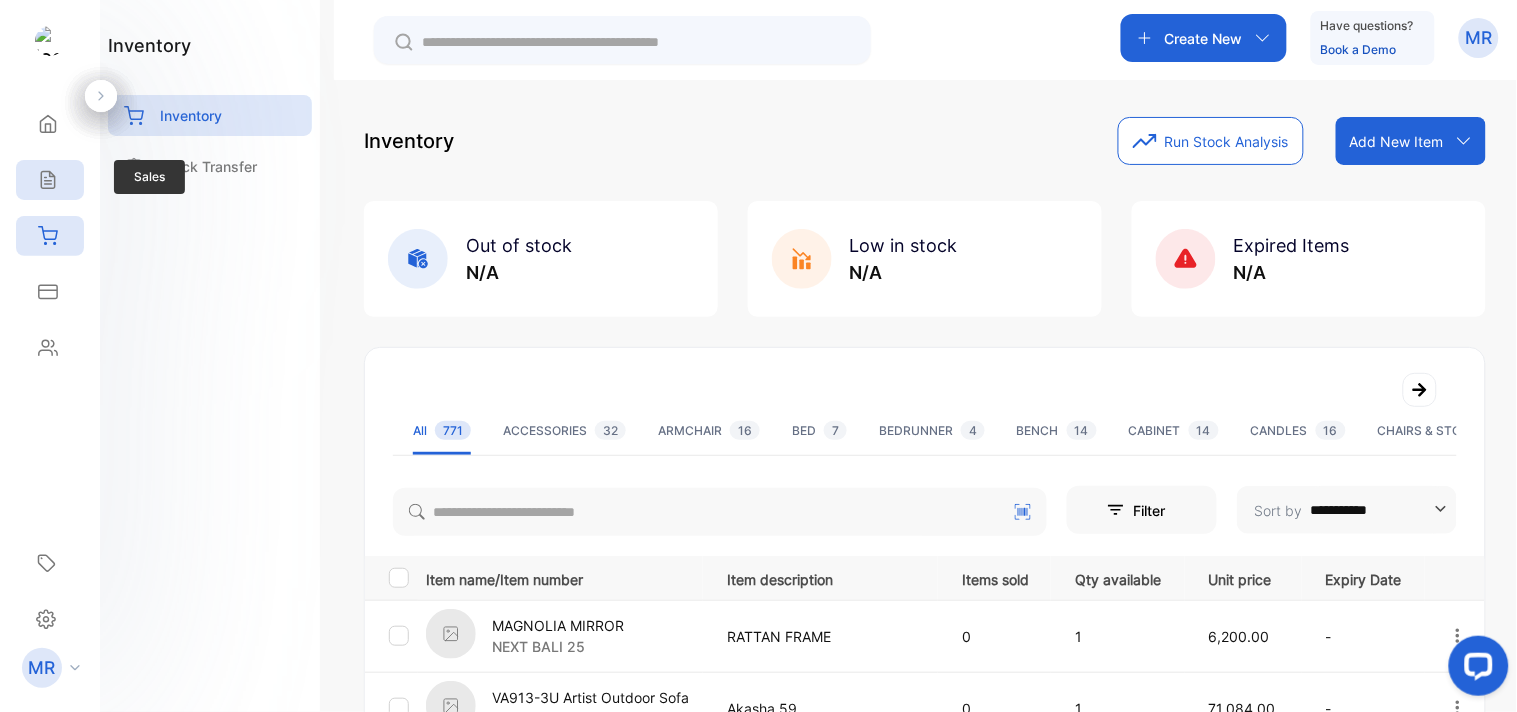 click 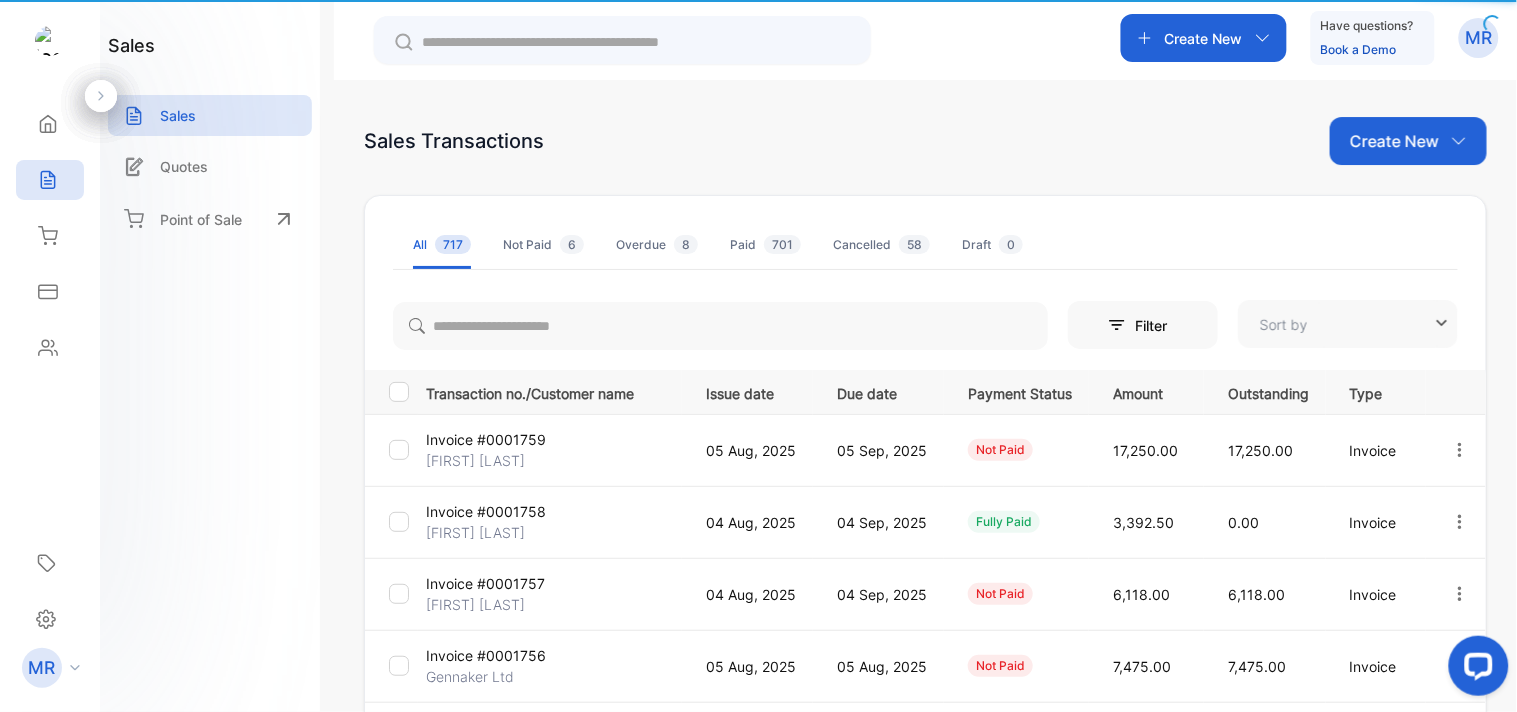 type on "**********" 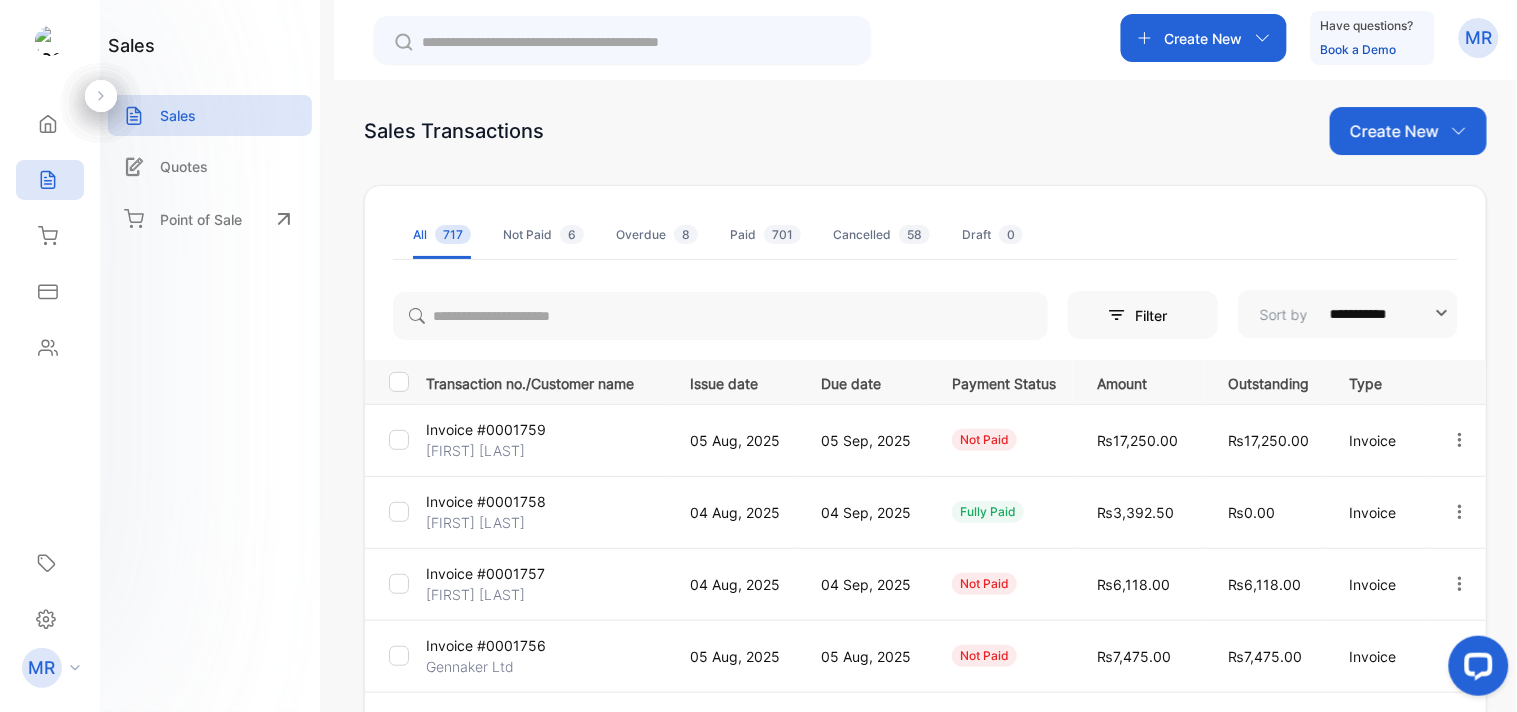 scroll, scrollTop: 0, scrollLeft: 0, axis: both 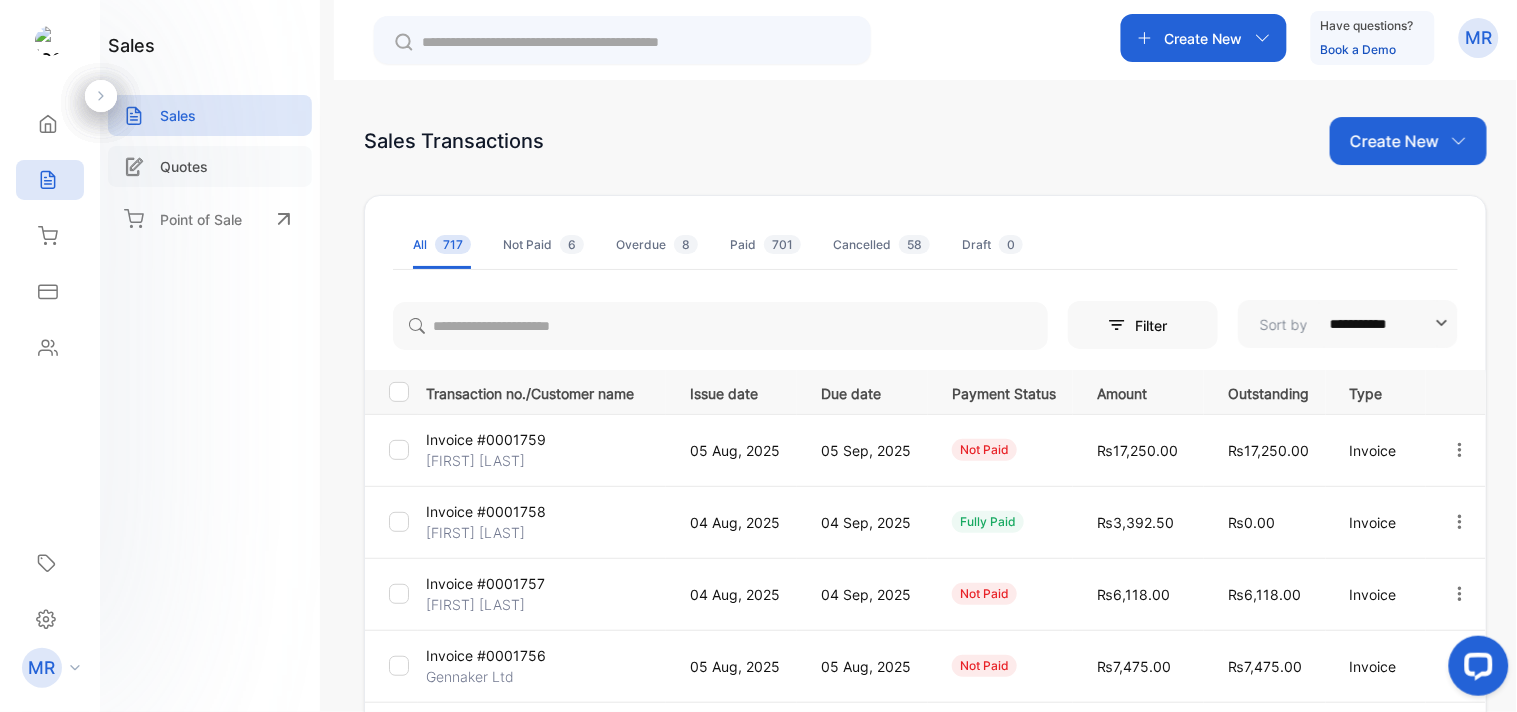 click on "Quotes" at bounding box center (184, 166) 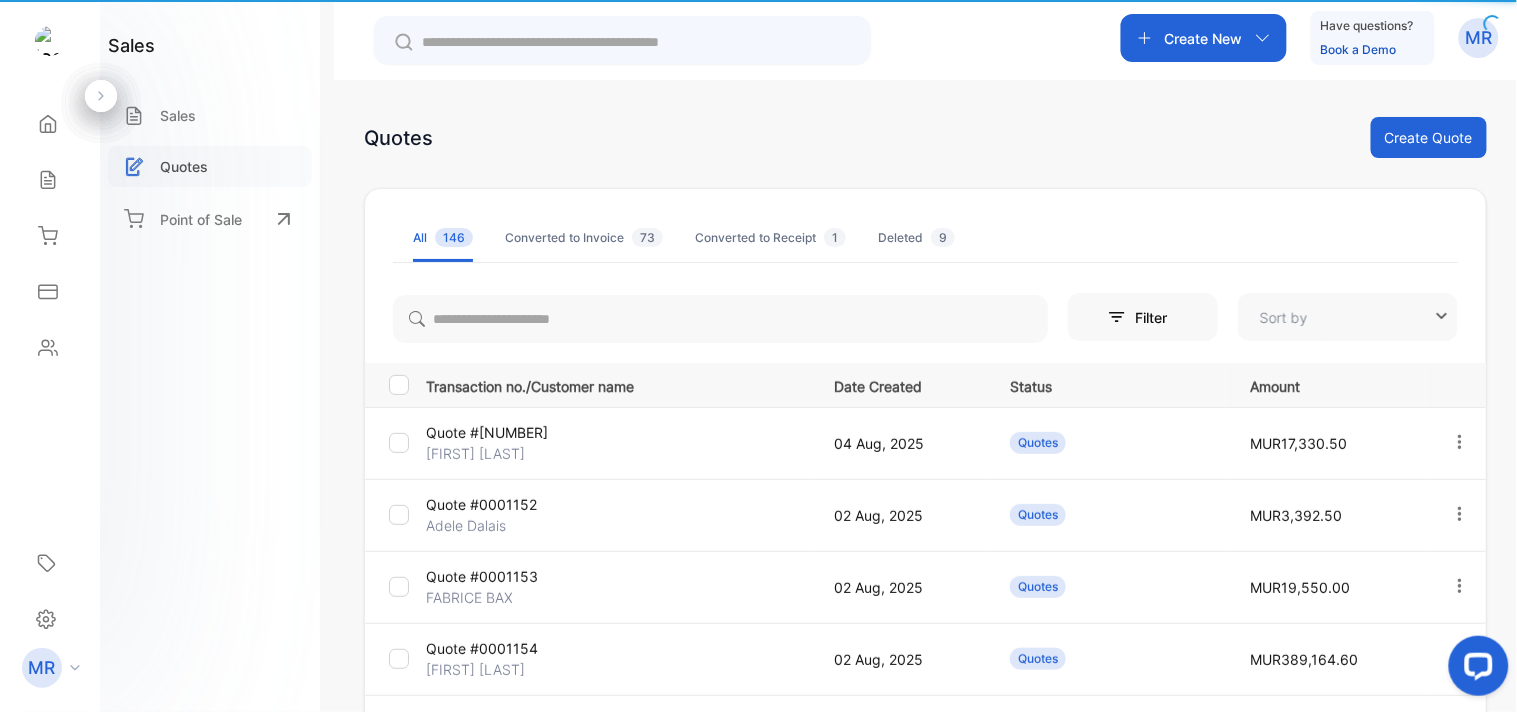 type on "**********" 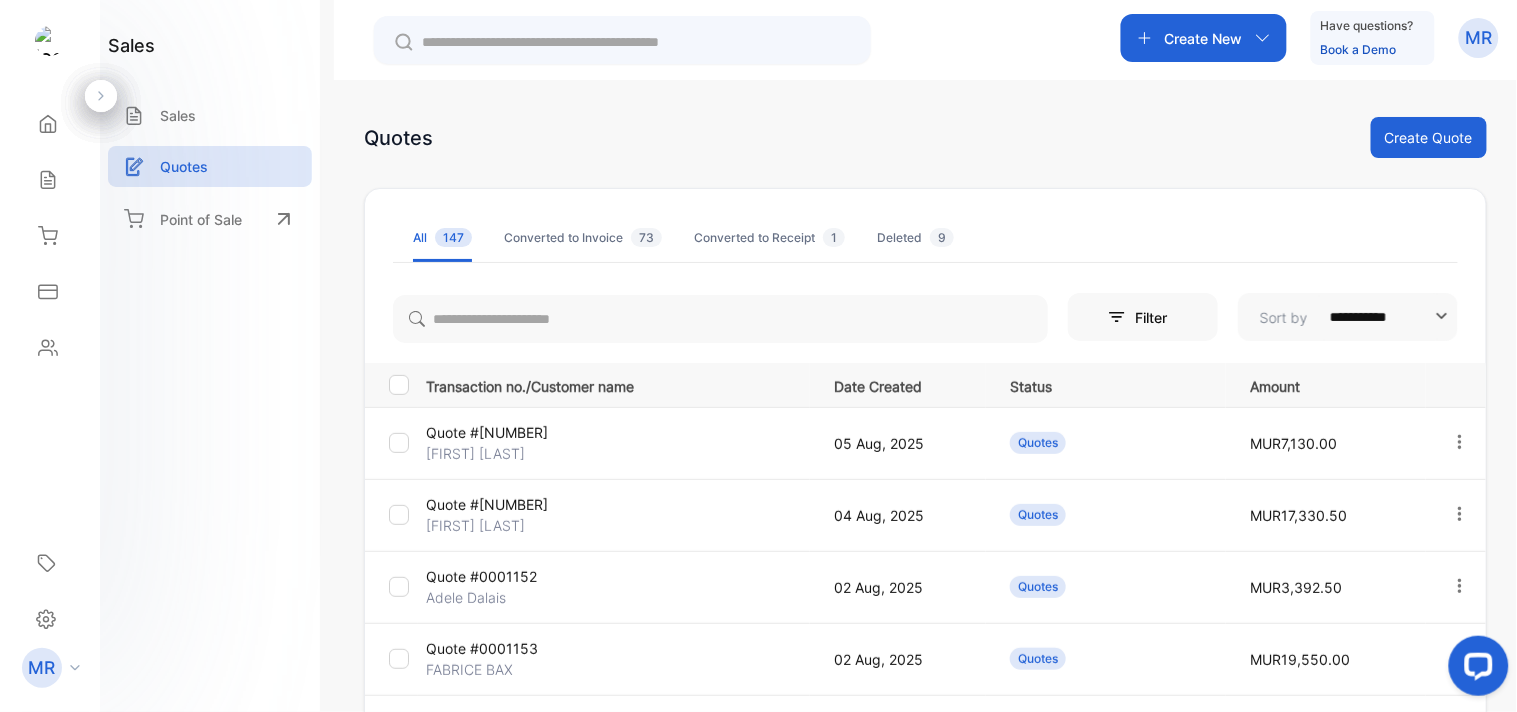 click 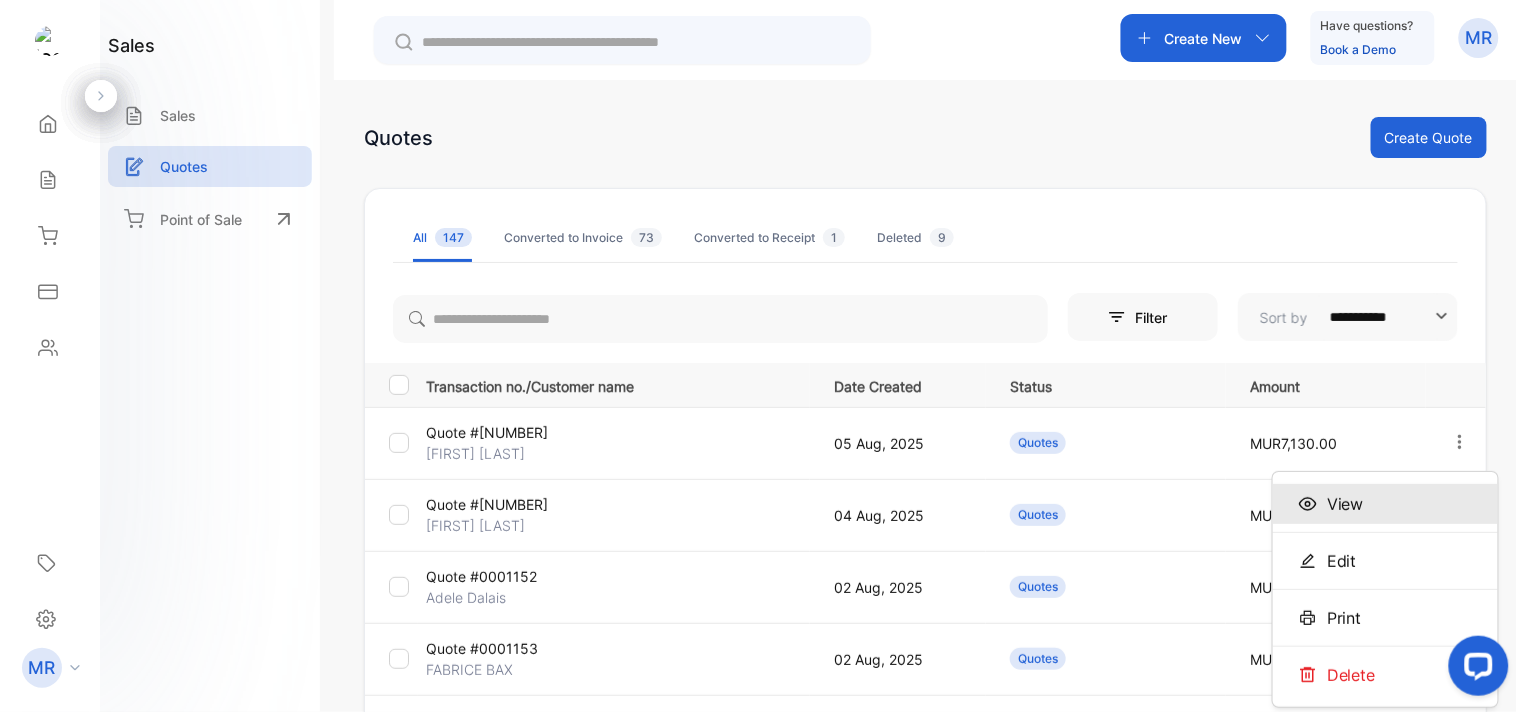 click on "View" at bounding box center (1385, 504) 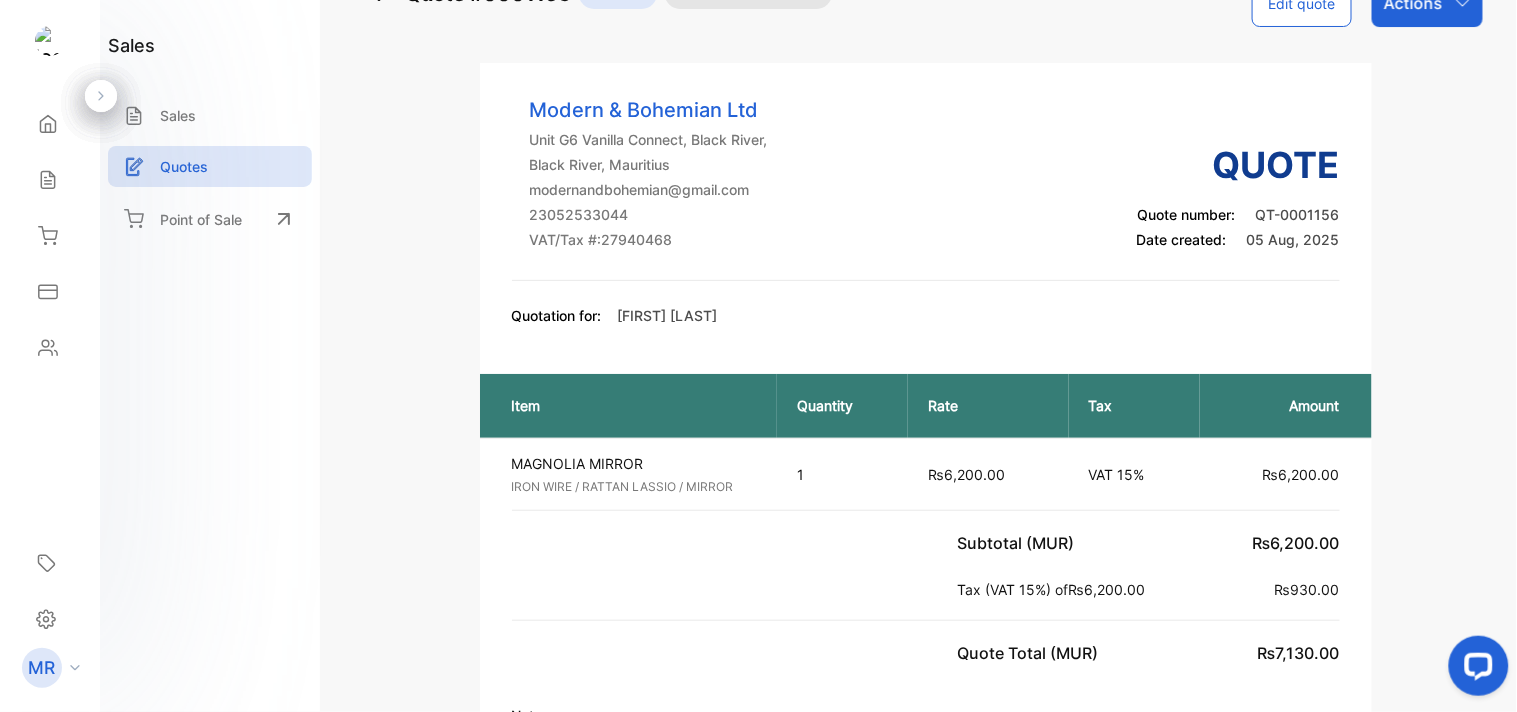 scroll, scrollTop: 0, scrollLeft: 0, axis: both 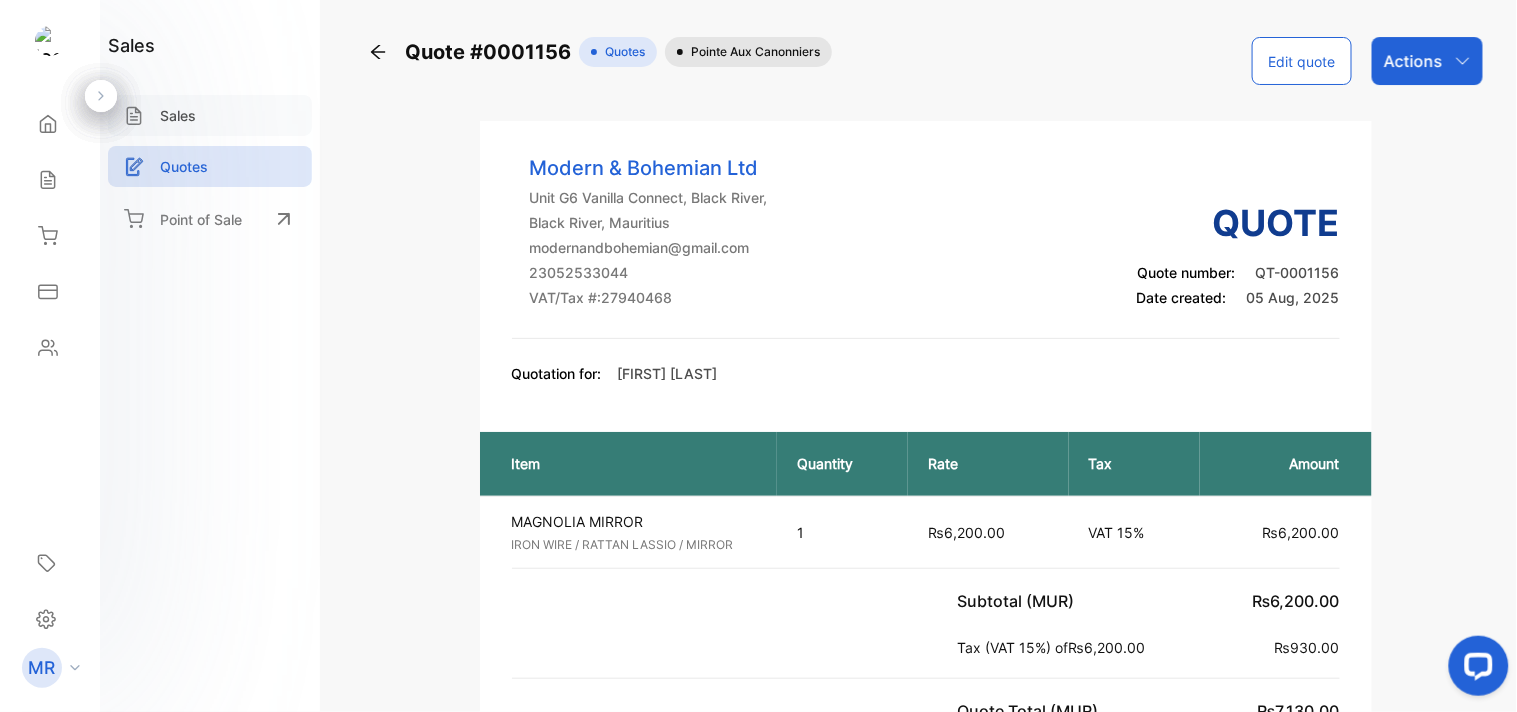 click on "Sales" at bounding box center (178, 115) 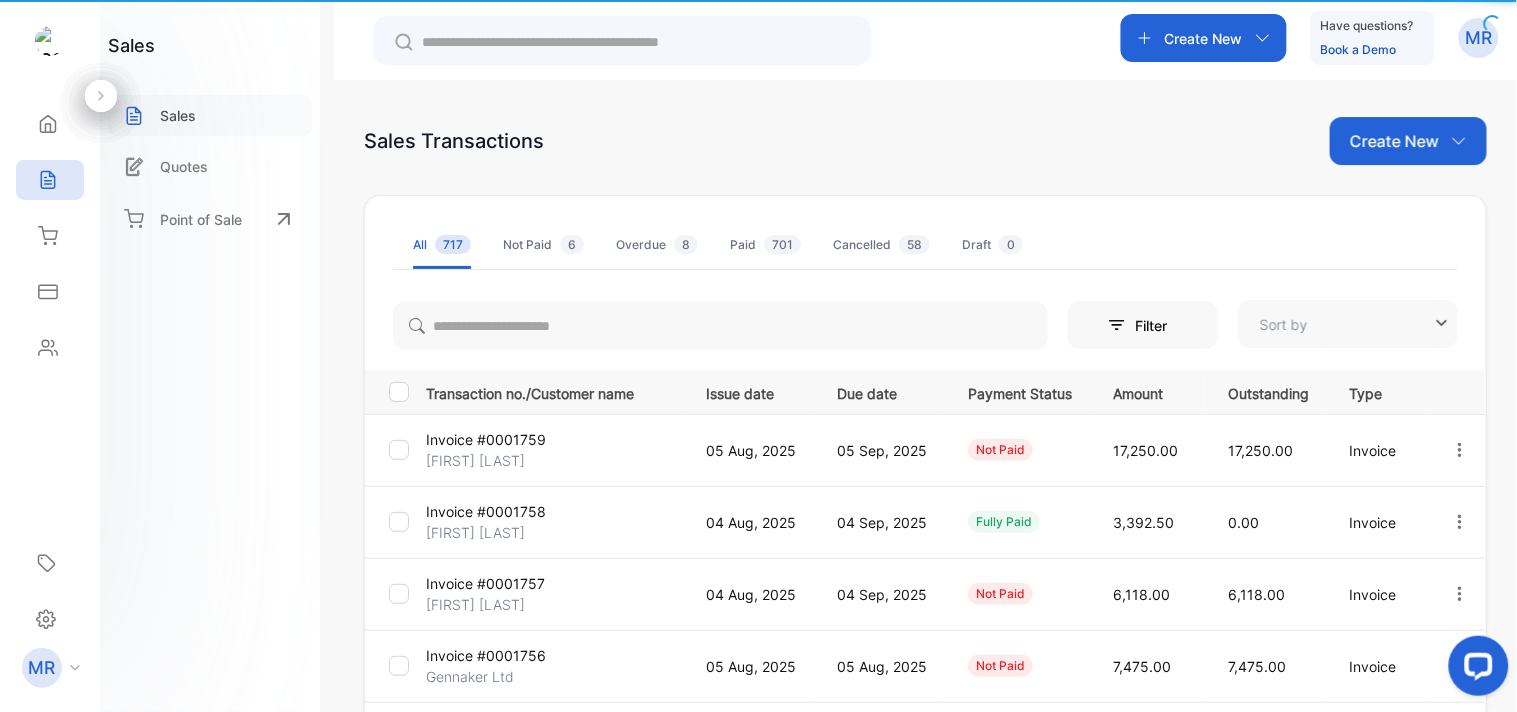 type on "**********" 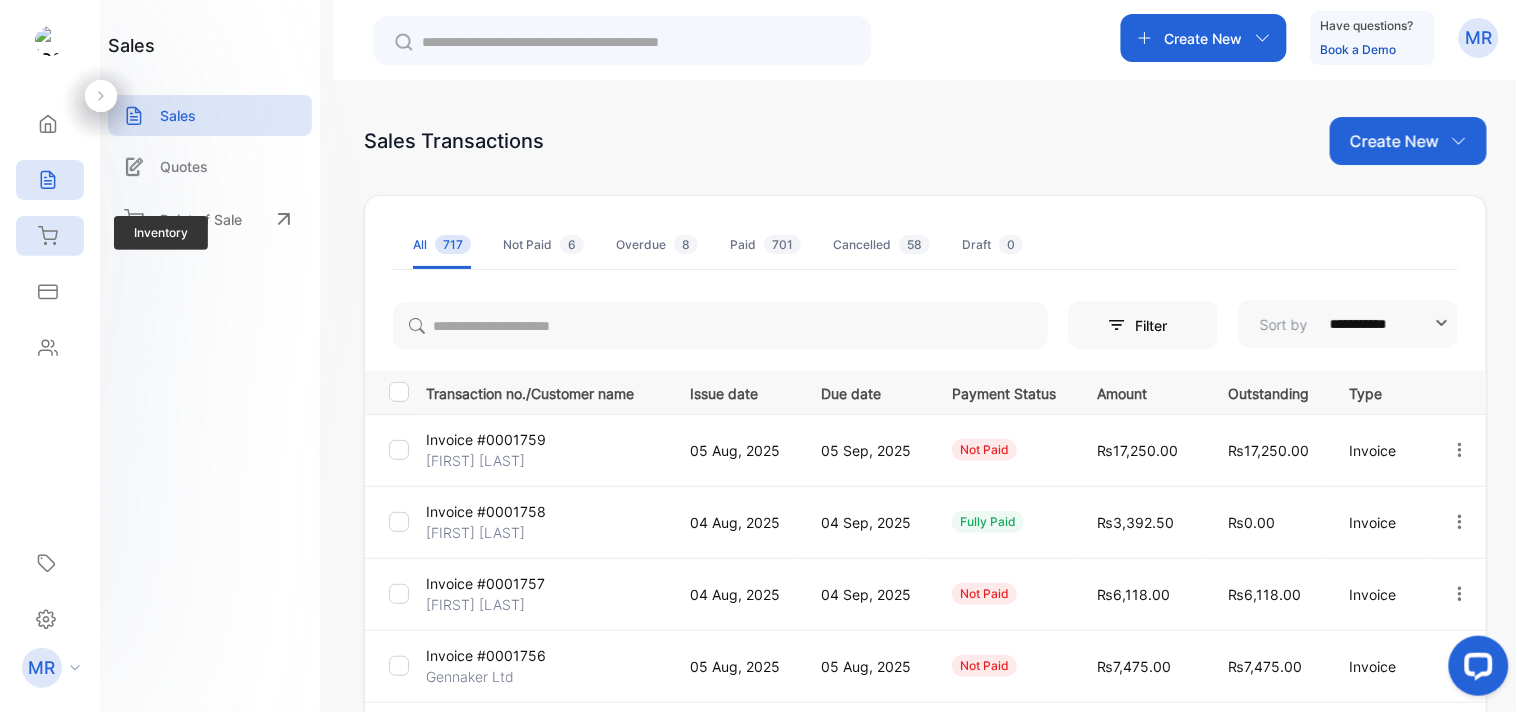 click 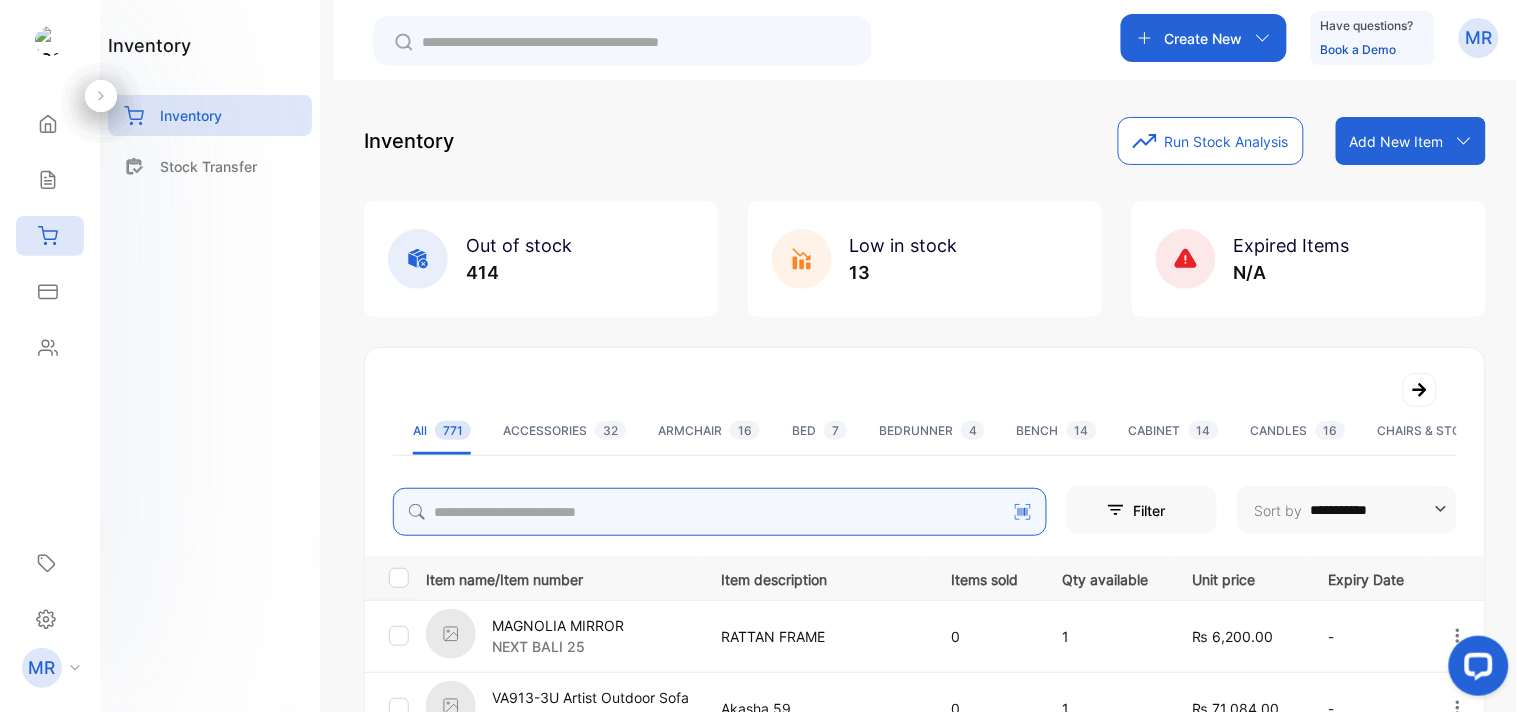 click at bounding box center (720, 512) 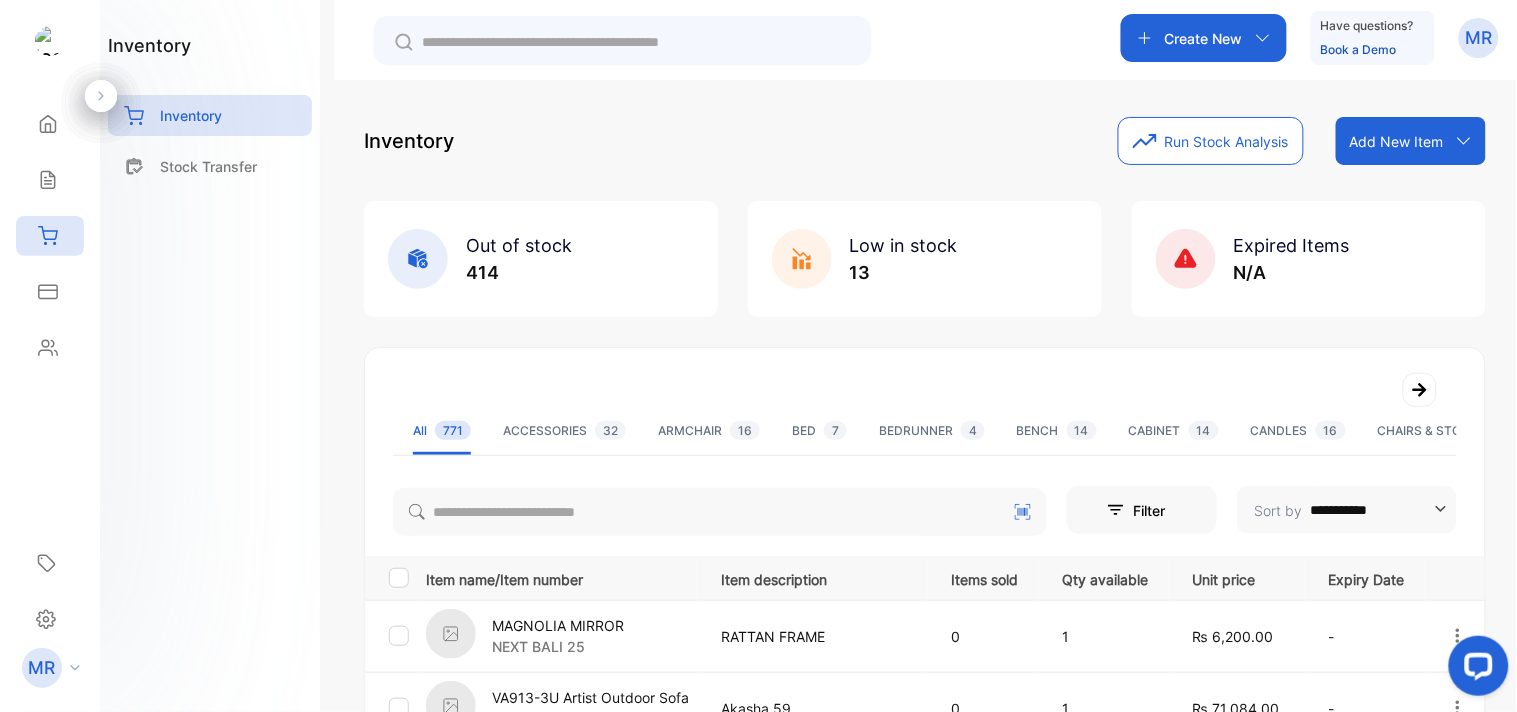 click on "inventory Inventory Stock Transfer" at bounding box center (210, 356) 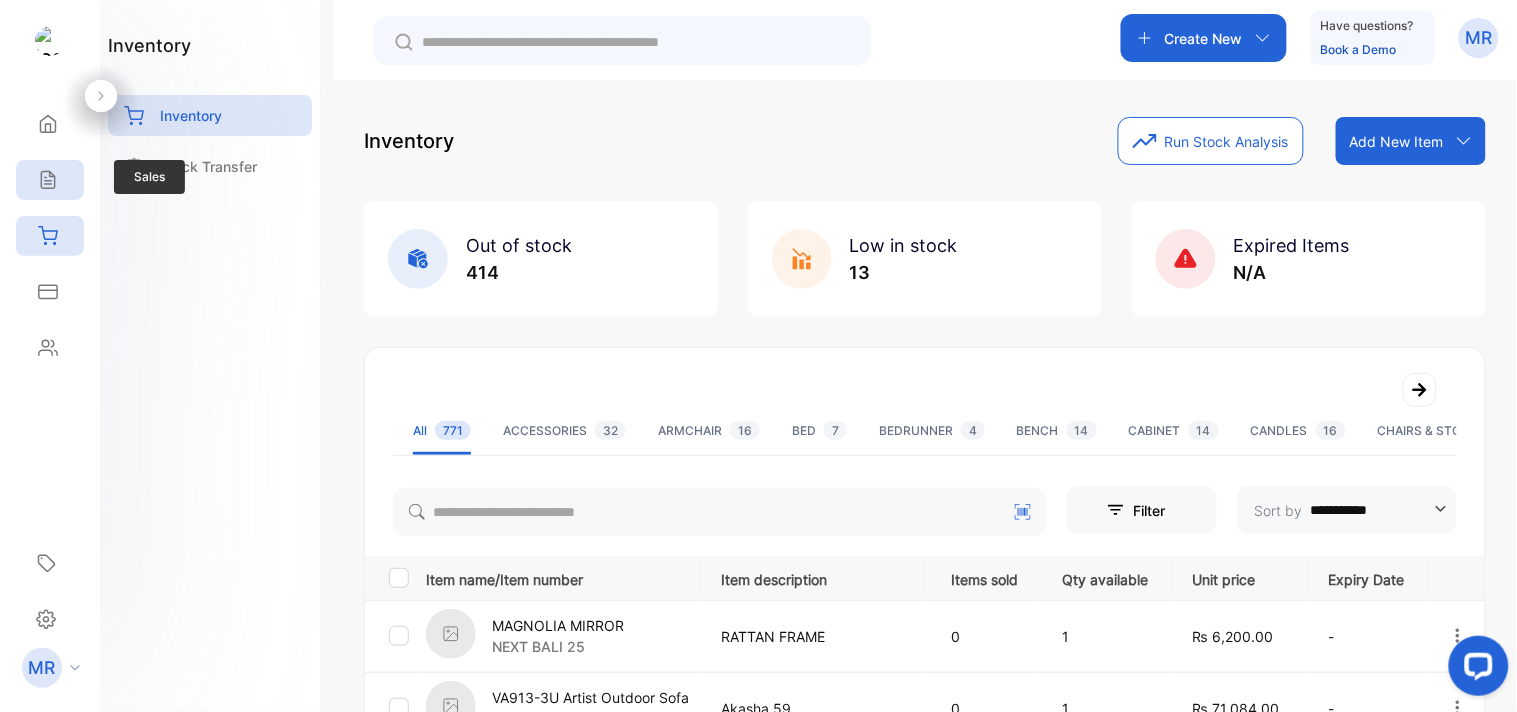 click on "Sales" at bounding box center (50, 180) 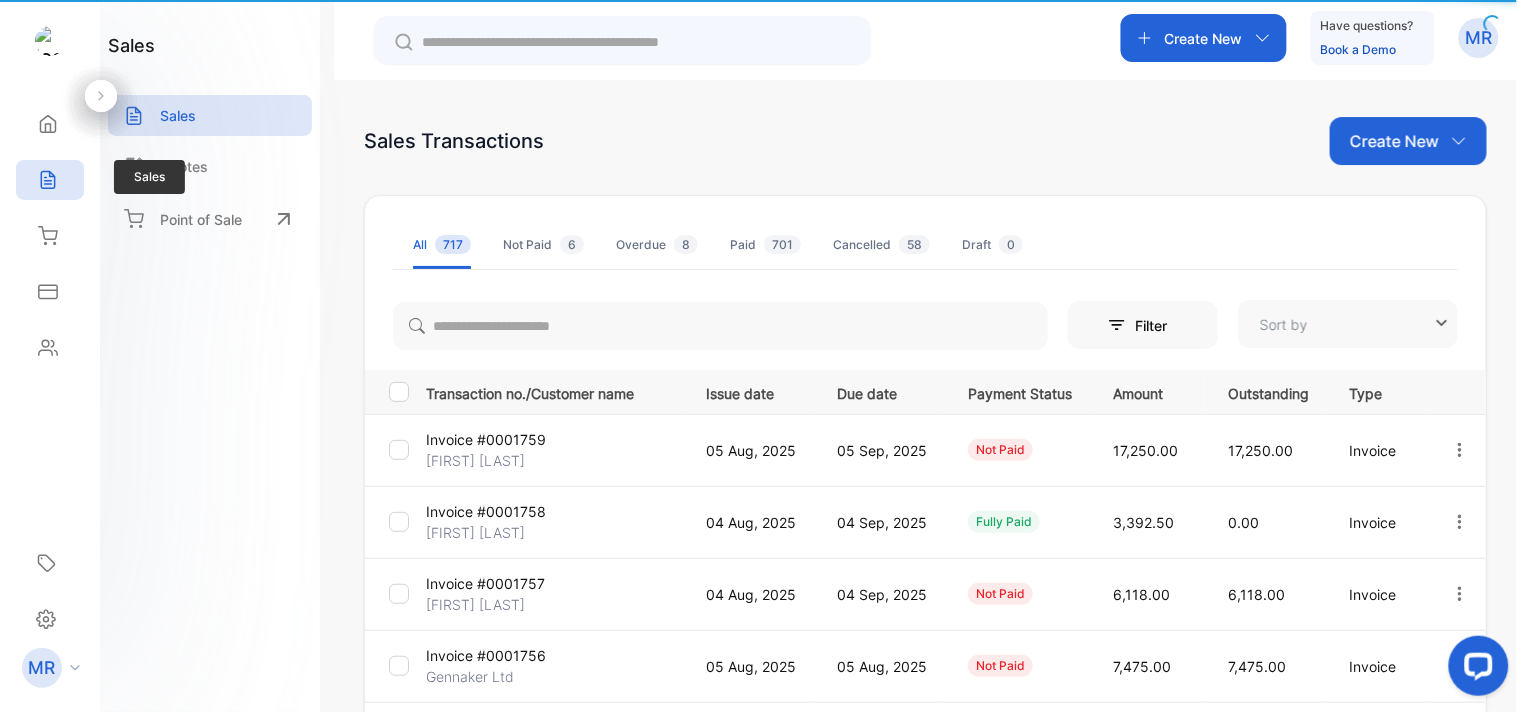 type on "**********" 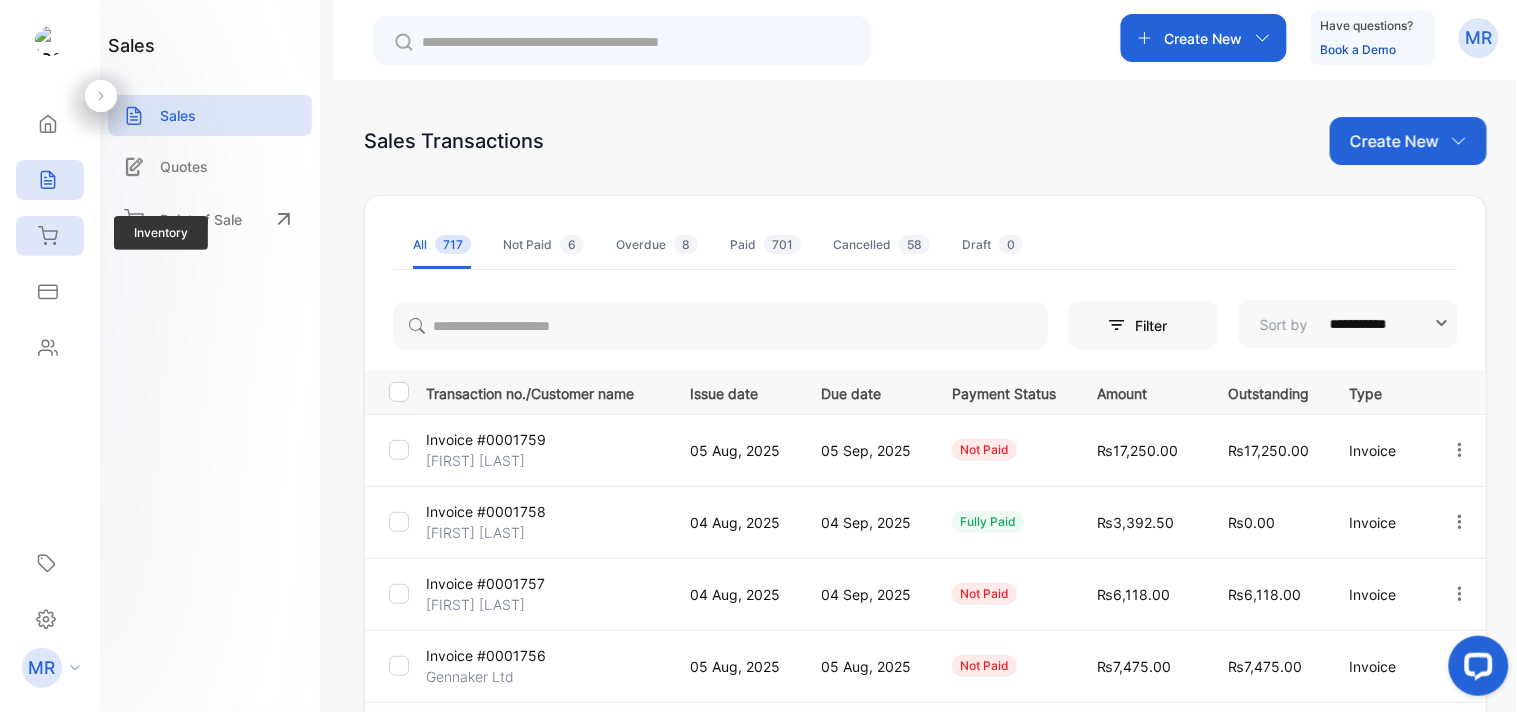 click 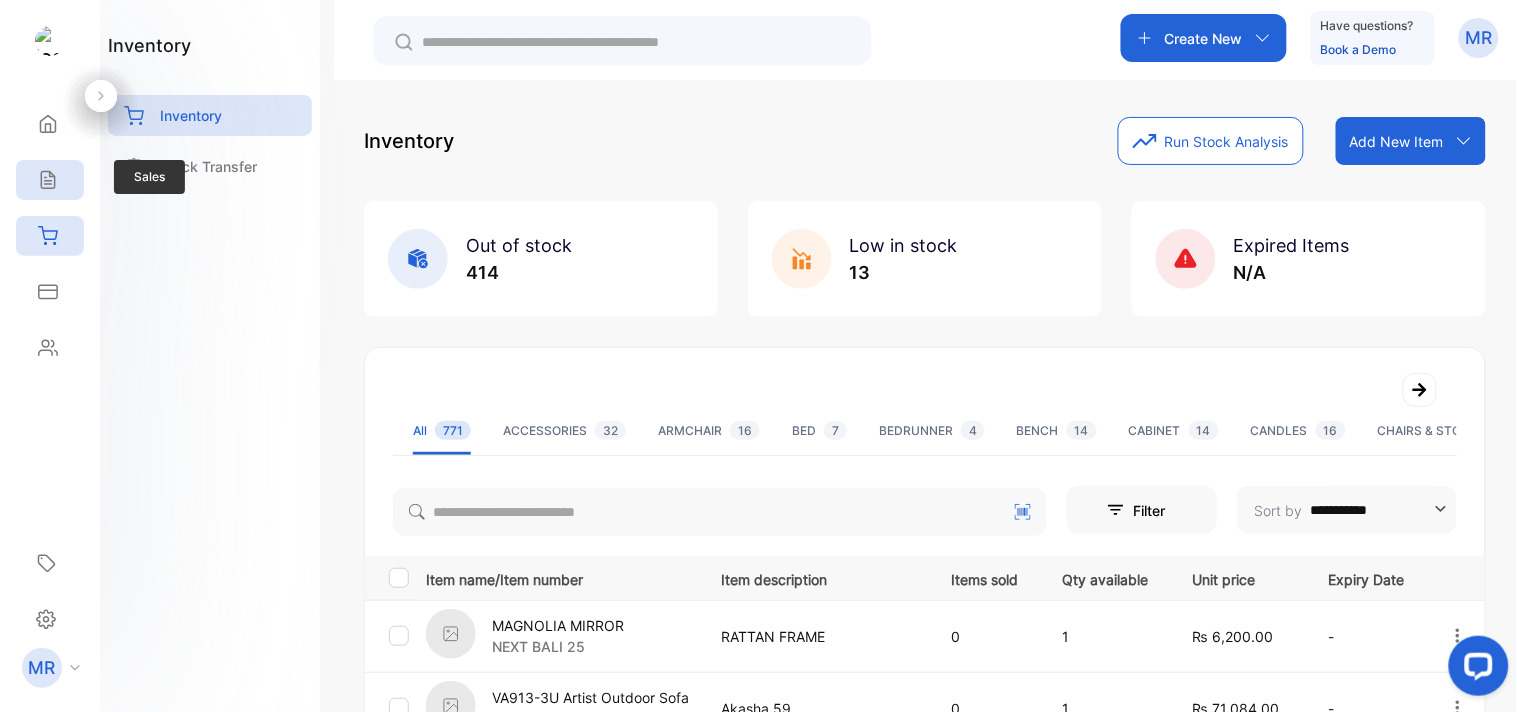 click 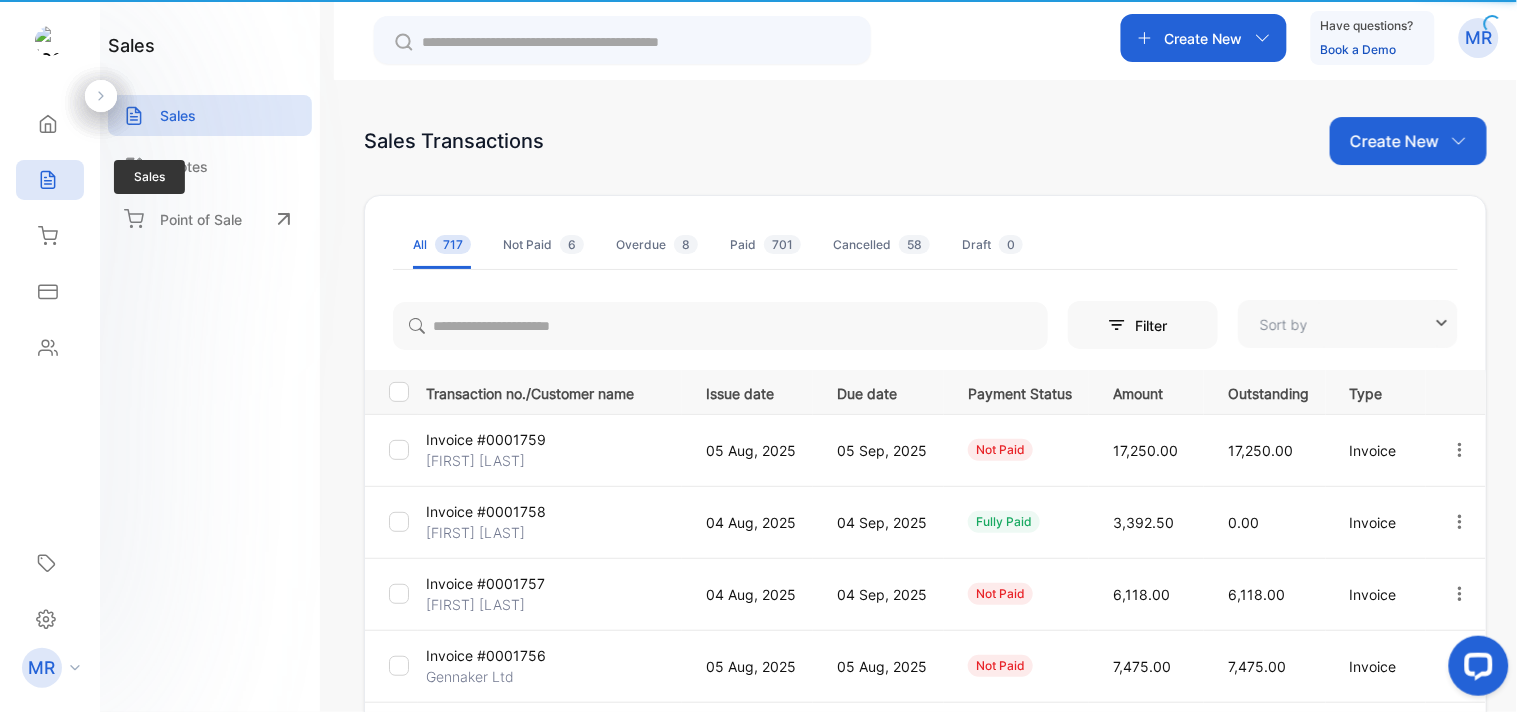 type on "**********" 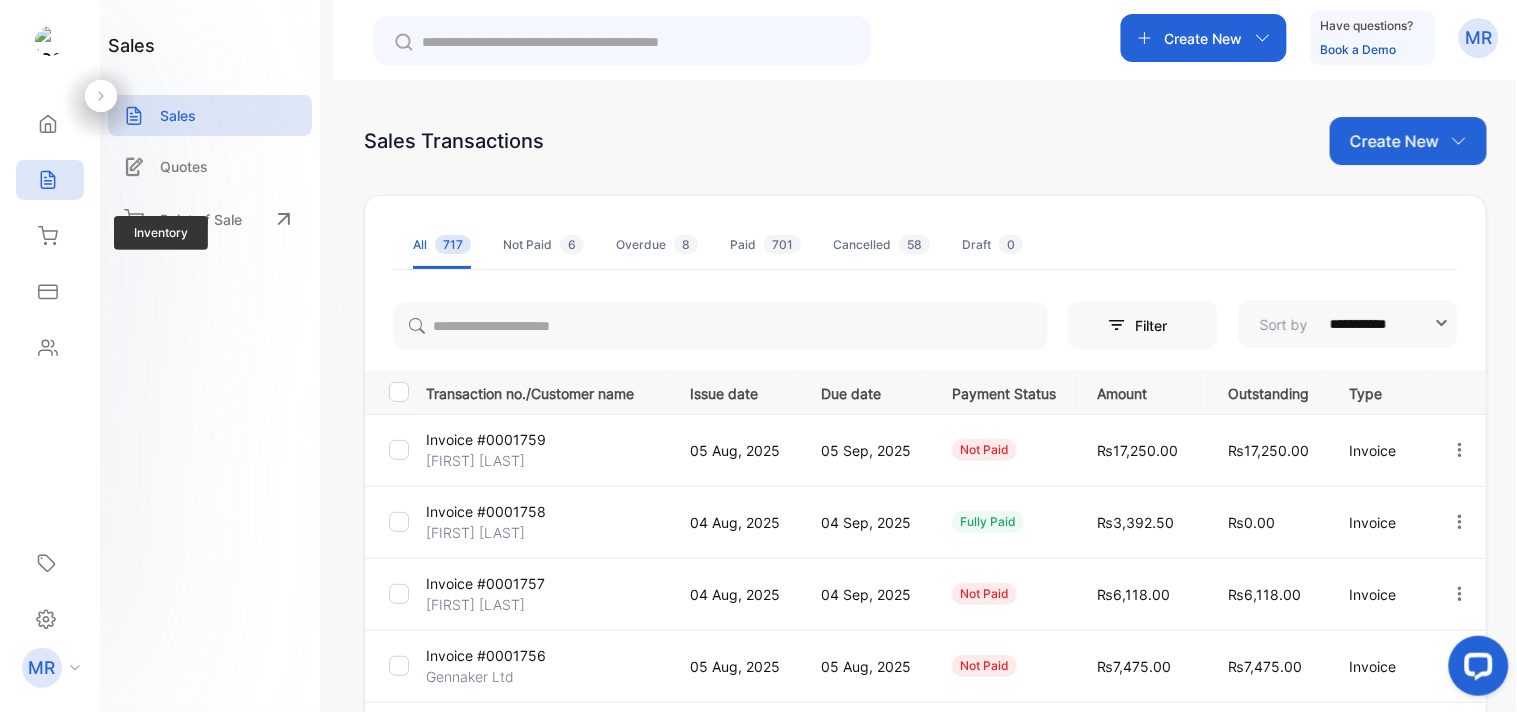 click on "Inventory Inventory" at bounding box center (50, 236) 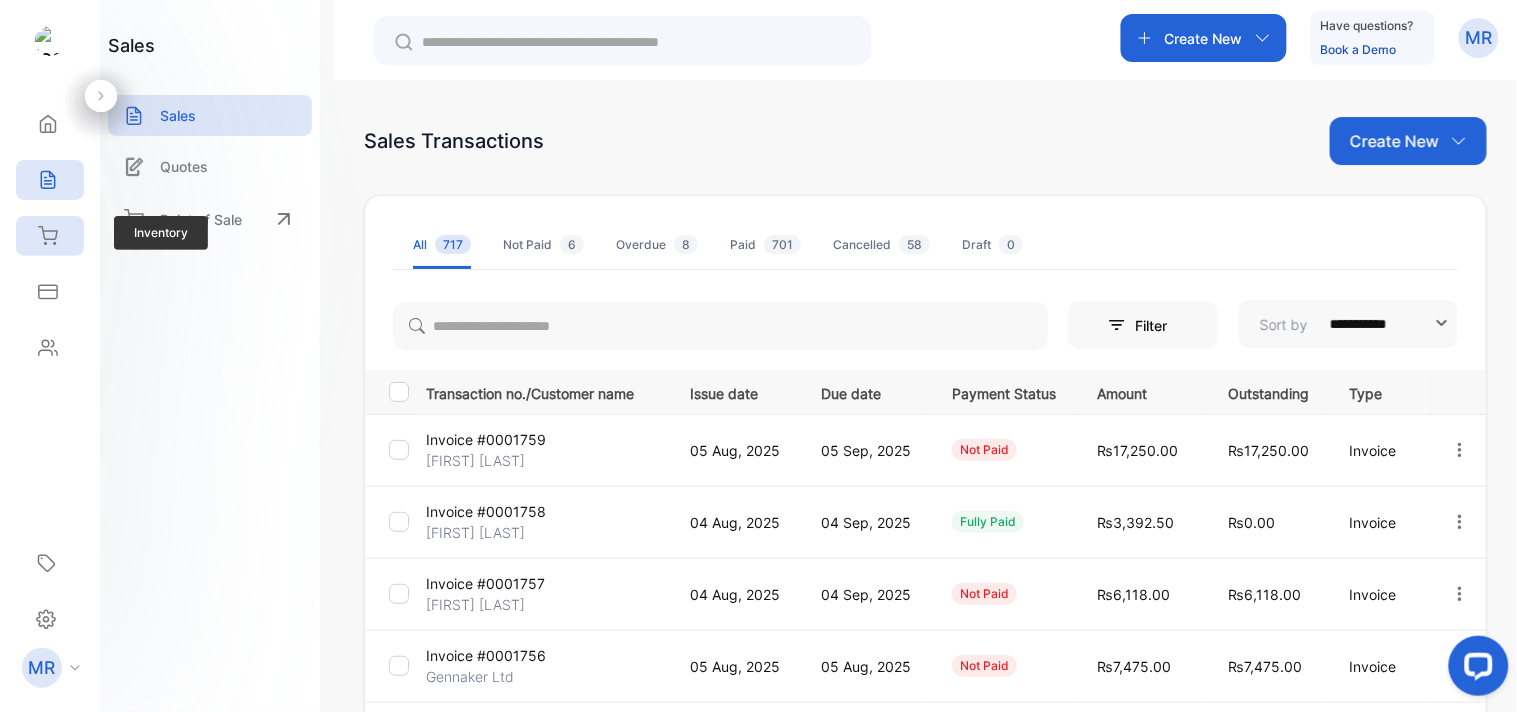 click 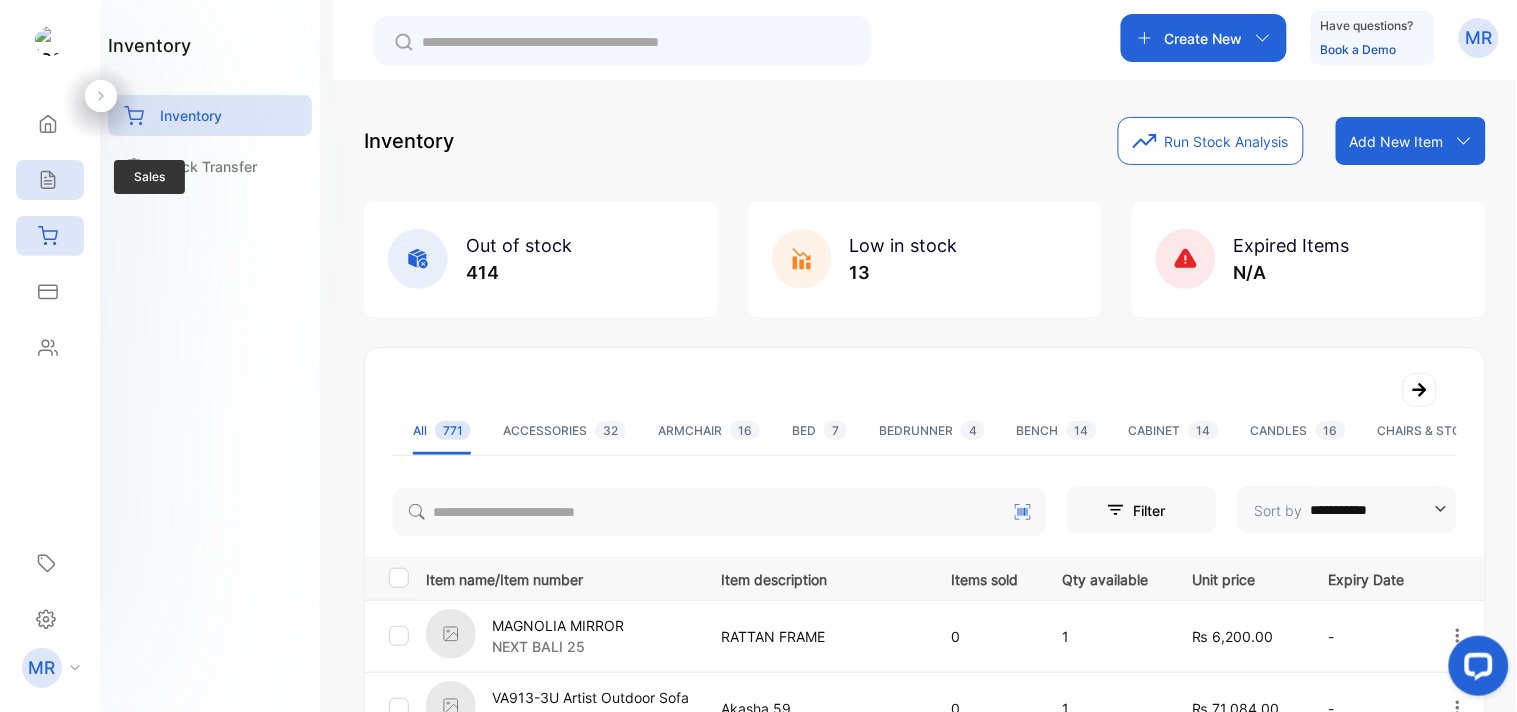 click on "Sales" at bounding box center [50, 180] 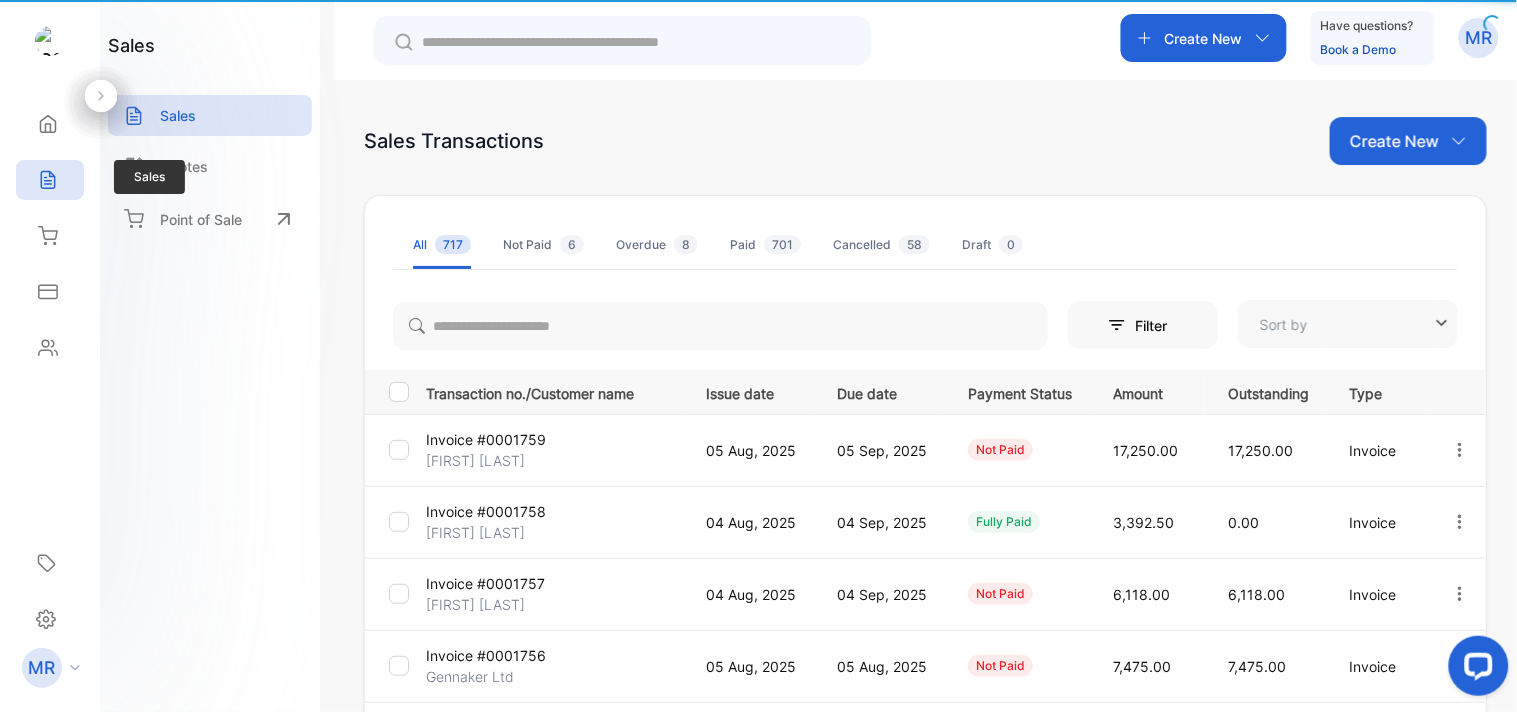 type on "**********" 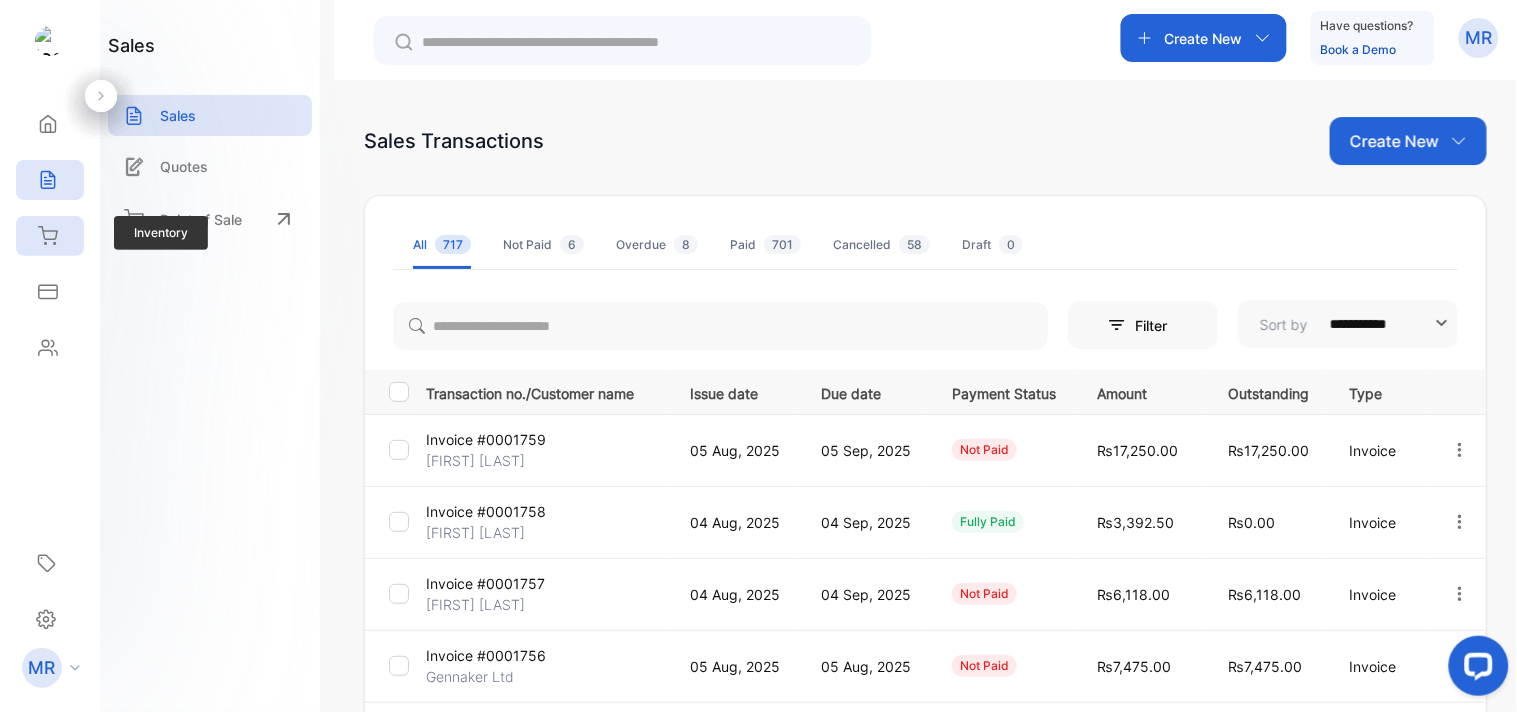click on "Inventory" at bounding box center (50, 236) 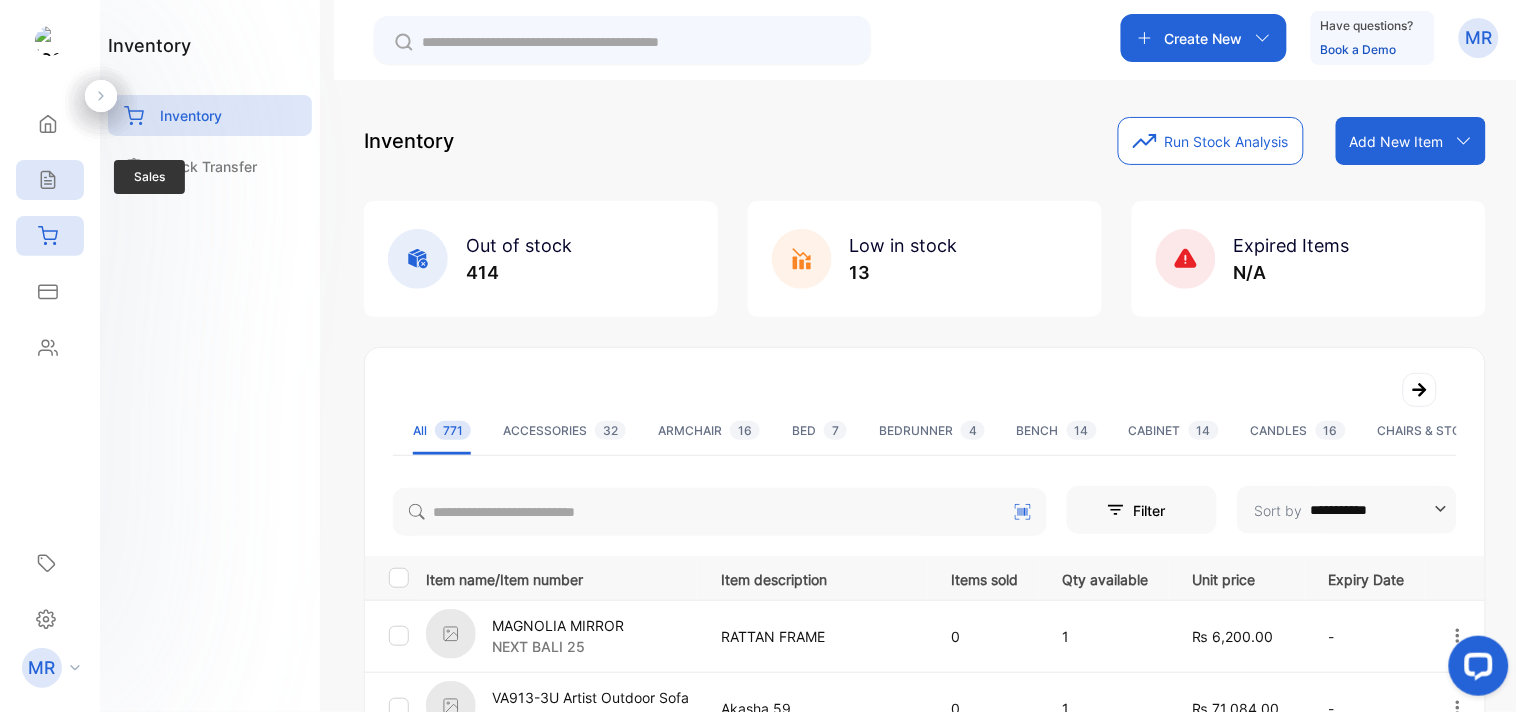 click on "Sales" at bounding box center (50, 180) 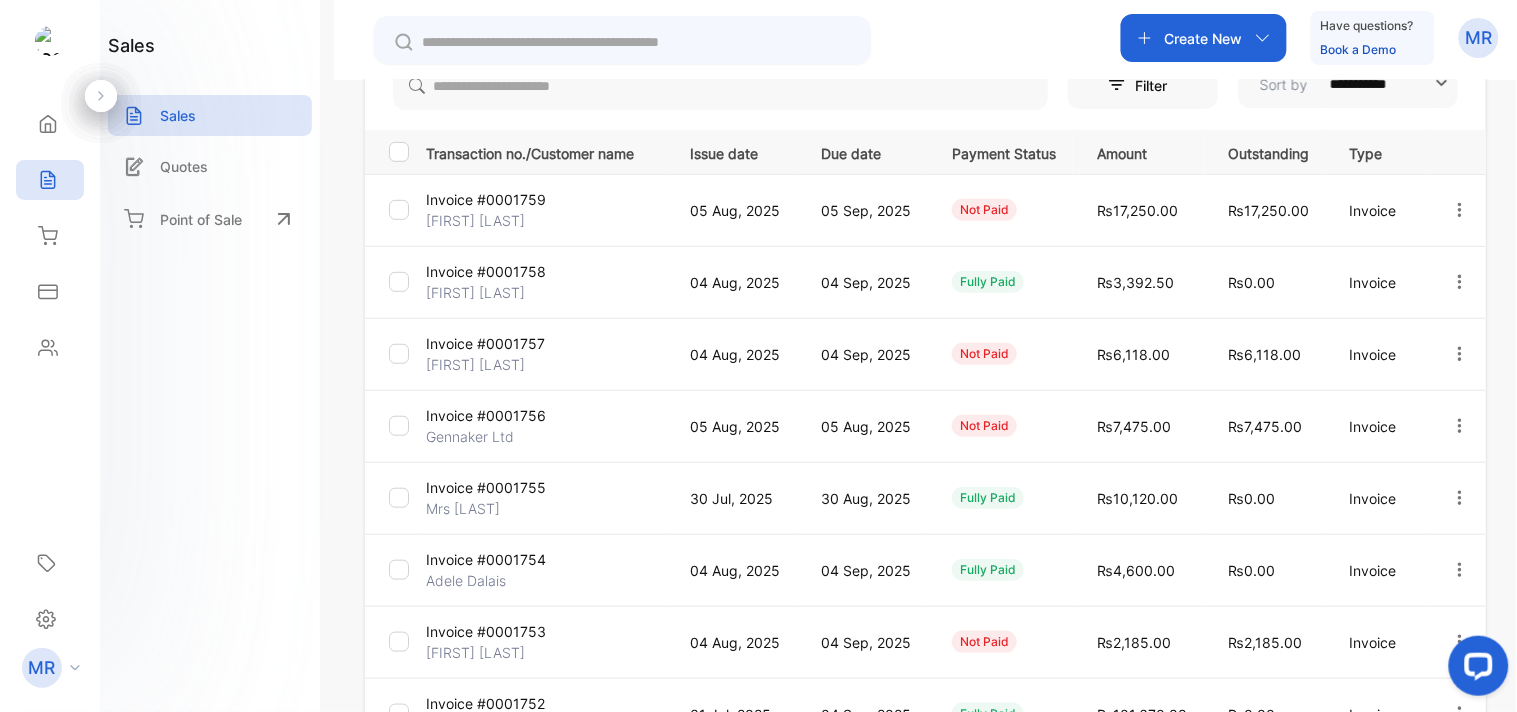 scroll, scrollTop: 331, scrollLeft: 0, axis: vertical 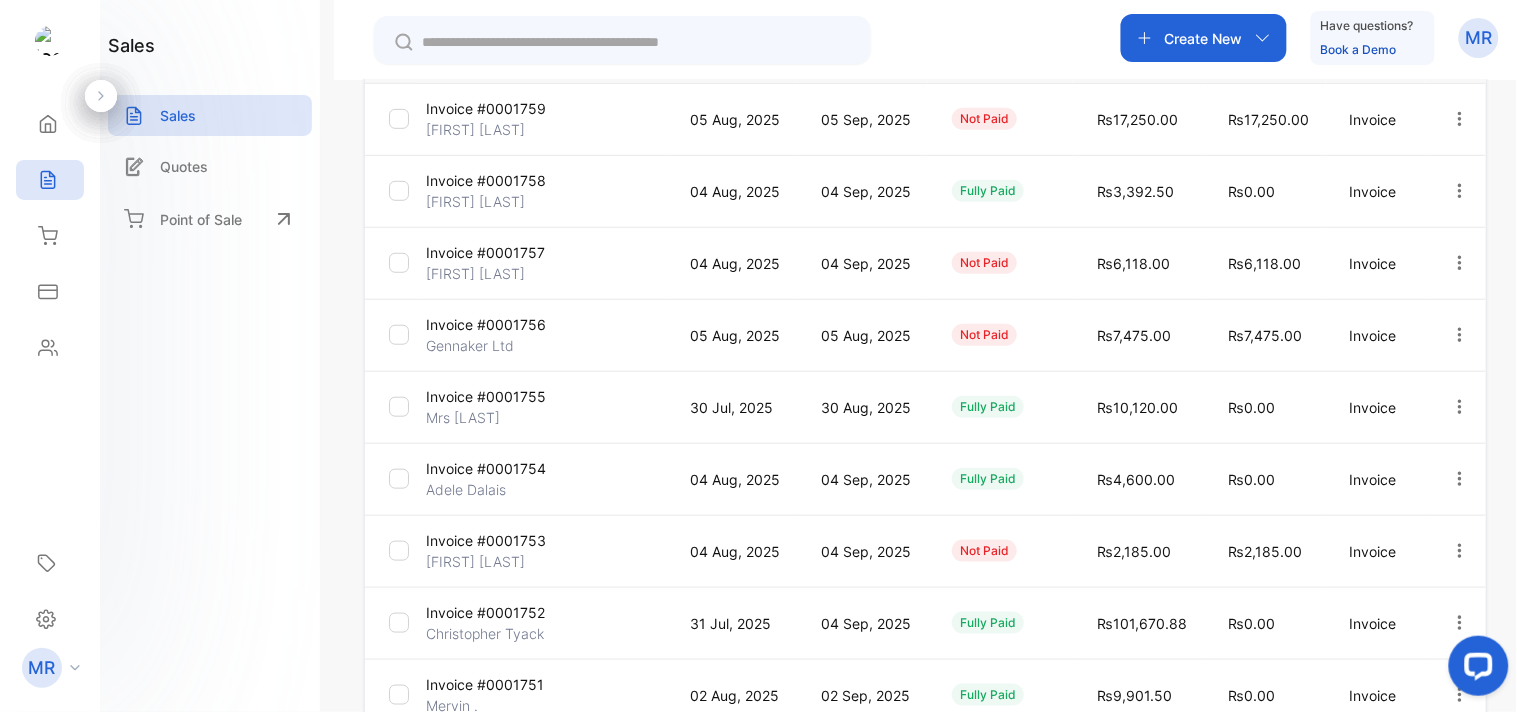 click 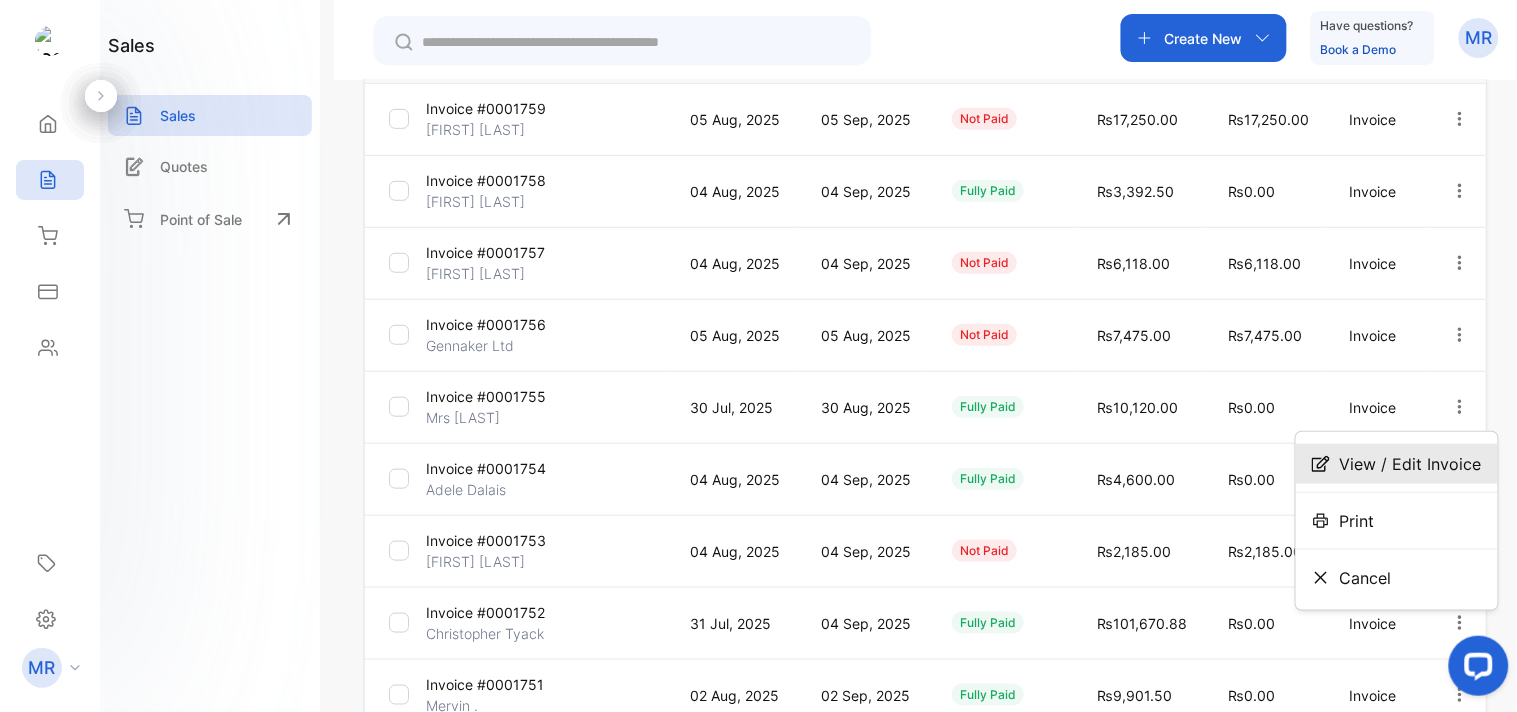 click on "View / Edit Invoice" at bounding box center [1397, 464] 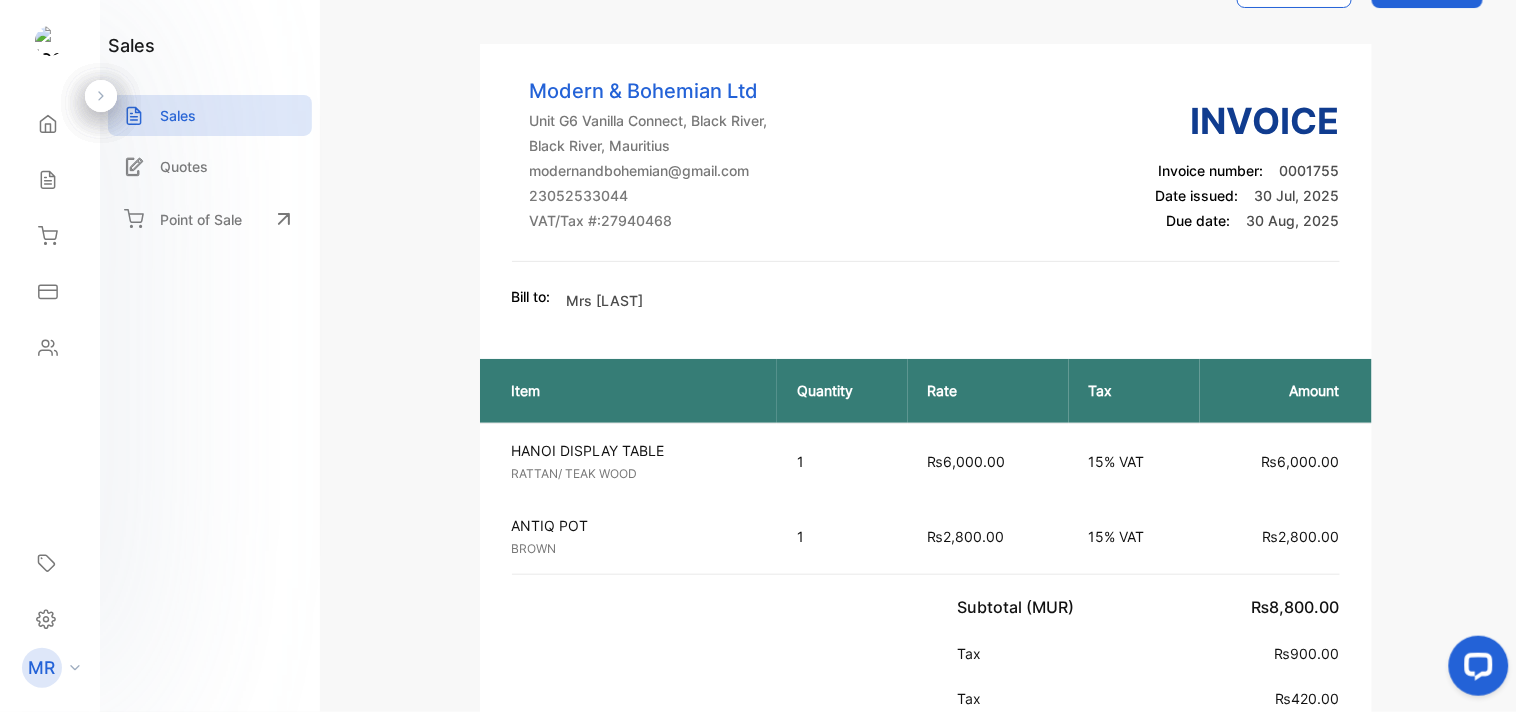 scroll, scrollTop: 0, scrollLeft: 0, axis: both 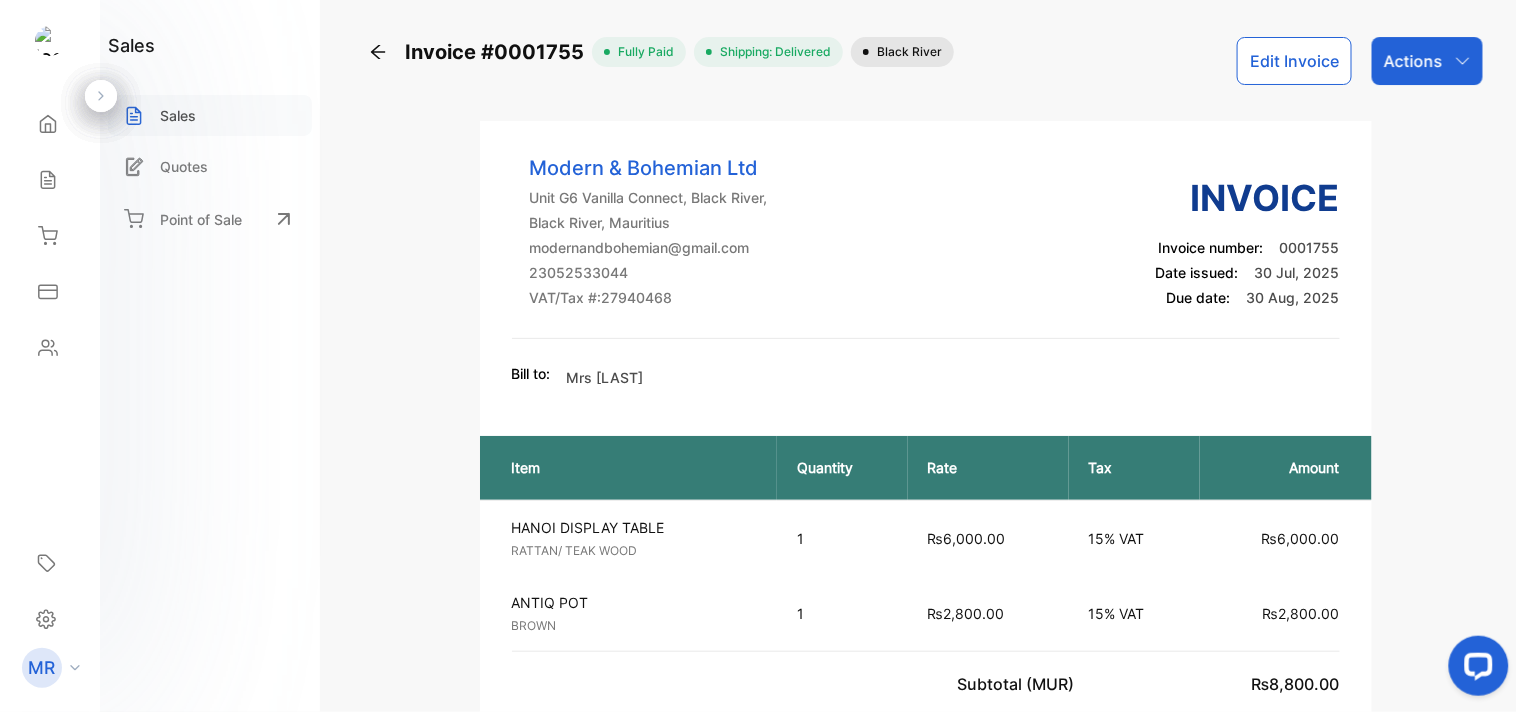 click on "Sales" at bounding box center [210, 115] 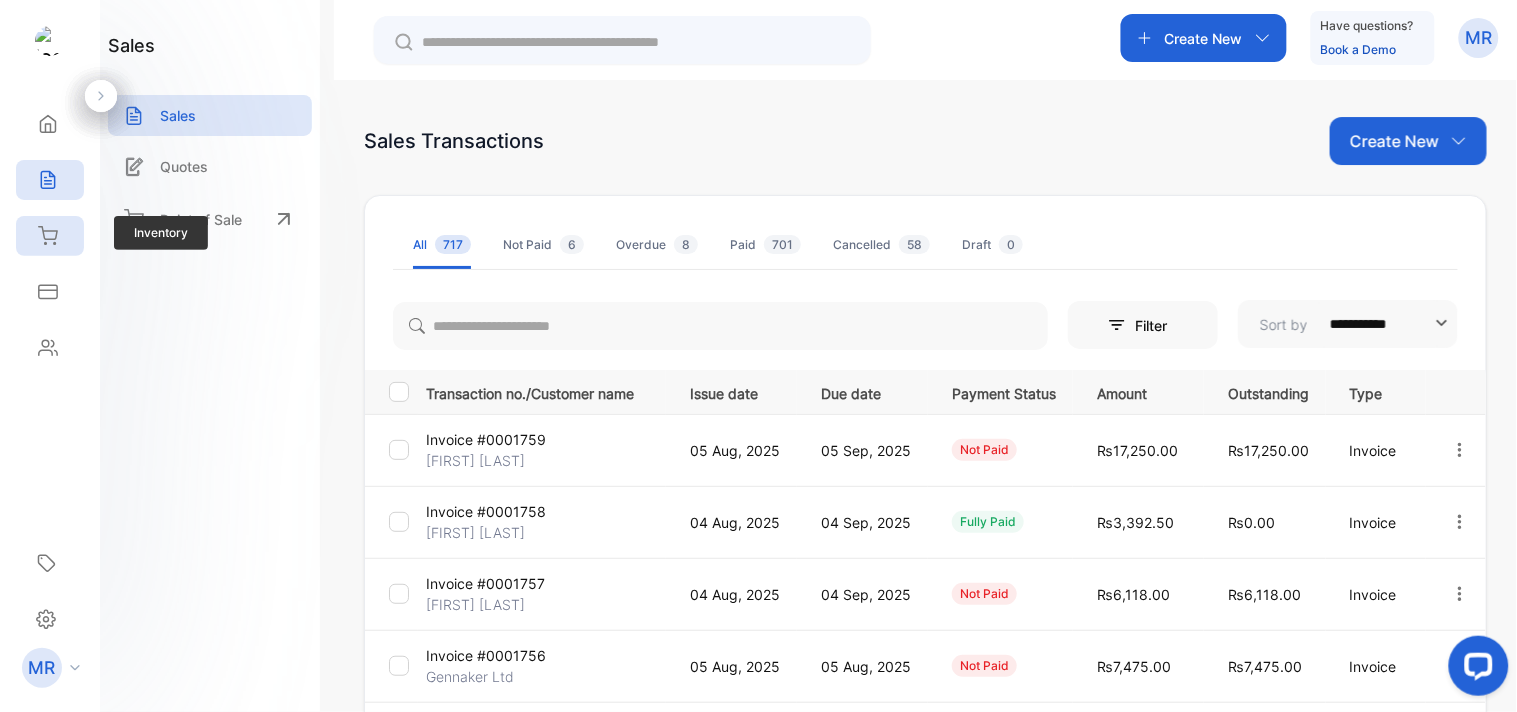 click on "Inventory" at bounding box center [50, 236] 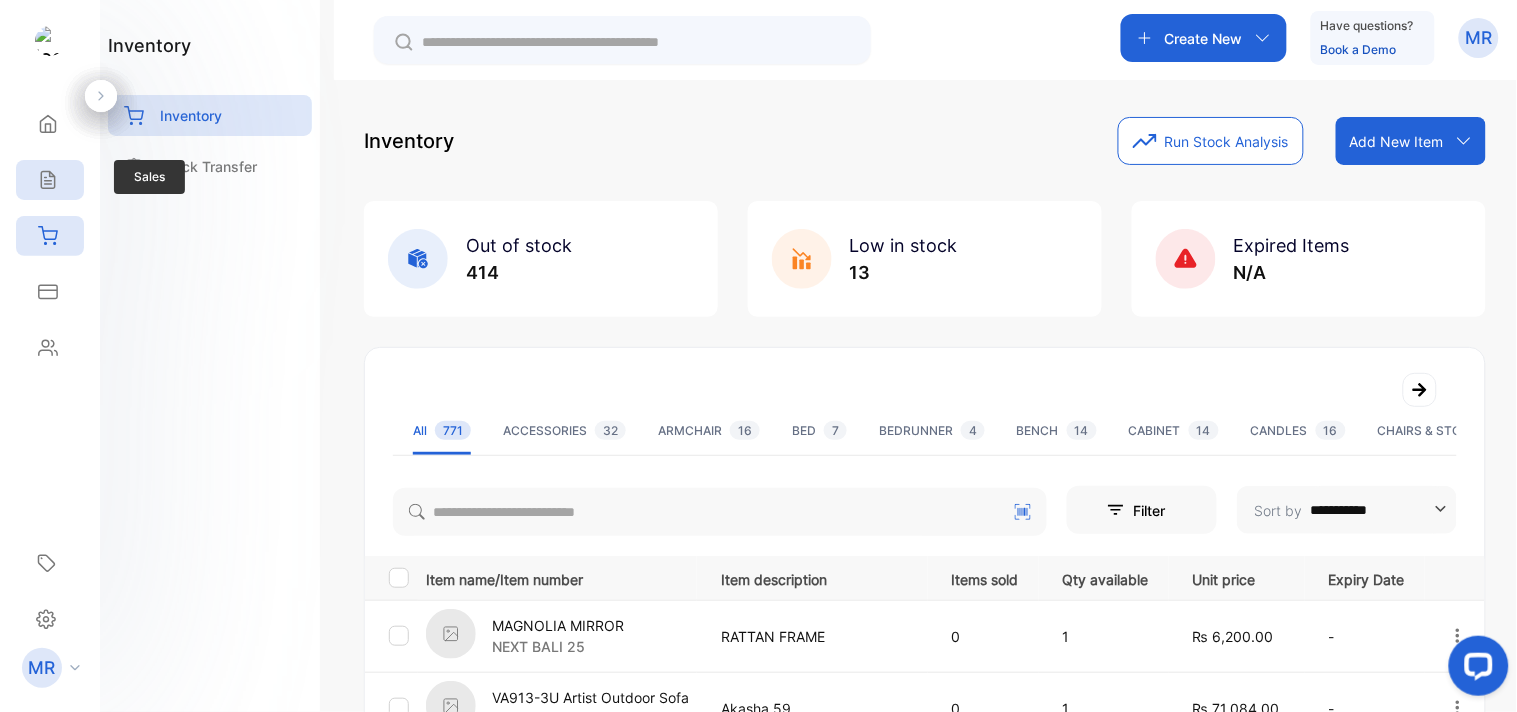 click 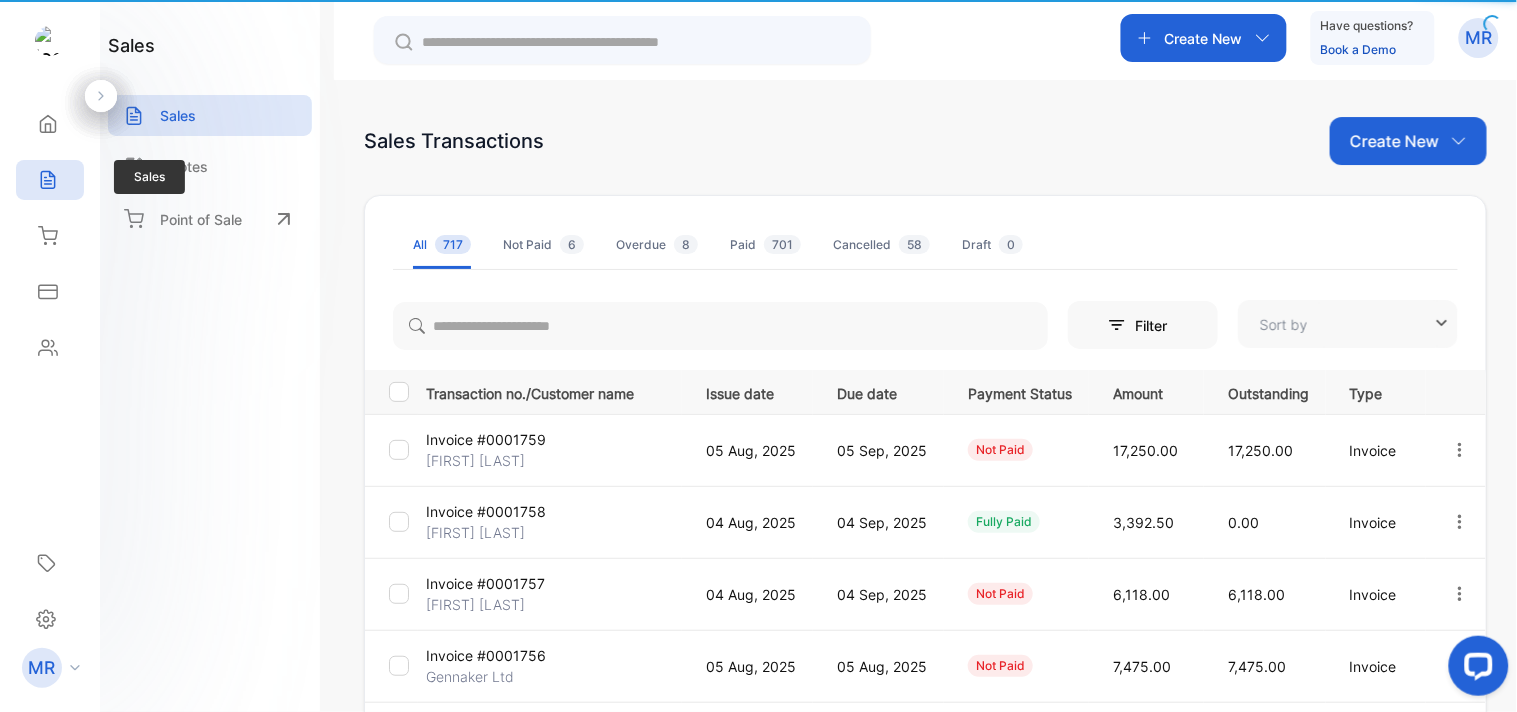 type on "**********" 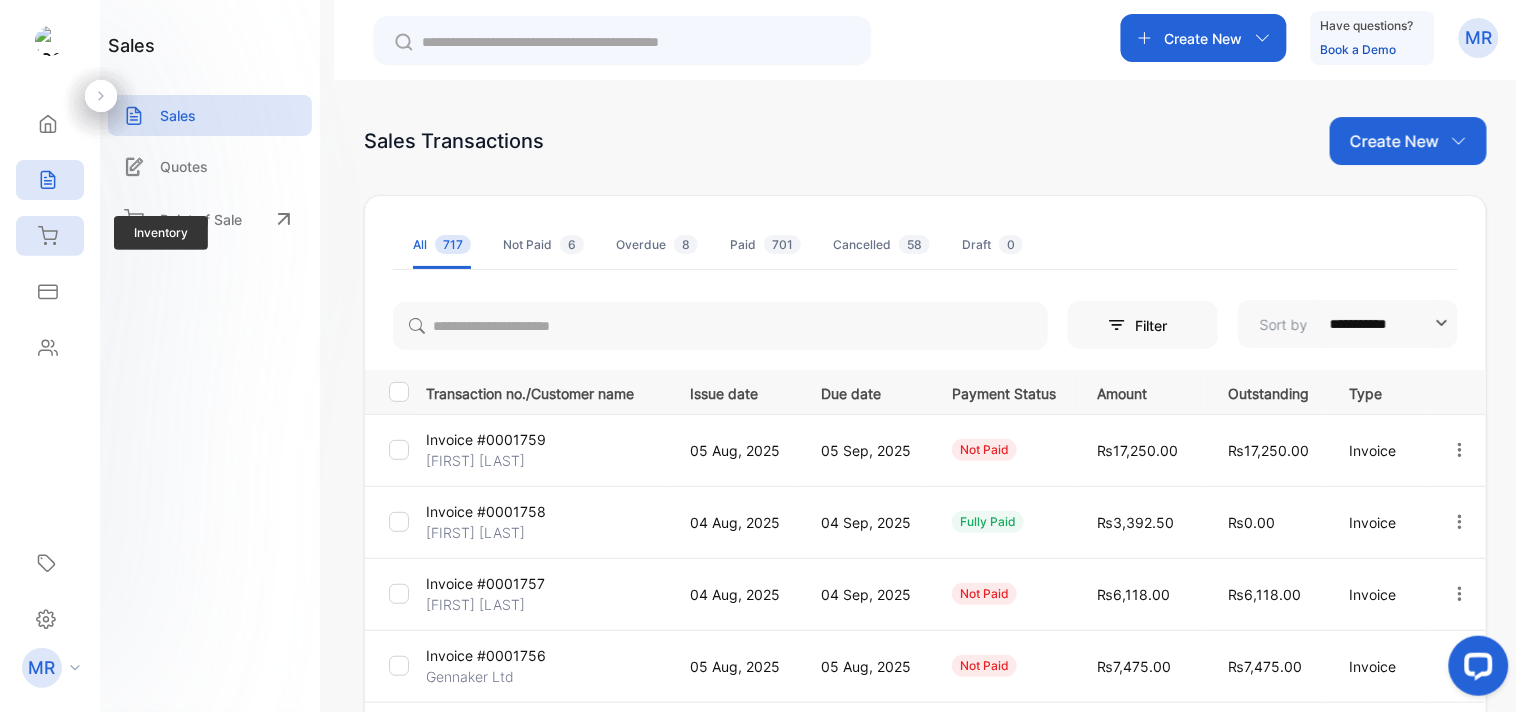 click on "Inventory" at bounding box center [50, 236] 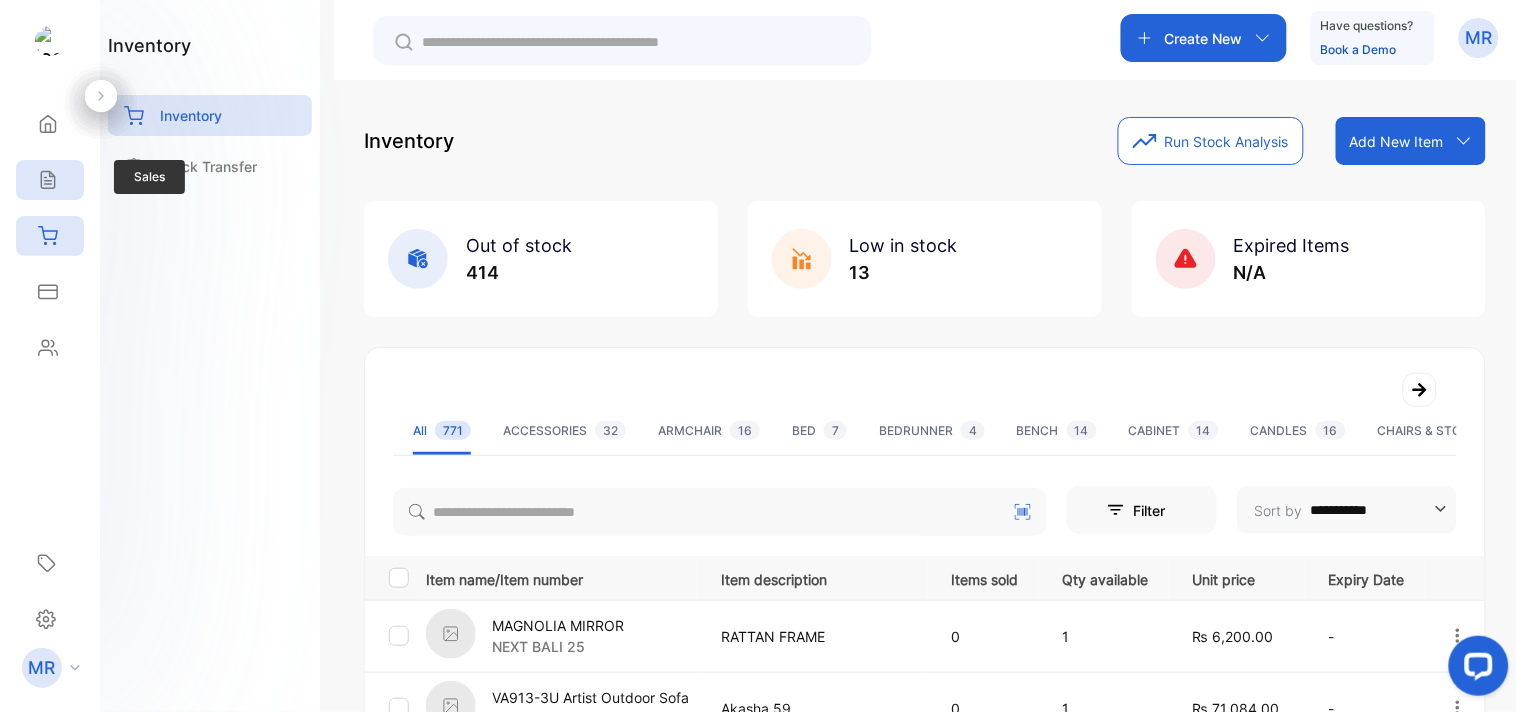 click 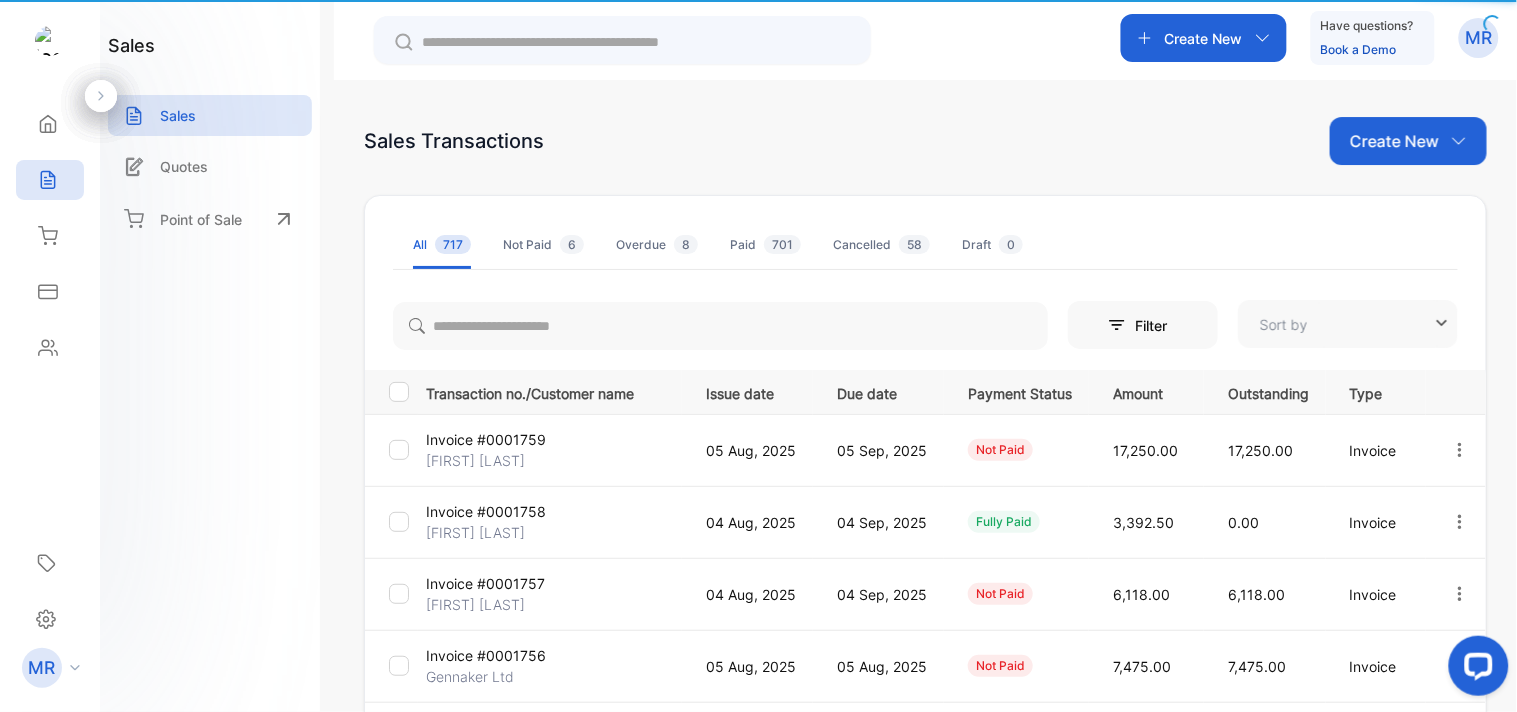 type on "**********" 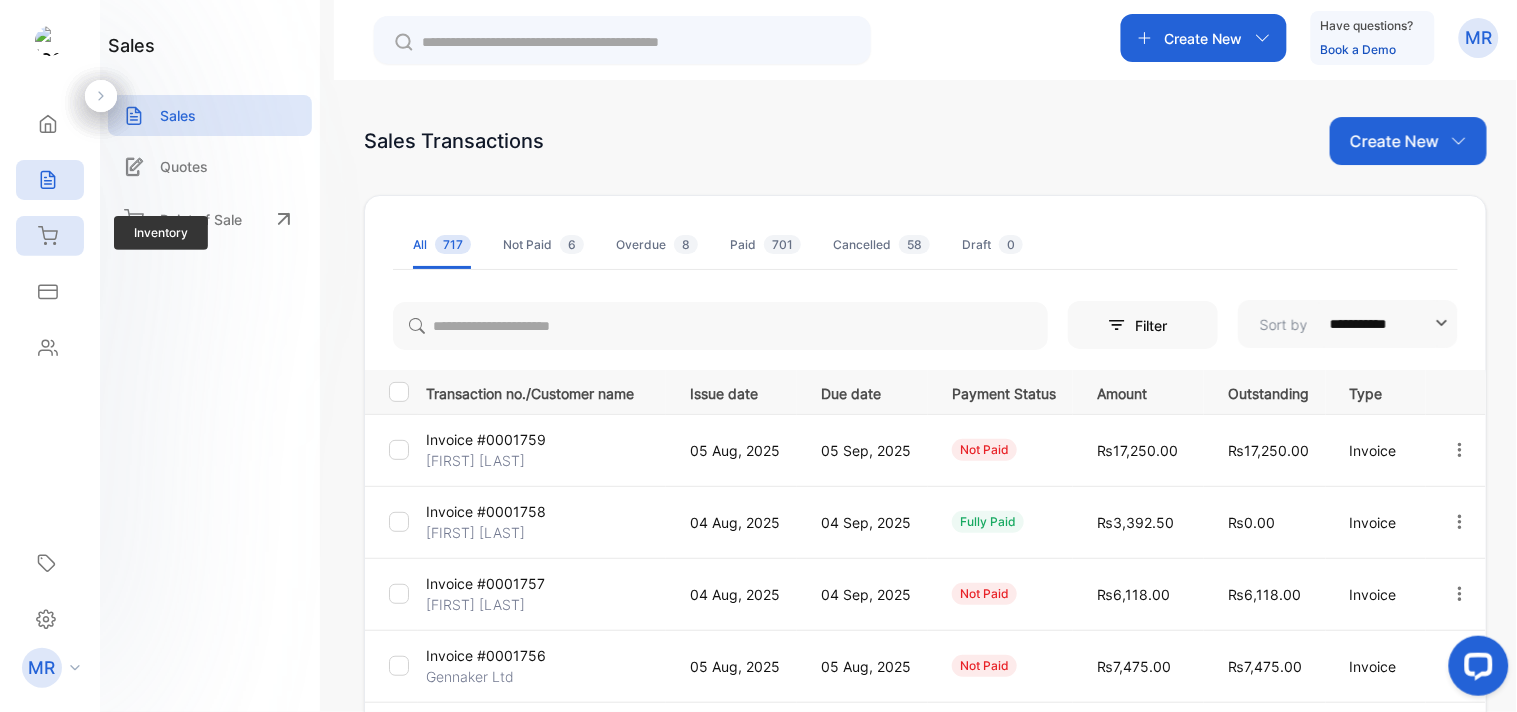 click 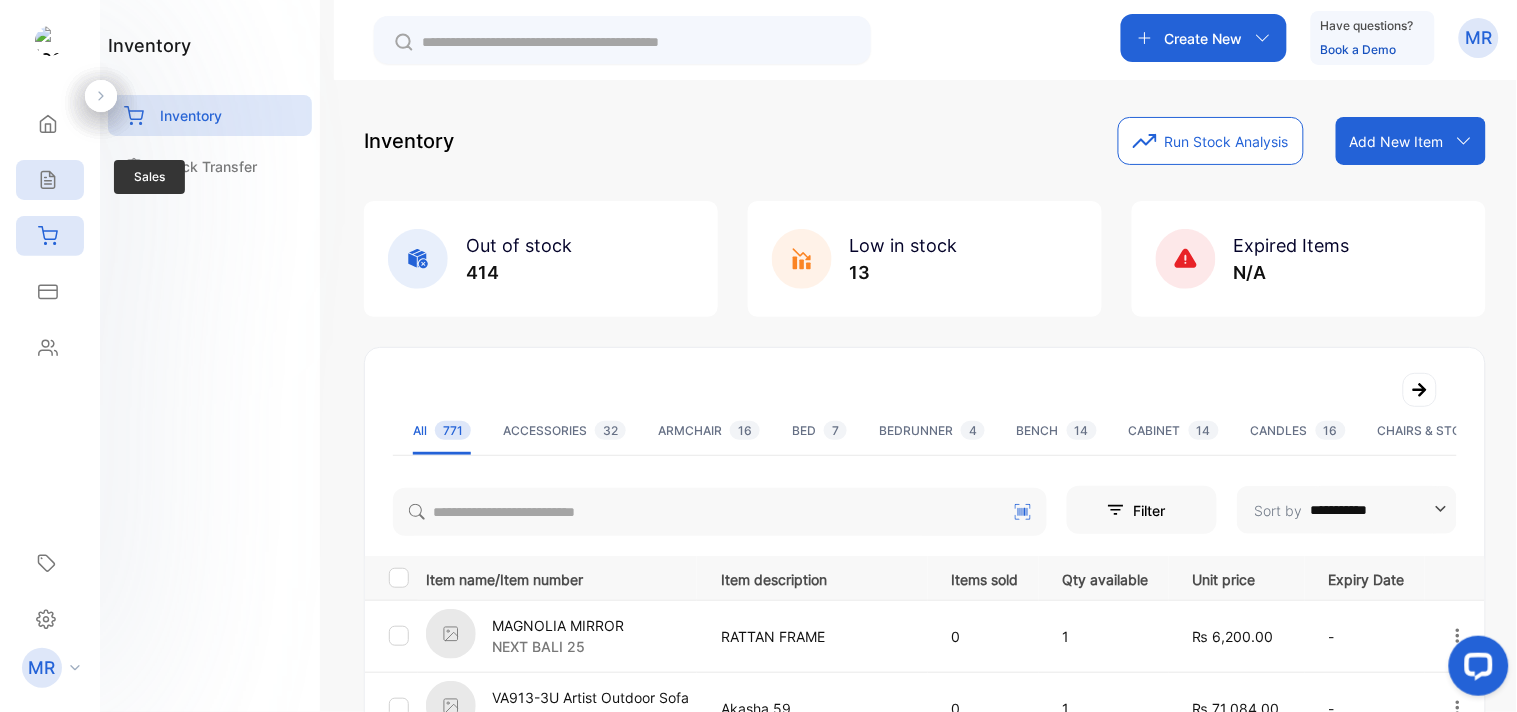 click on "Sales" at bounding box center (50, 180) 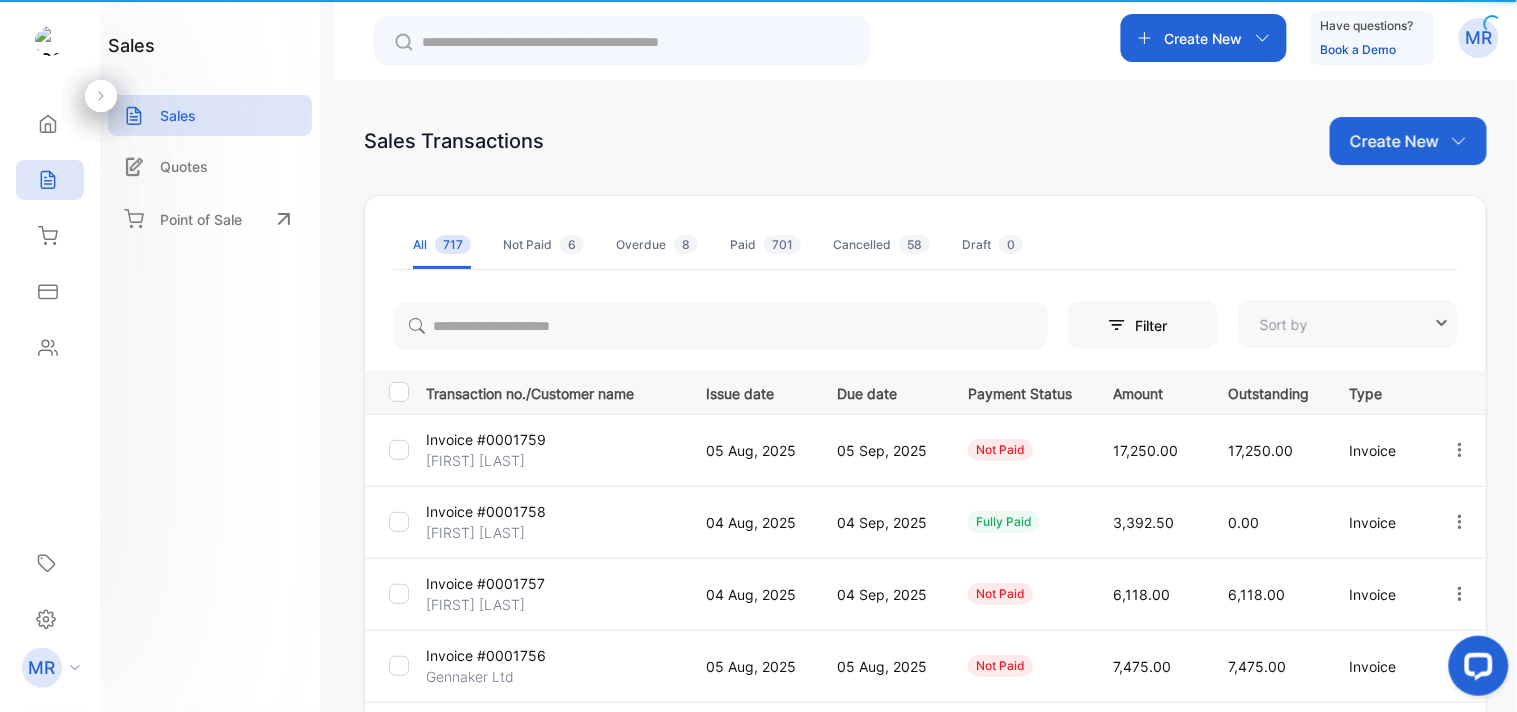 type on "**********" 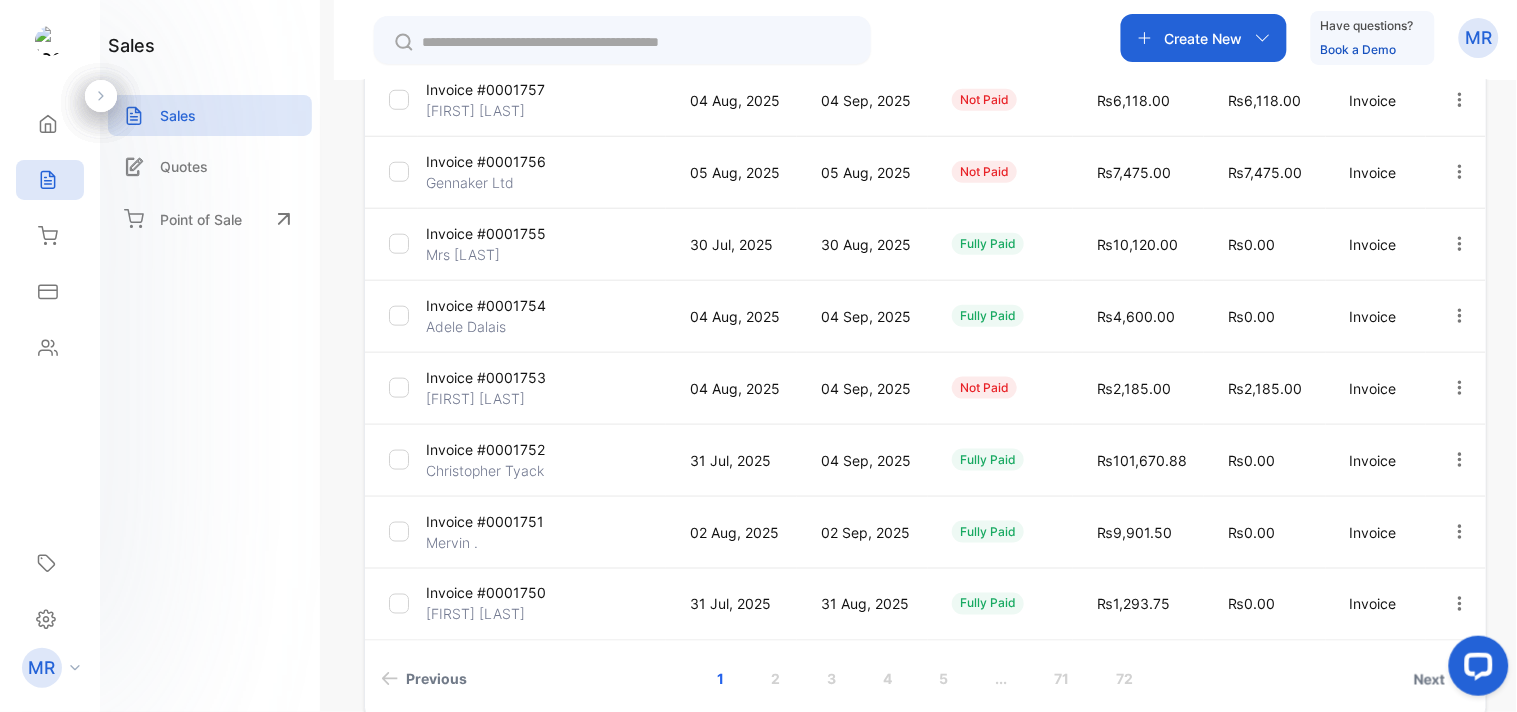 scroll, scrollTop: 496, scrollLeft: 0, axis: vertical 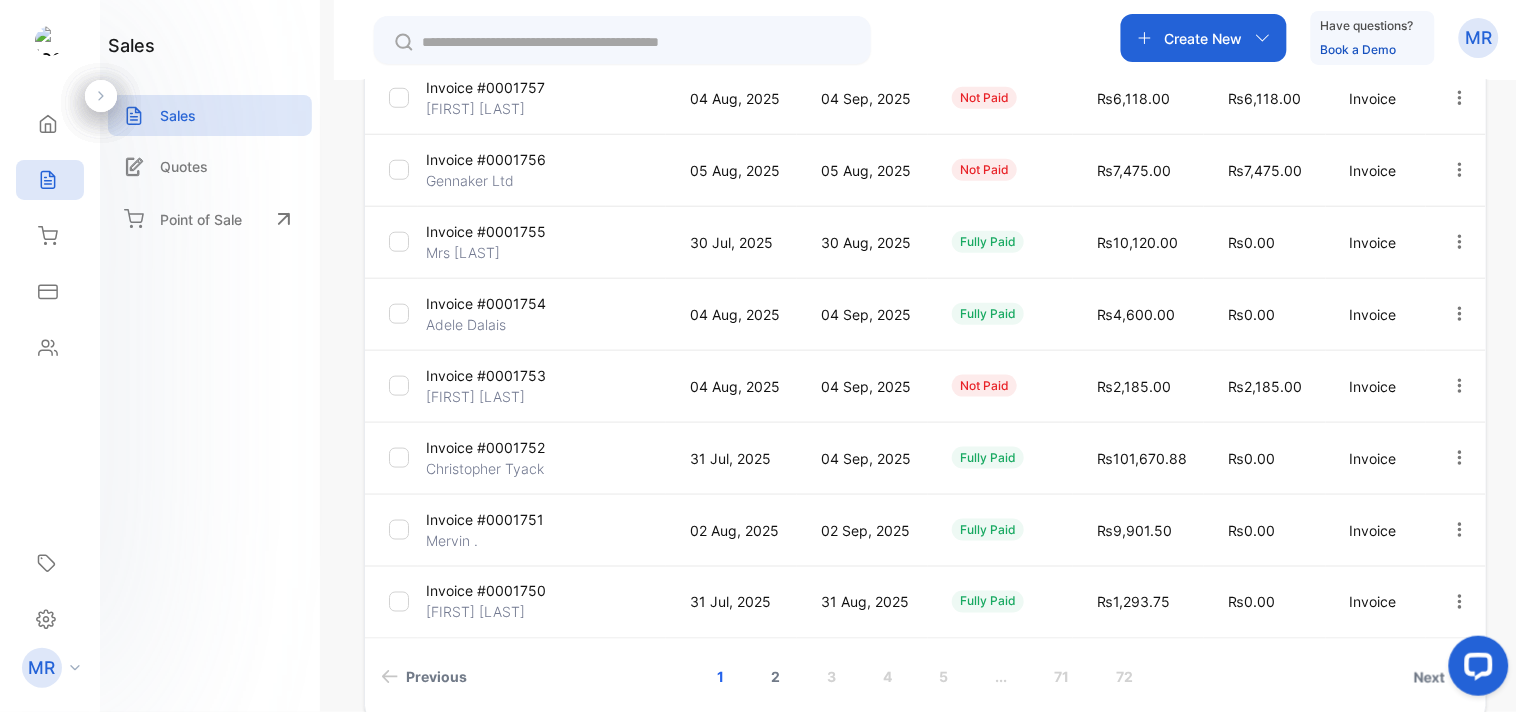 click on "2" at bounding box center (776, 677) 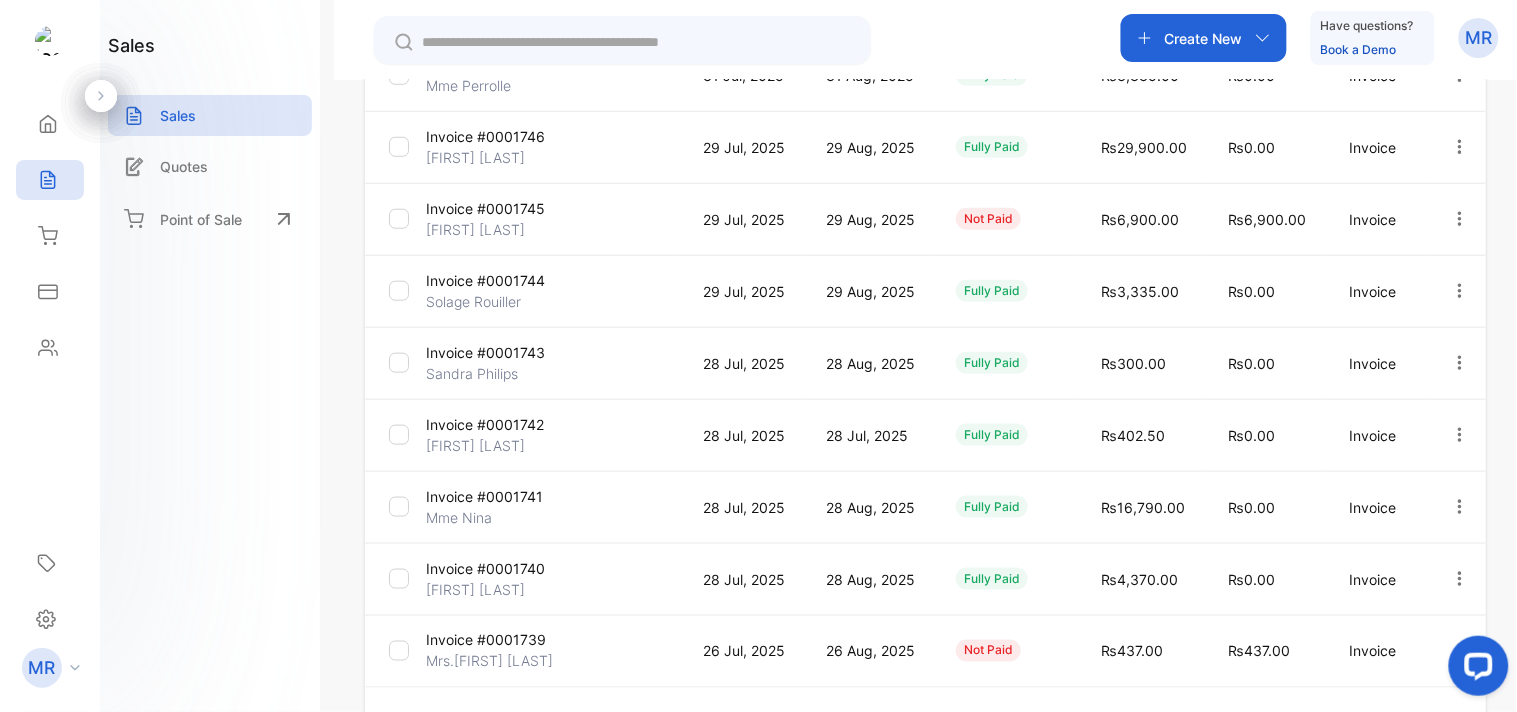 scroll, scrollTop: 598, scrollLeft: 0, axis: vertical 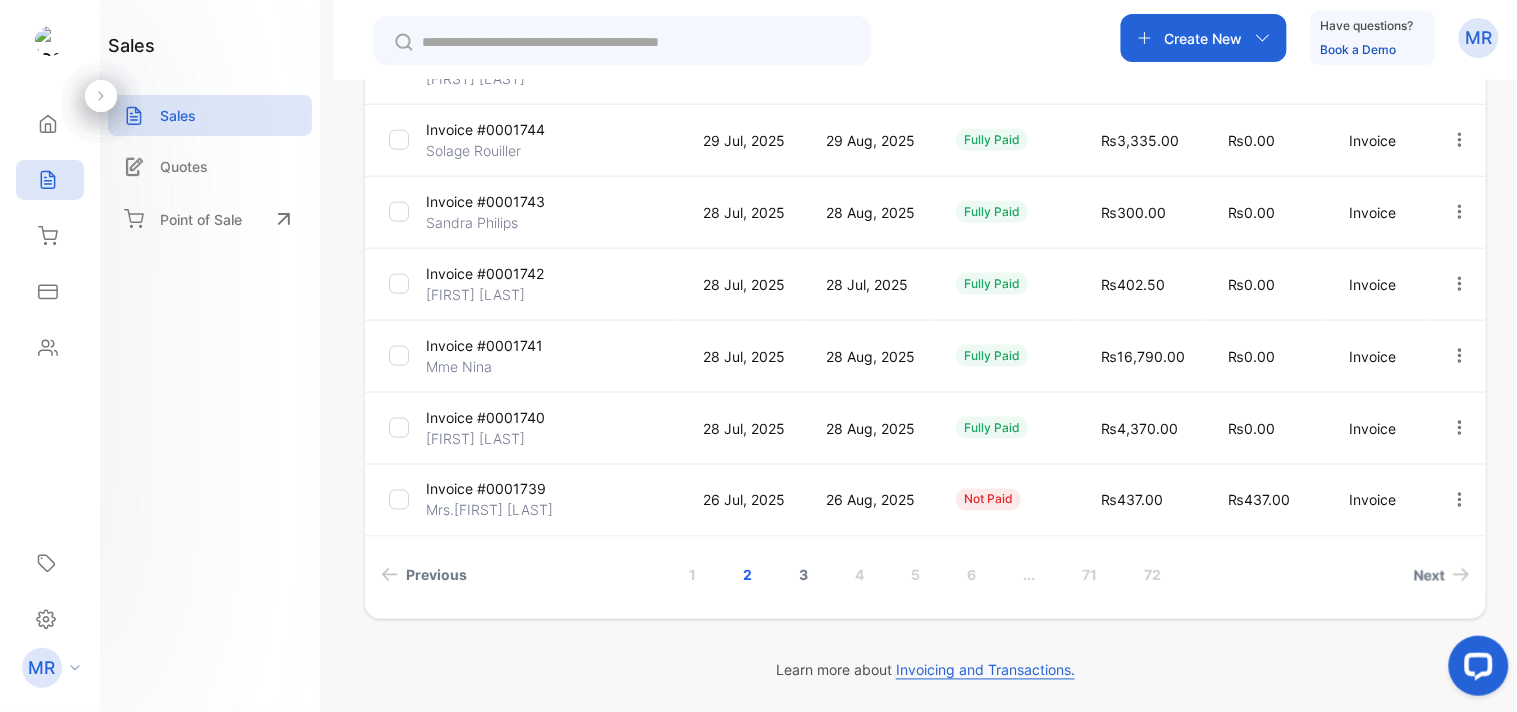 click on "3" at bounding box center [804, 575] 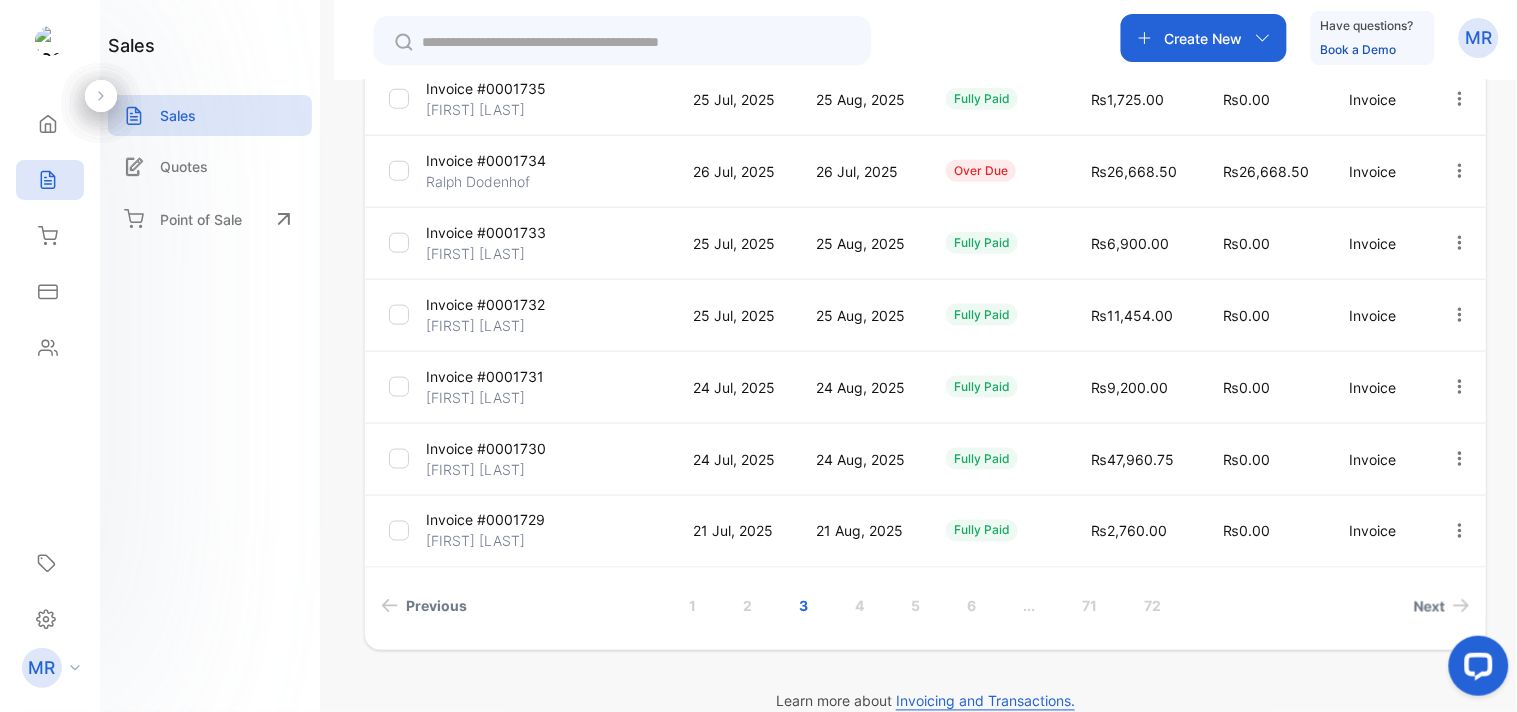 scroll, scrollTop: 598, scrollLeft: 0, axis: vertical 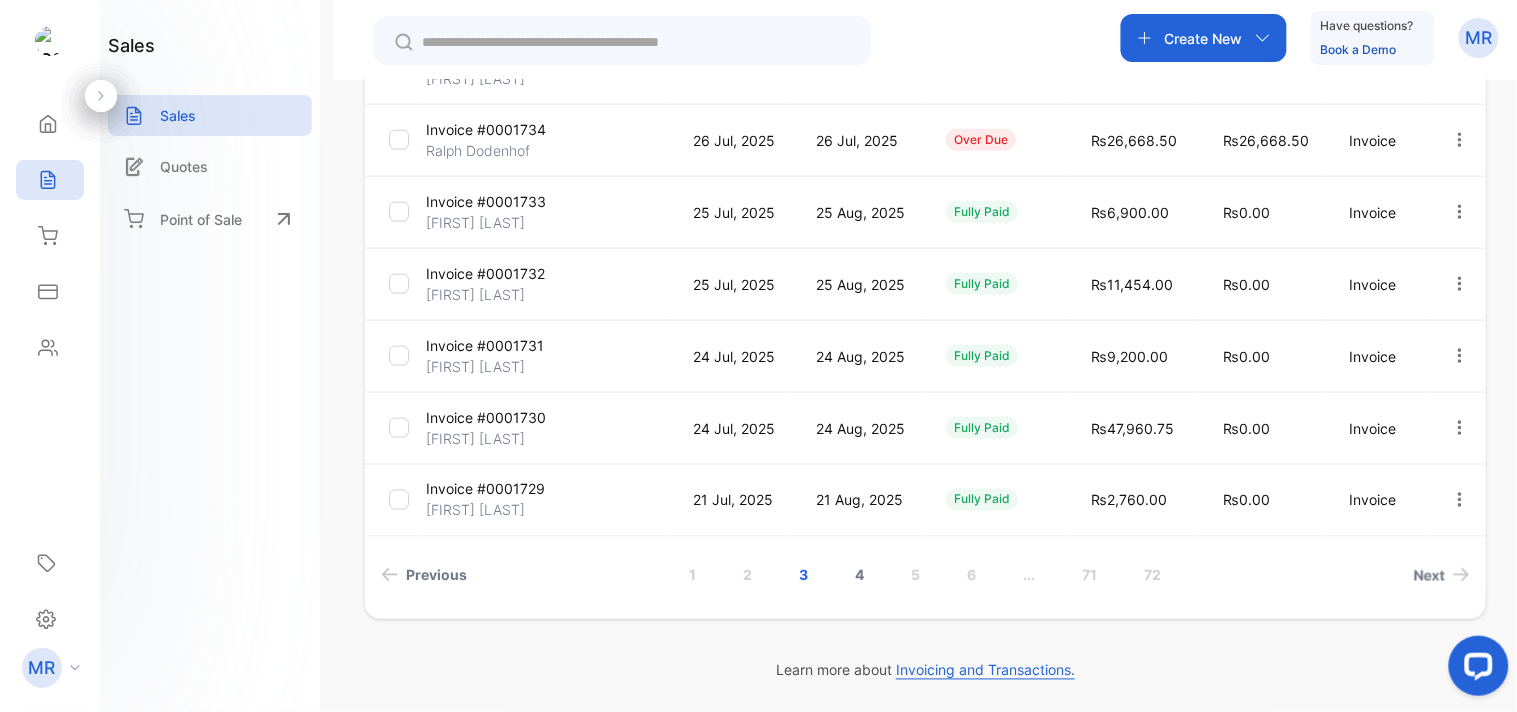 click on "4" at bounding box center (860, 575) 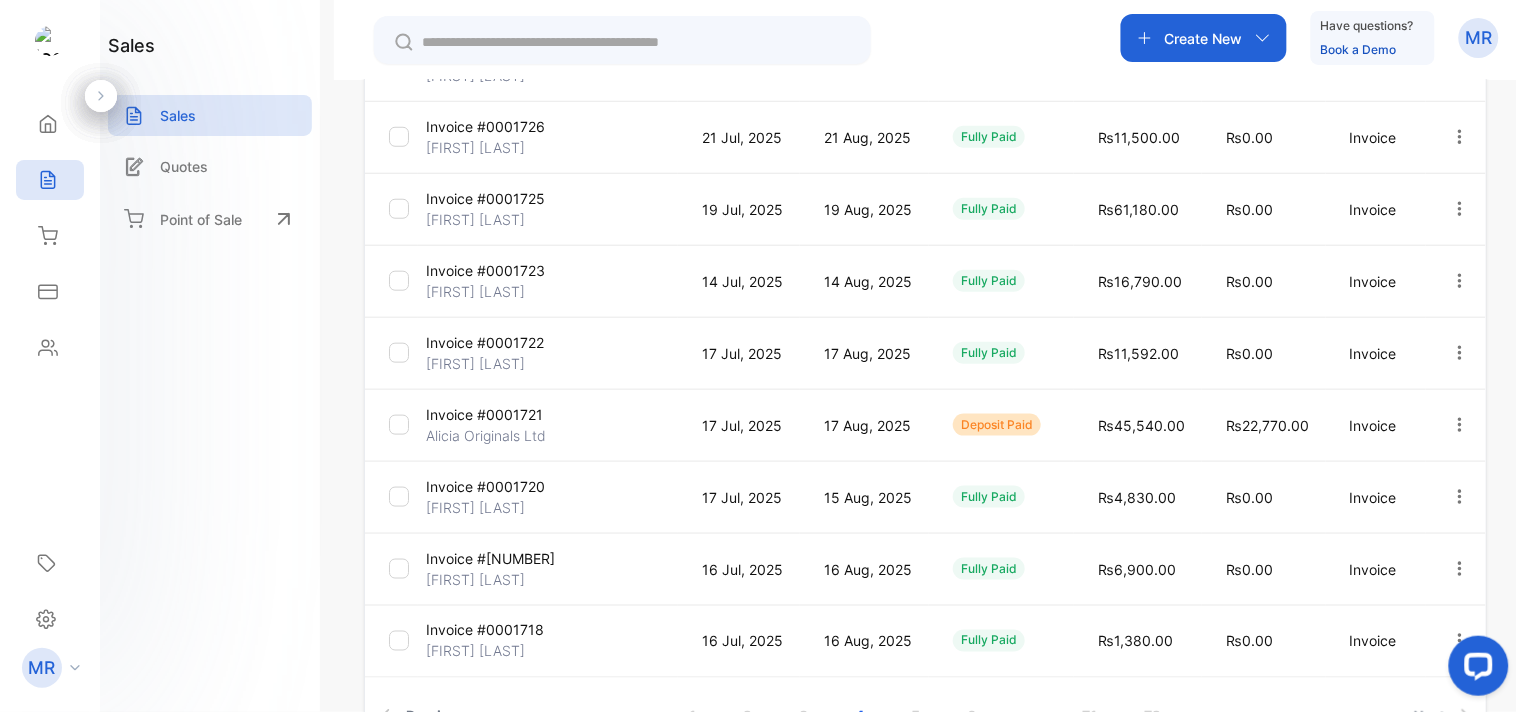 scroll, scrollTop: 598, scrollLeft: 0, axis: vertical 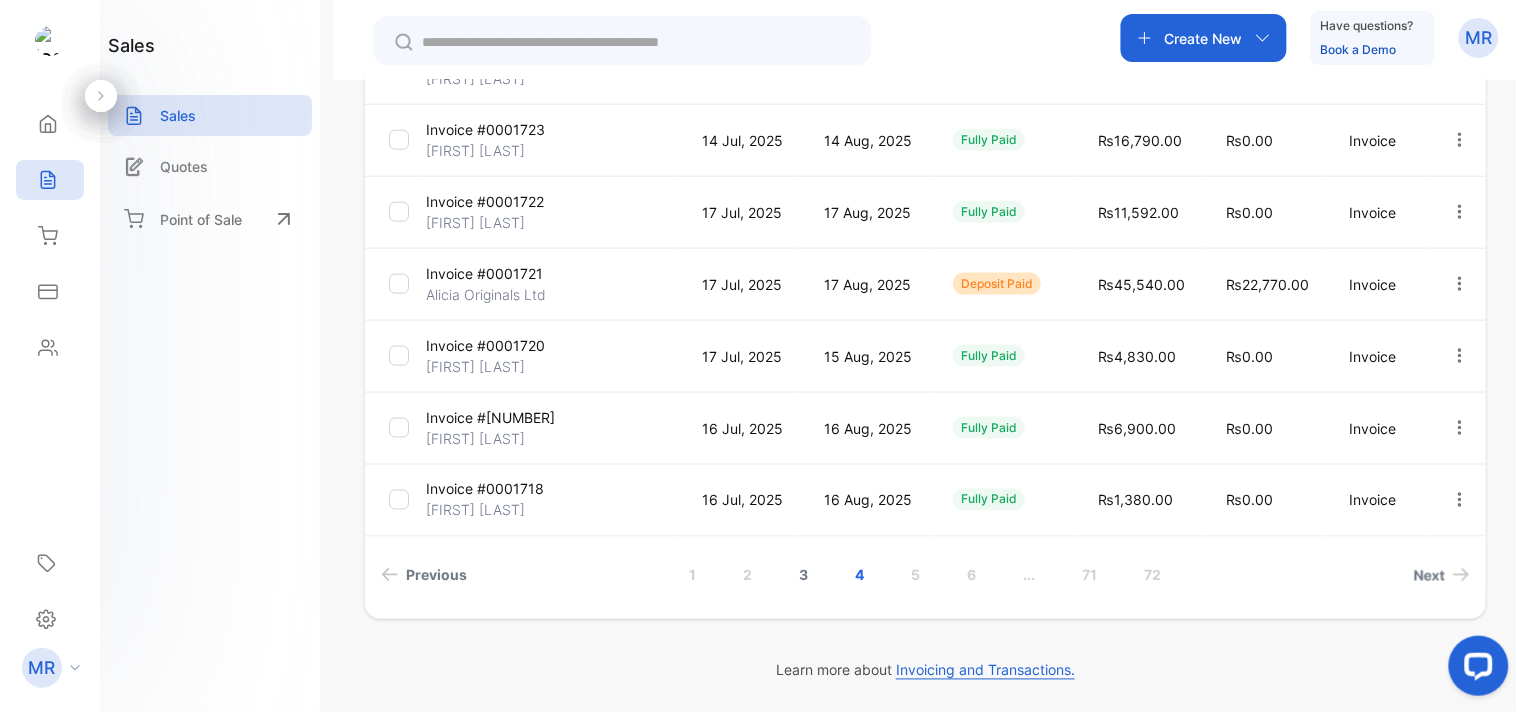 click on "3" at bounding box center (804, 575) 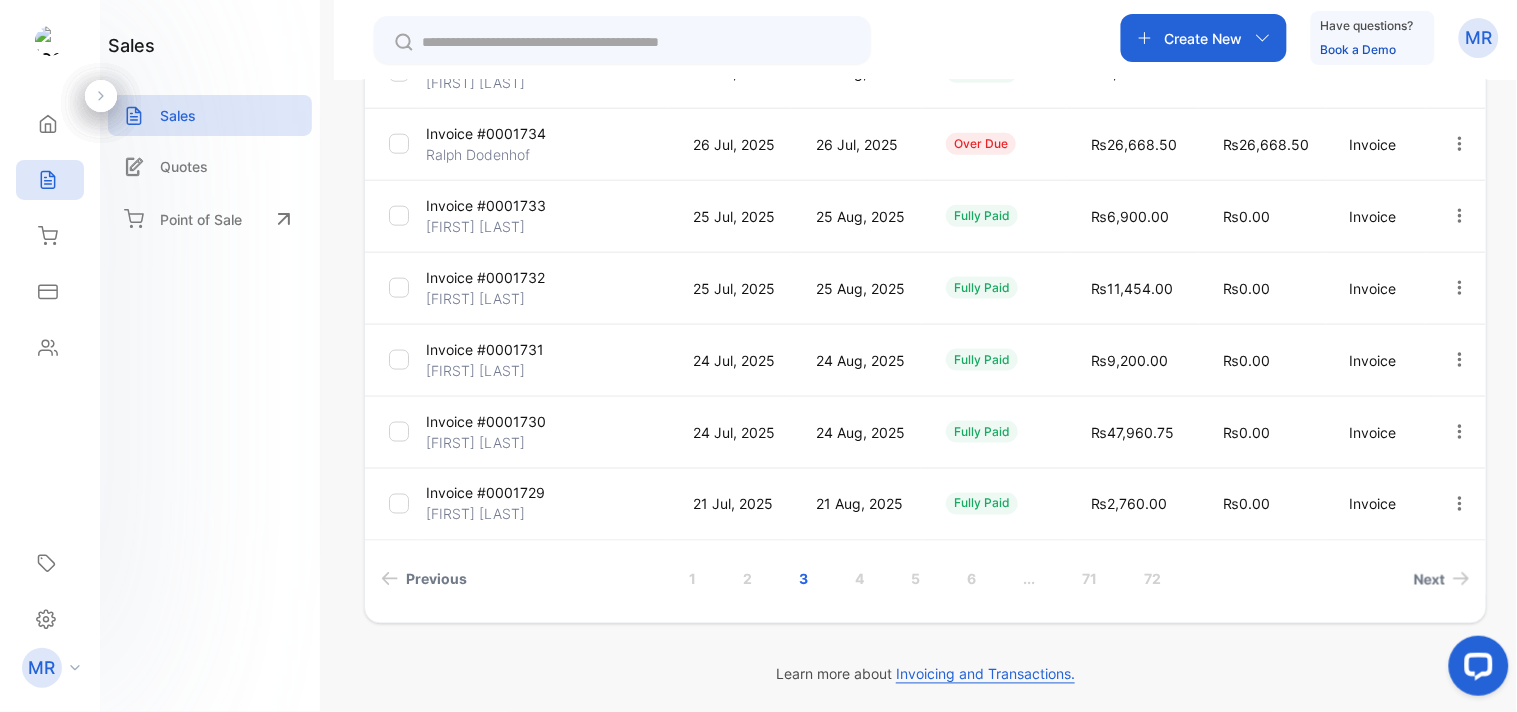 scroll, scrollTop: 598, scrollLeft: 0, axis: vertical 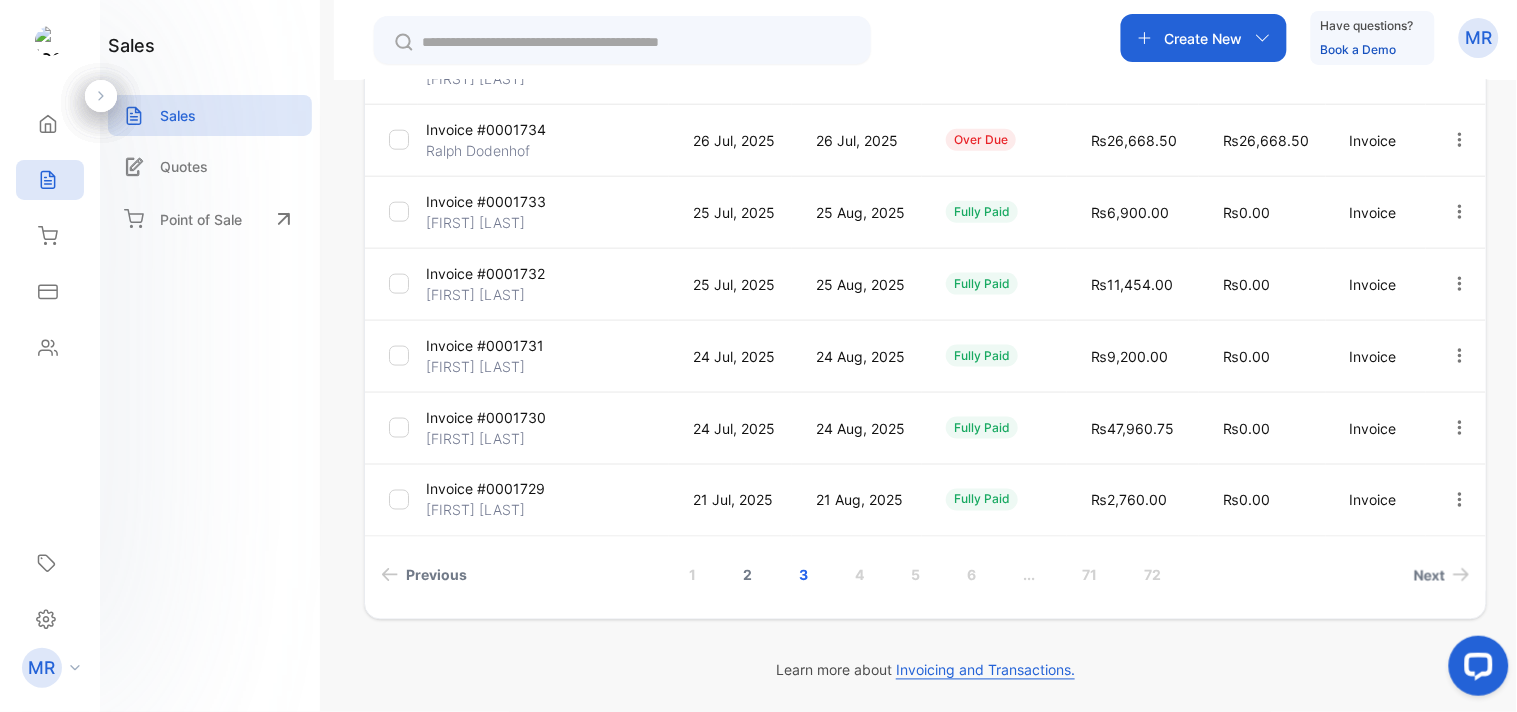click on "2" at bounding box center [748, 575] 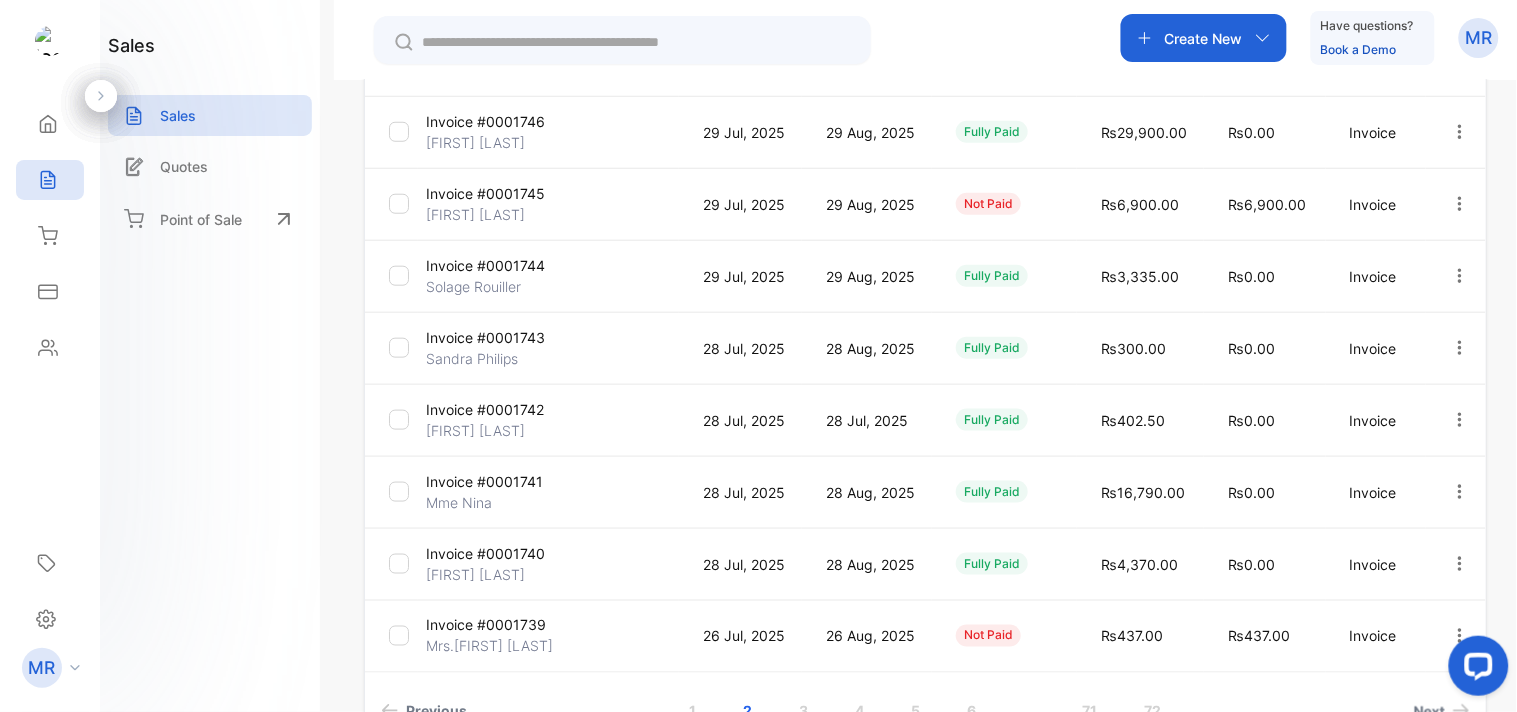 scroll, scrollTop: 537, scrollLeft: 0, axis: vertical 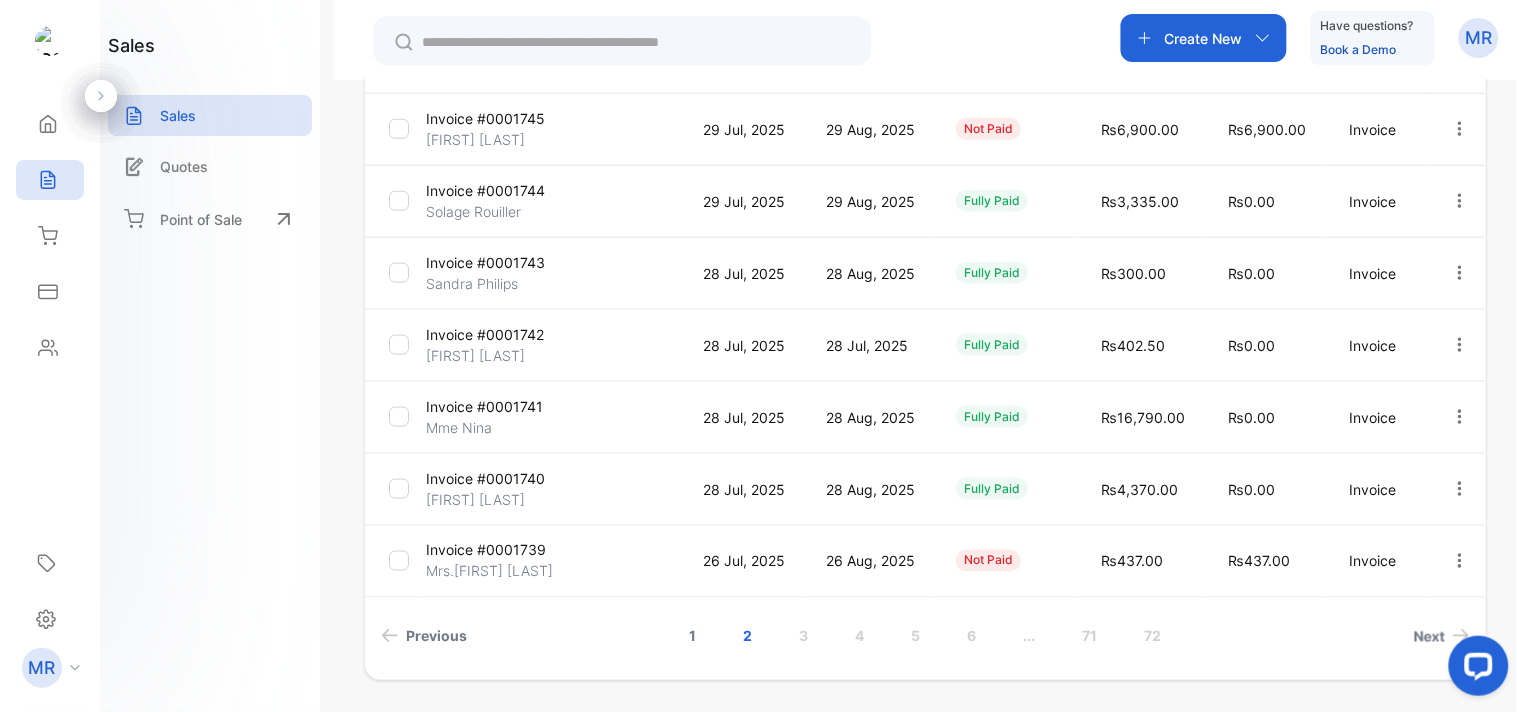 click on "1" at bounding box center [693, 636] 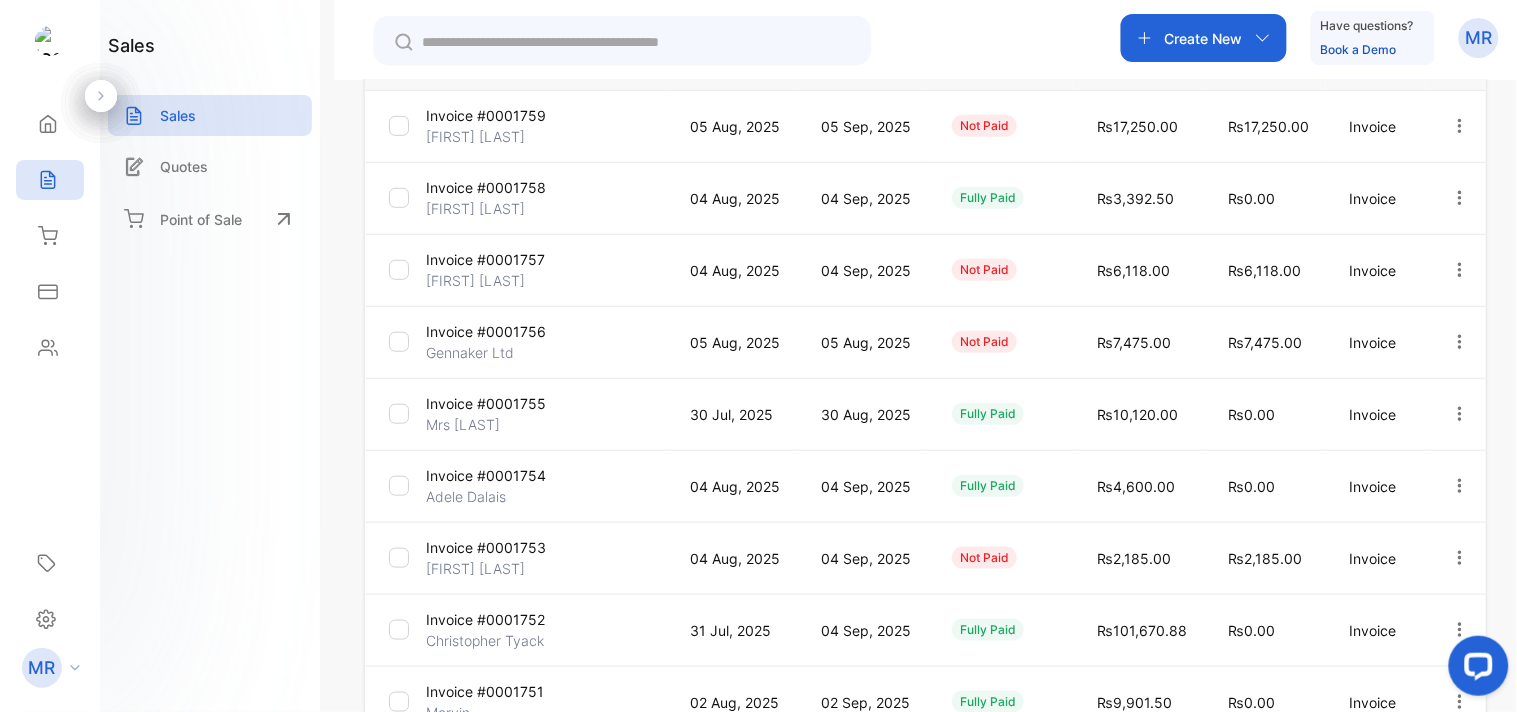 scroll, scrollTop: 322, scrollLeft: 0, axis: vertical 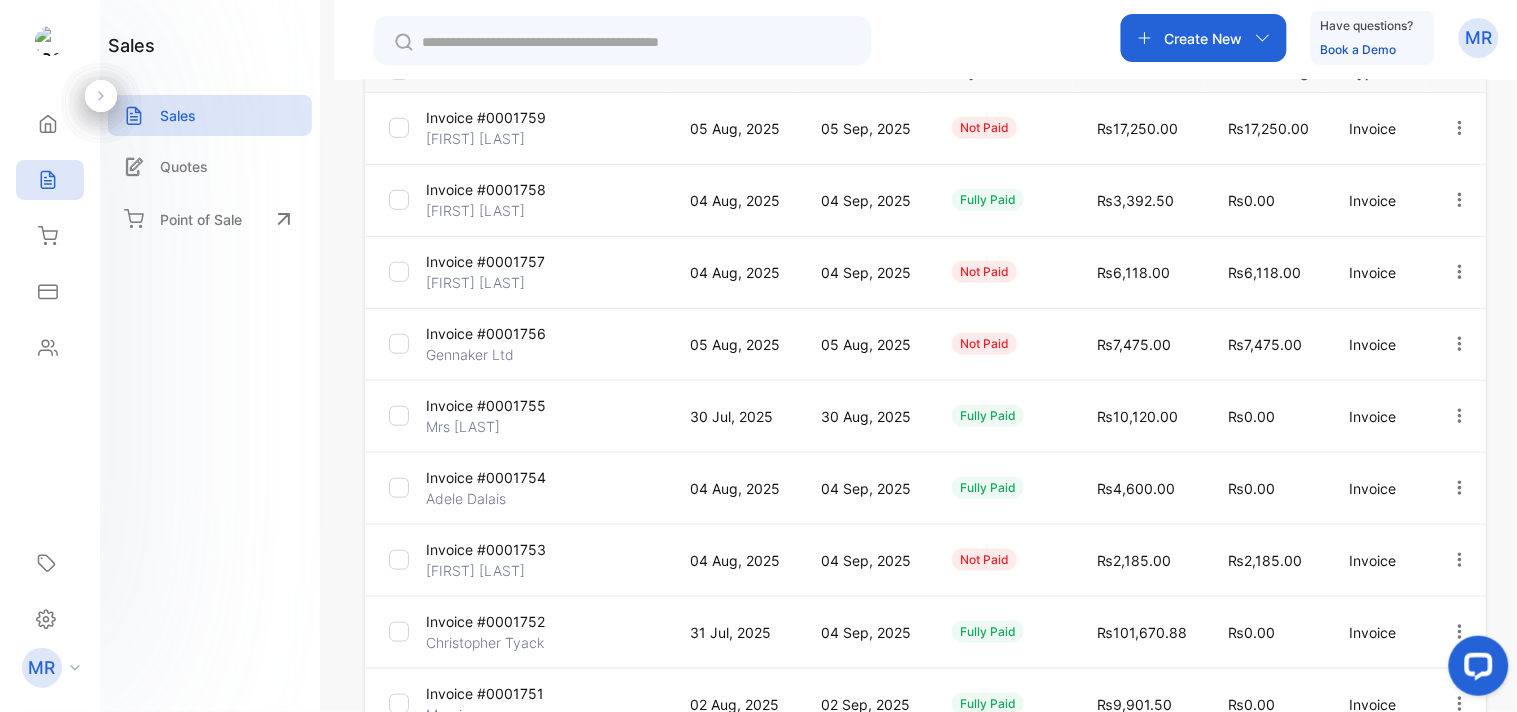 click 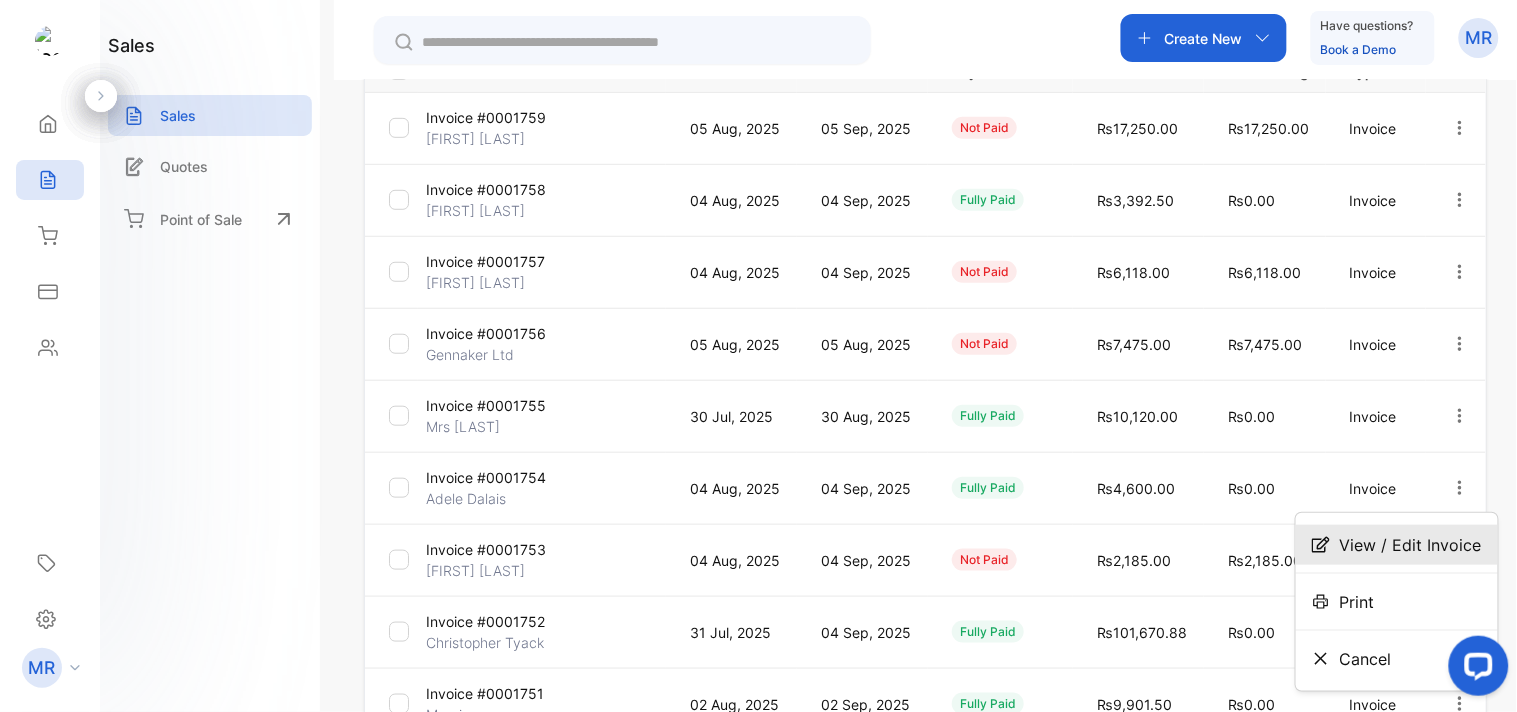 click on "View / Edit Invoice" at bounding box center (1411, 545) 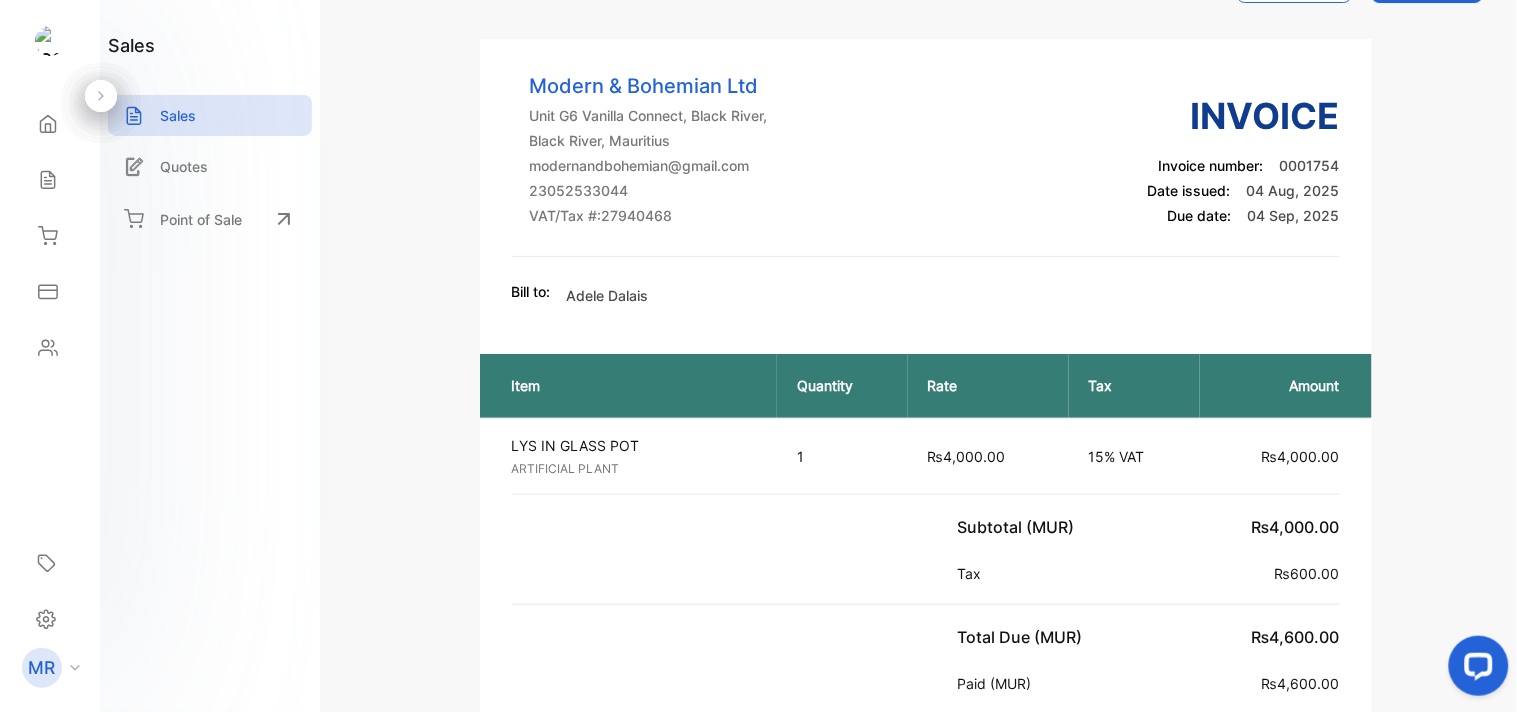 scroll, scrollTop: 81, scrollLeft: 0, axis: vertical 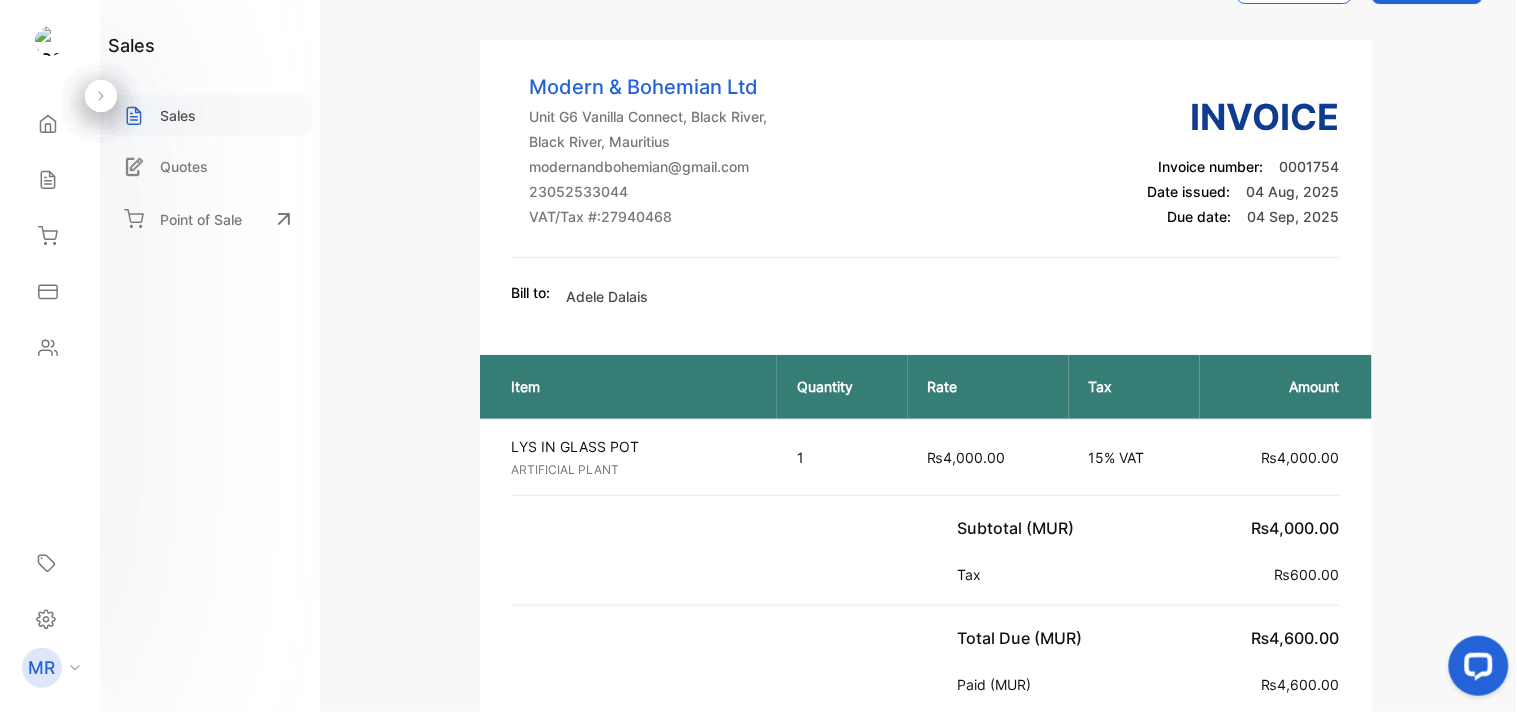 click on "Sales" at bounding box center [210, 115] 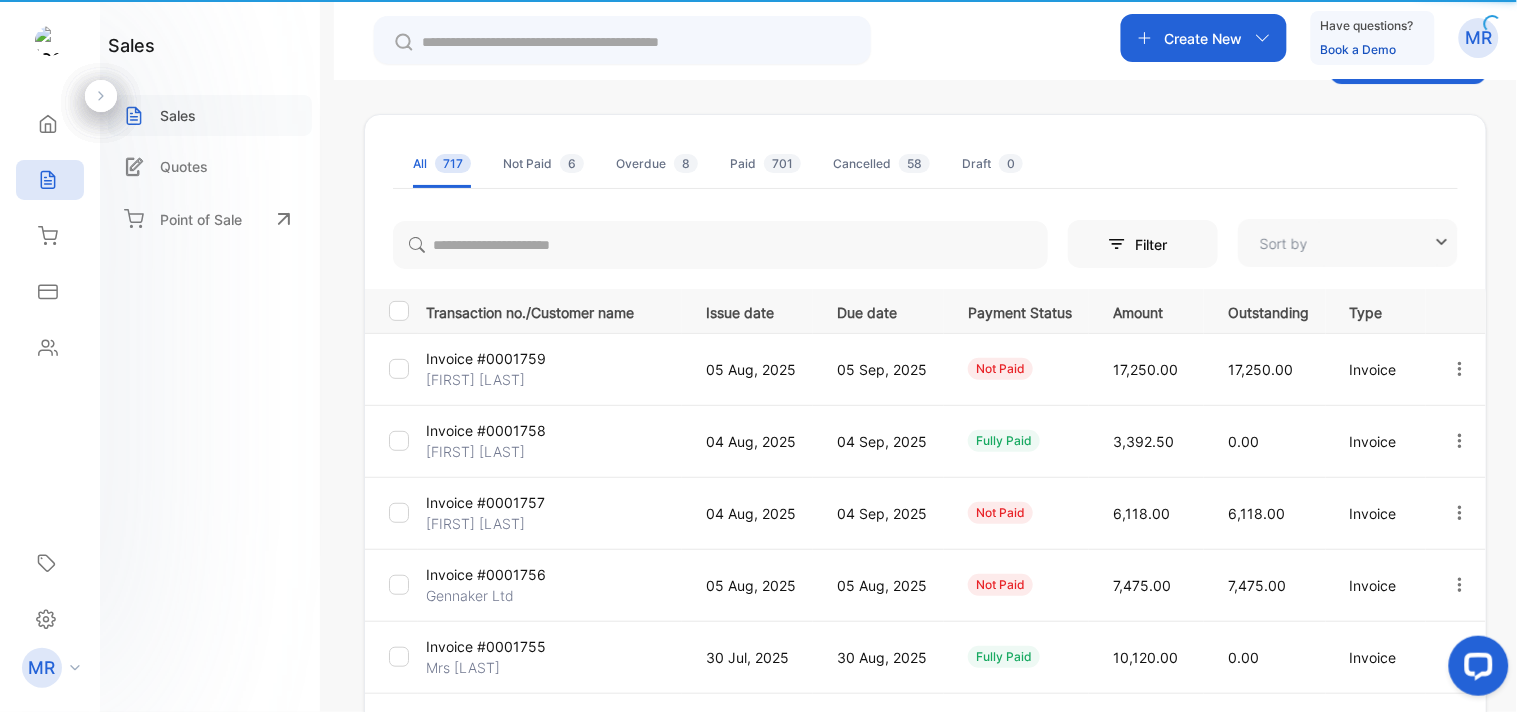 type on "**********" 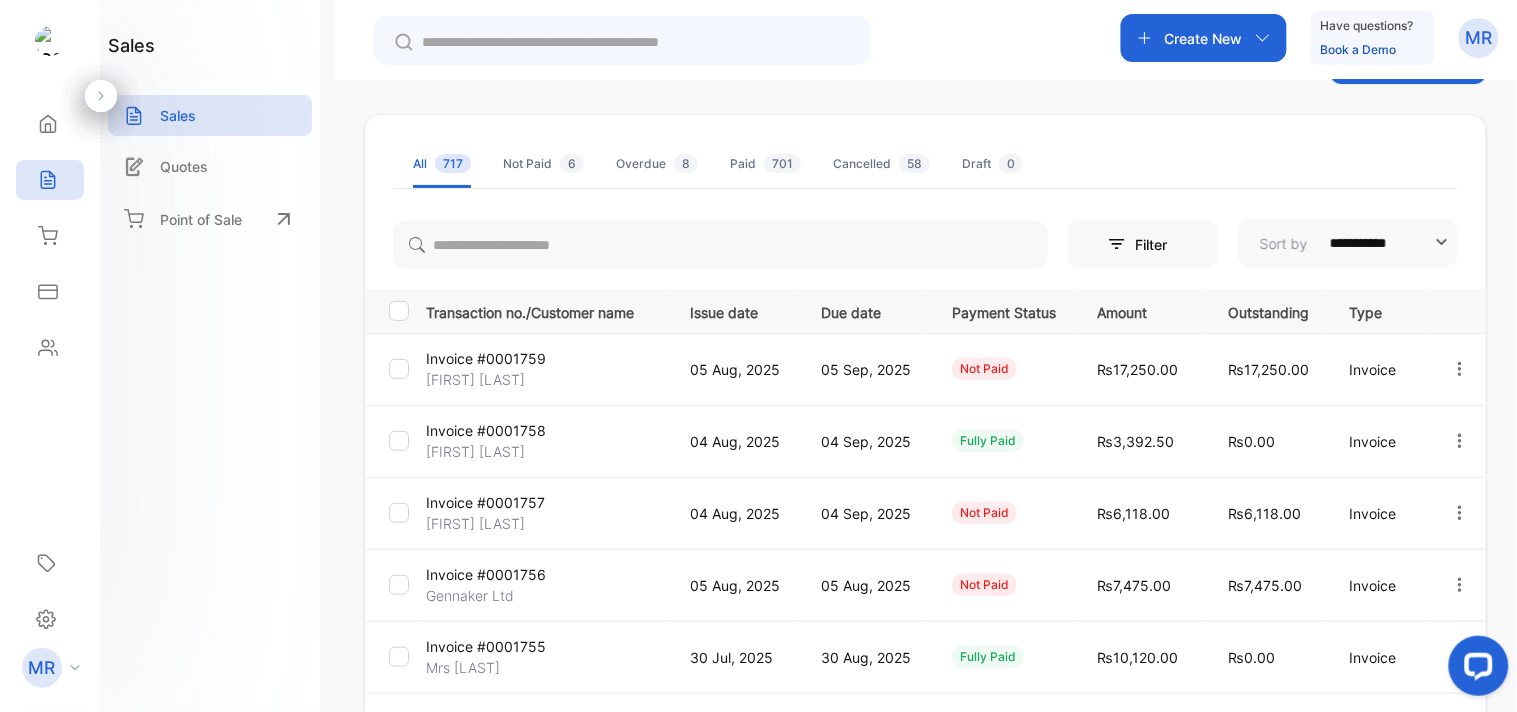 click at bounding box center [1460, 513] 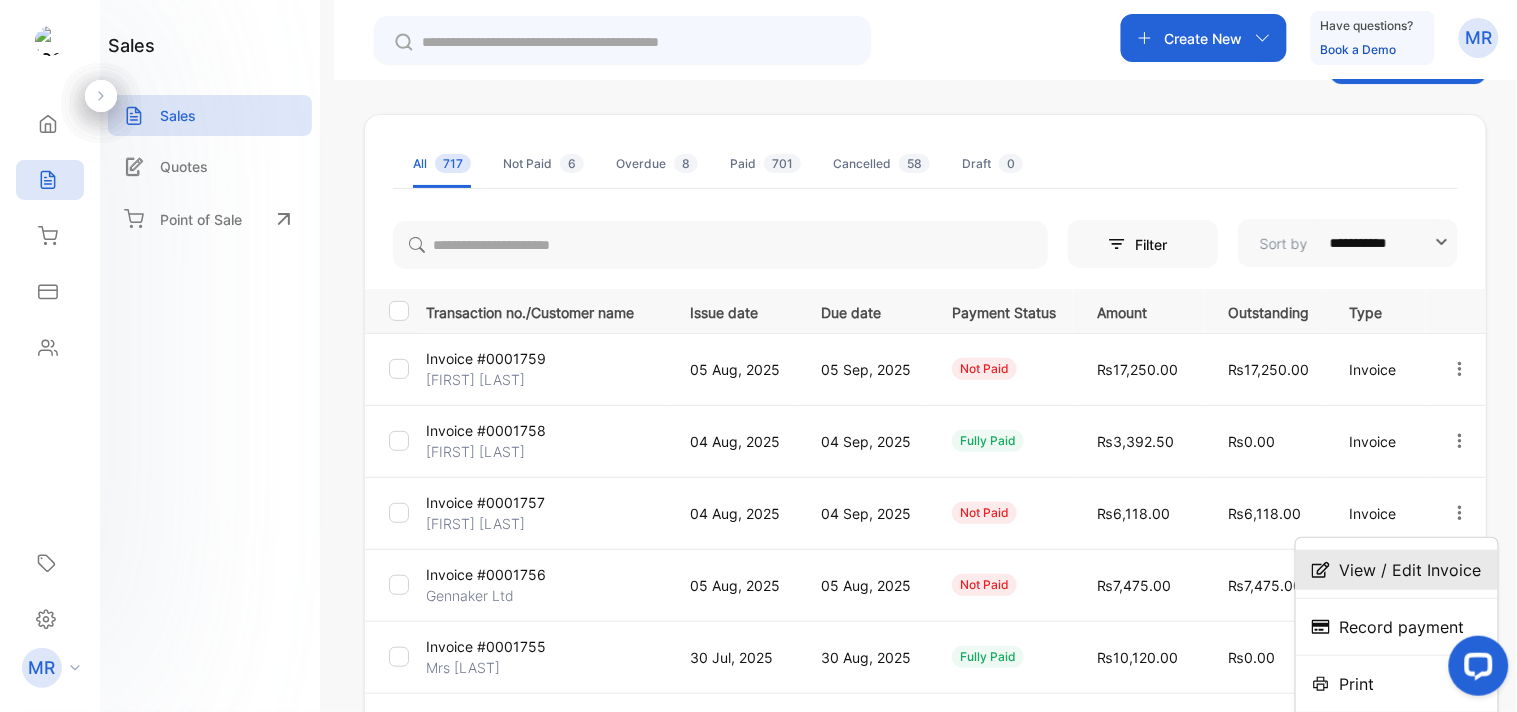 click on "View / Edit Invoice" at bounding box center (1411, 570) 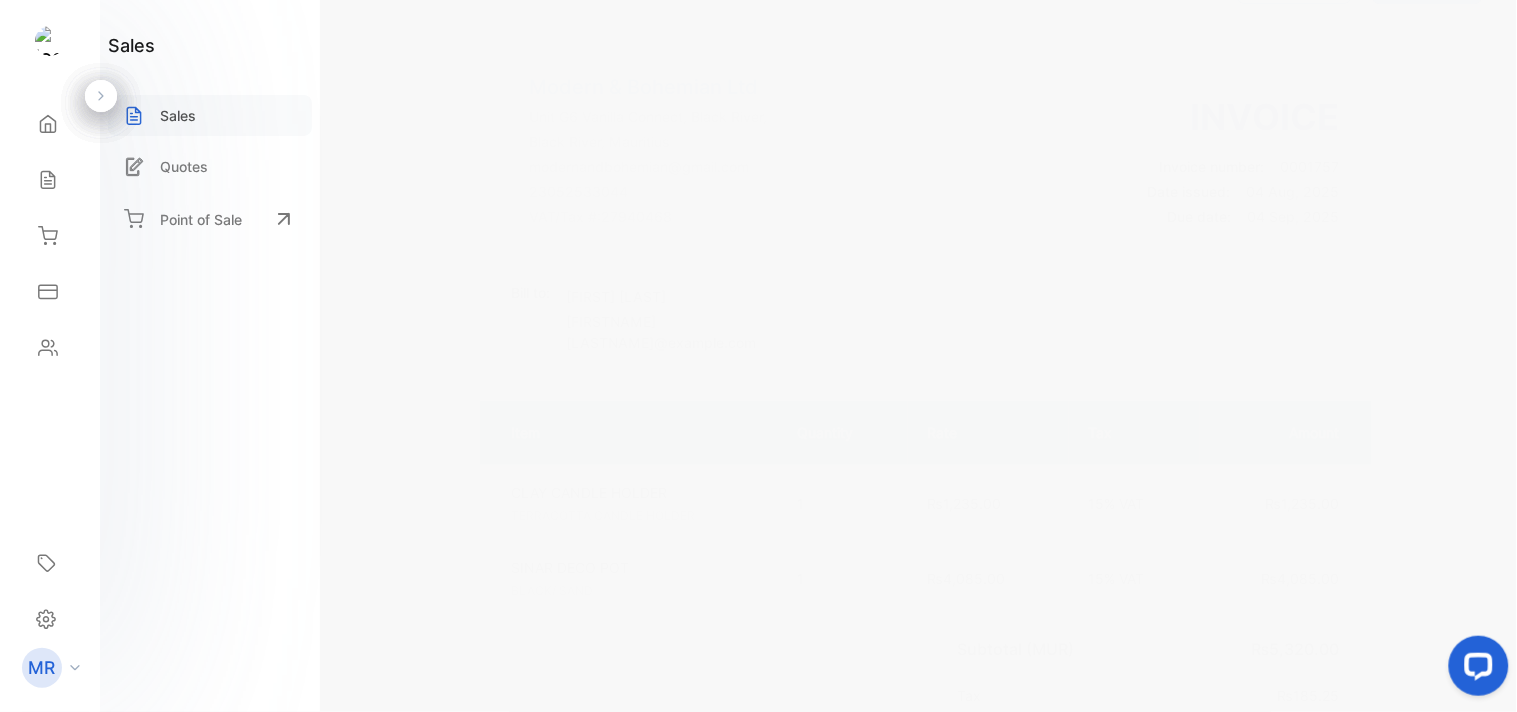 click on "Sales" at bounding box center [210, 115] 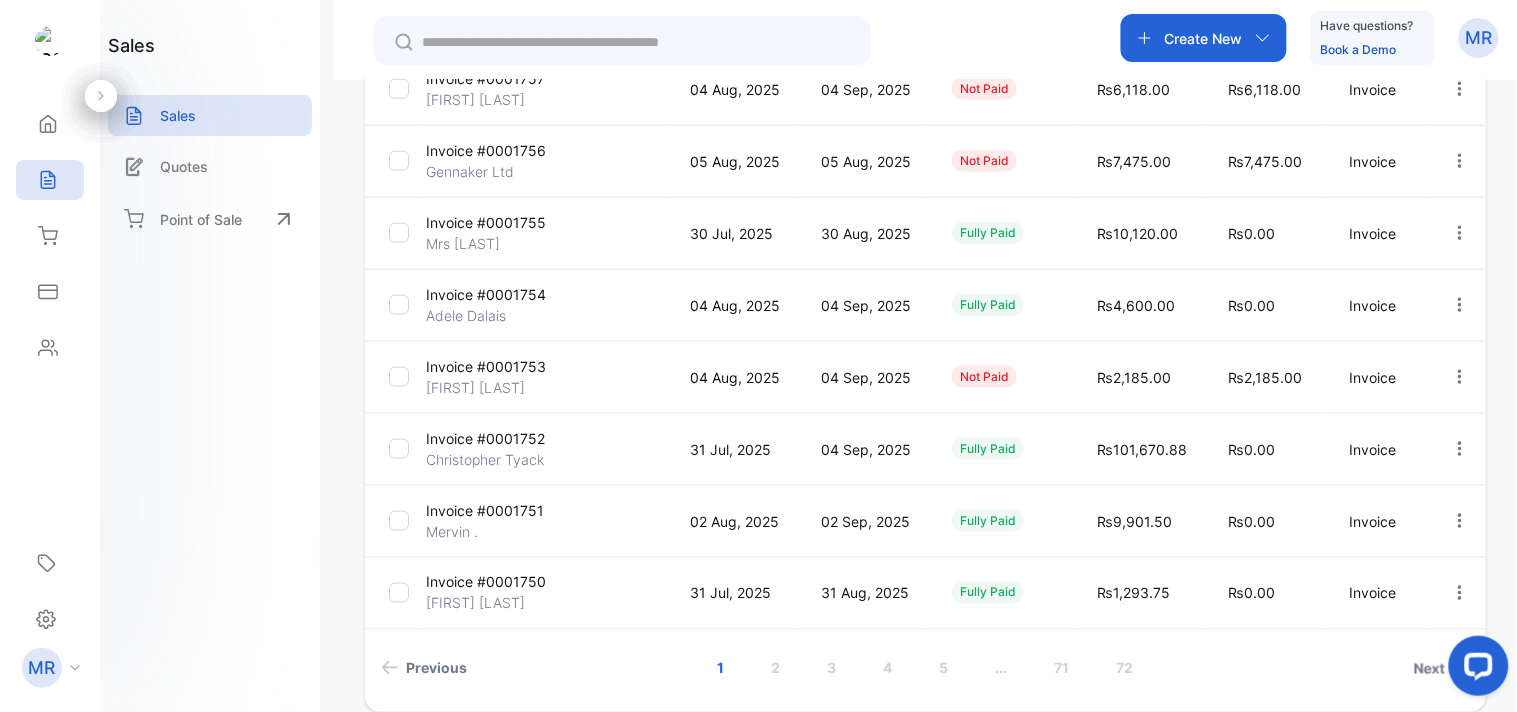 scroll, scrollTop: 598, scrollLeft: 0, axis: vertical 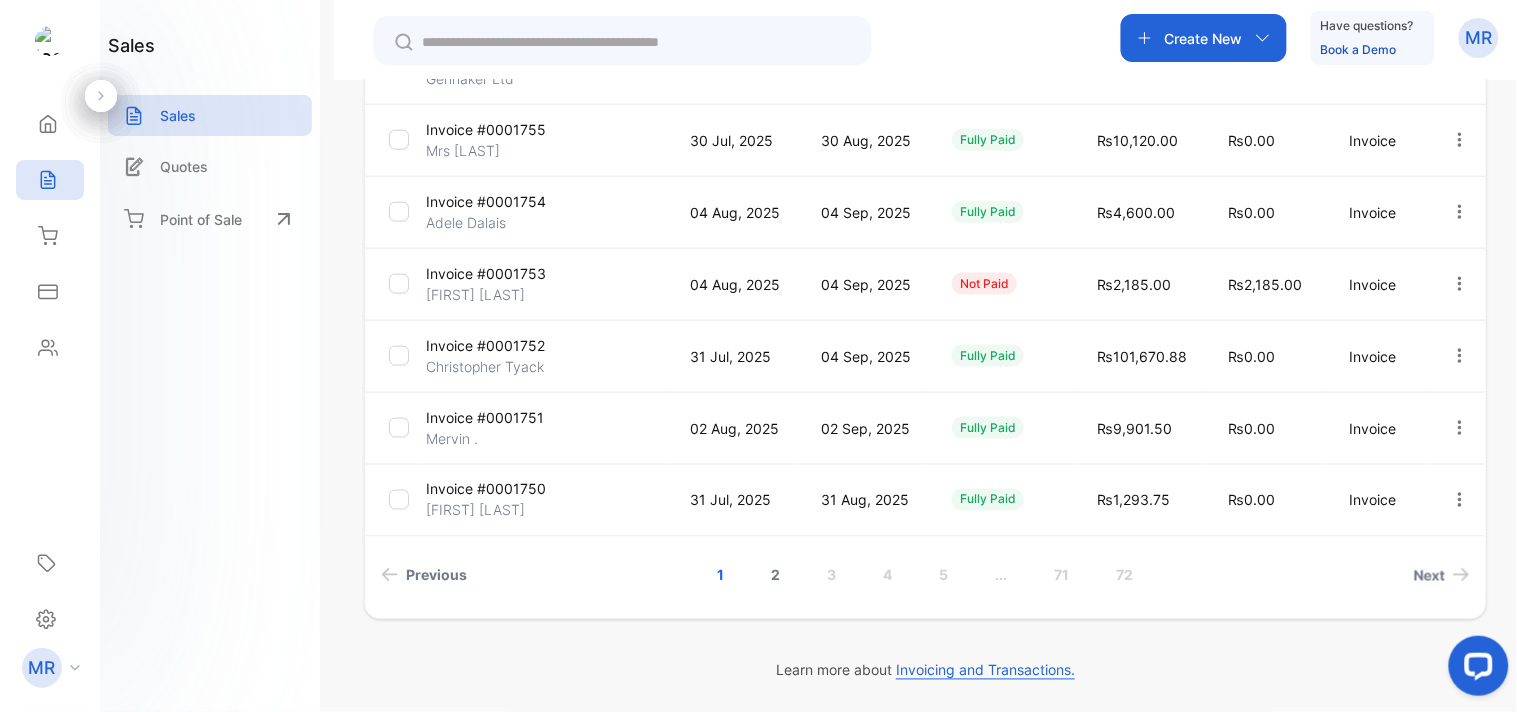 click on "2" at bounding box center (776, 575) 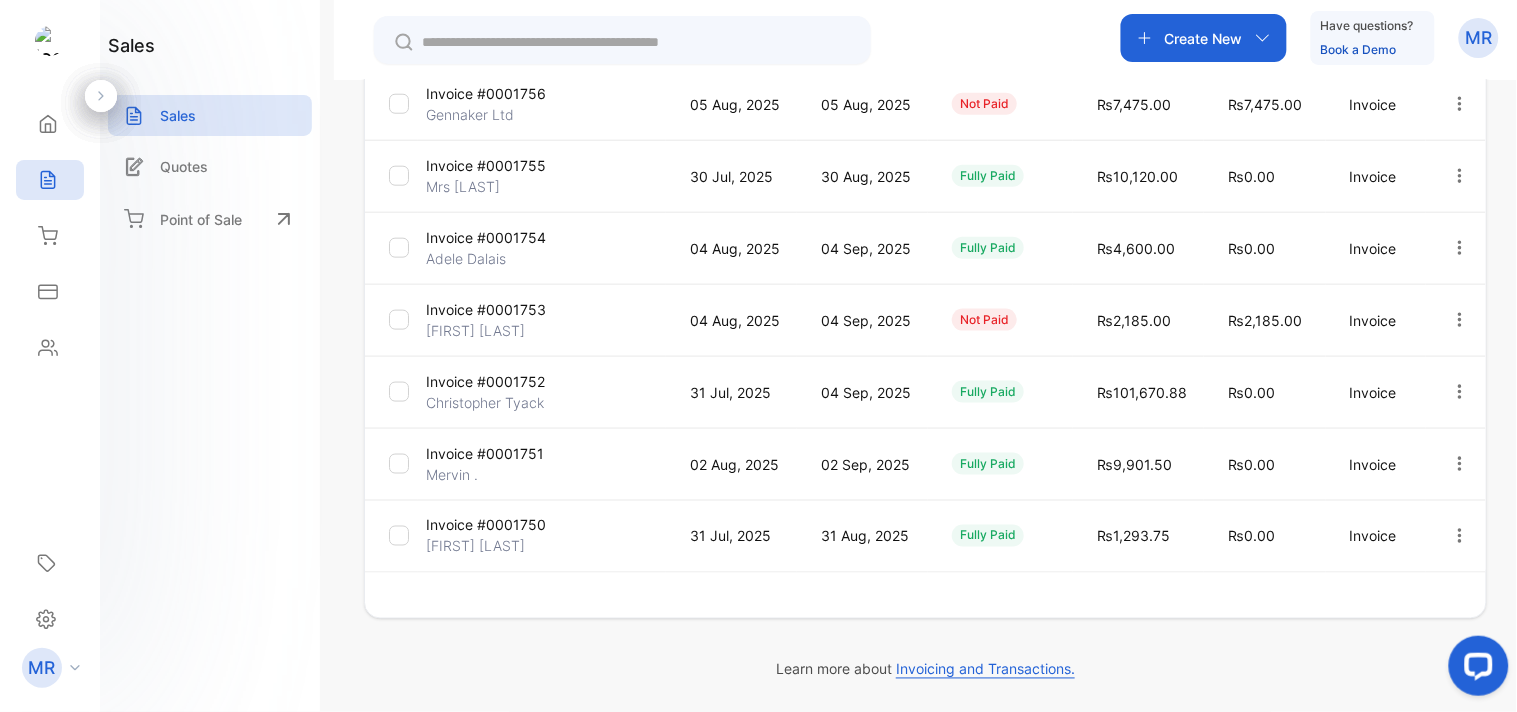 click on "Transaction no./Customer name Issue date Due date Payment Status Amount Outstanding Type Invoice #0001759 [FIRST] [LAST] [DATE] [DATE] not paid ₨17,250.00 ₨17,250.00 Invoice   Invoice #0001758 [FIRST] [LAST] [DATE] [DATE] fully paid ₨3,392.50 ₨0.00 Invoice   Invoice #0001757 [FIRST] [LAST] [DATE] [DATE] not paid ₨6,118.00 ₨6,118.00 Invoice   Invoice #0001756 [COMPANY] [DATE] [DATE] not paid ₨7,475.00 ₨7,475.00 Invoice   Invoice #0001755 Mrs [LAST] [DATE] [DATE] fully paid ₨10,120.00 ₨0.00 Invoice   Invoice #0001754 [FIRST] [LAST] [DATE] [DATE] fully paid ₨4,600.00 ₨0.00 Invoice   Invoice #0001753 [FIRST] [LAST] [DATE] [DATE] not paid ₨2,185.00 ₨2,185.00 Invoice   Invoice #0001752 [FIRST] [LAST] [DATE] [DATE] fully paid ₨101,670.88 ₨0.00 Invoice   Invoice #0001751 [FIRST] . [DATE] [DATE] fully paid ₨9,901.50 ₨0.00 Invoice   Invoice #0001750 [FIRST]   1" at bounding box center (925, 190) 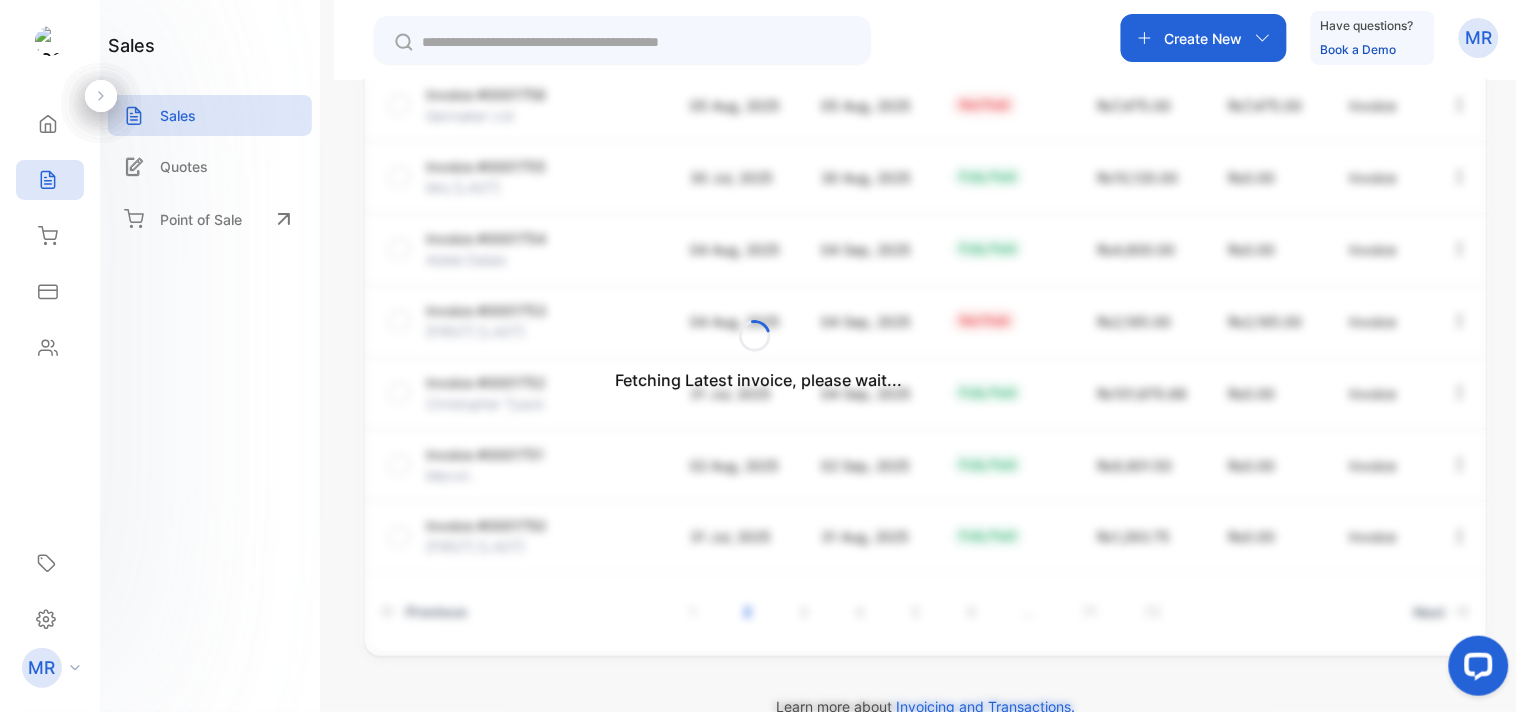 click on "Fetching Latest invoice, please wait..." at bounding box center [758, 356] 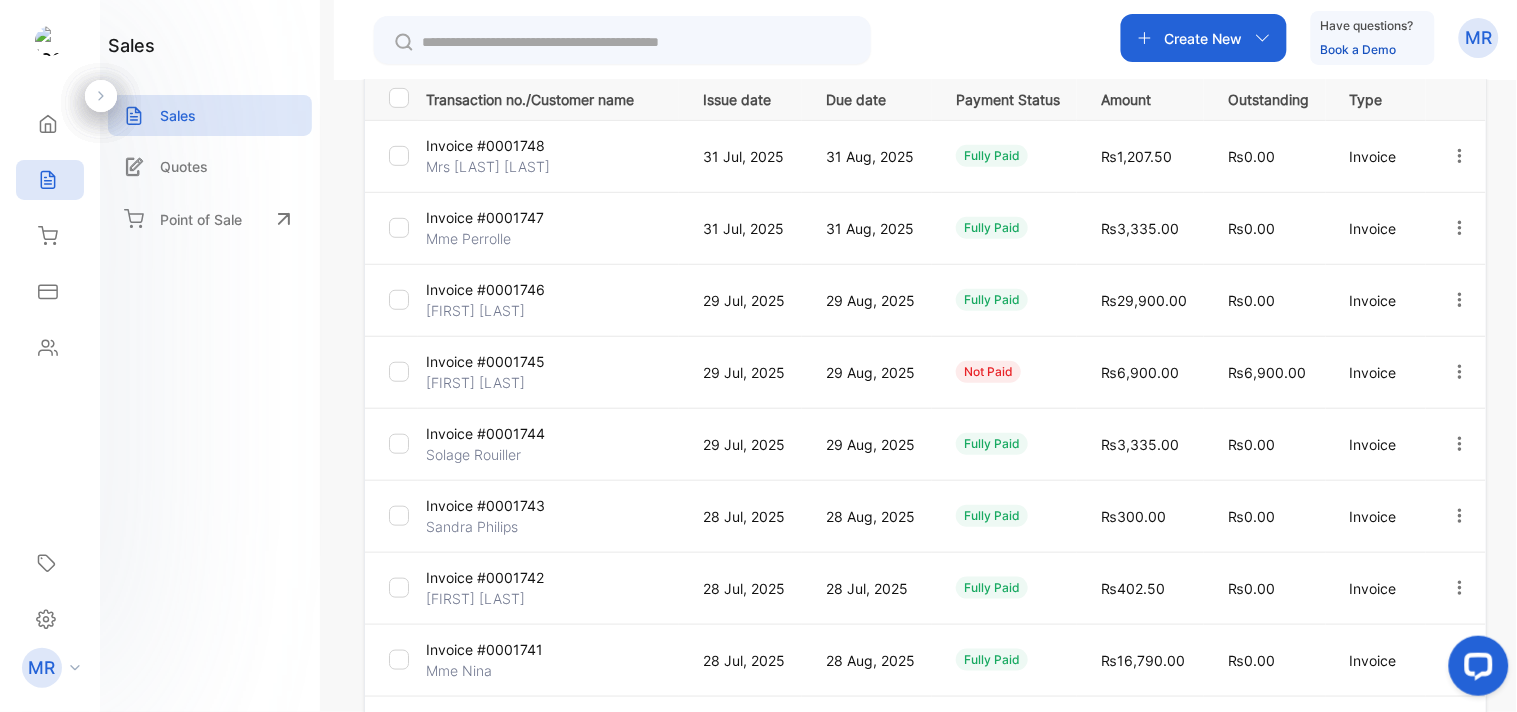 scroll, scrollTop: 292, scrollLeft: 0, axis: vertical 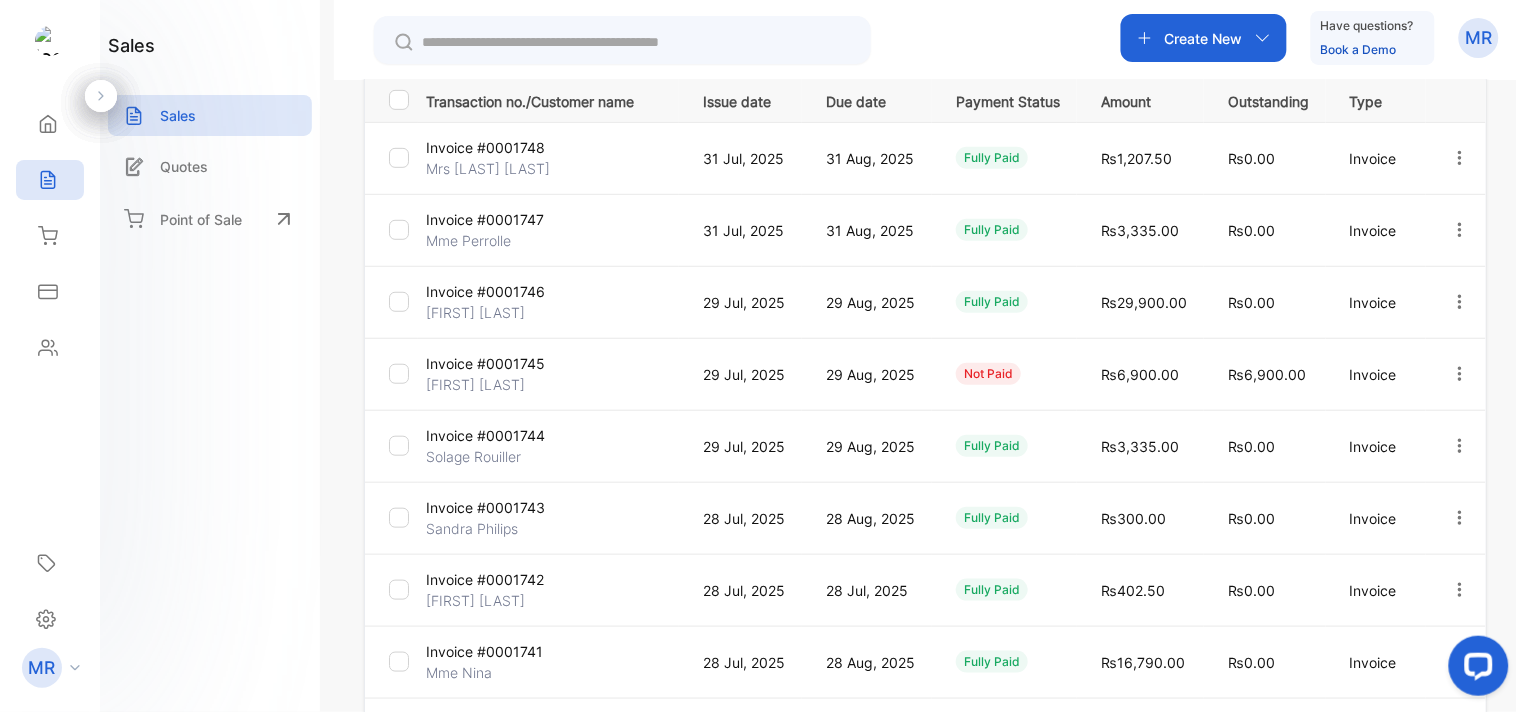 click 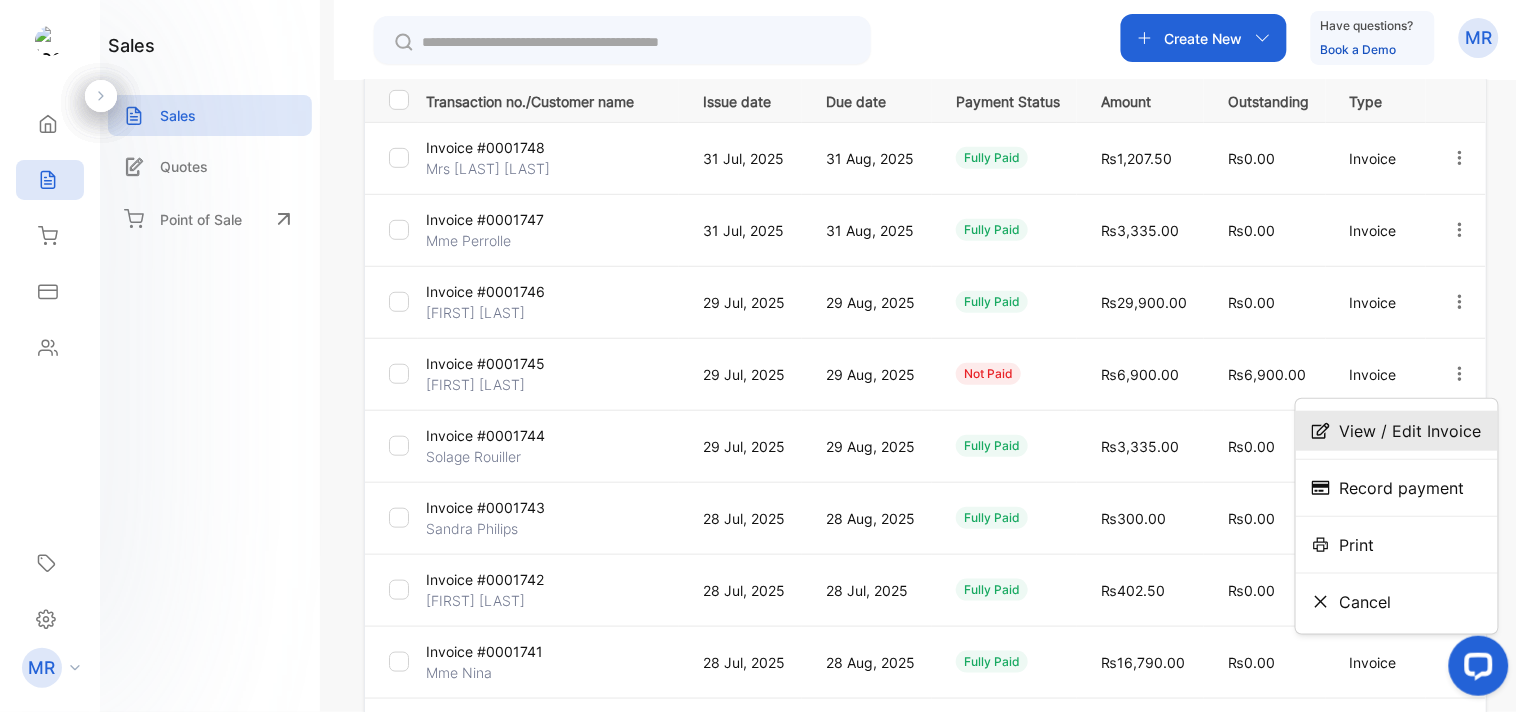 click on "View / Edit Invoice" at bounding box center (1411, 431) 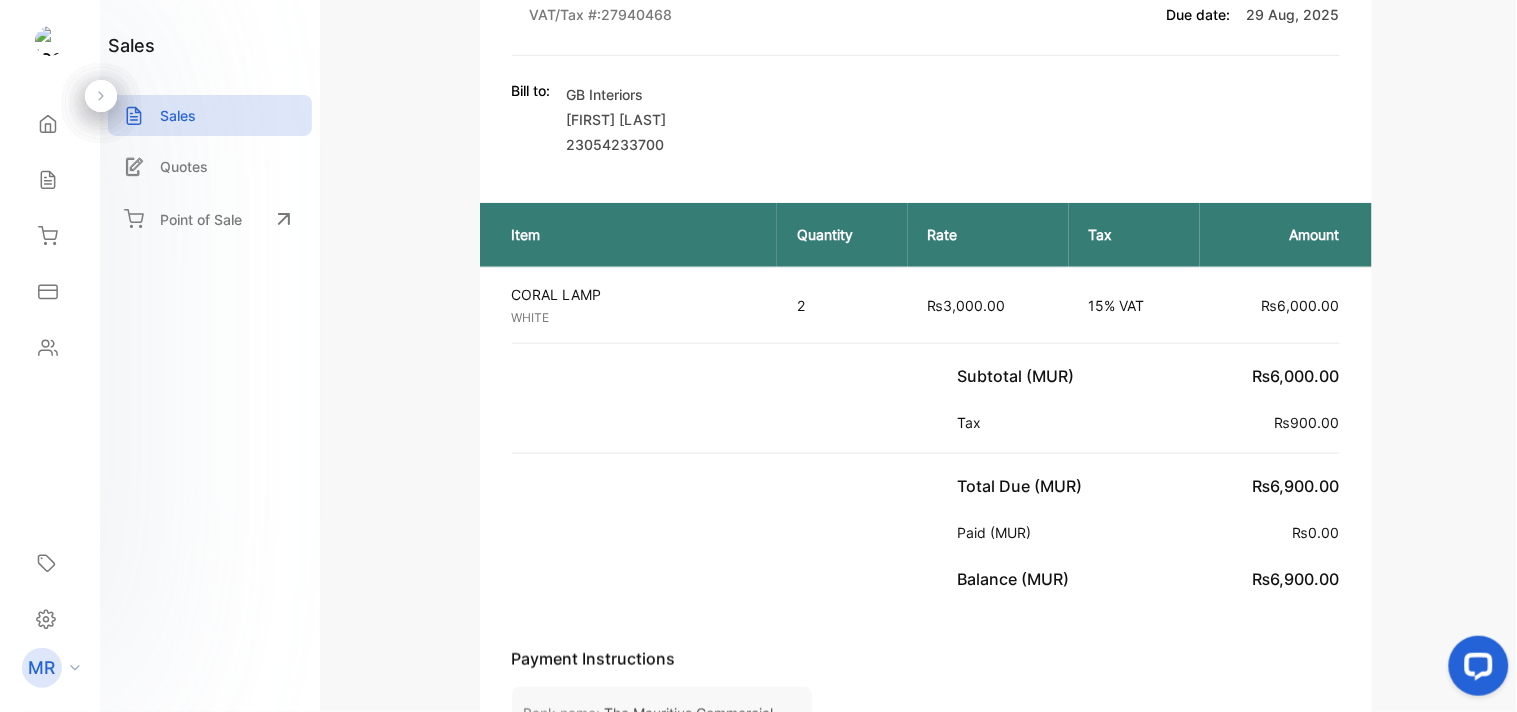 scroll, scrollTop: 0, scrollLeft: 0, axis: both 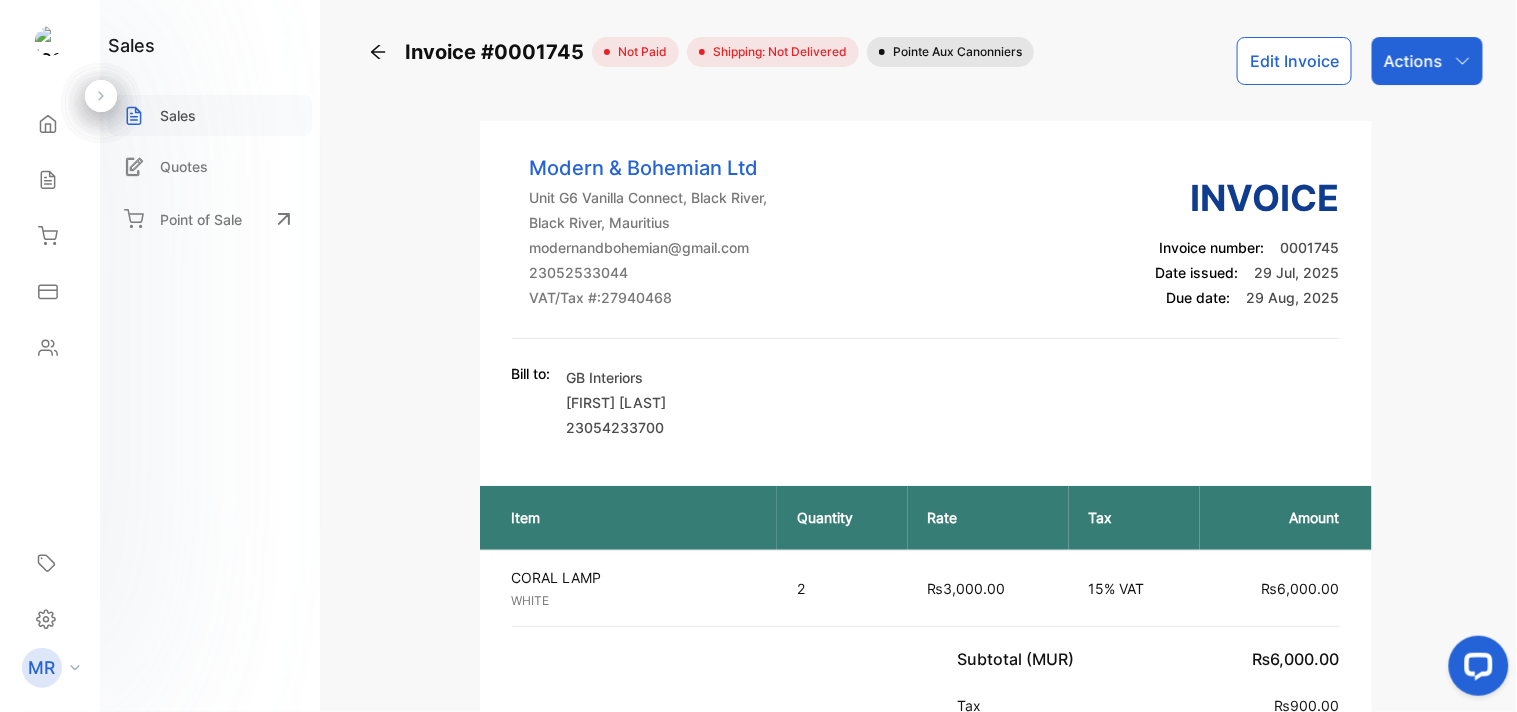 click on "Sales" at bounding box center [210, 115] 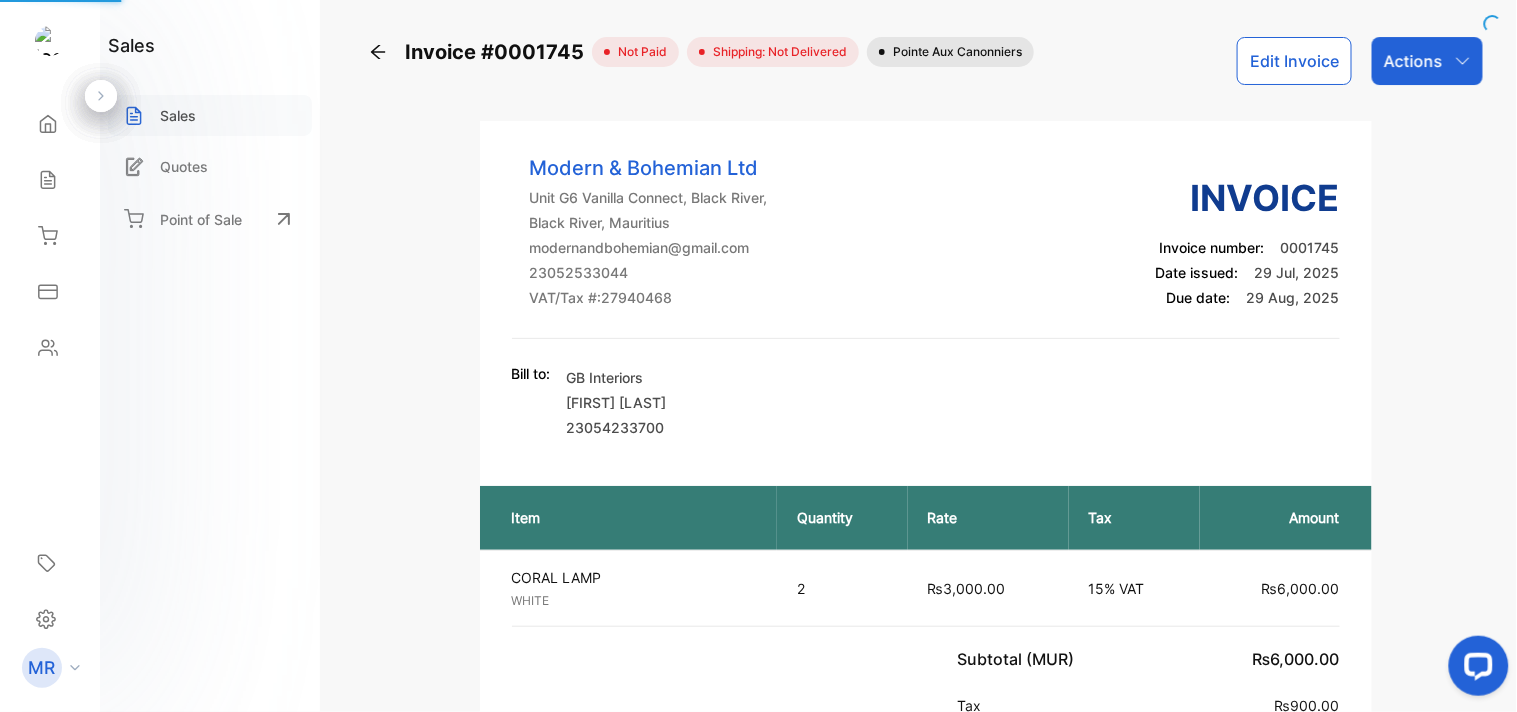 click on "Sales" at bounding box center [210, 115] 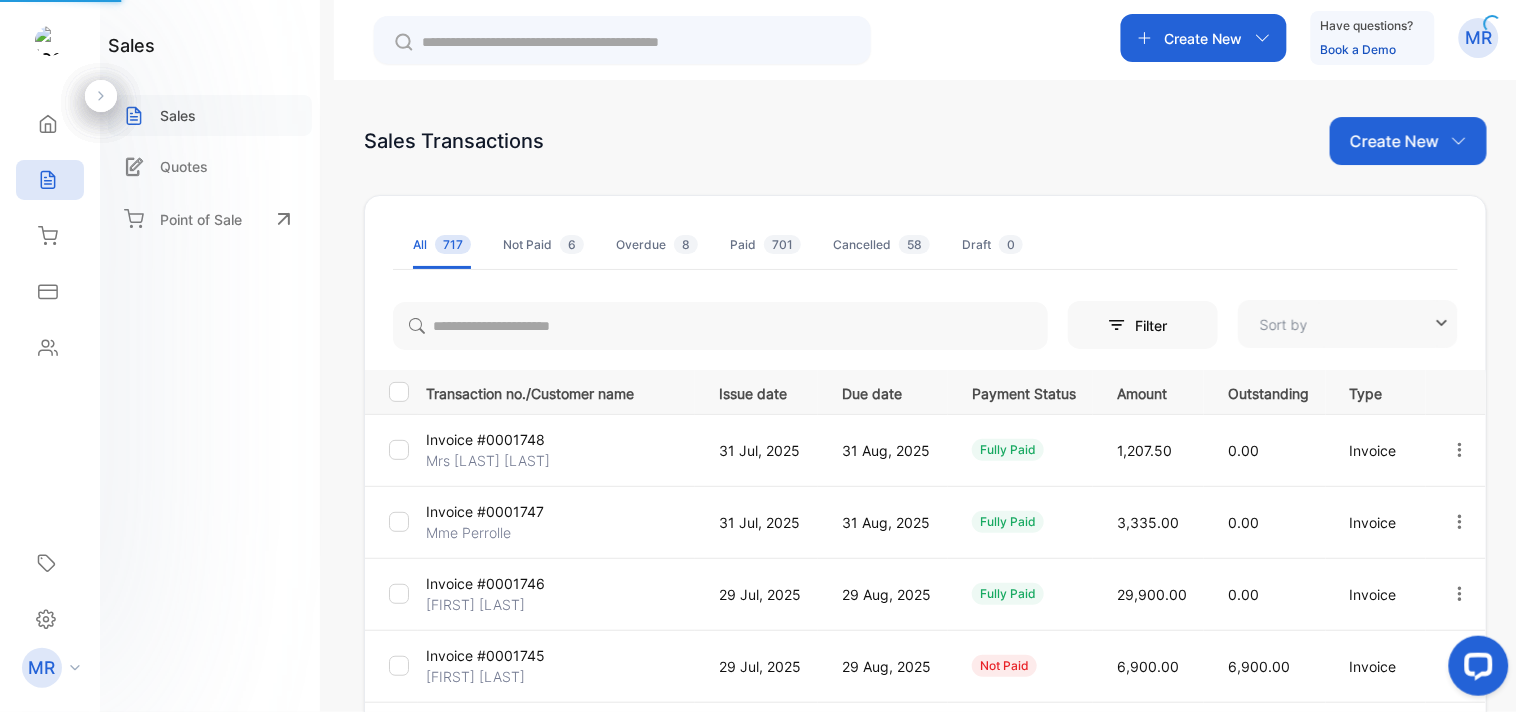 type on "**********" 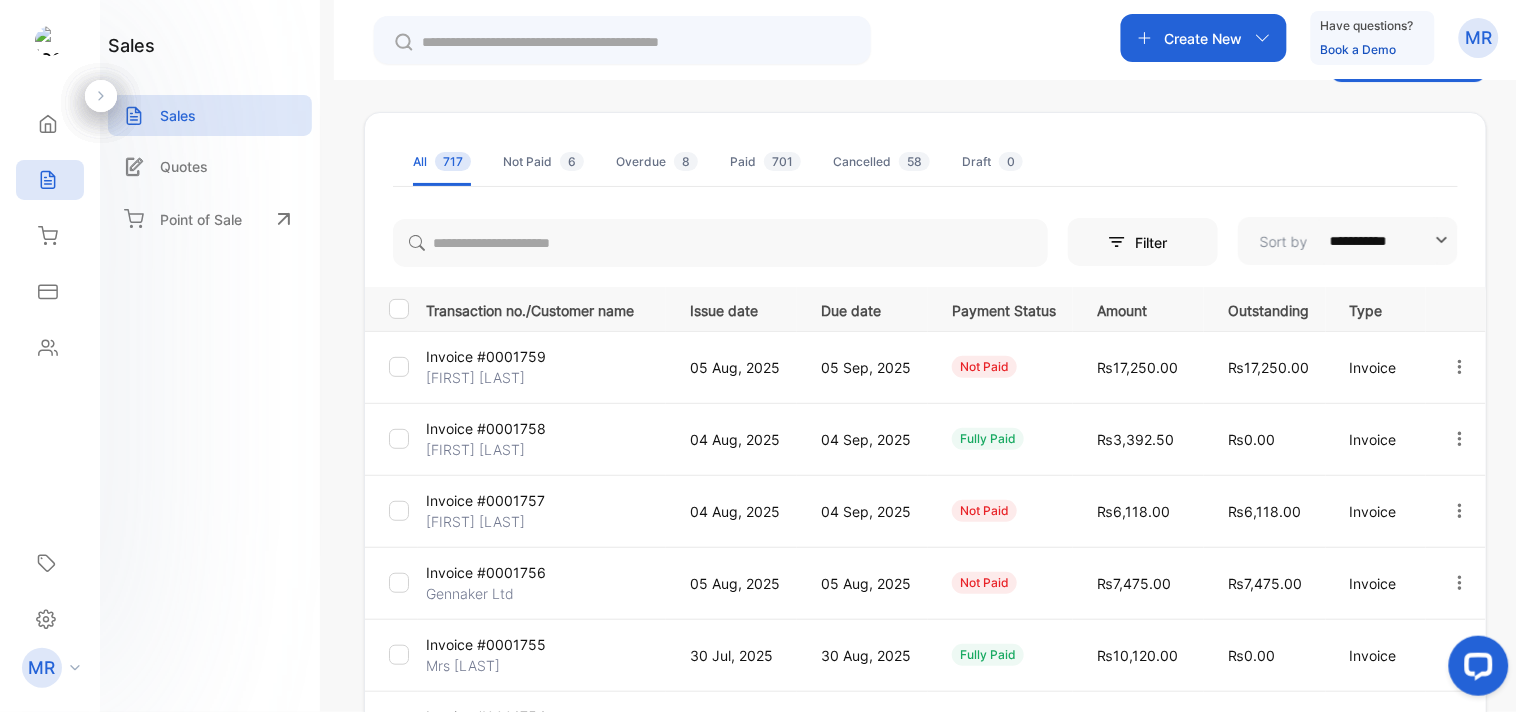 scroll, scrollTop: 0, scrollLeft: 0, axis: both 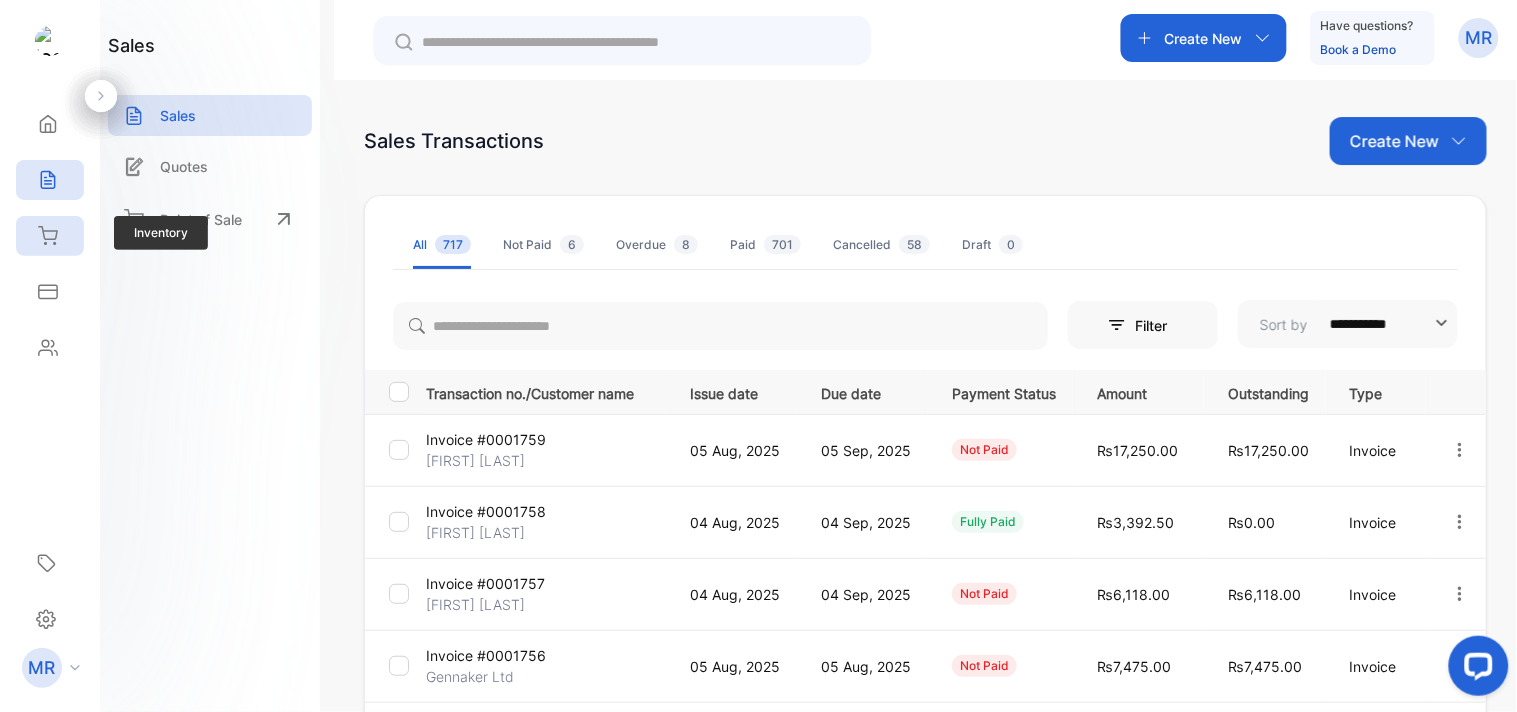 click 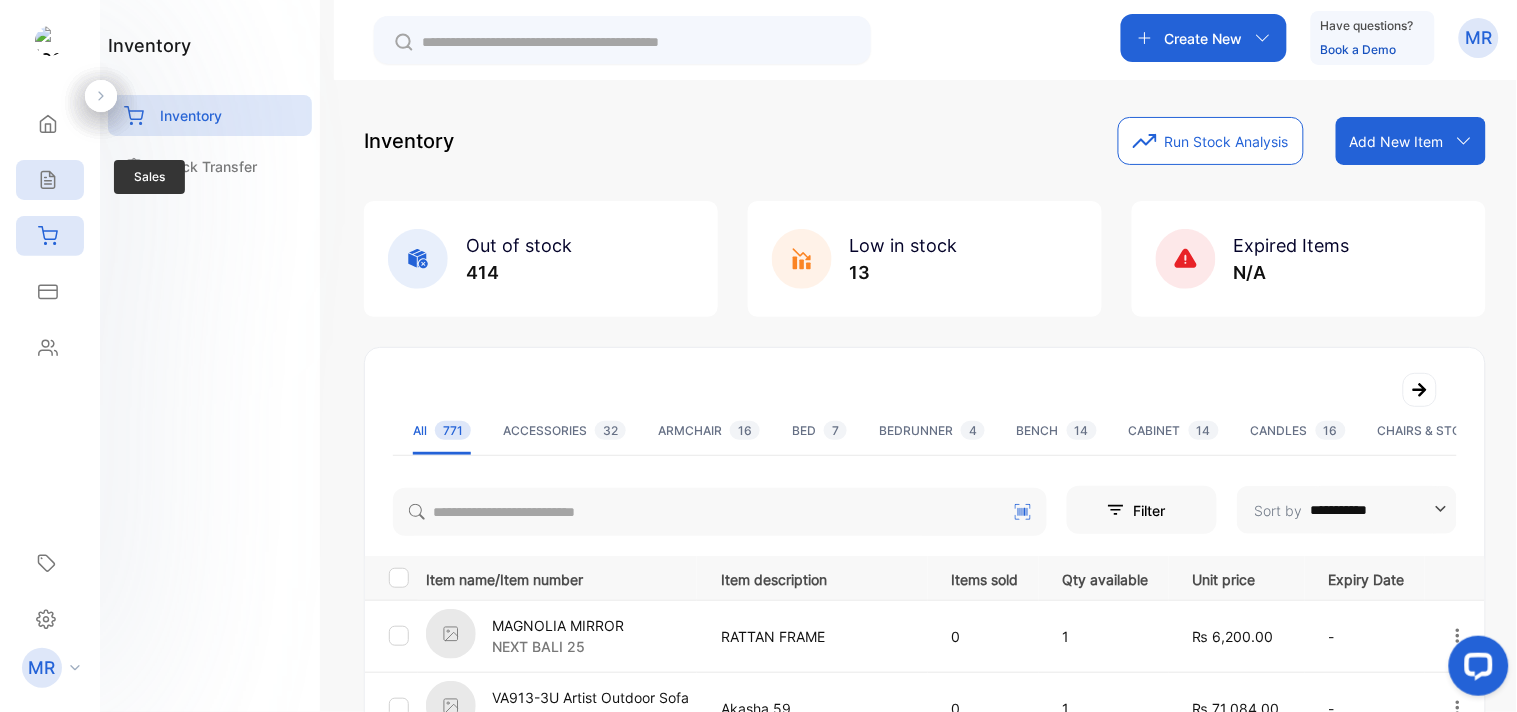 click 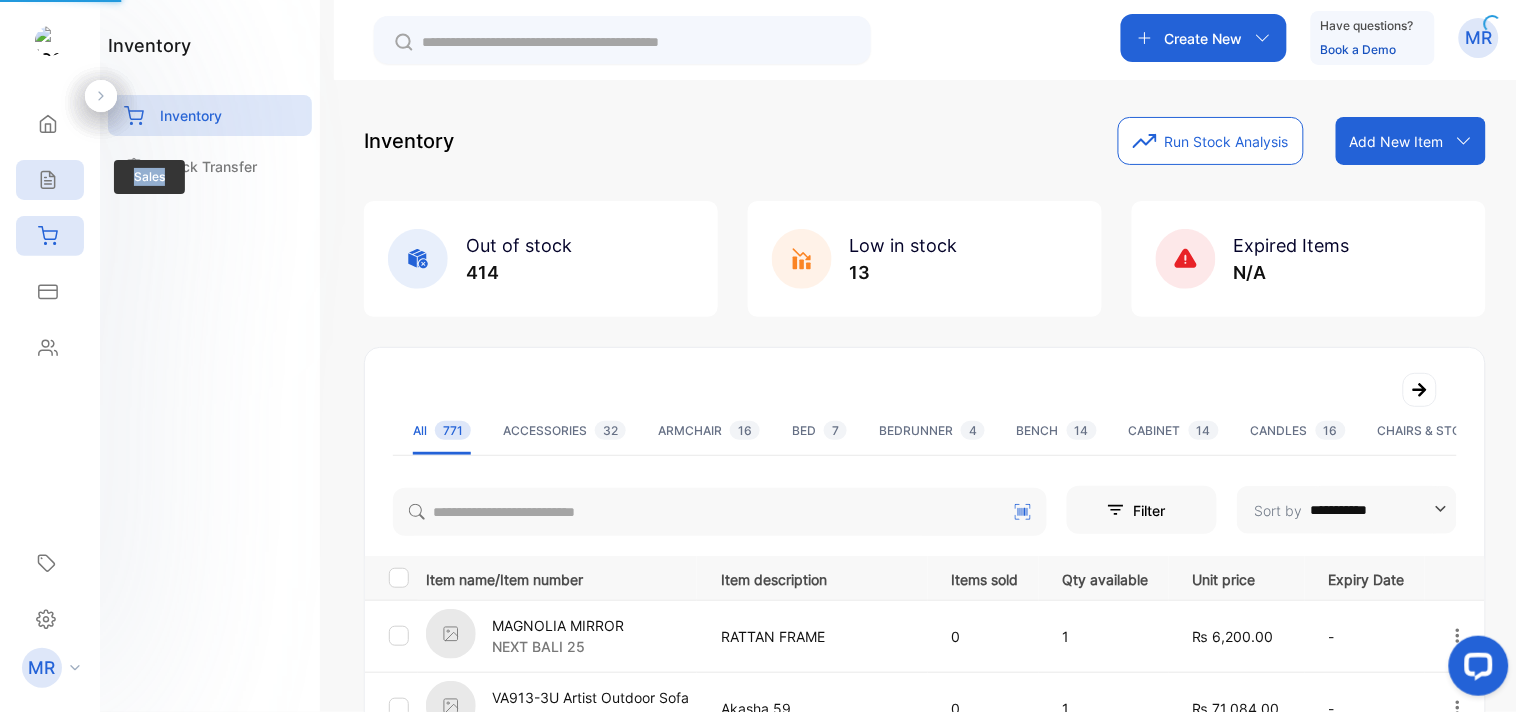 click 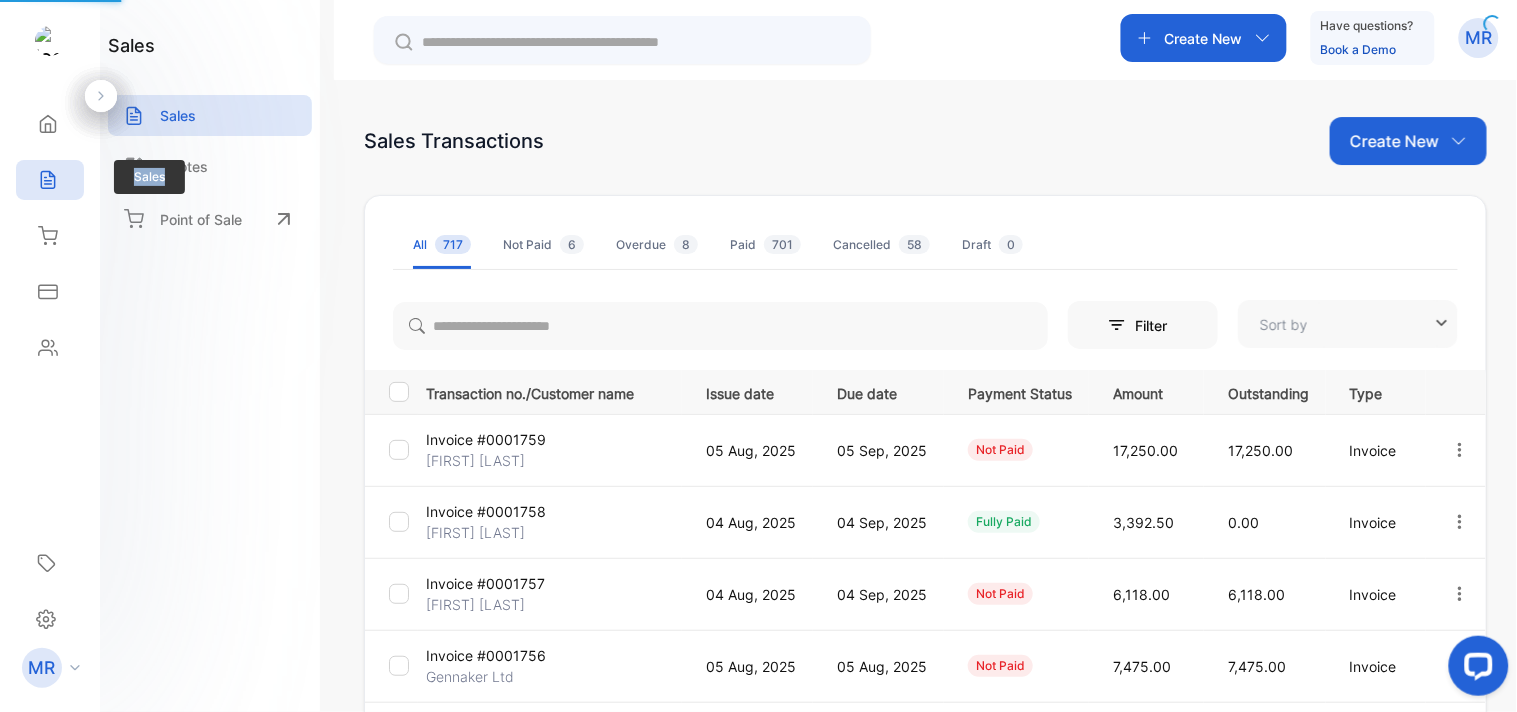 type on "**********" 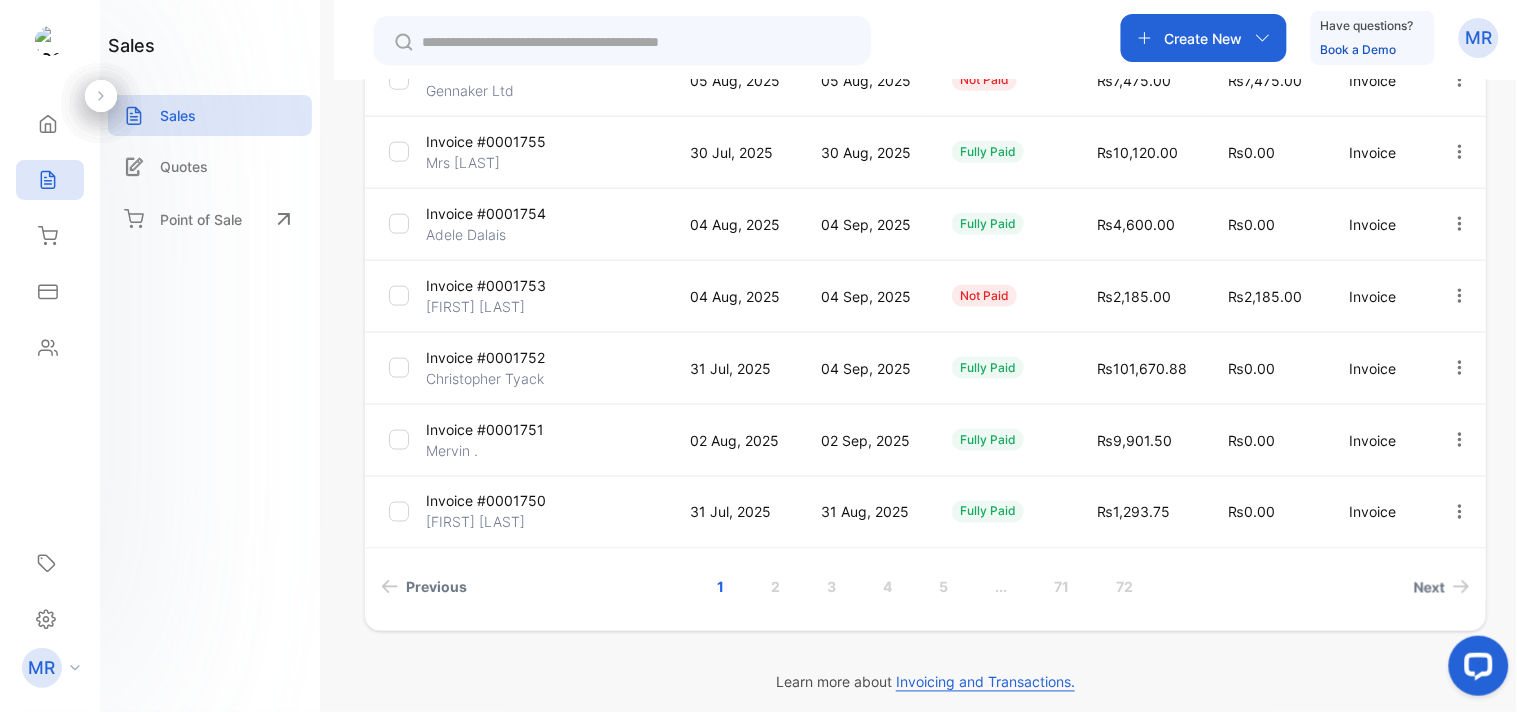 scroll, scrollTop: 596, scrollLeft: 0, axis: vertical 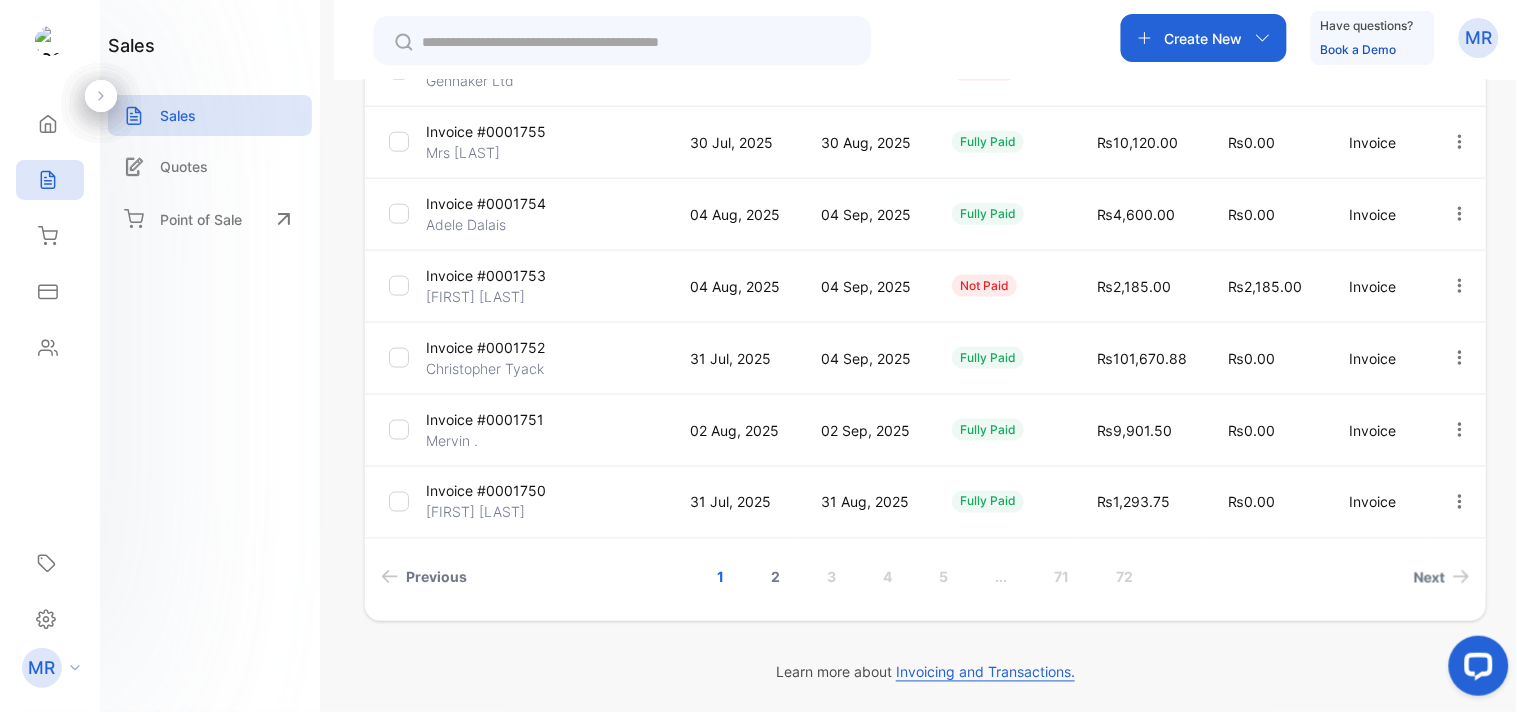 click on "2" at bounding box center [776, 577] 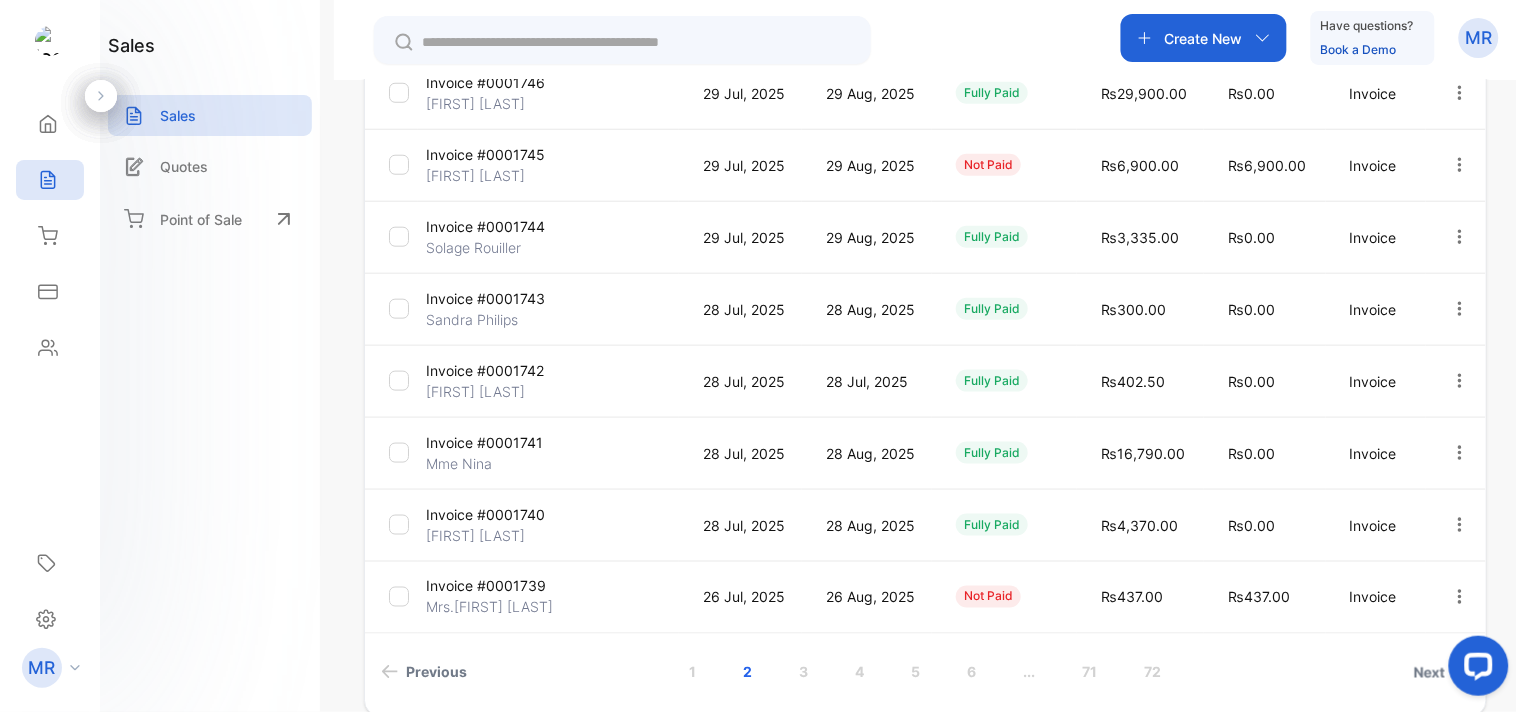scroll, scrollTop: 598, scrollLeft: 0, axis: vertical 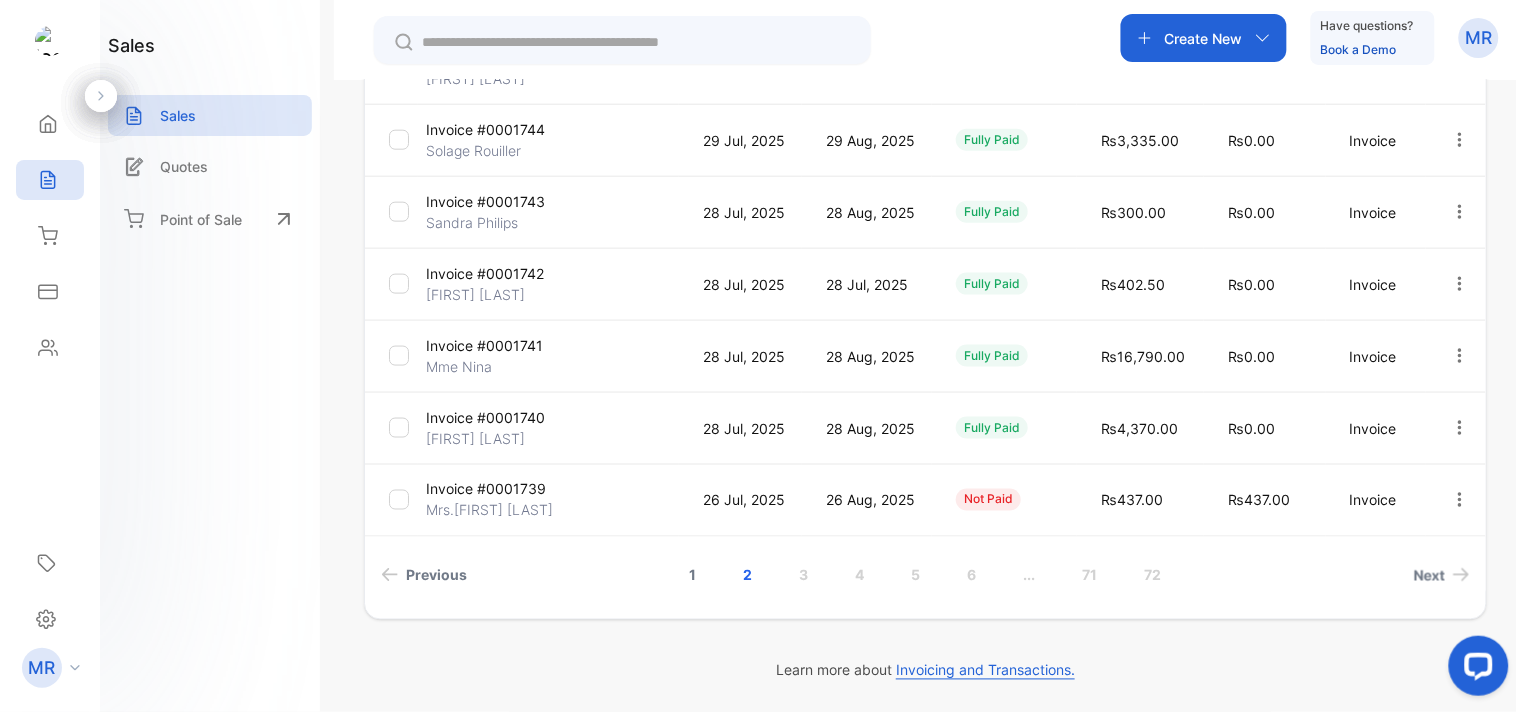 click on "1" at bounding box center (693, 575) 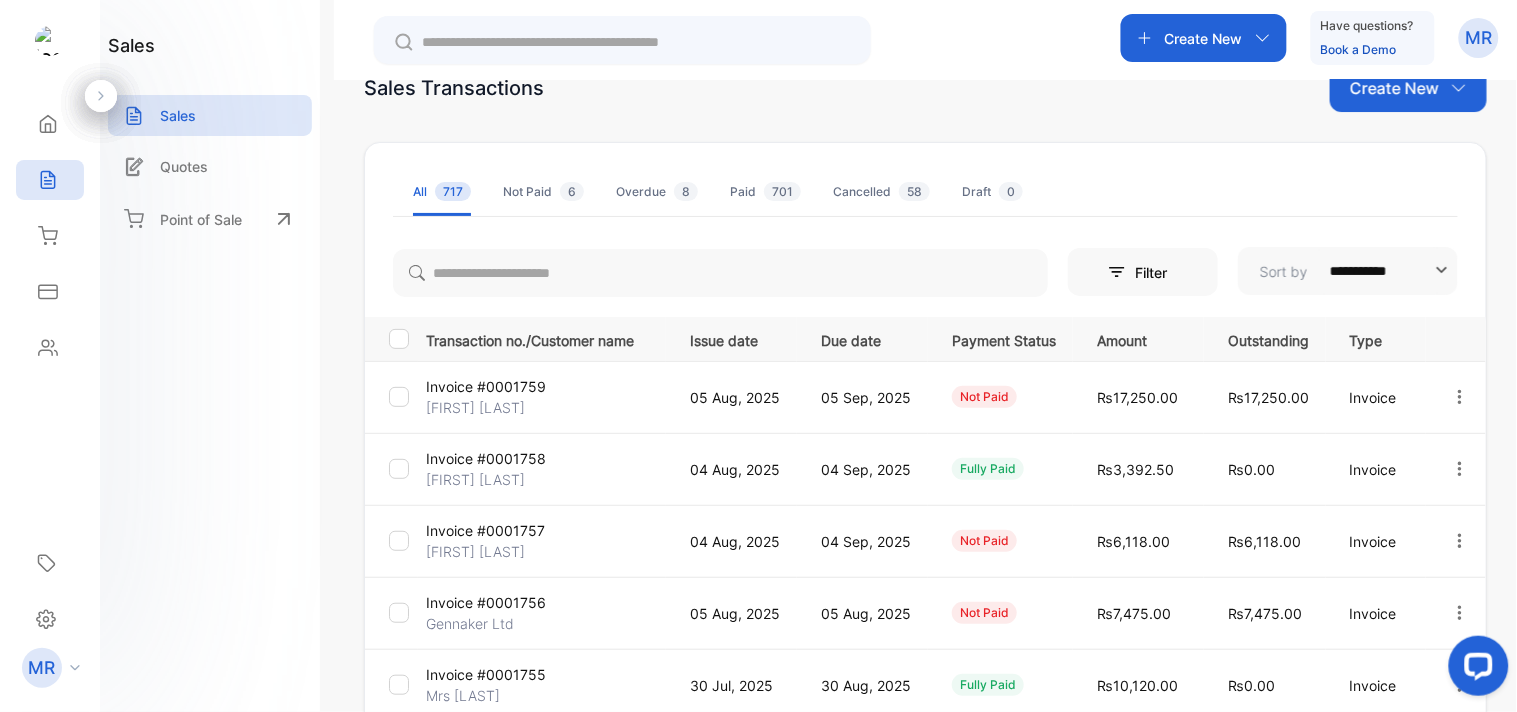 scroll, scrollTop: 0, scrollLeft: 0, axis: both 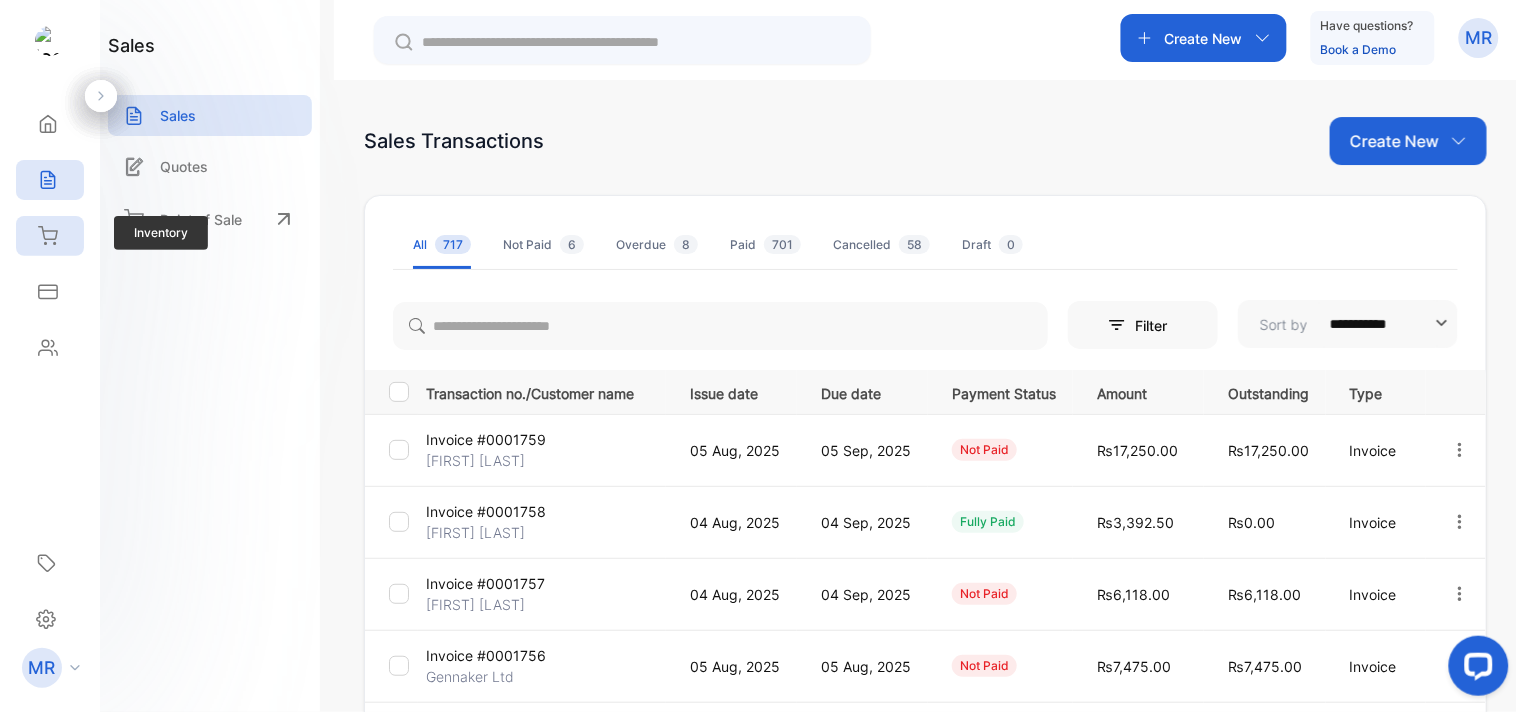 click on "Inventory" at bounding box center [50, 236] 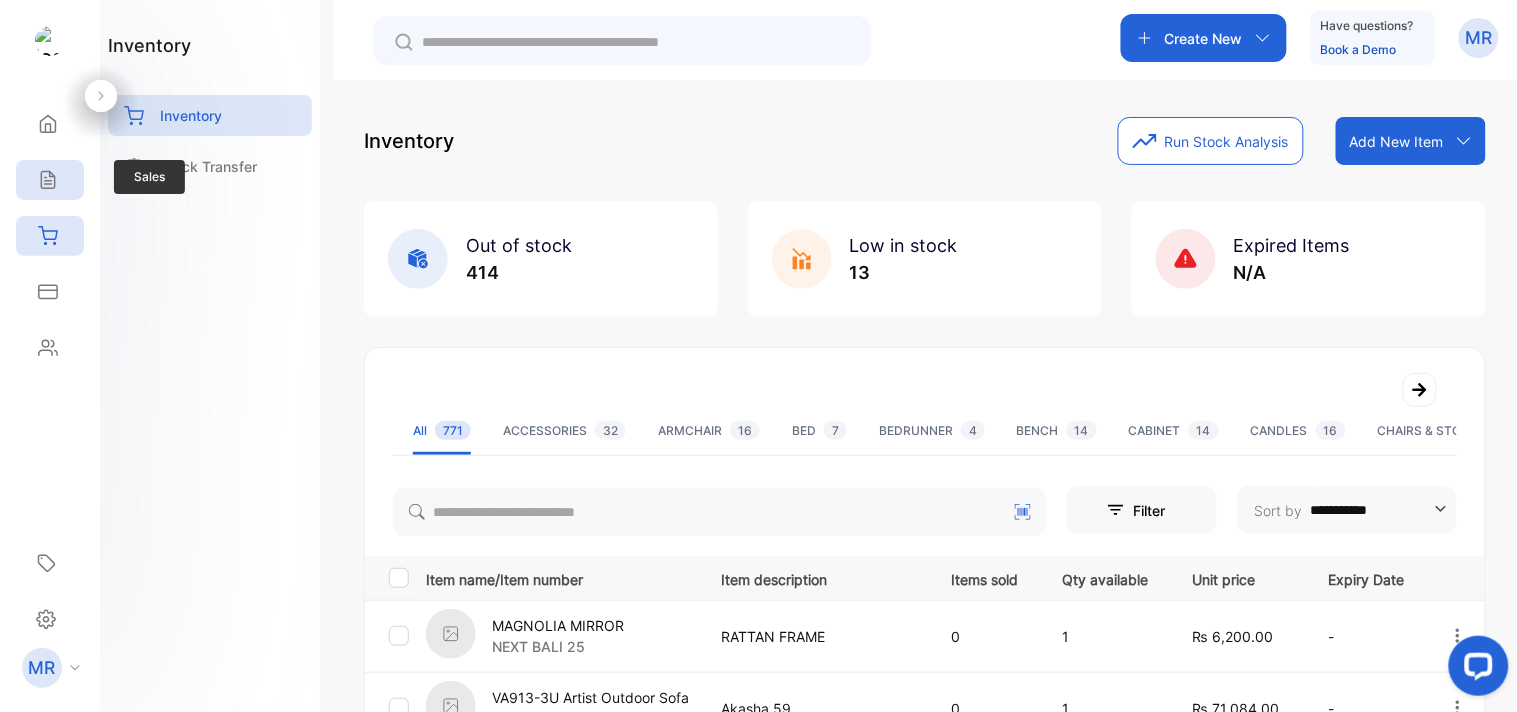 click 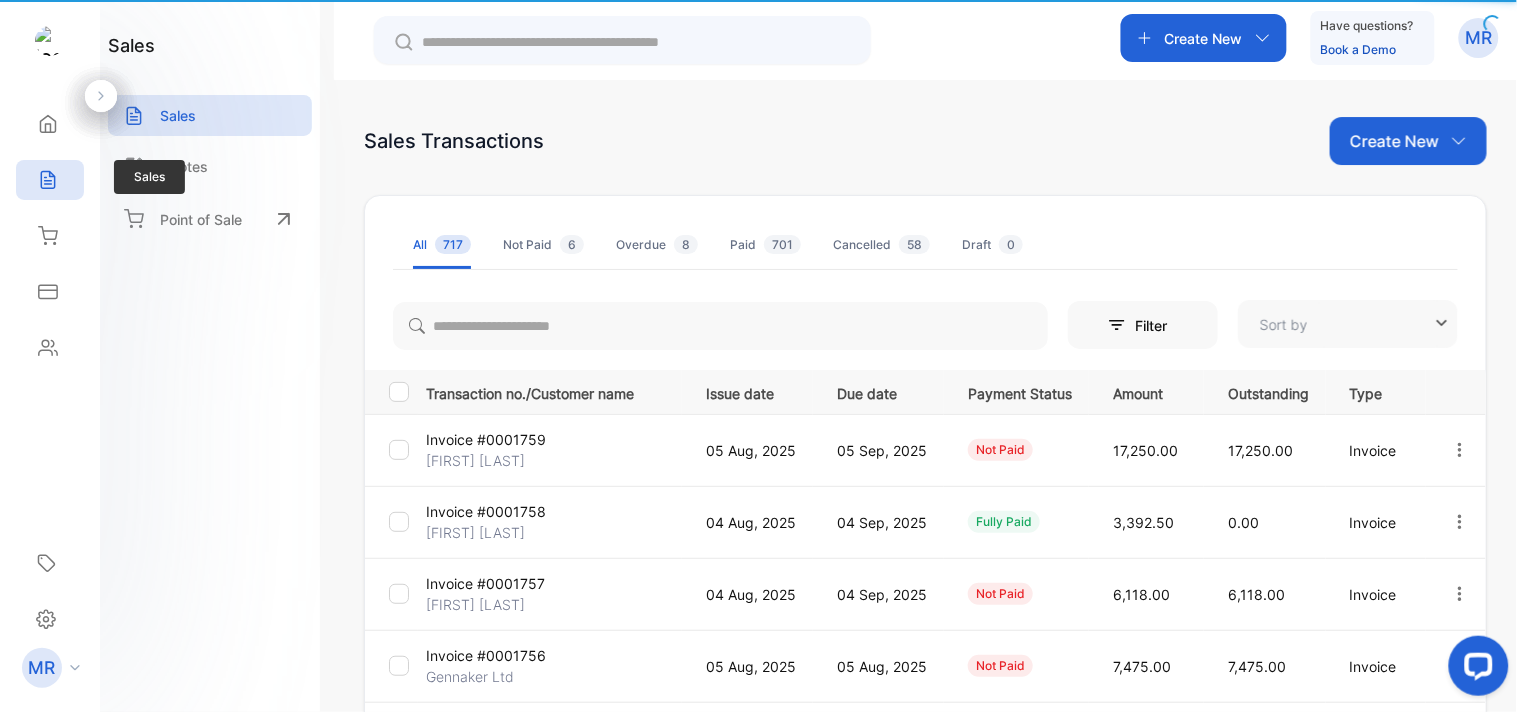 type on "**********" 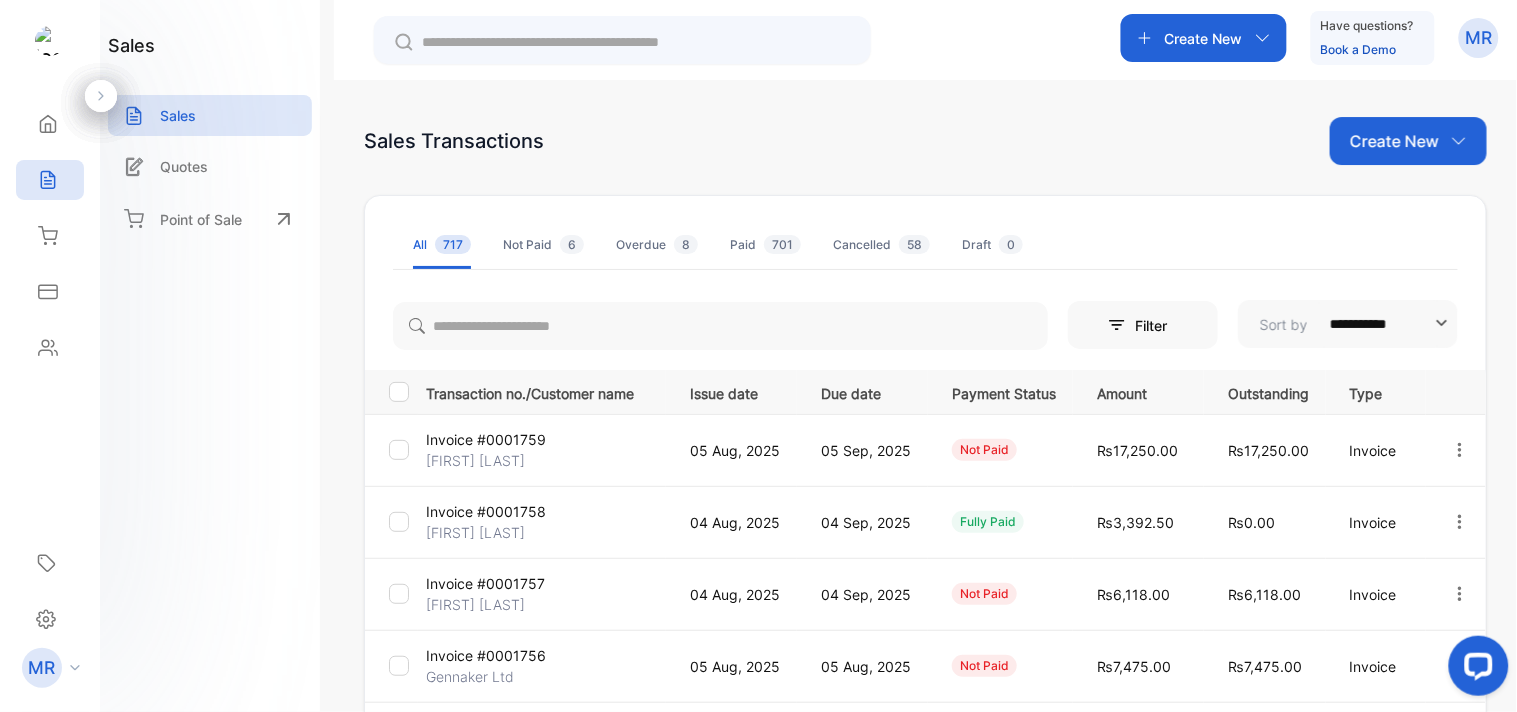 click on "sales Sales Quotes Point of Sale" at bounding box center [210, 356] 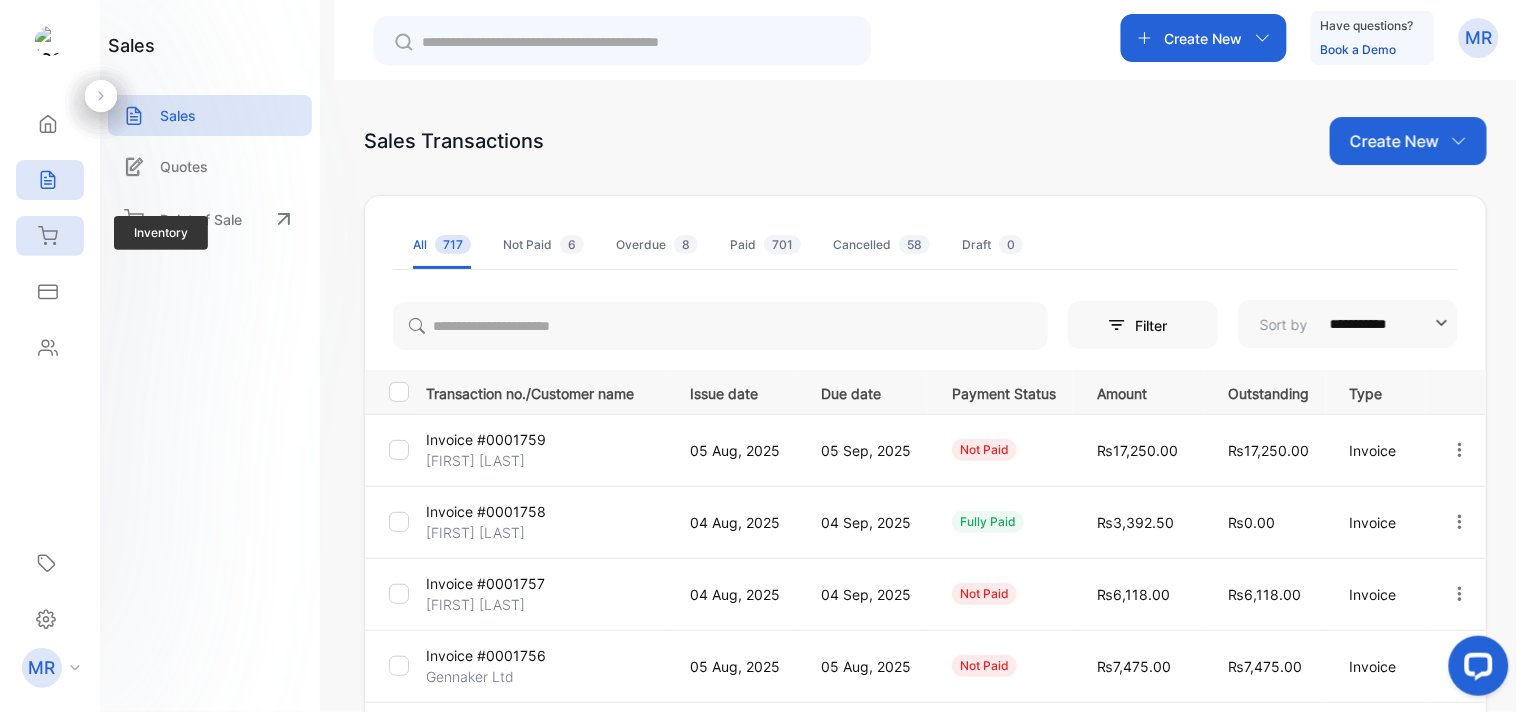 click 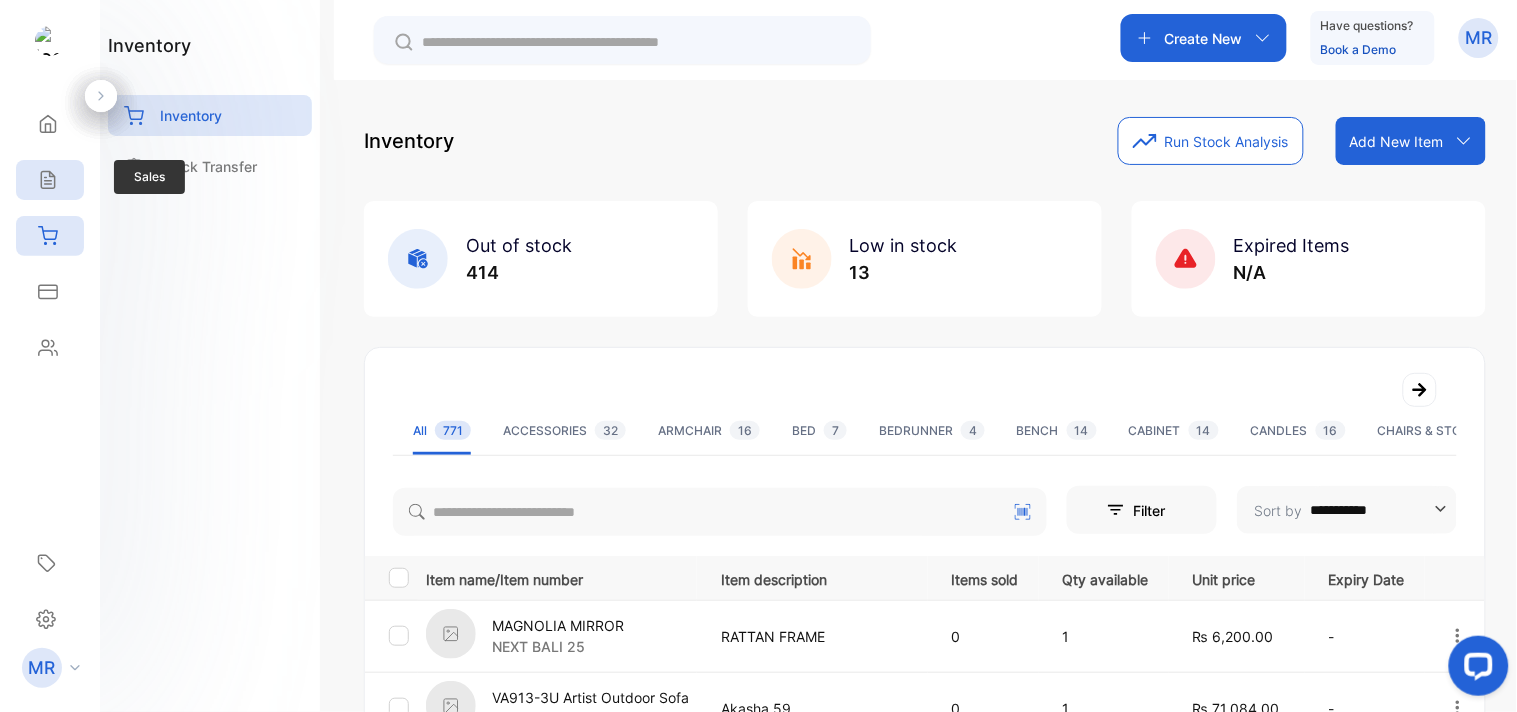 click 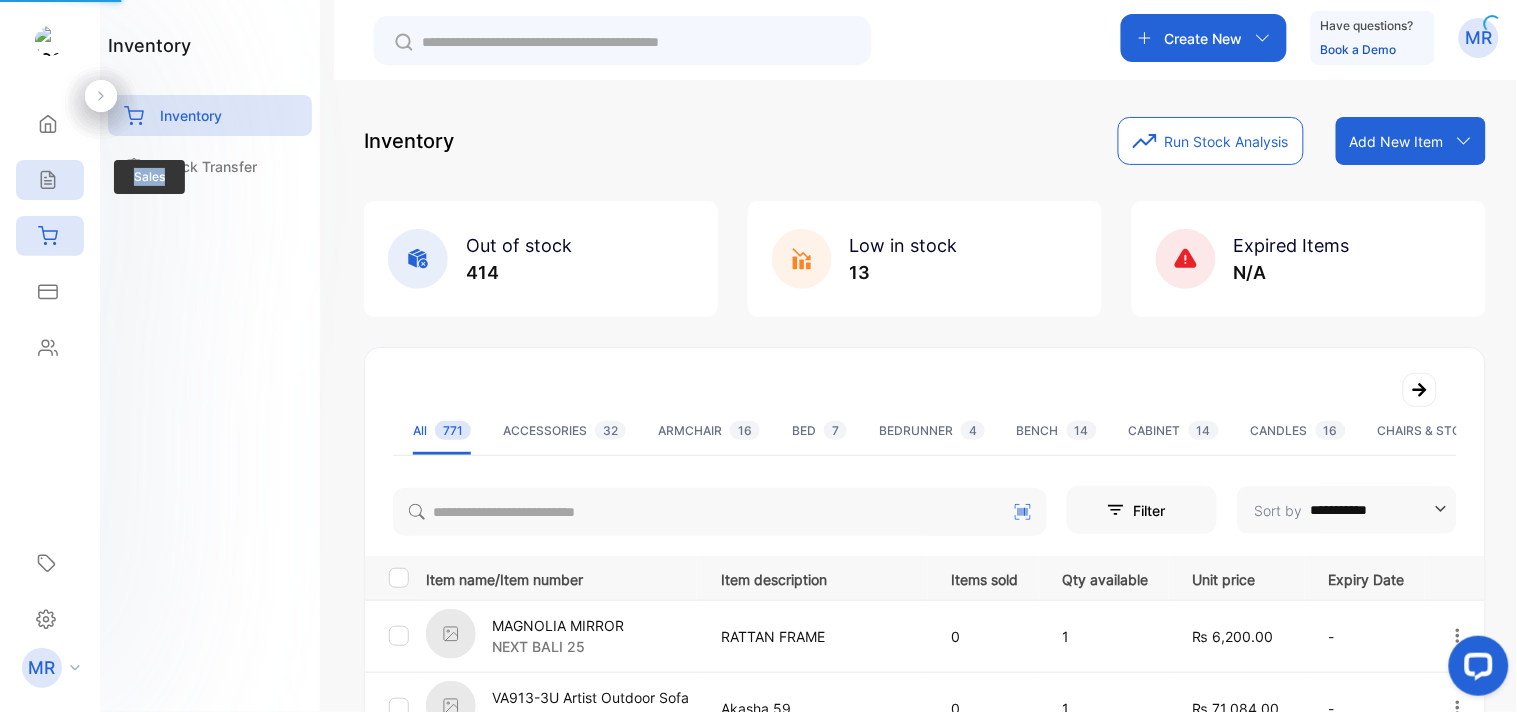 click 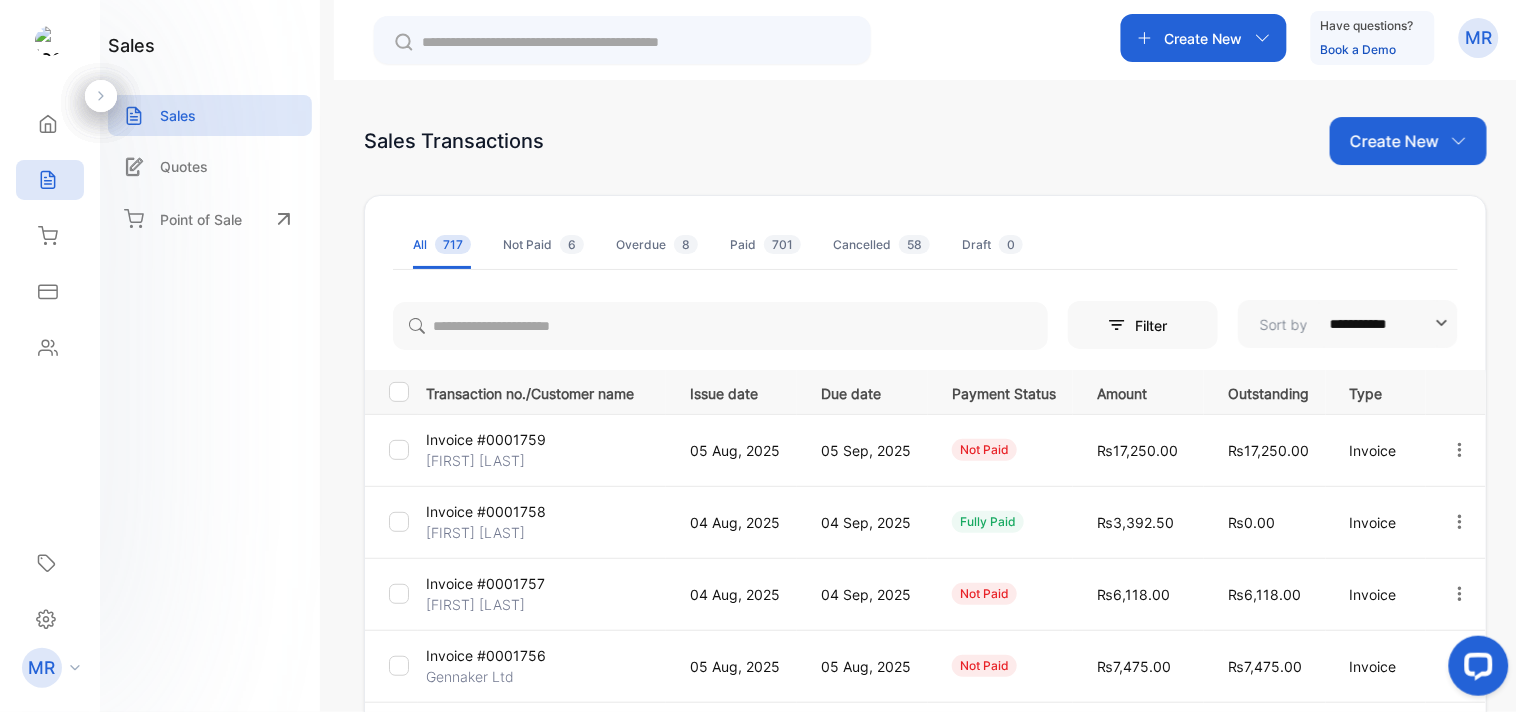 click on "sales Sales Quotes Point of Sale" at bounding box center (210, 356) 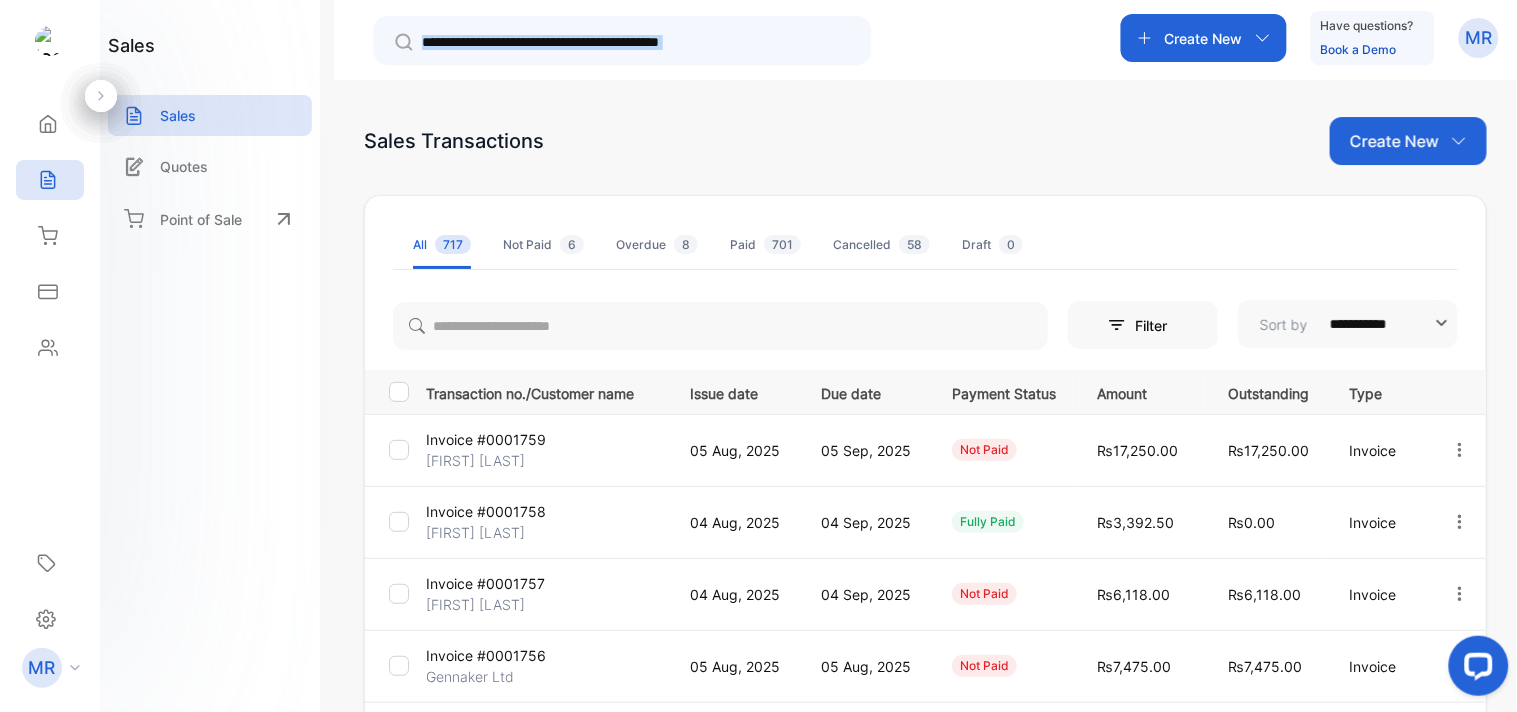 click on "sales Sales Quotes Point of Sale" at bounding box center (210, 356) 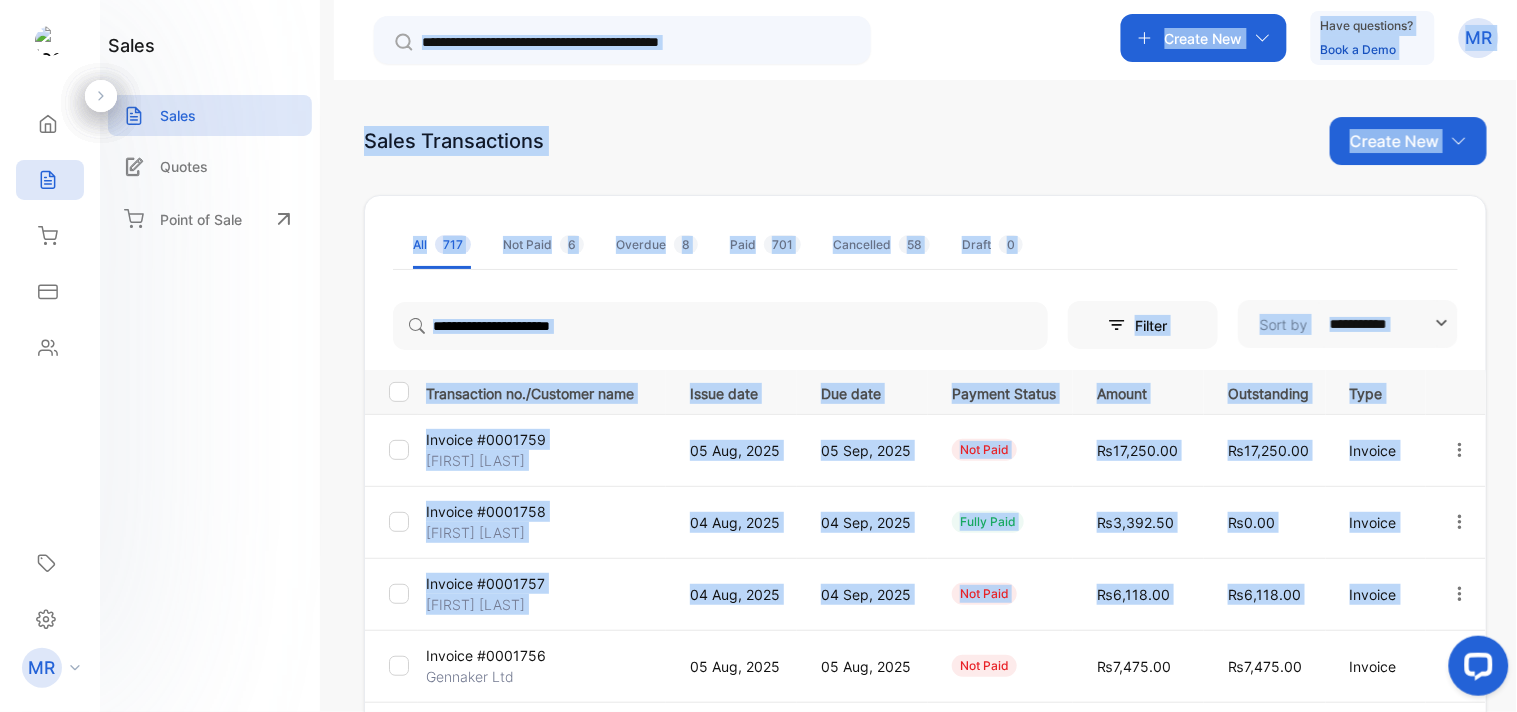 drag, startPoint x: 265, startPoint y: 531, endPoint x: 424, endPoint y: 673, distance: 213.17833 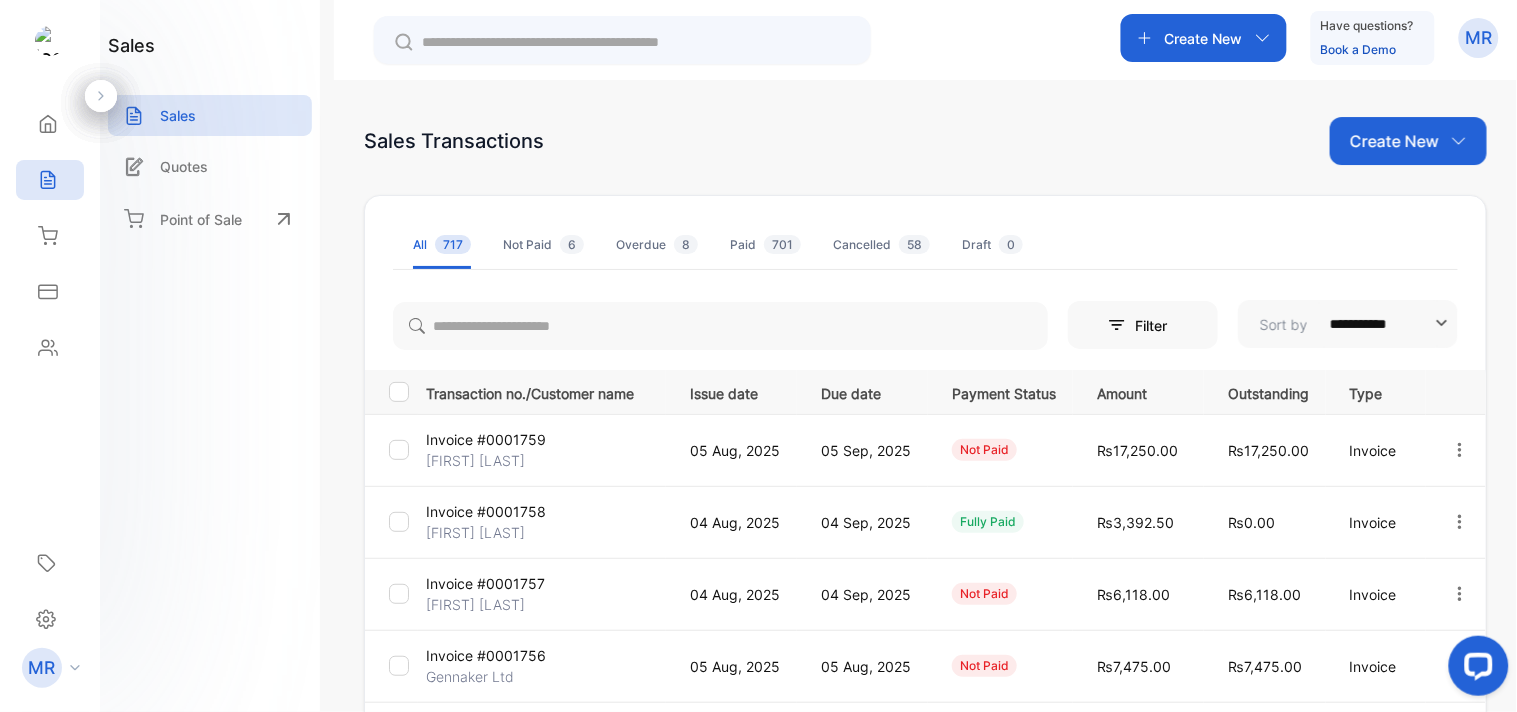 click on "sales Sales Quotes Point of Sale" at bounding box center (210, 356) 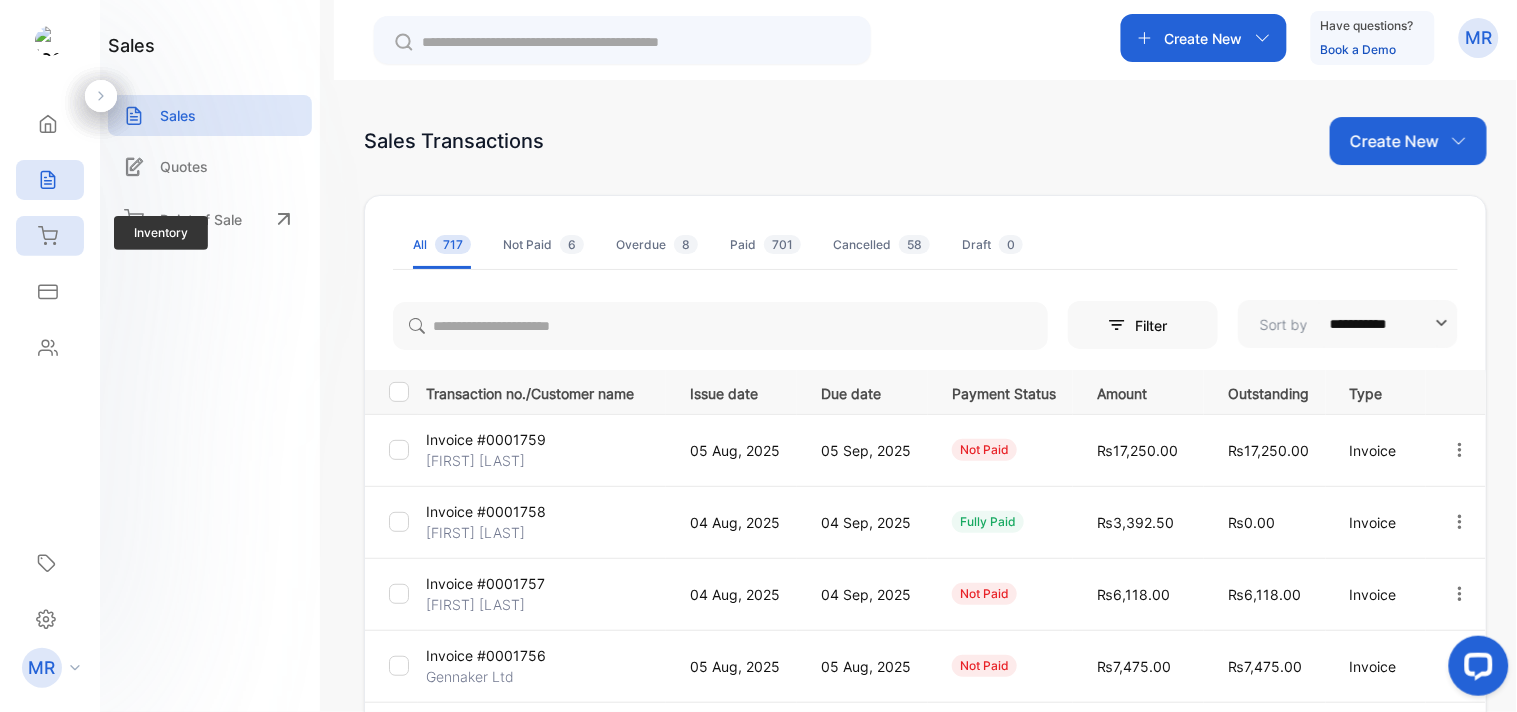 click 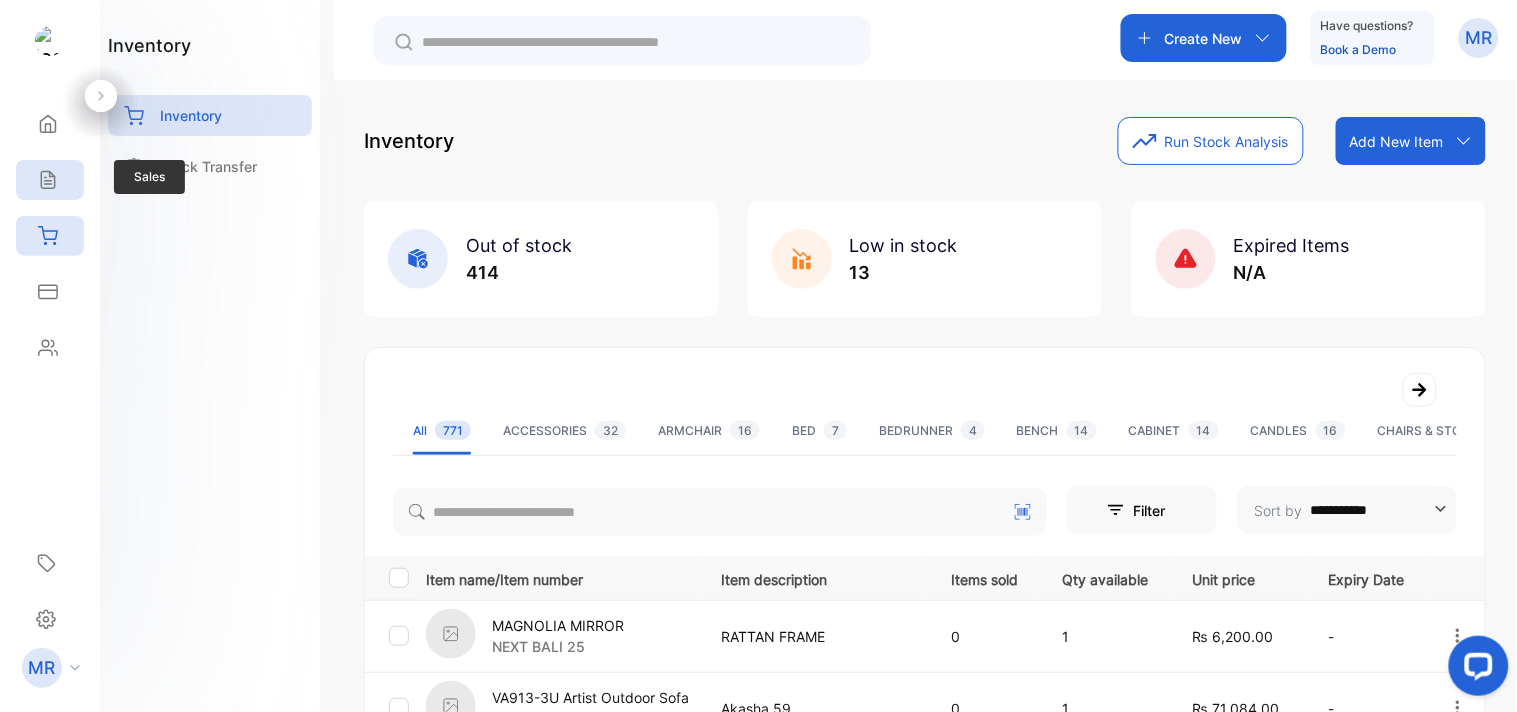 click 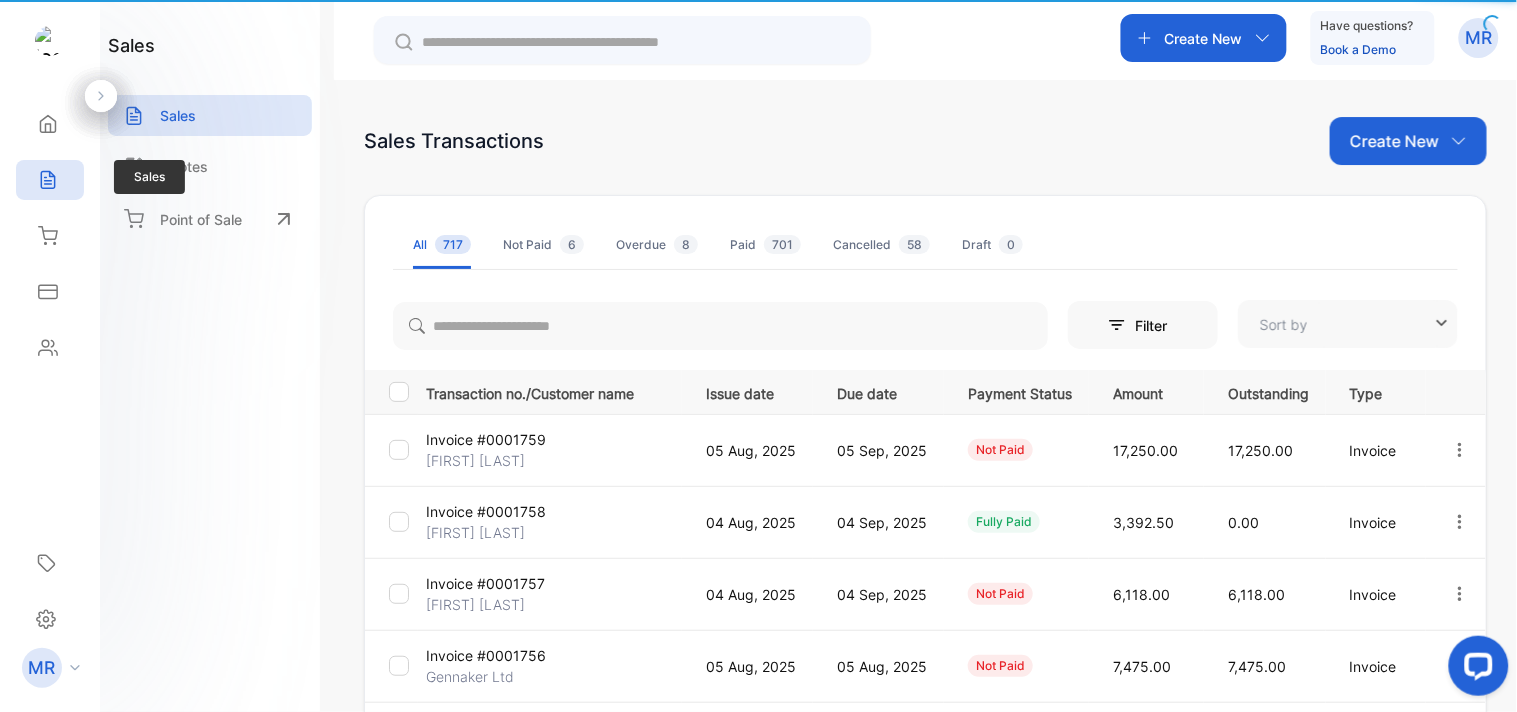 type on "**********" 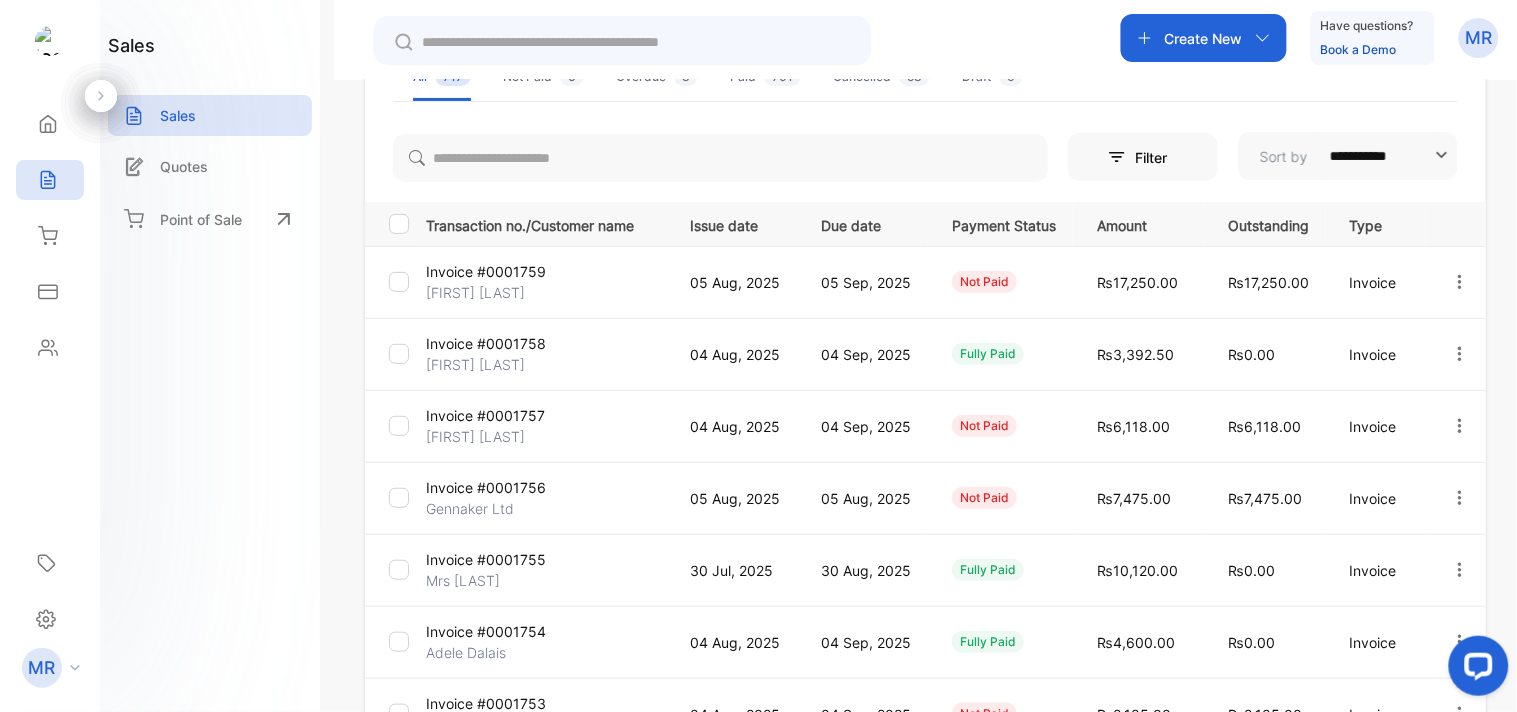 scroll, scrollTop: 0, scrollLeft: 0, axis: both 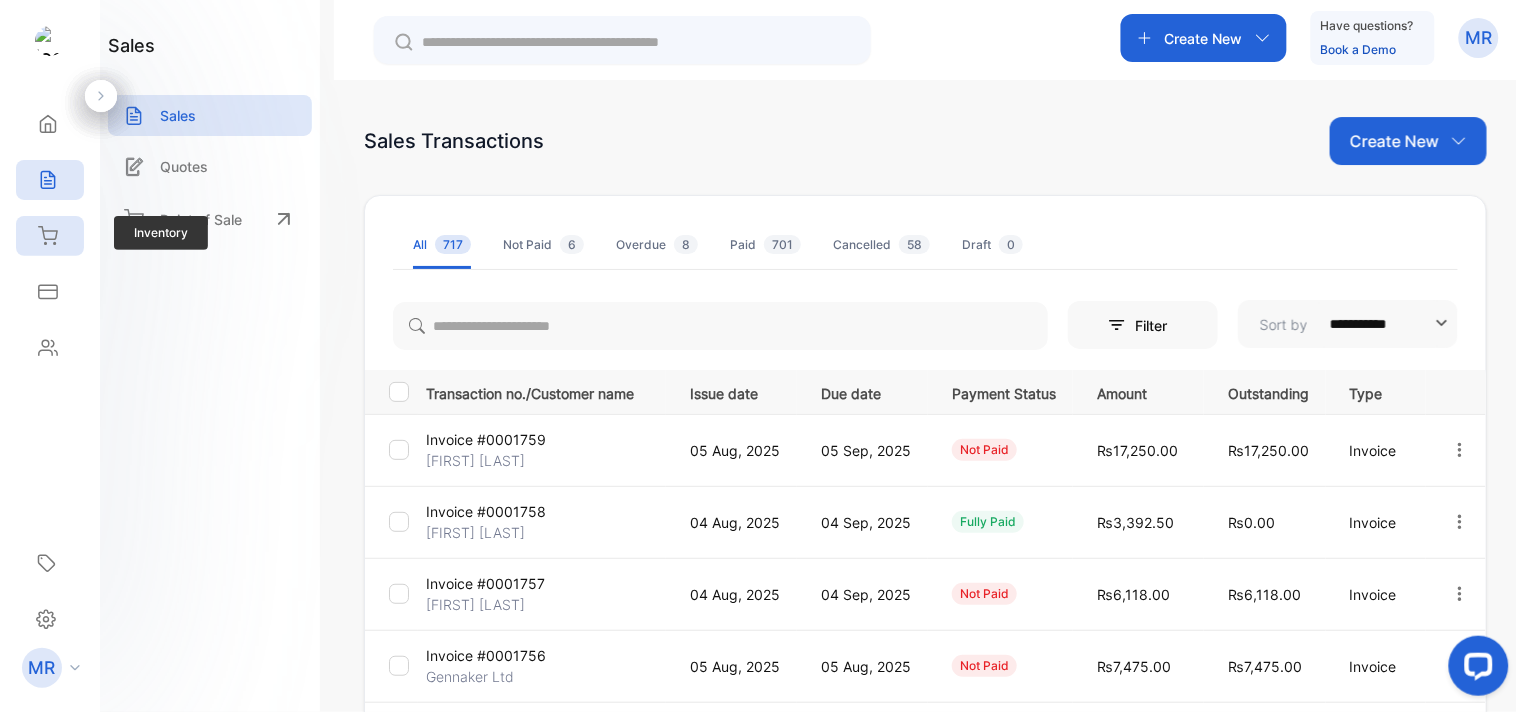 click 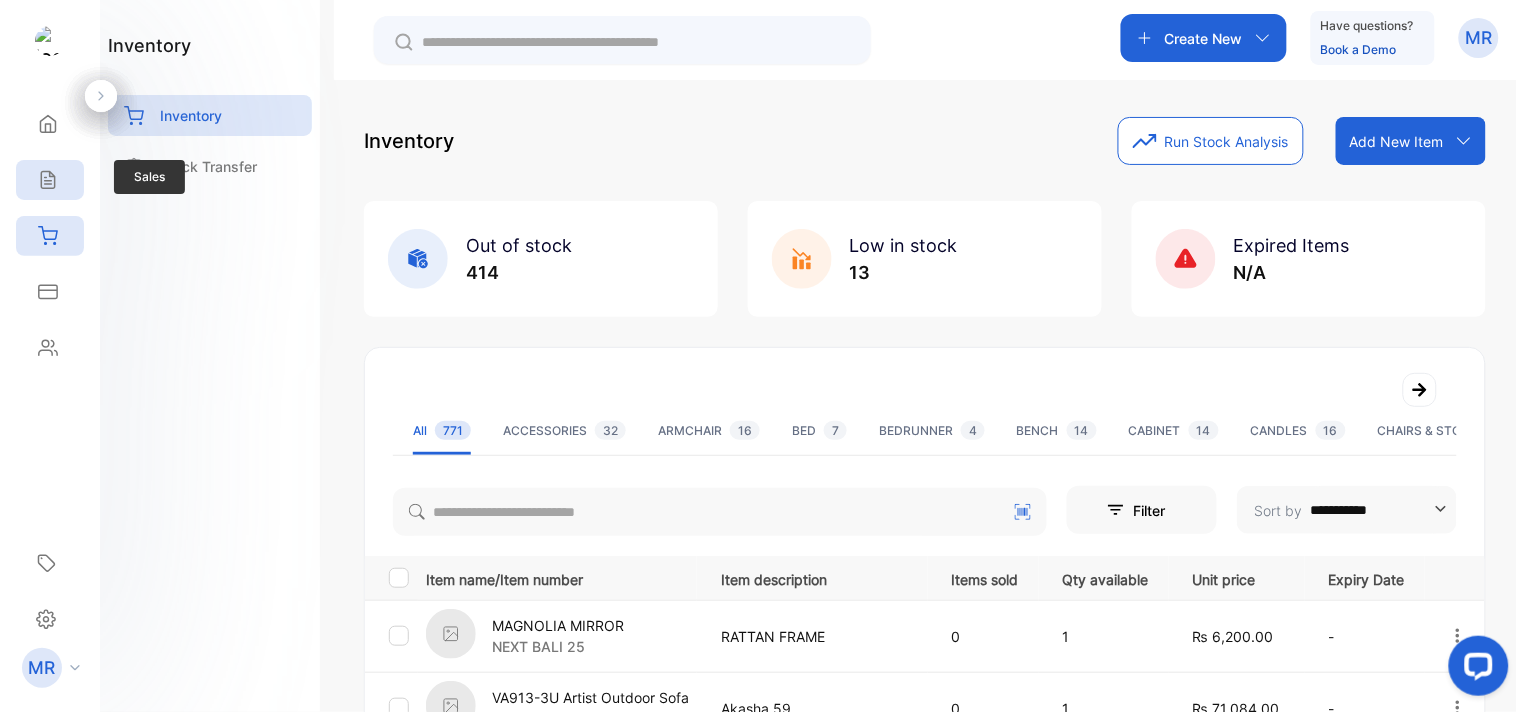 click 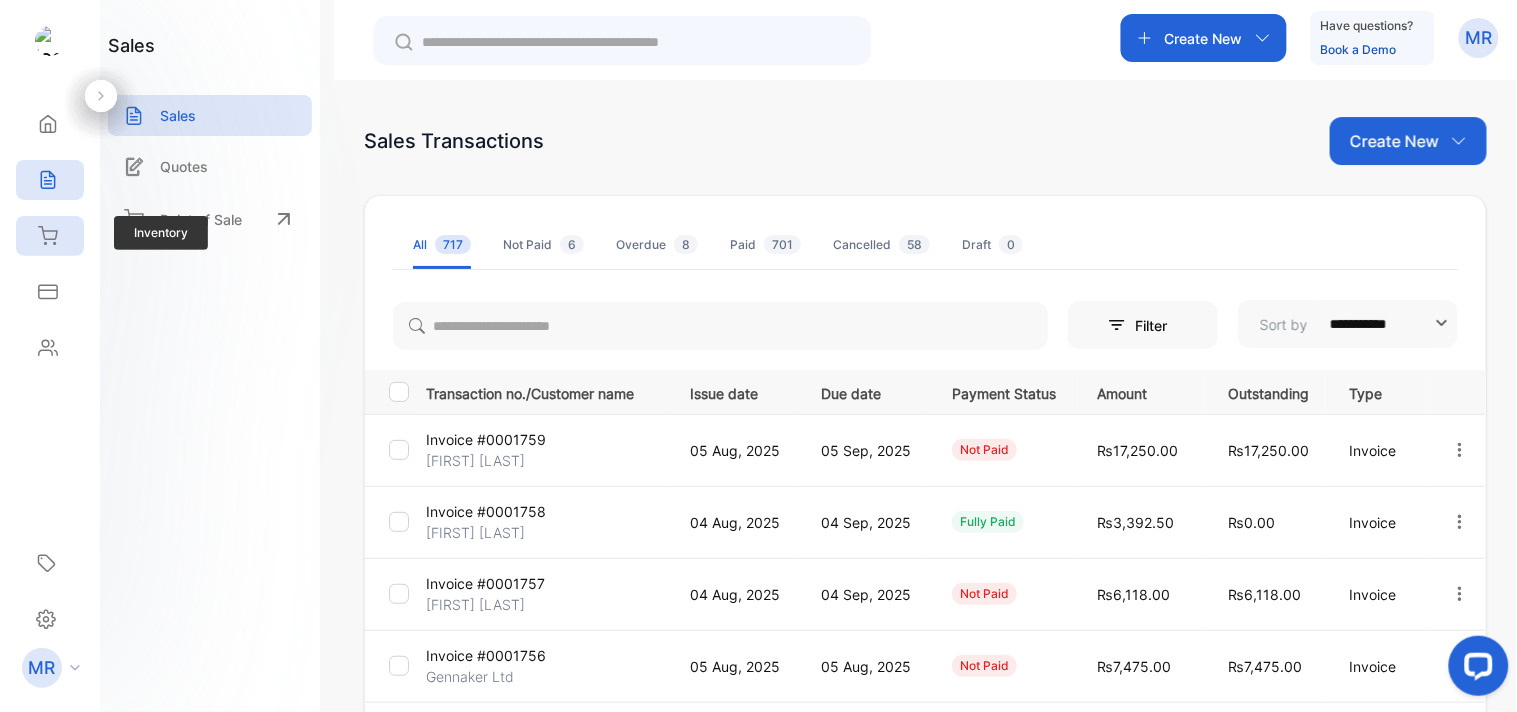 click 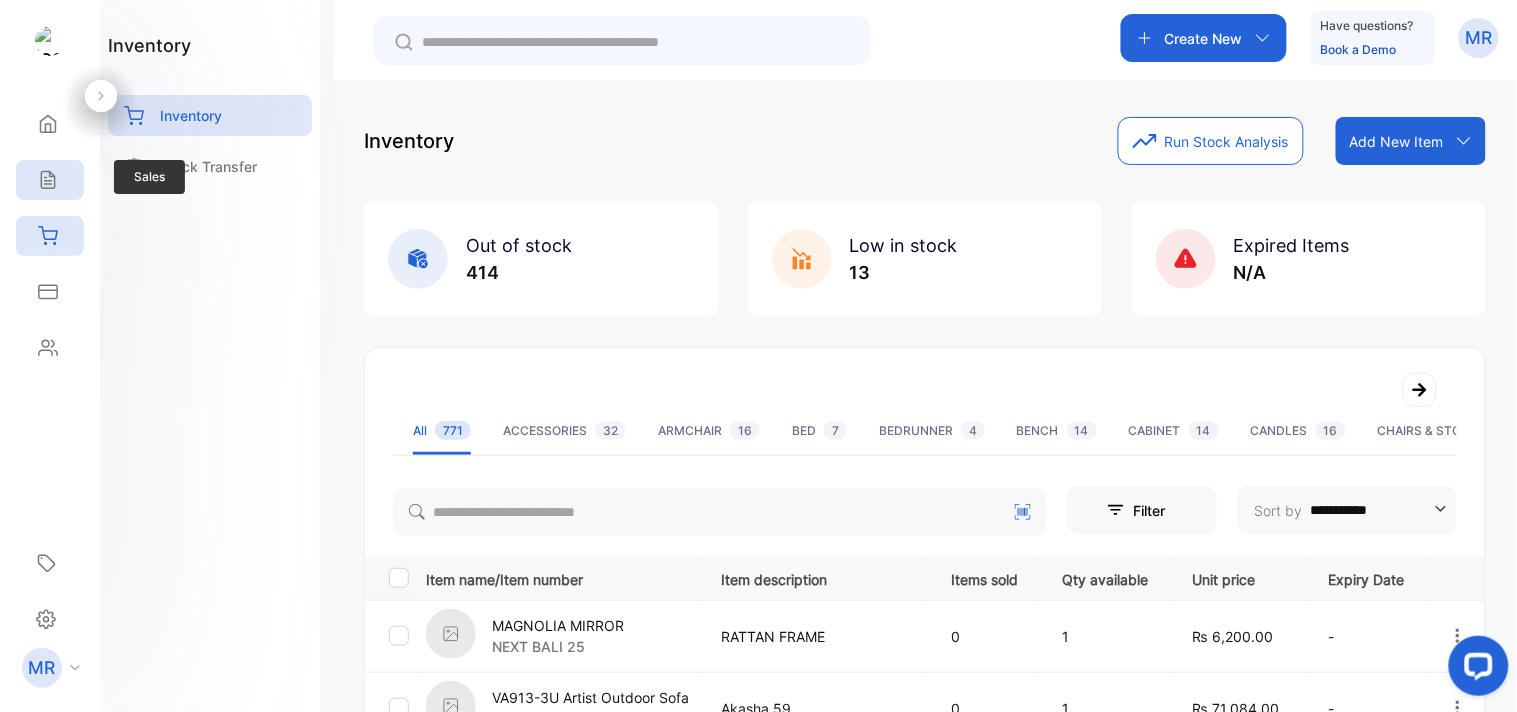 click 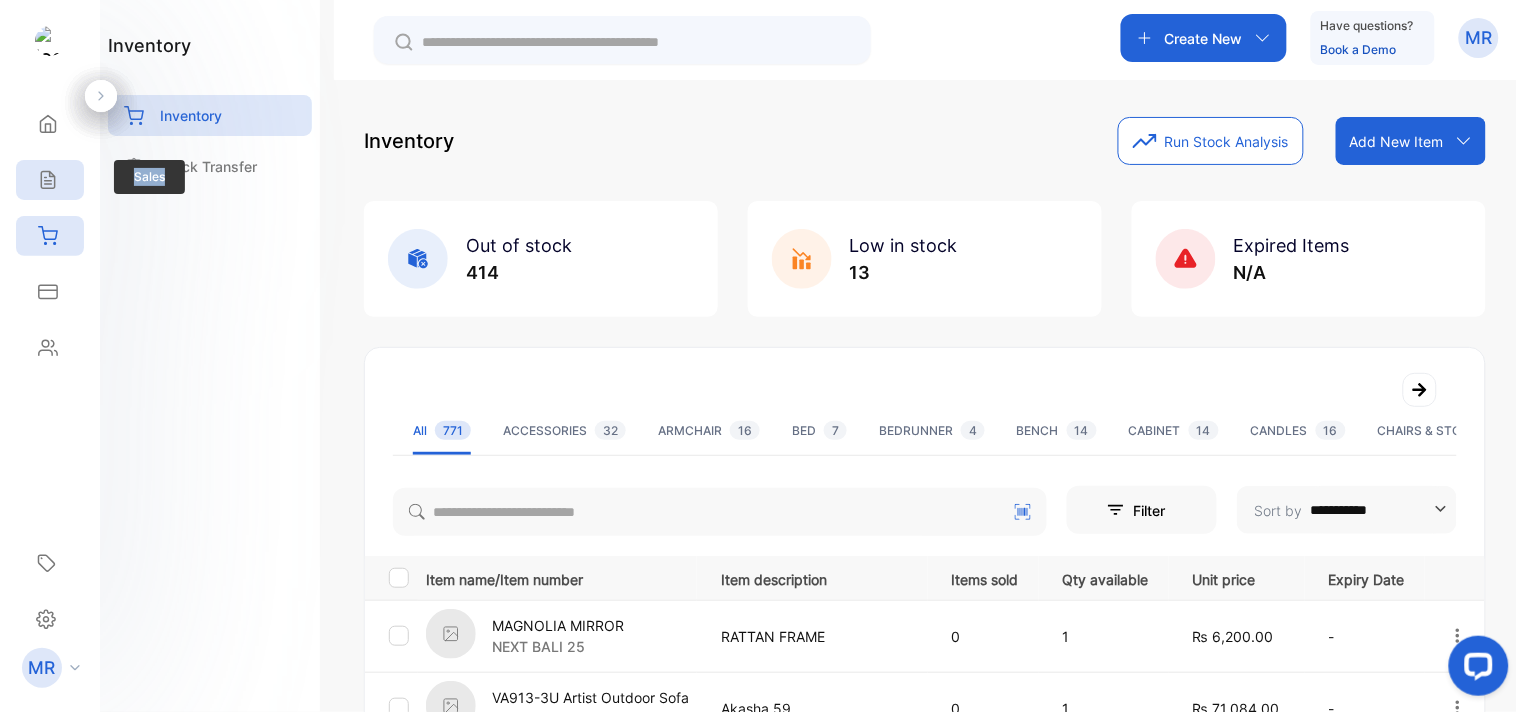 click 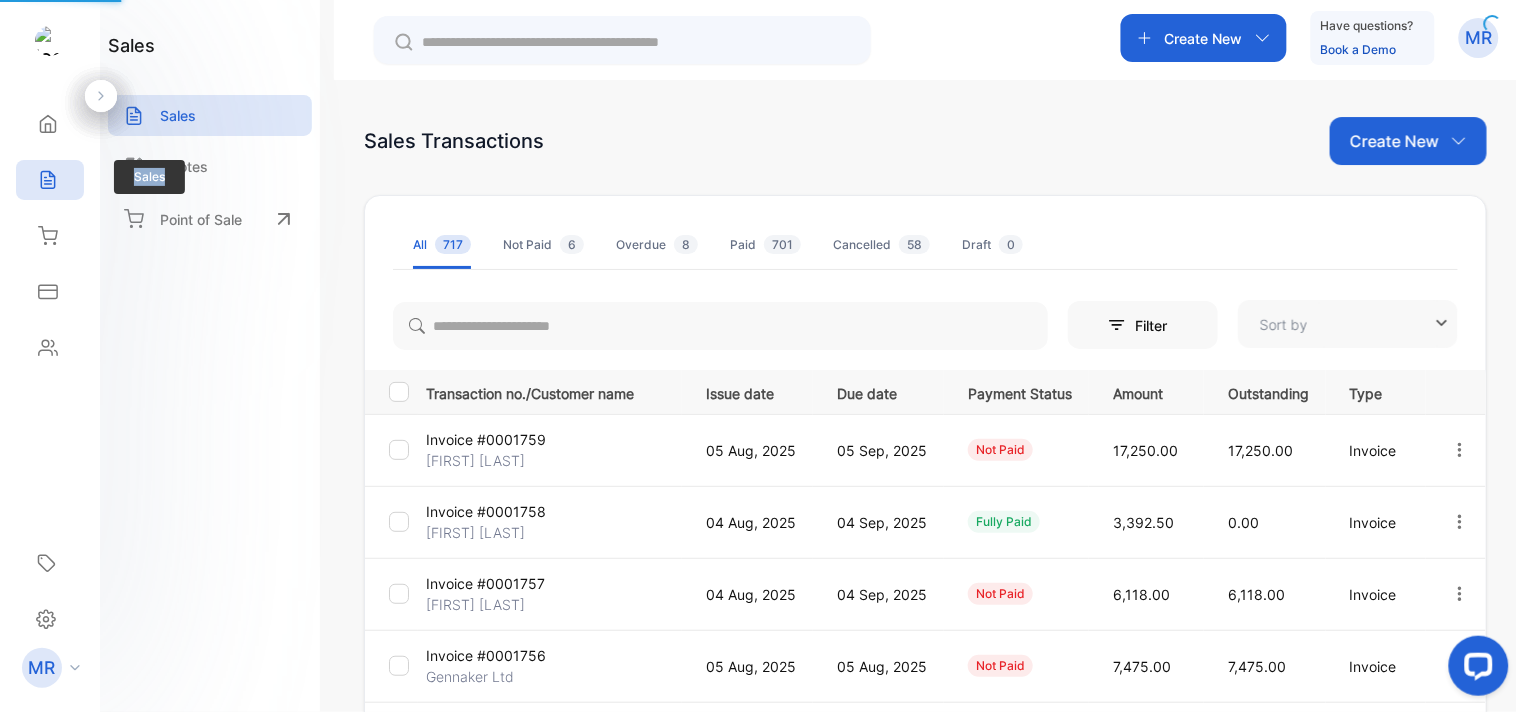 type on "**********" 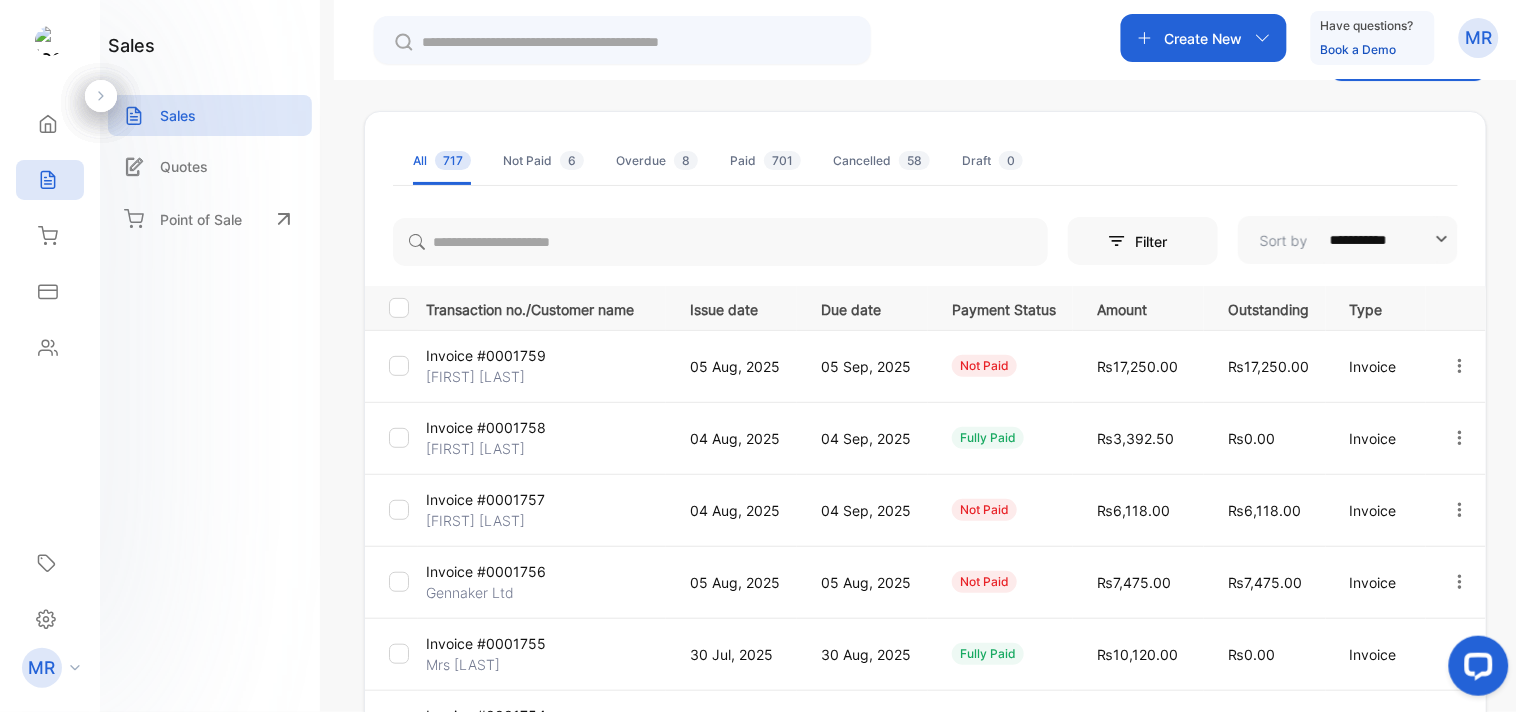 scroll, scrollTop: 0, scrollLeft: 0, axis: both 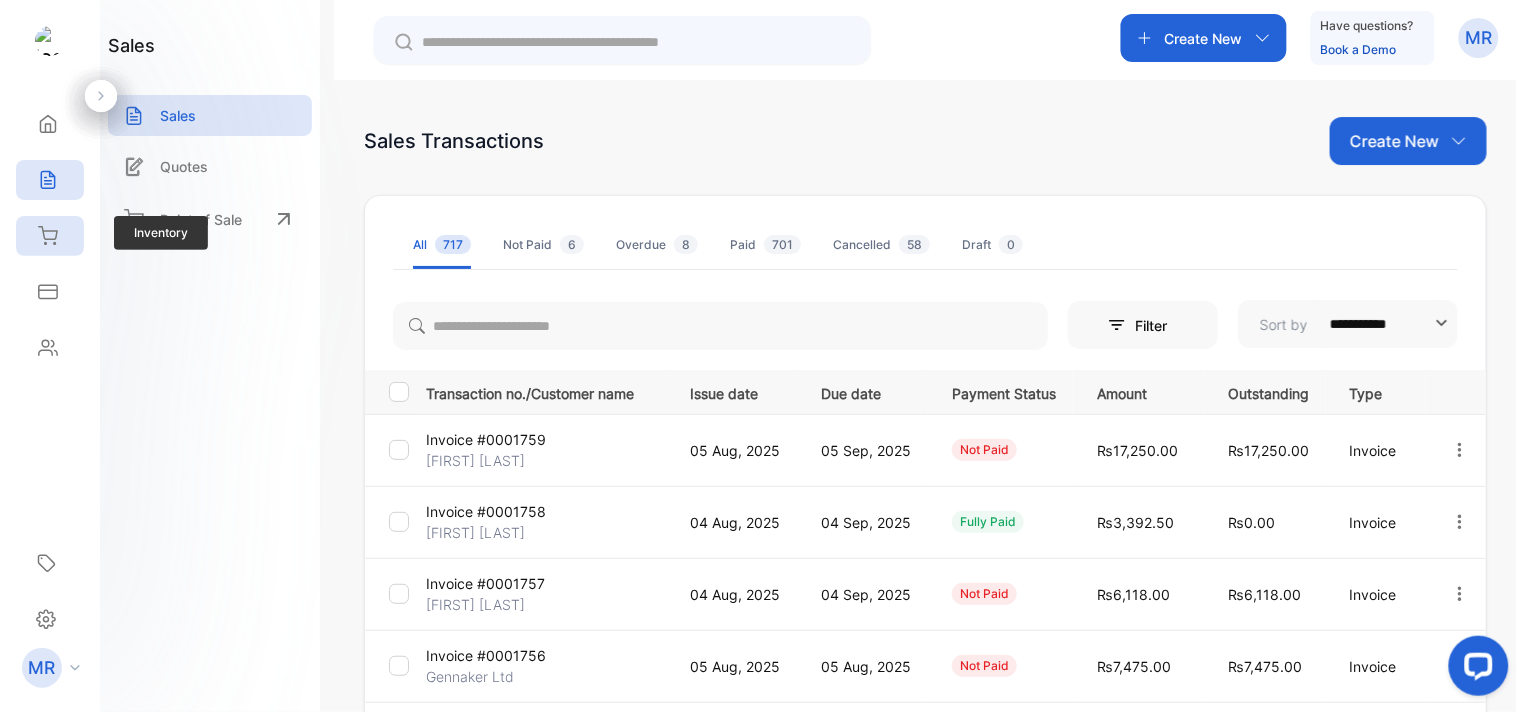 click 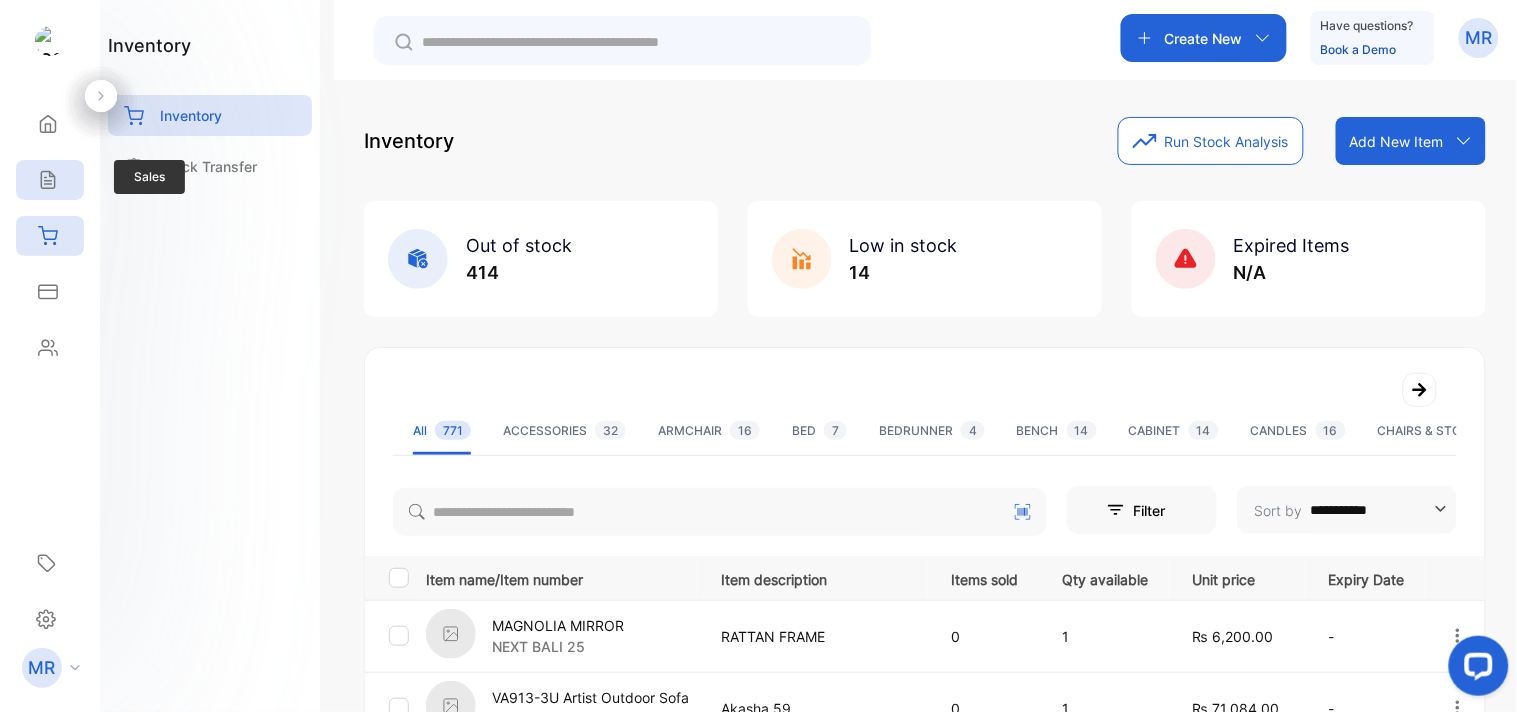 click 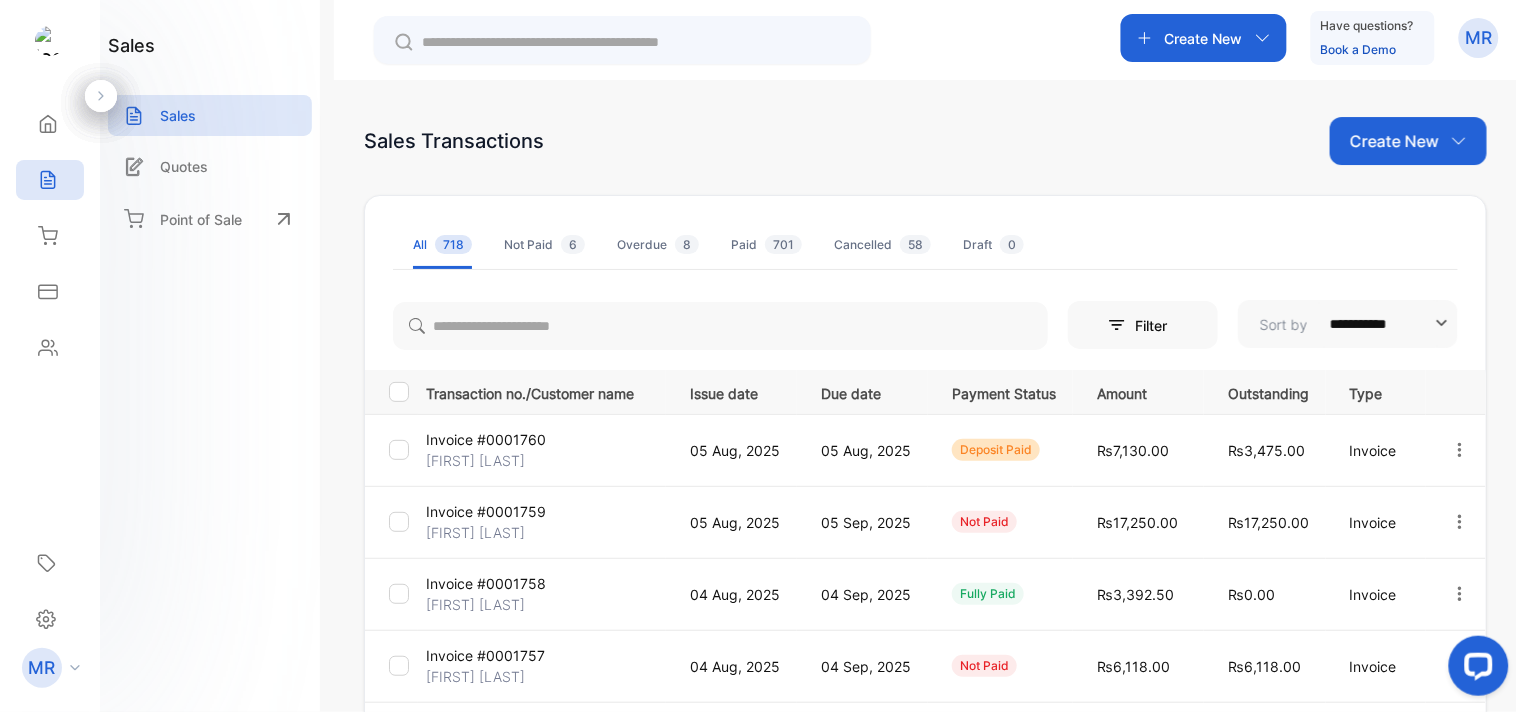 click at bounding box center [1460, 450] 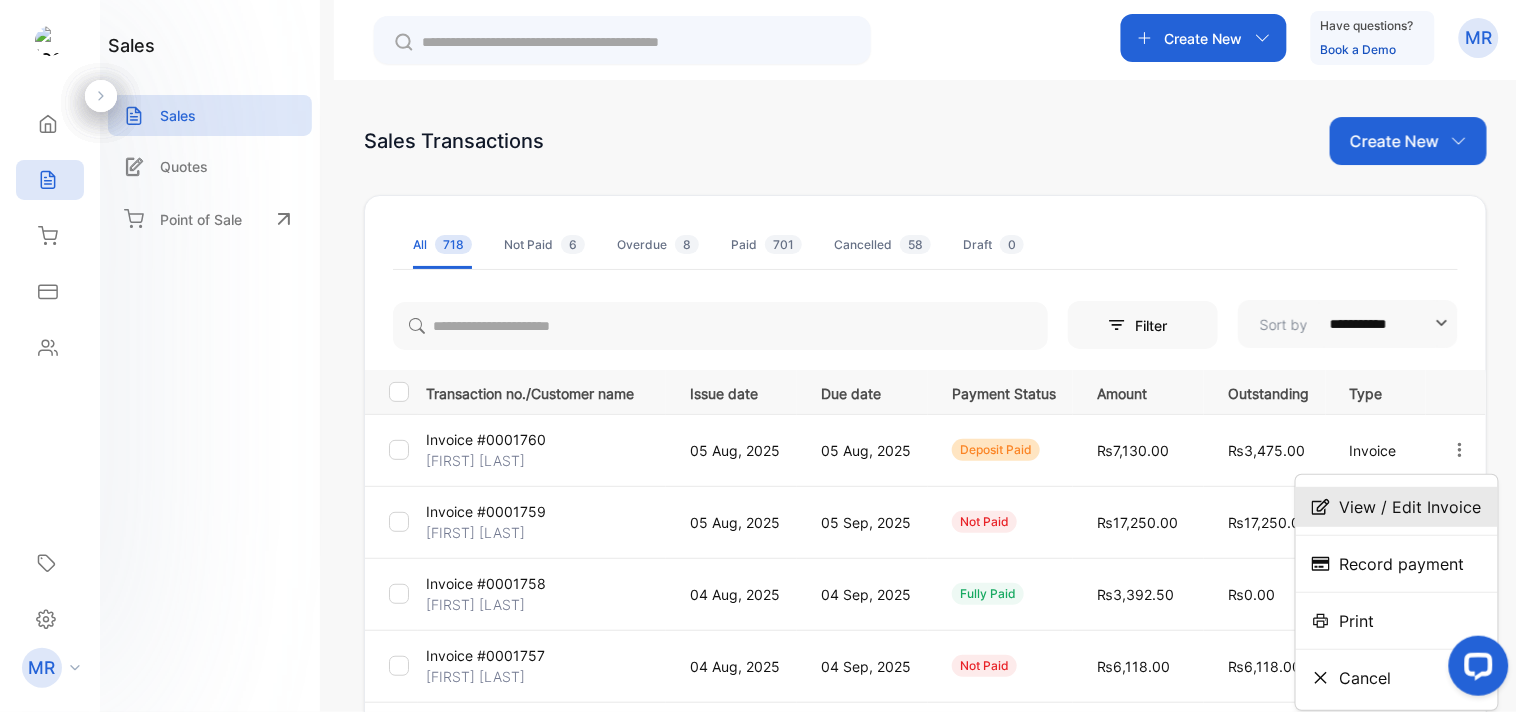 click on "View / Edit Invoice" at bounding box center (1411, 507) 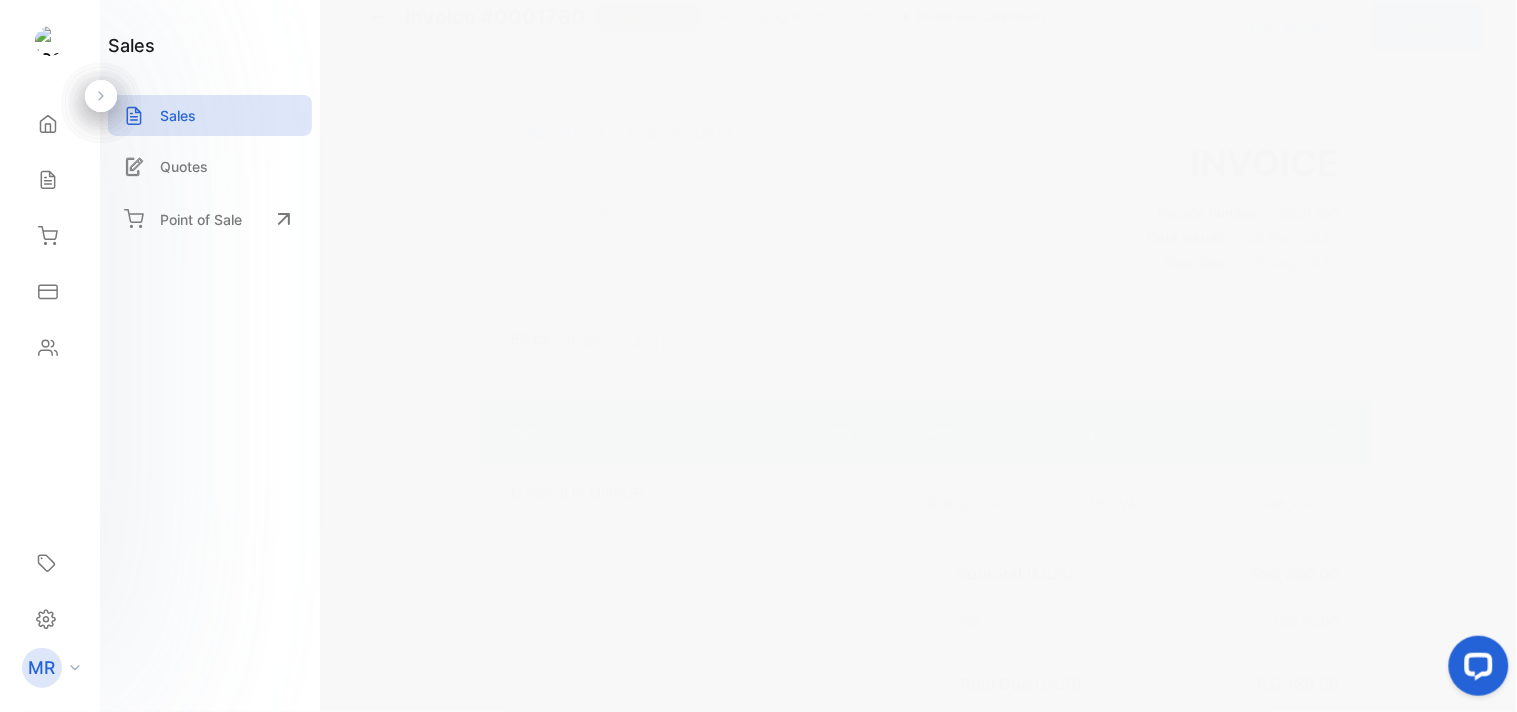 scroll, scrollTop: 0, scrollLeft: 0, axis: both 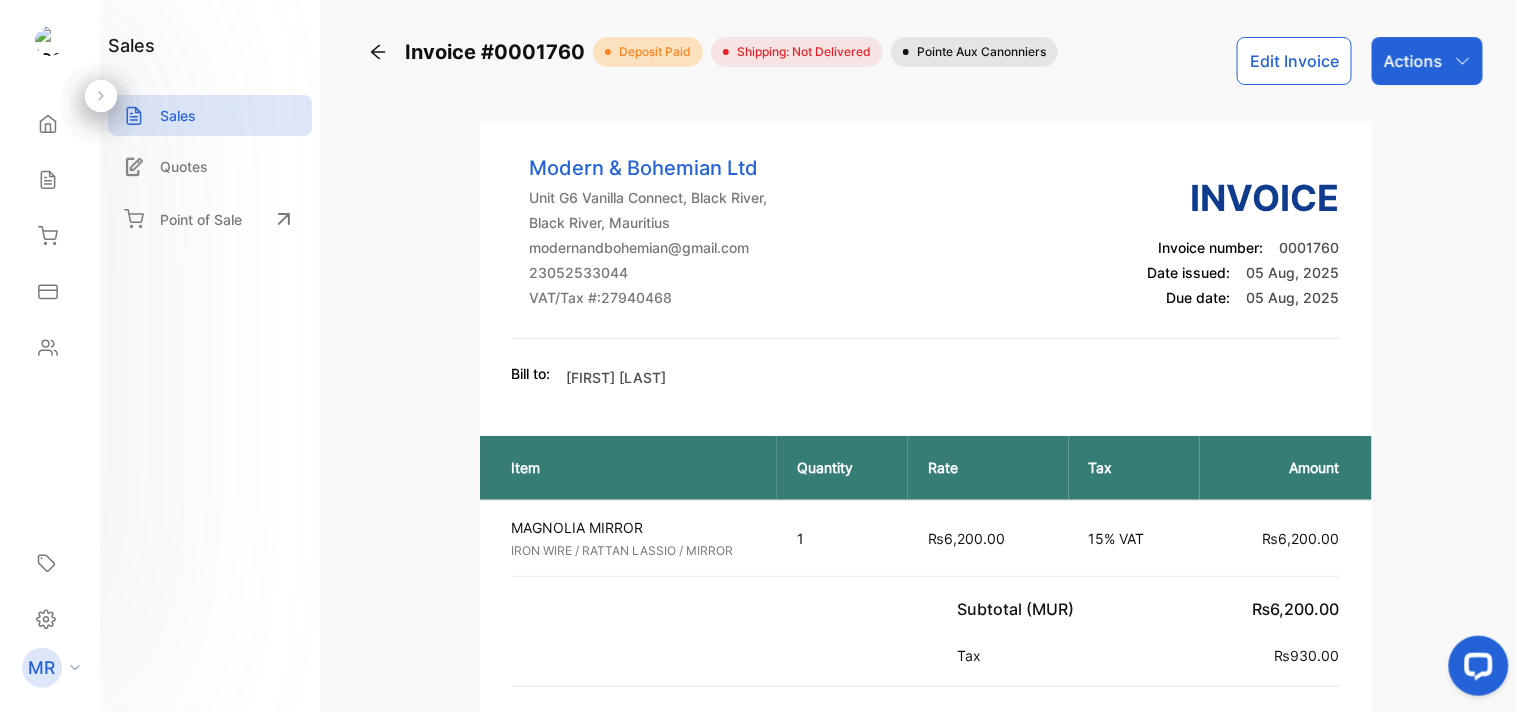 click on "15% VAT" at bounding box center (1135, 538) 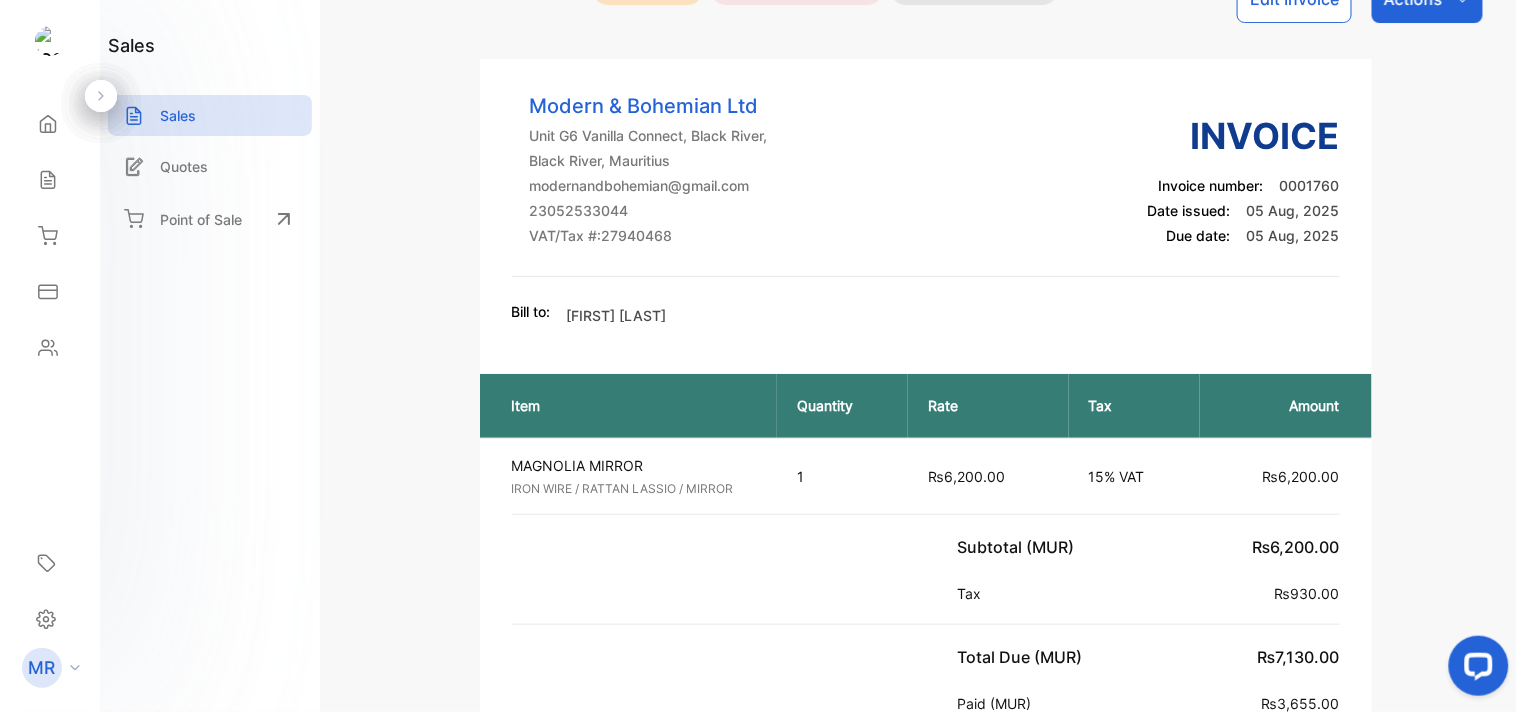 scroll, scrollTop: 0, scrollLeft: 0, axis: both 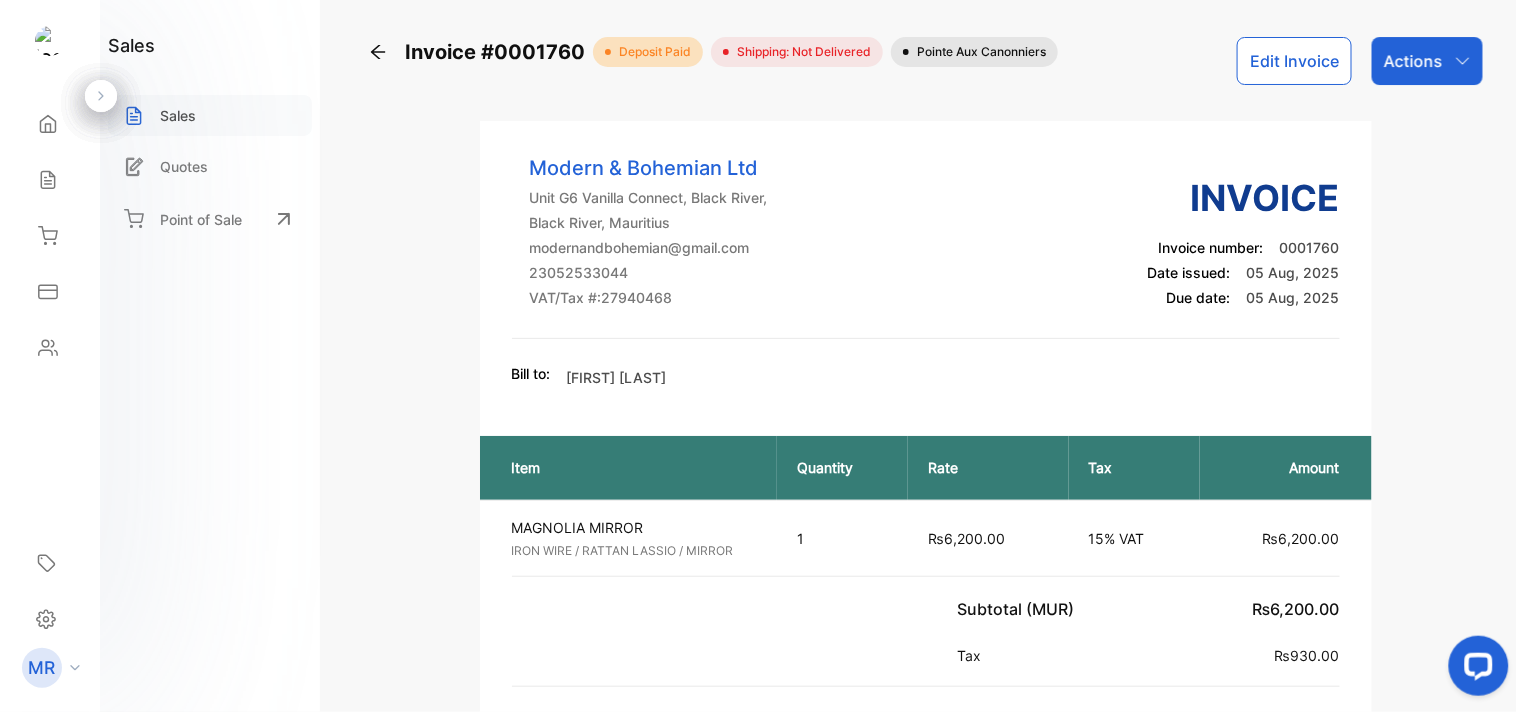 click on "Sales" at bounding box center (210, 115) 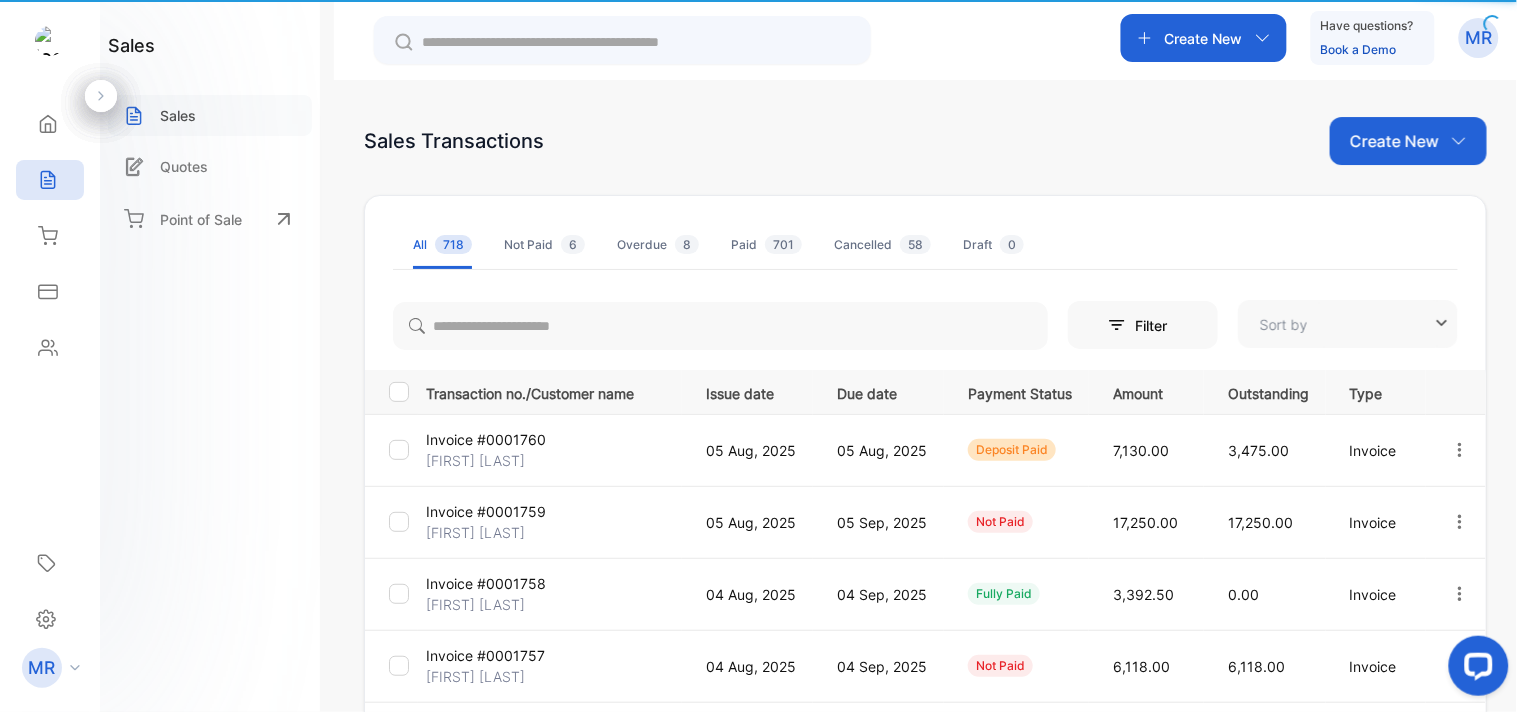 type on "**********" 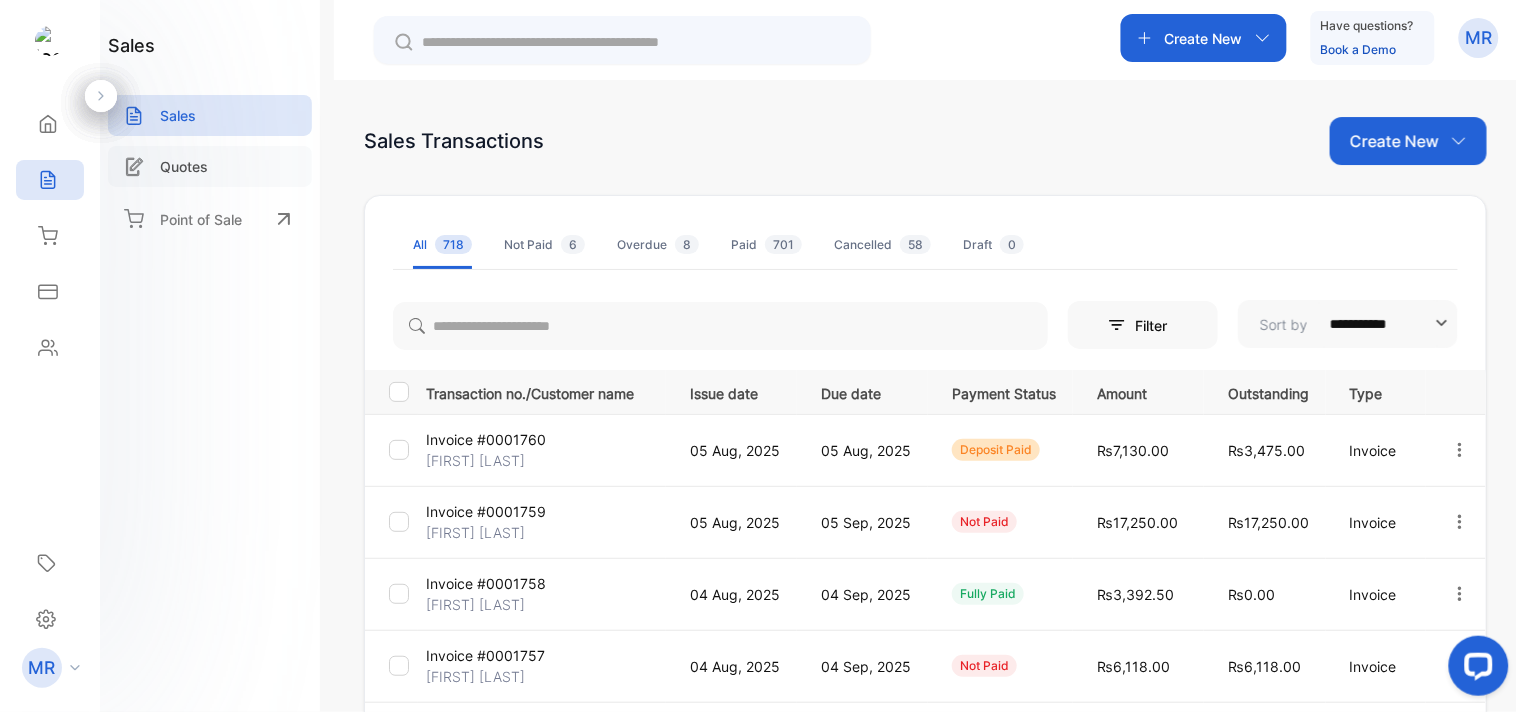 click on "Quotes" at bounding box center (184, 166) 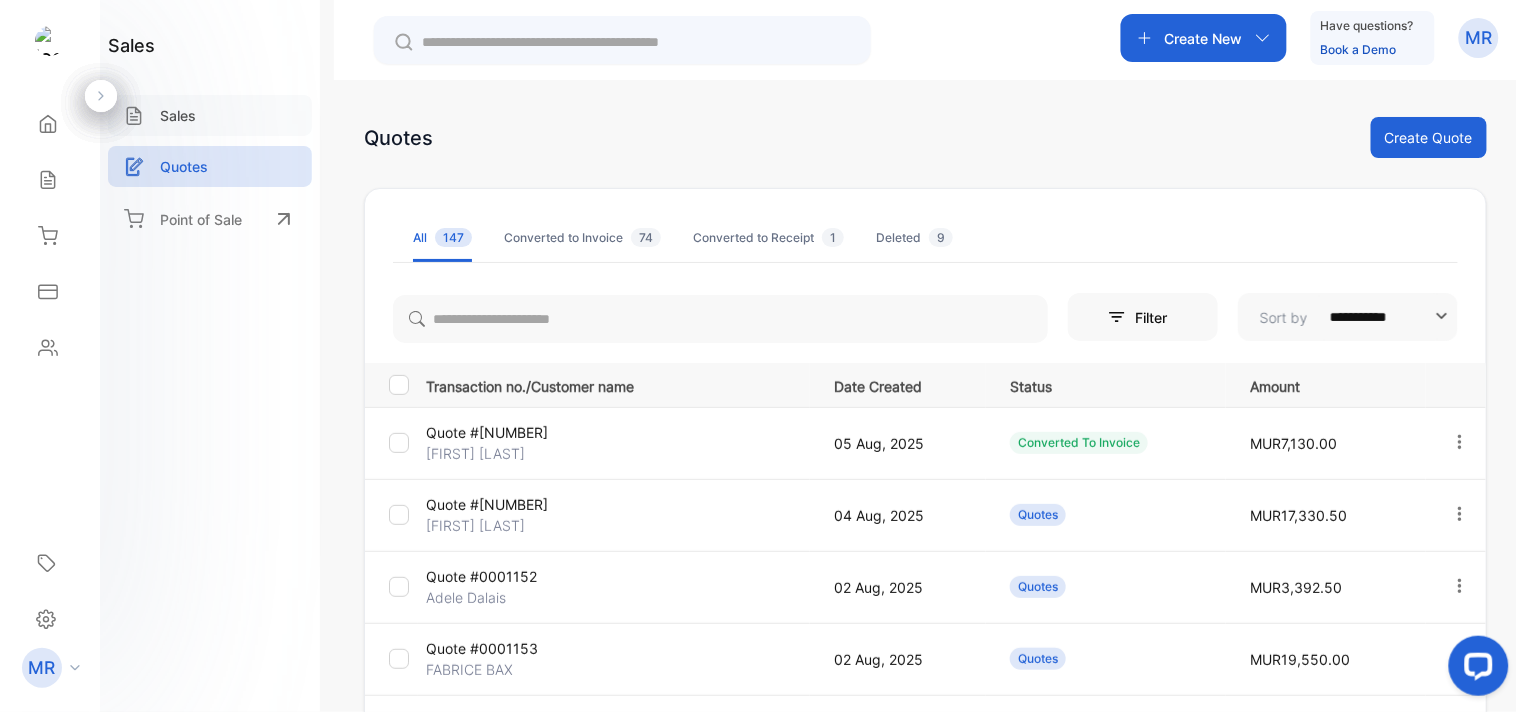 click on "Sales" at bounding box center [210, 115] 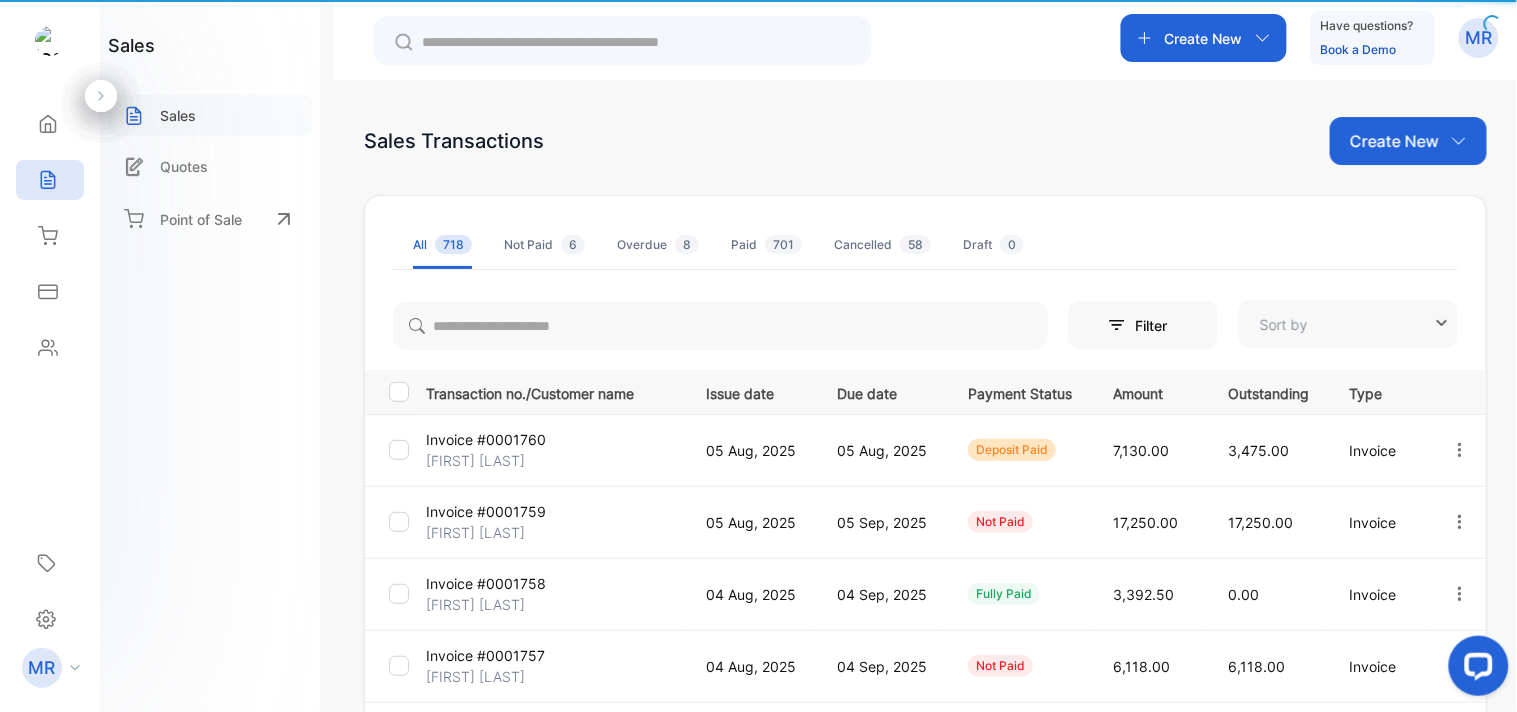 type on "**********" 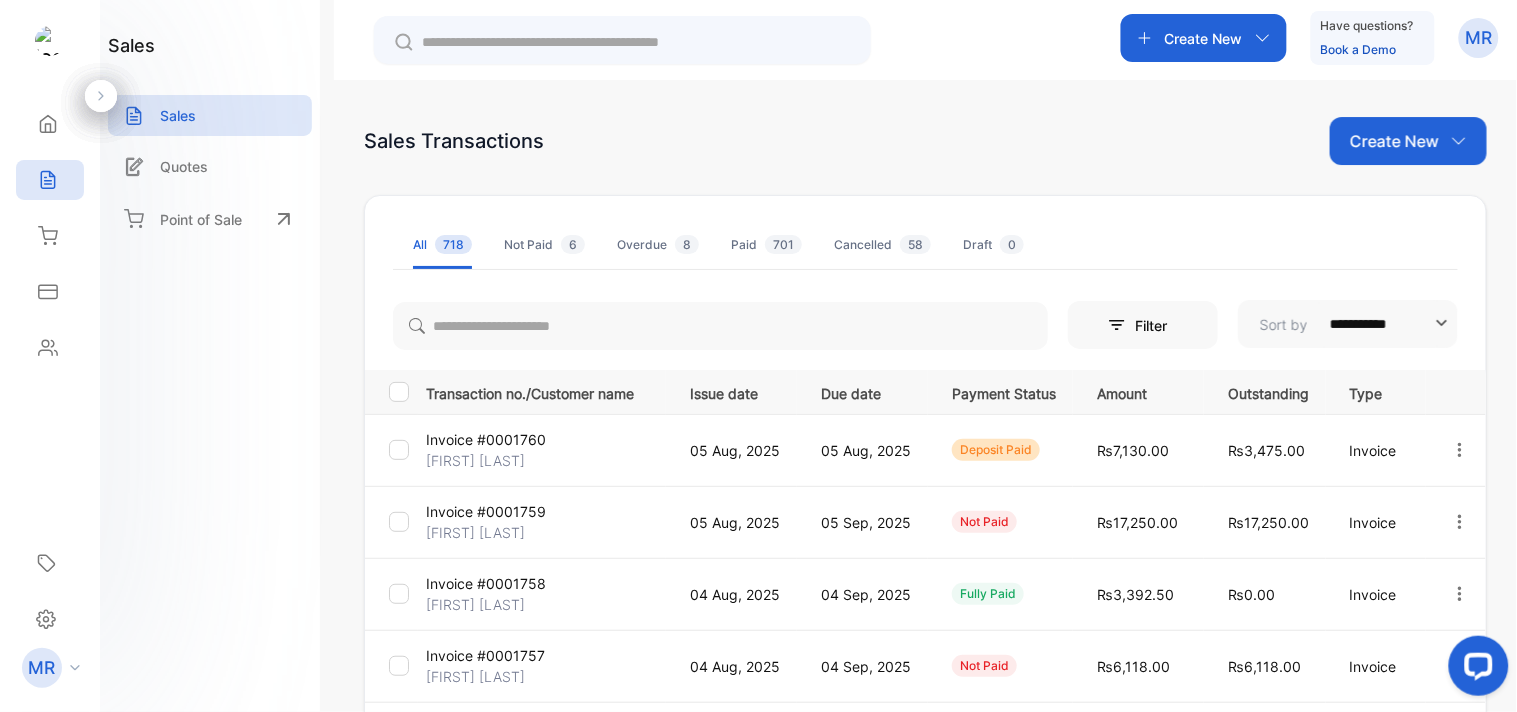click 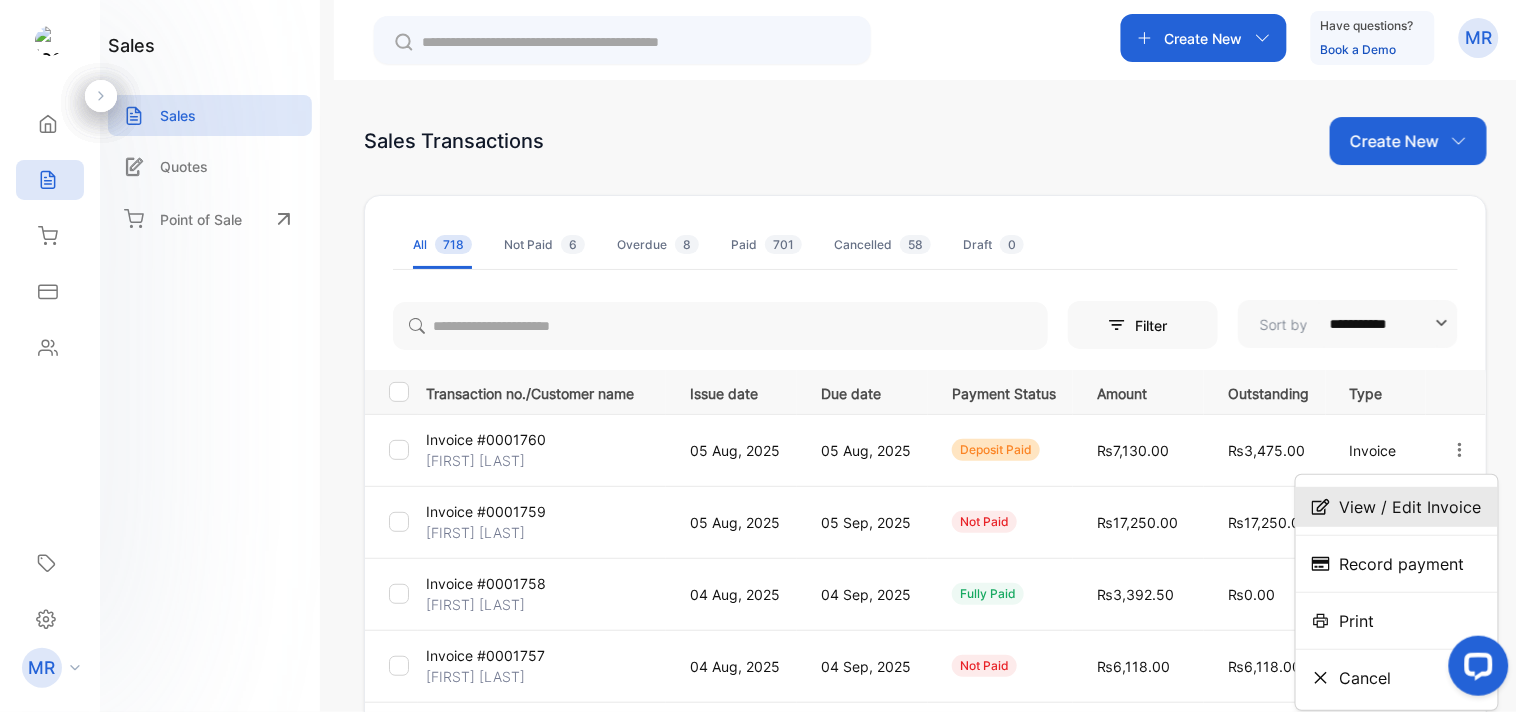 click on "View / Edit Invoice" at bounding box center [1411, 507] 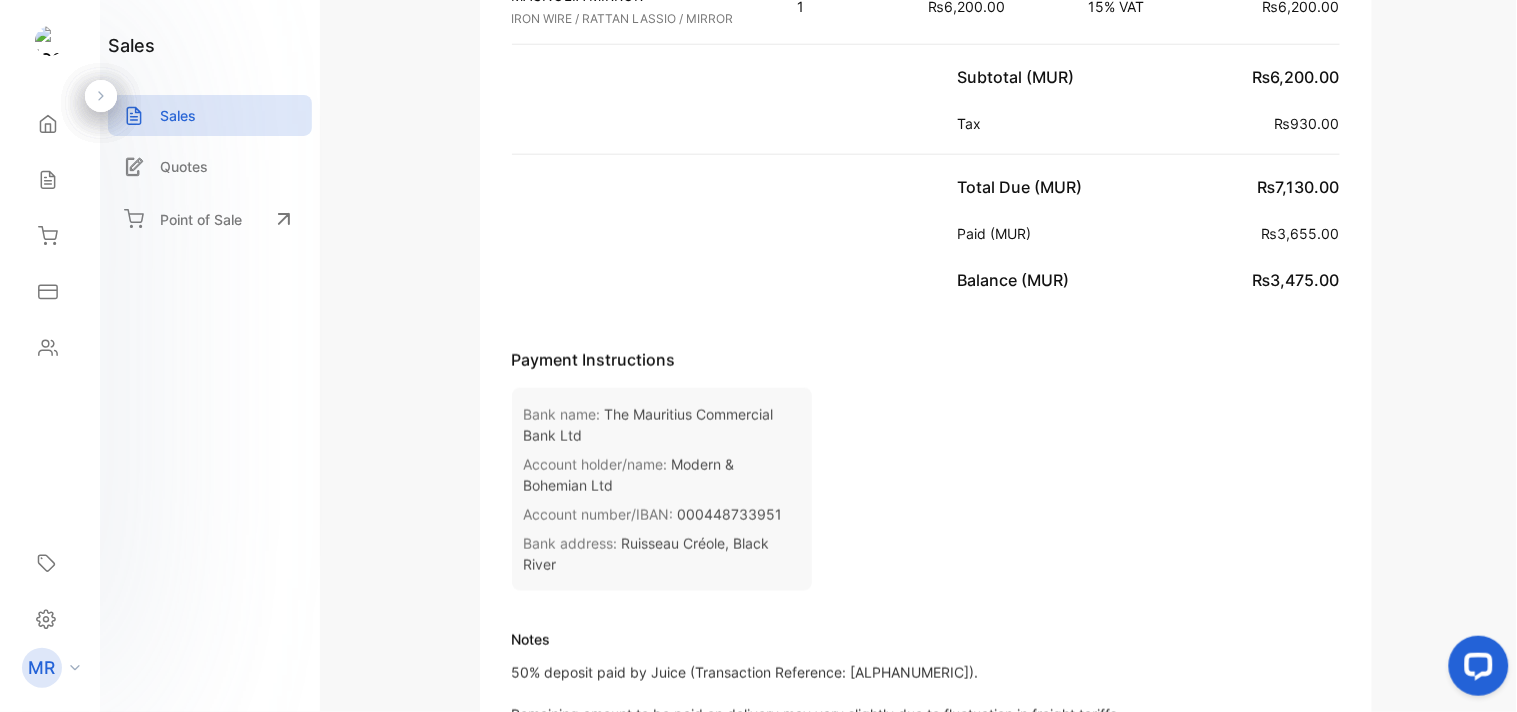 scroll, scrollTop: 0, scrollLeft: 0, axis: both 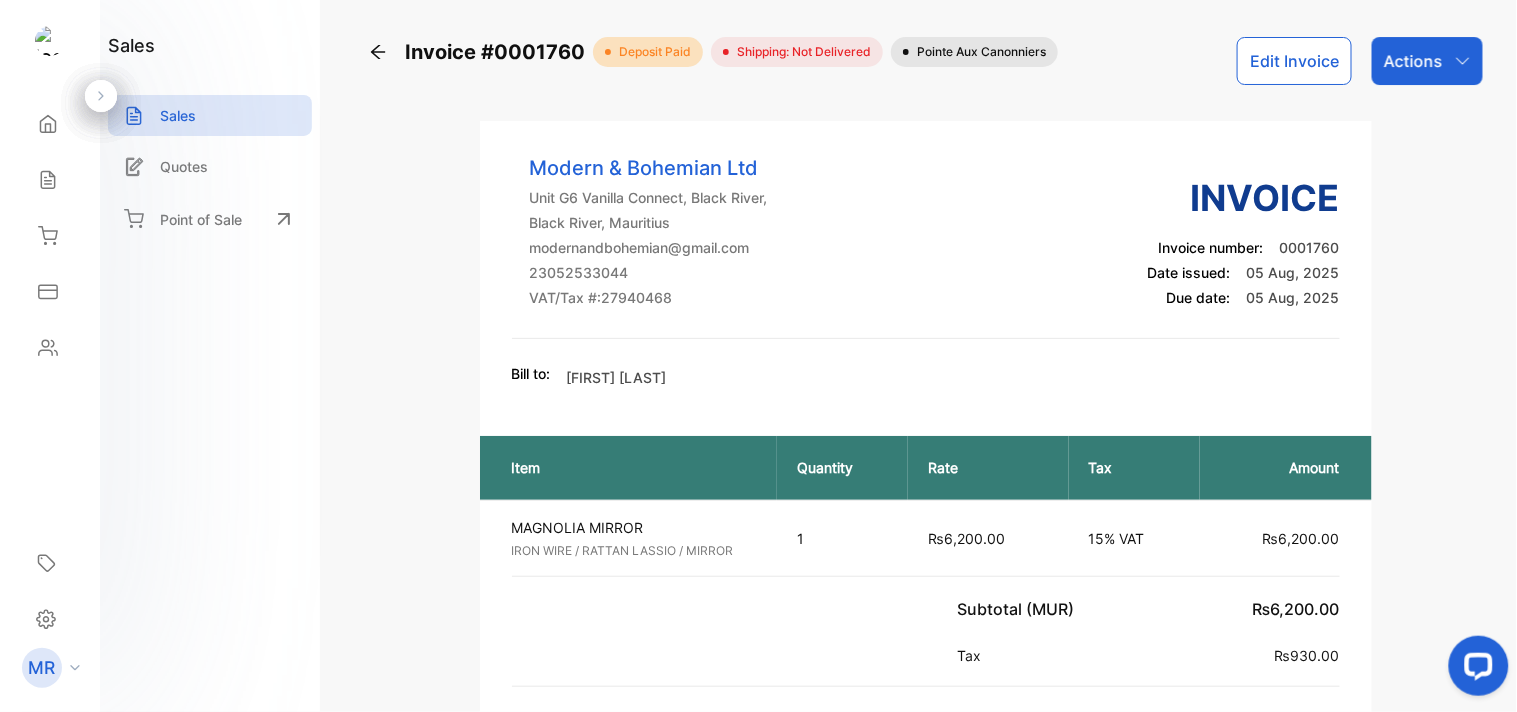 click on "Actions" at bounding box center (1427, 61) 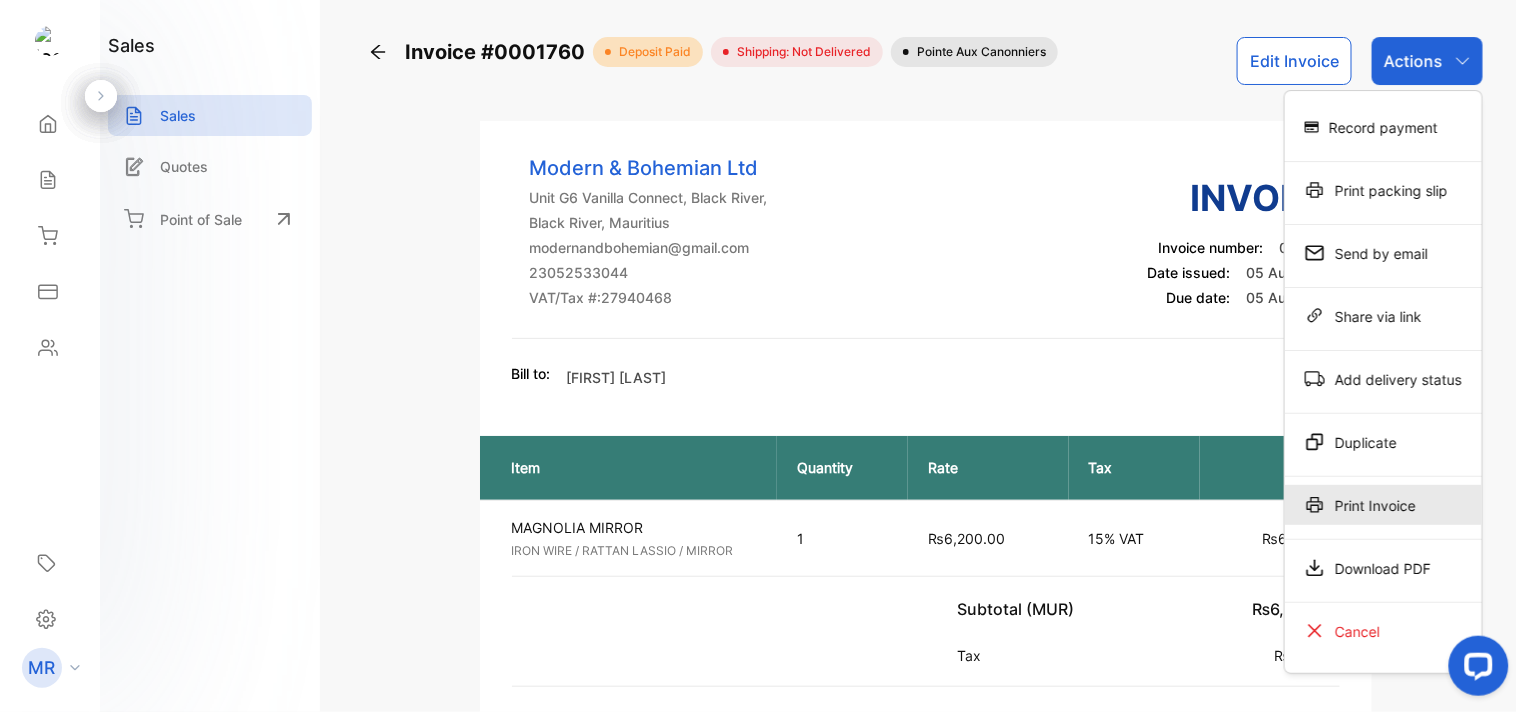 click on "Print Invoice" at bounding box center [1383, 505] 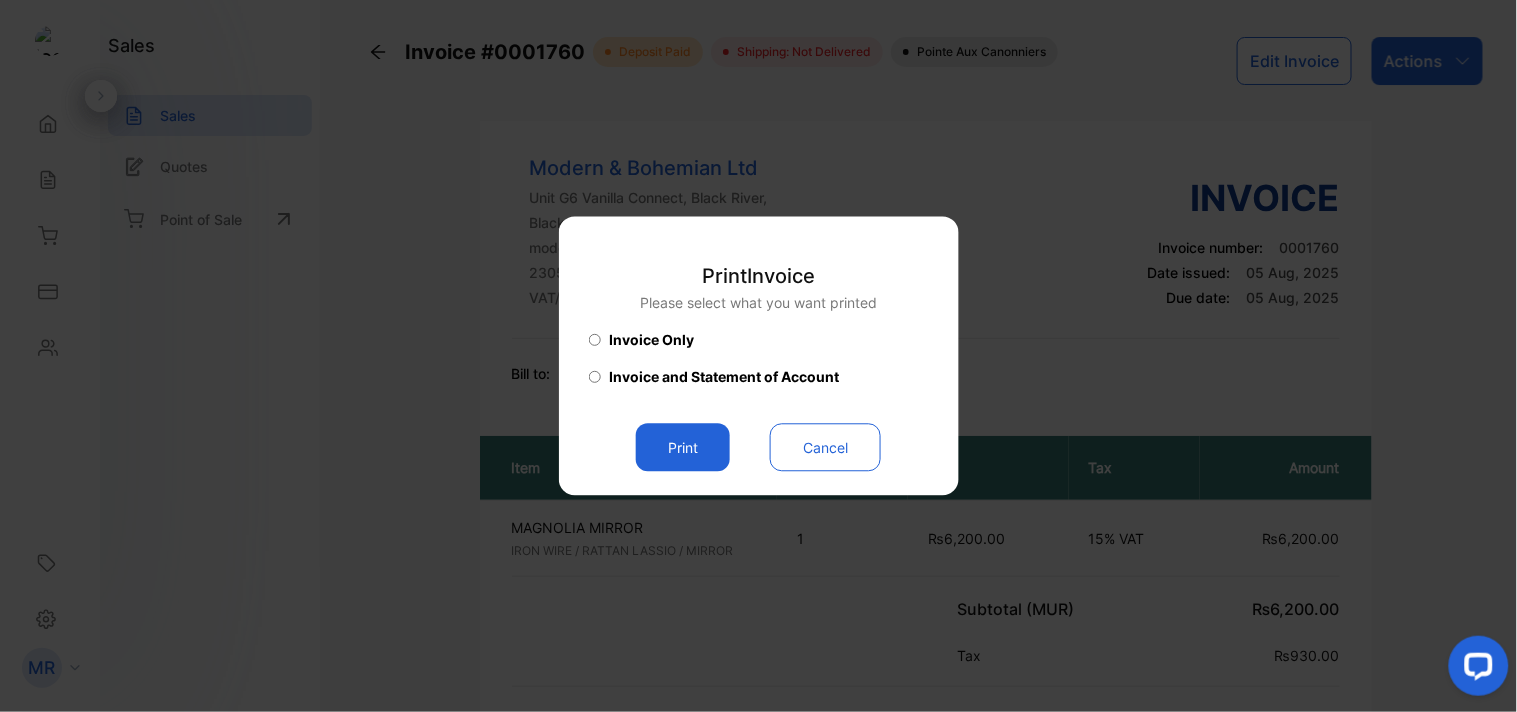 click on "Print" at bounding box center [683, 448] 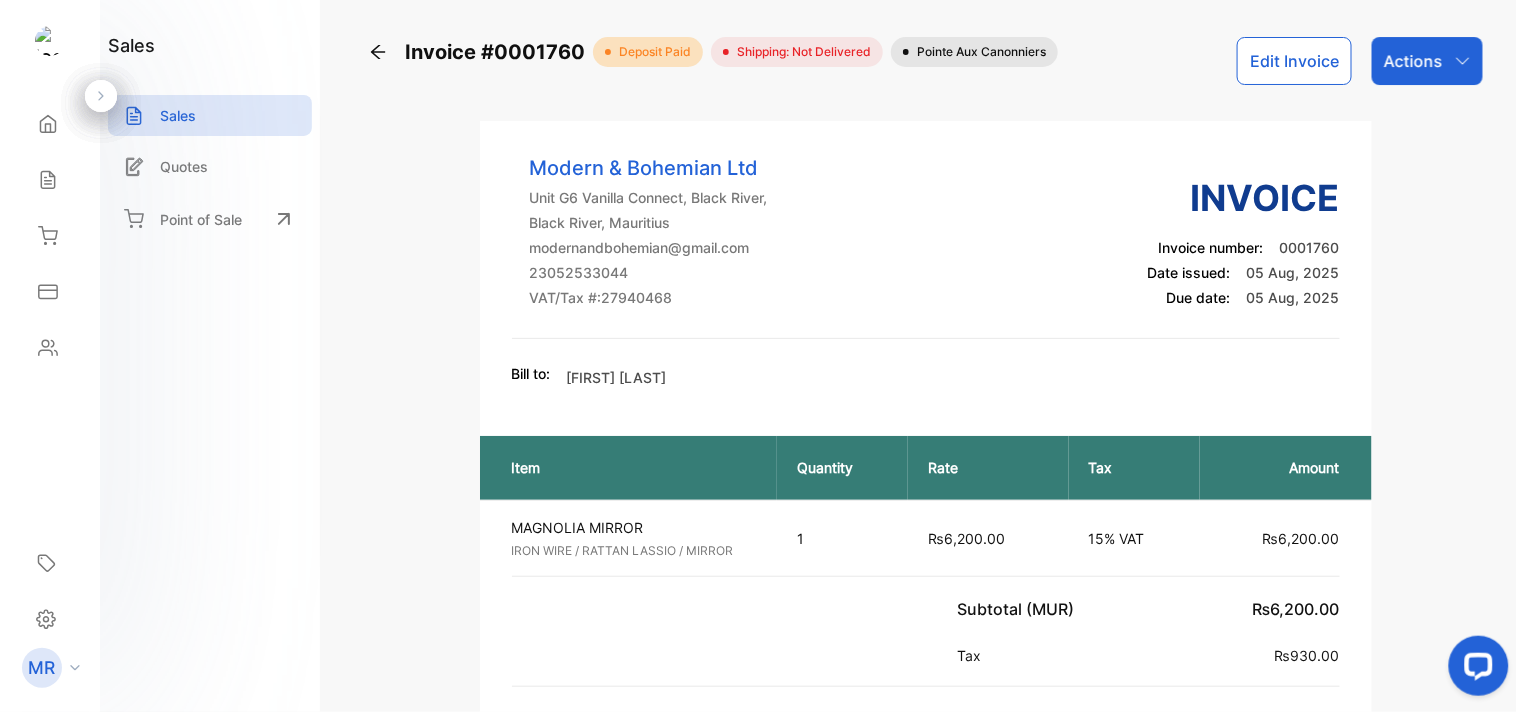 scroll, scrollTop: 0, scrollLeft: 0, axis: both 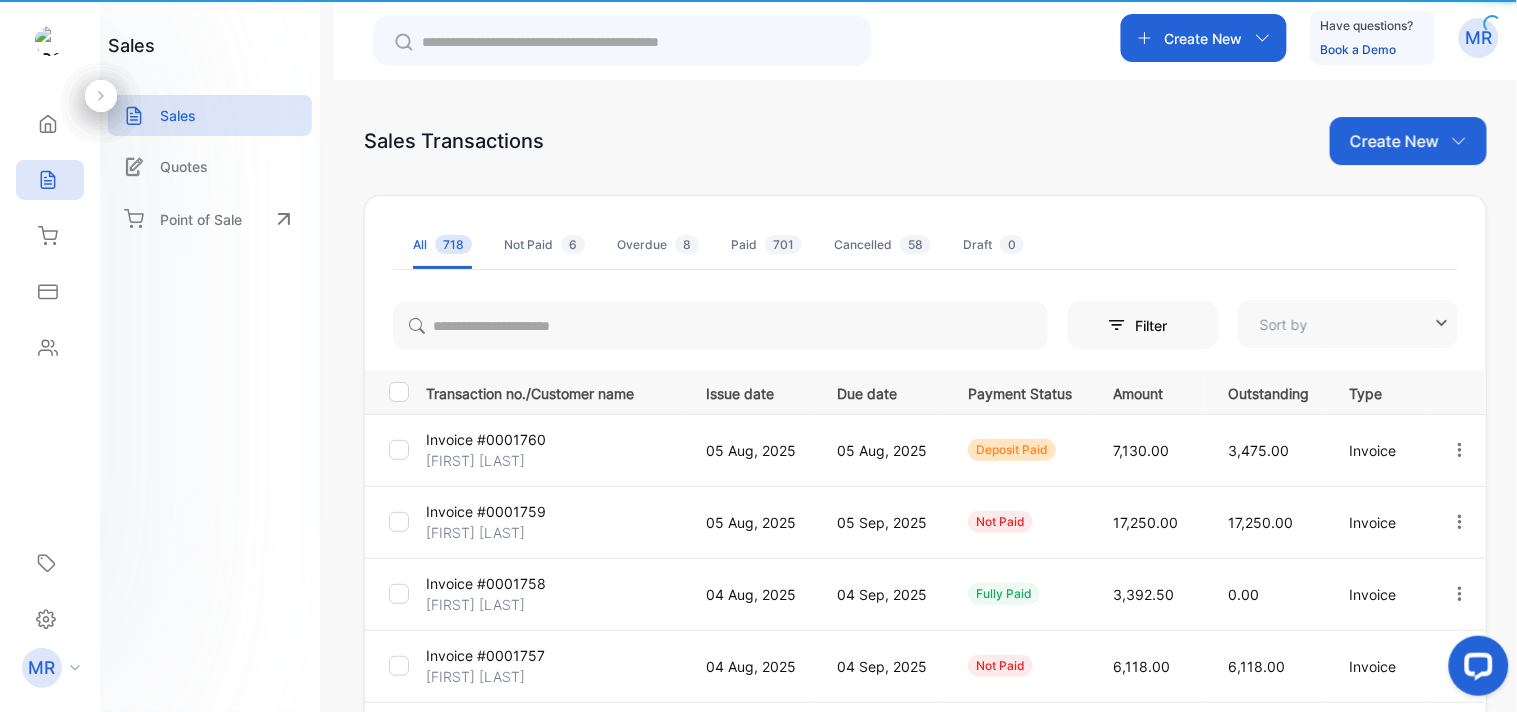 type on "**********" 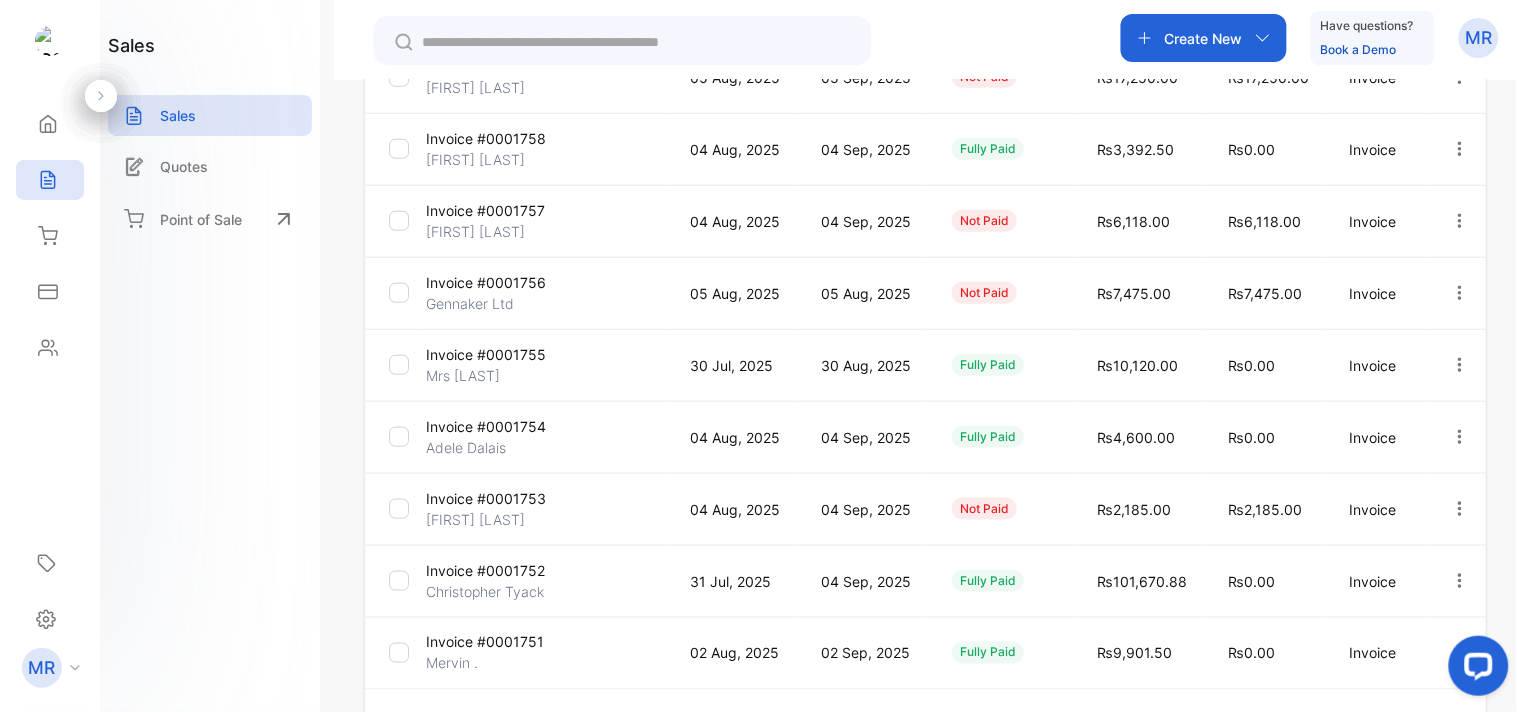 scroll, scrollTop: 598, scrollLeft: 0, axis: vertical 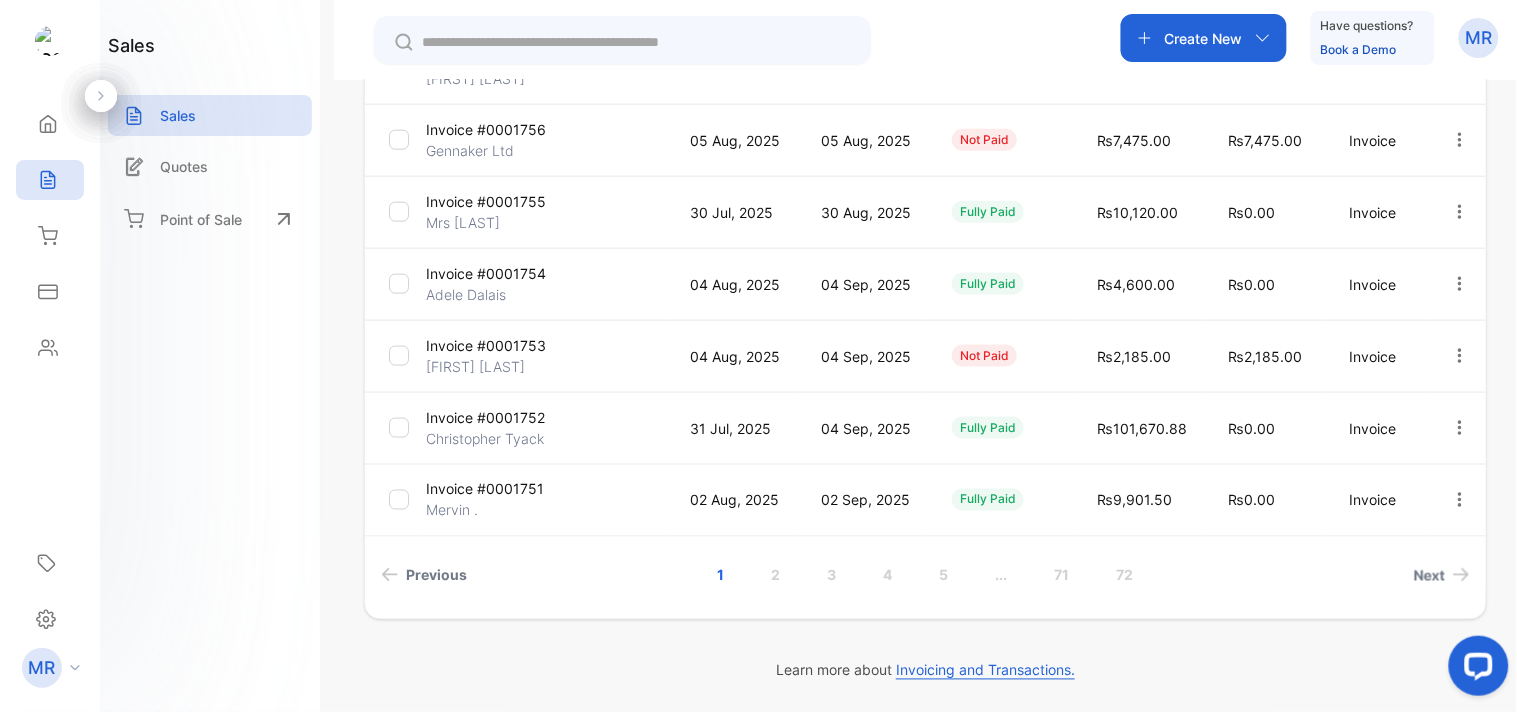 click on "2" at bounding box center (776, 575) 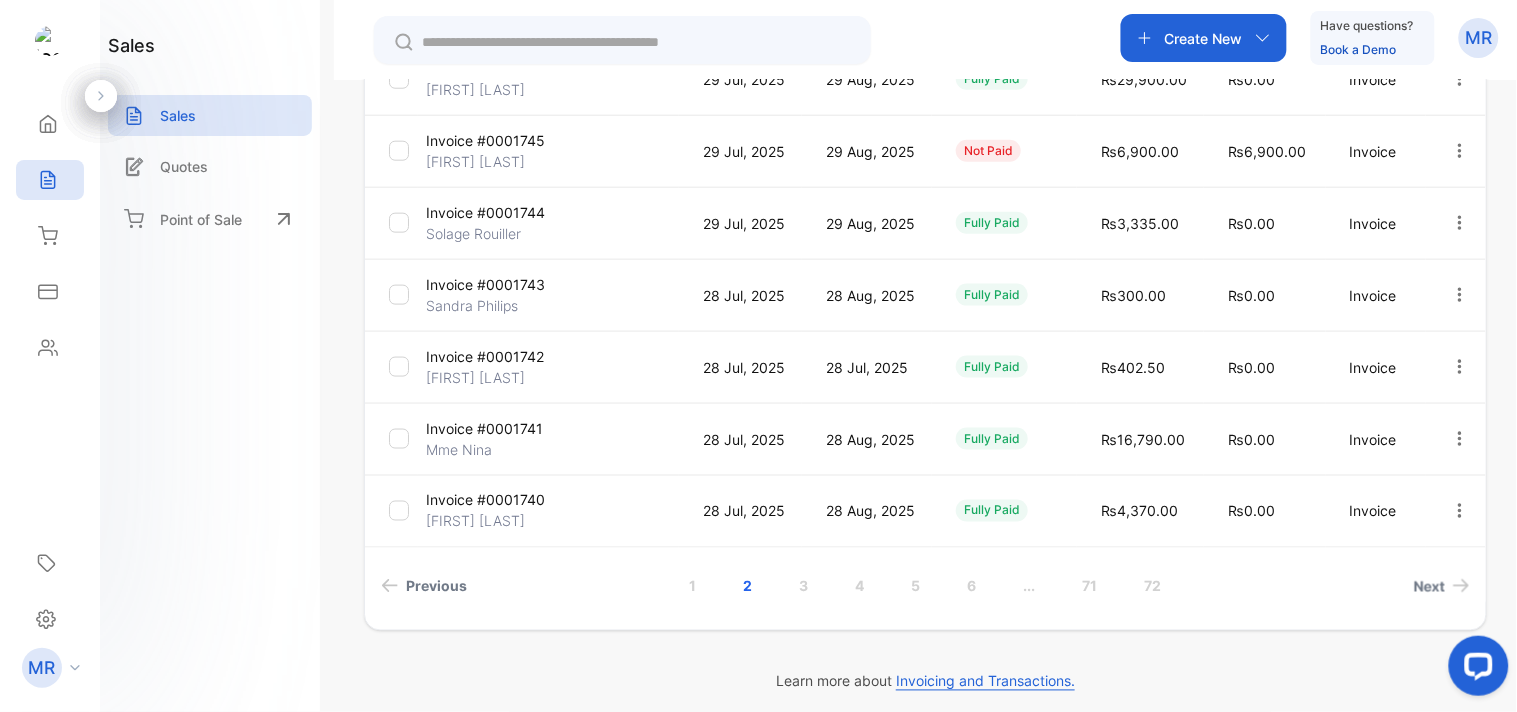 scroll, scrollTop: 598, scrollLeft: 0, axis: vertical 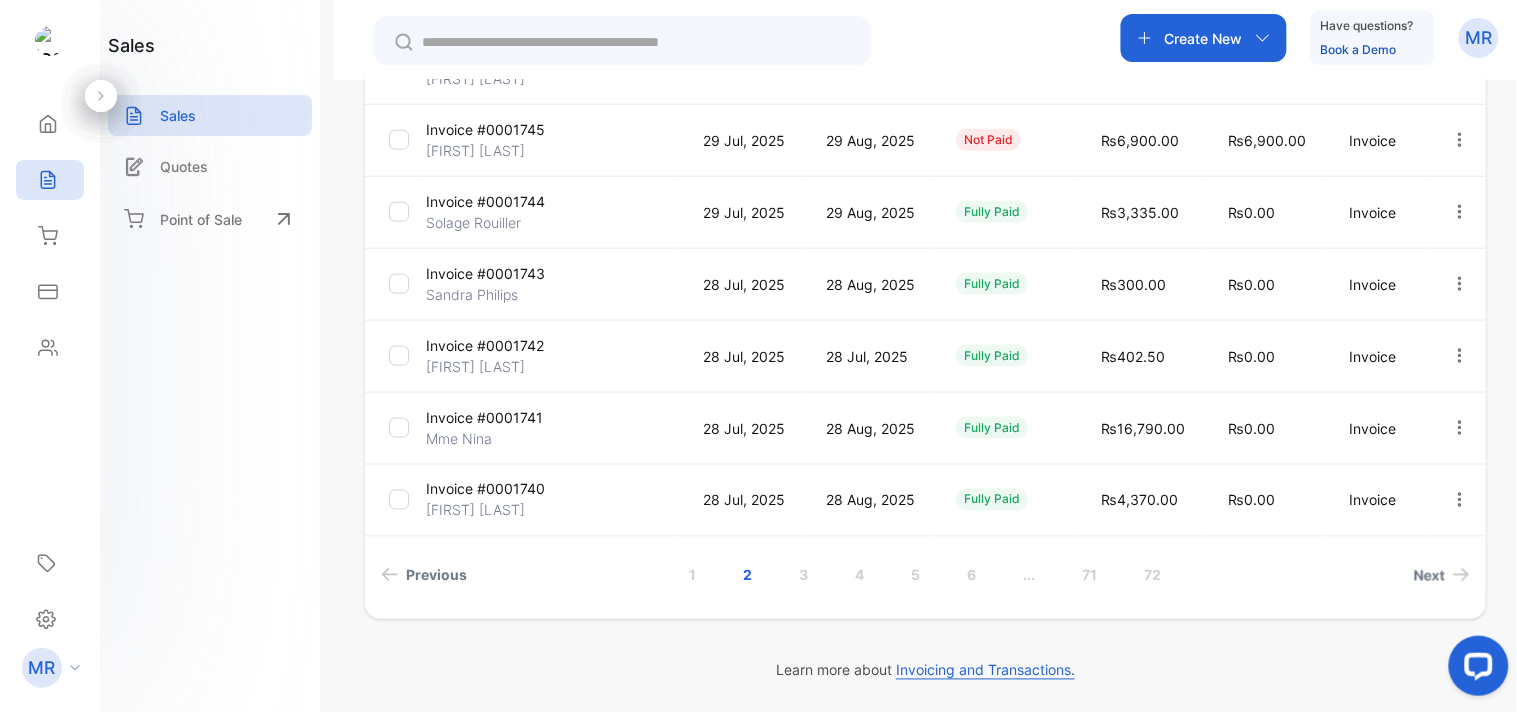 click on "3" at bounding box center [804, 575] 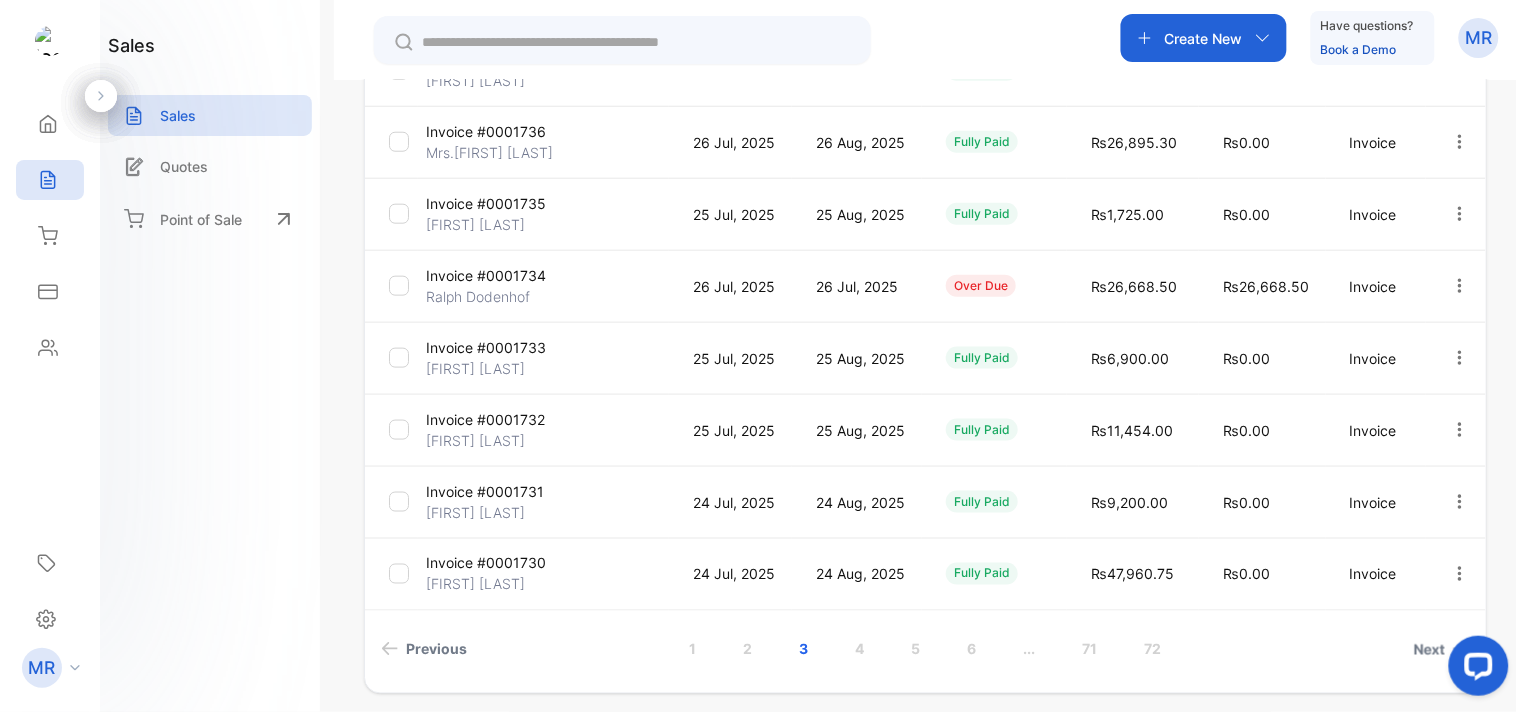 scroll, scrollTop: 598, scrollLeft: 0, axis: vertical 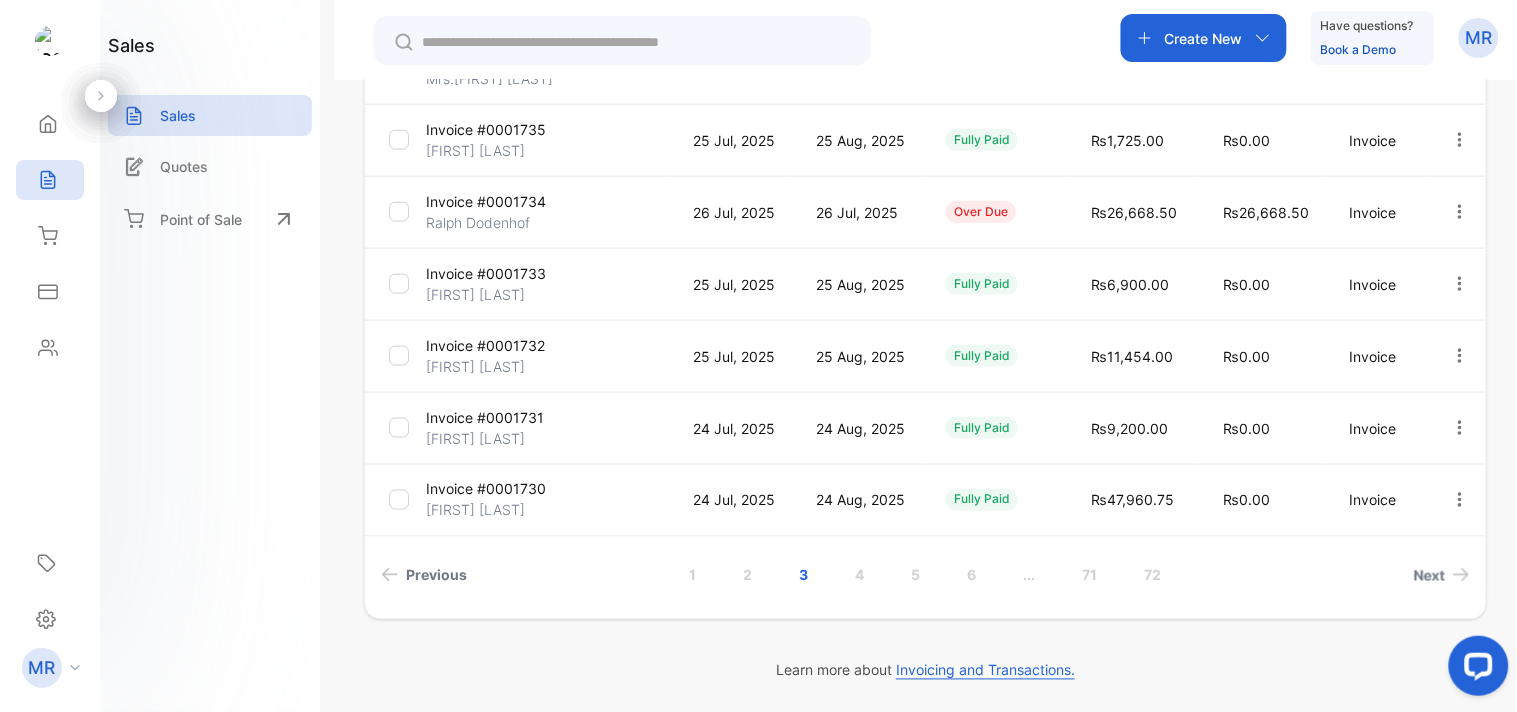 click on "4" at bounding box center [860, 575] 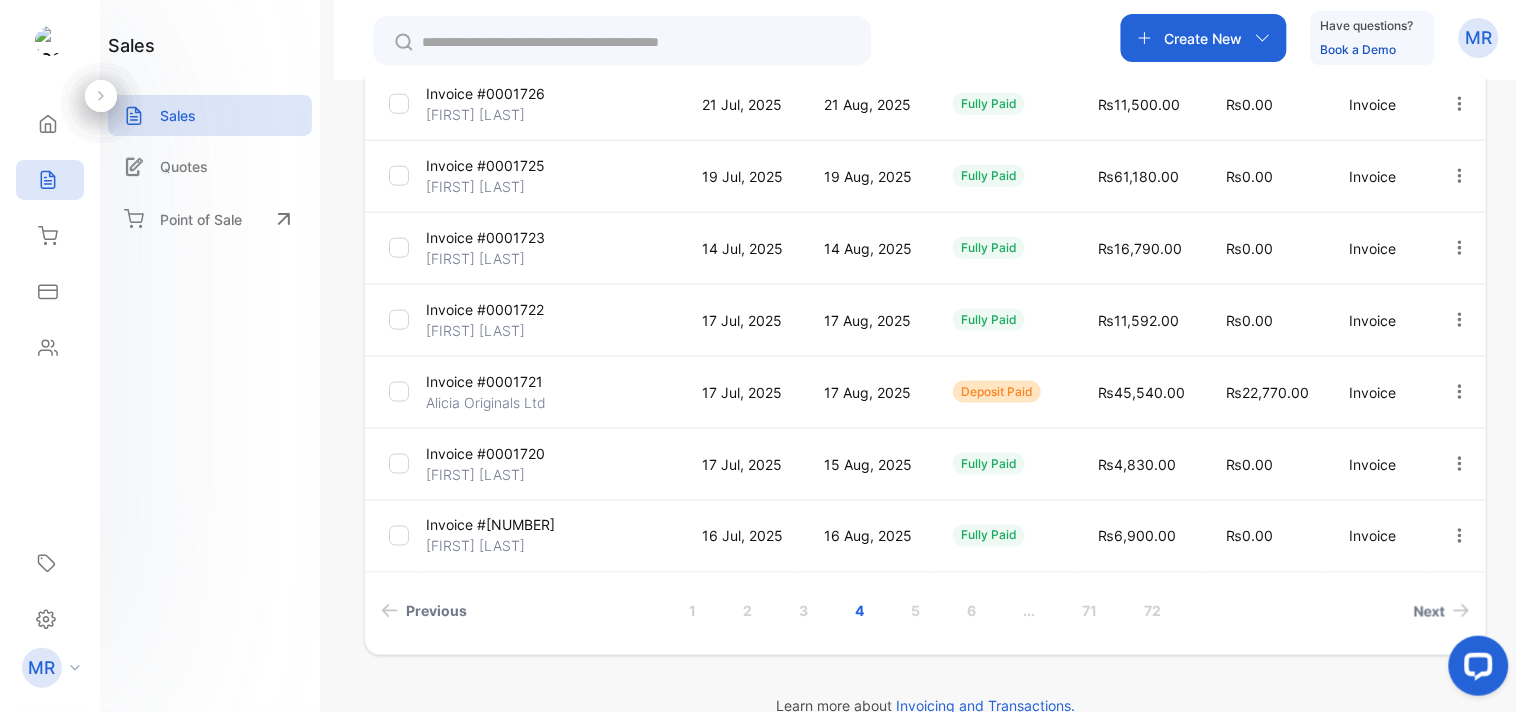 scroll, scrollTop: 598, scrollLeft: 0, axis: vertical 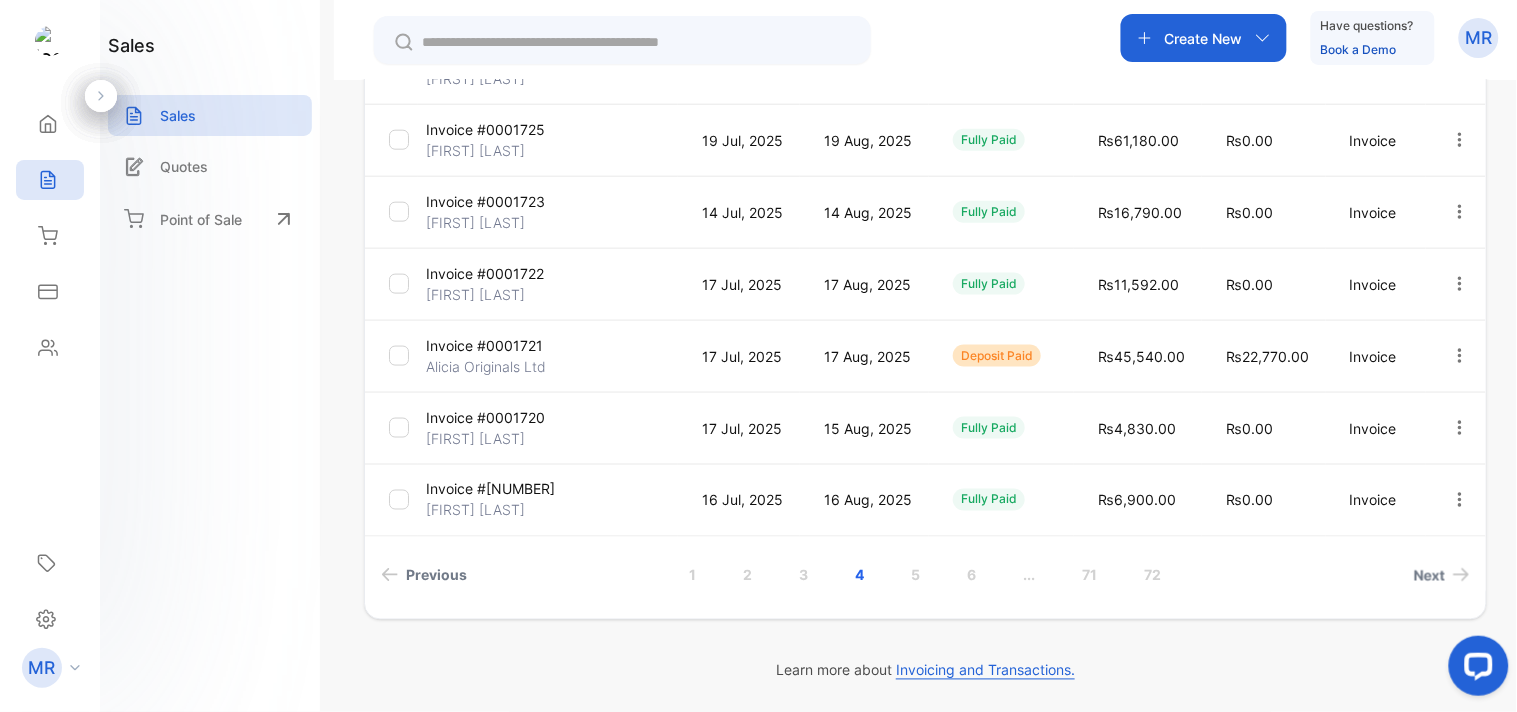 click 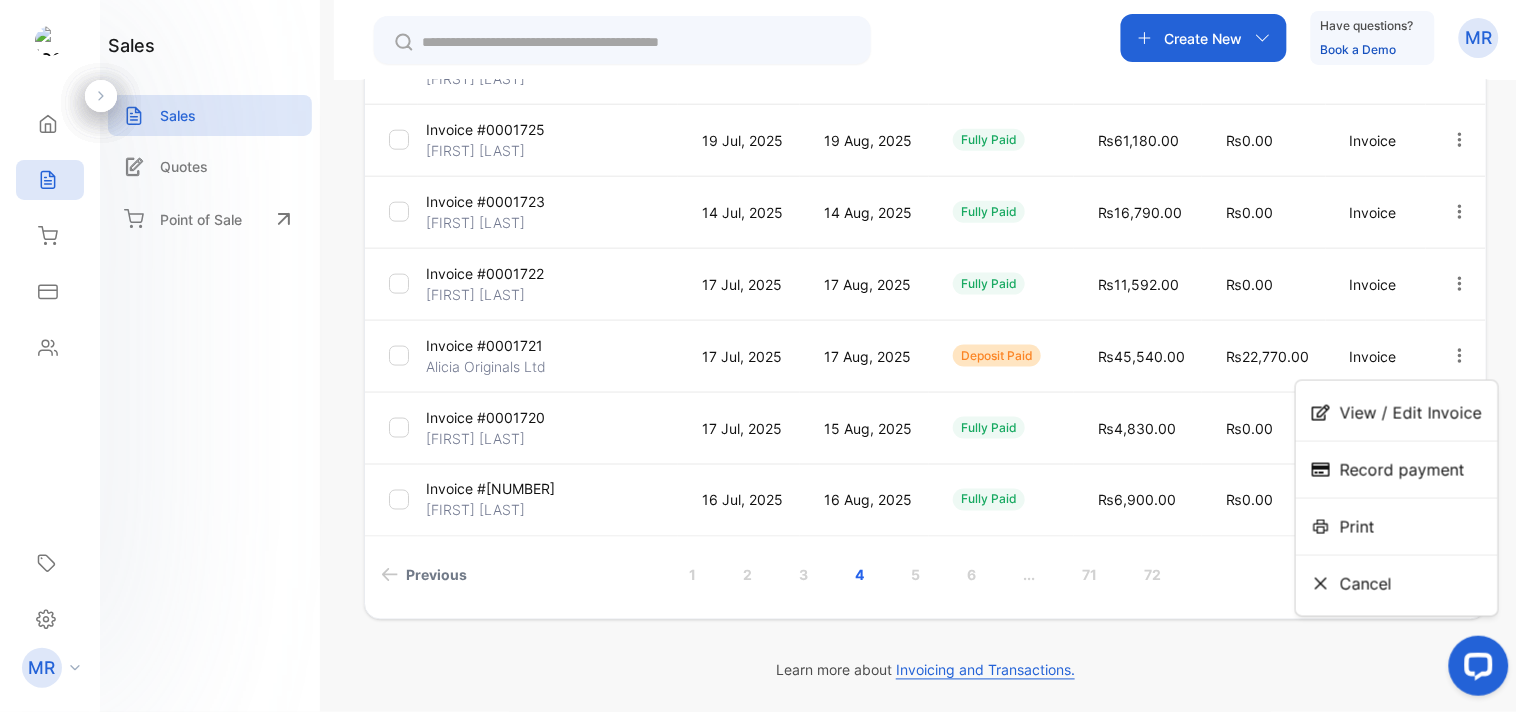 click on "View / Edit Invoice" at bounding box center [1411, 413] 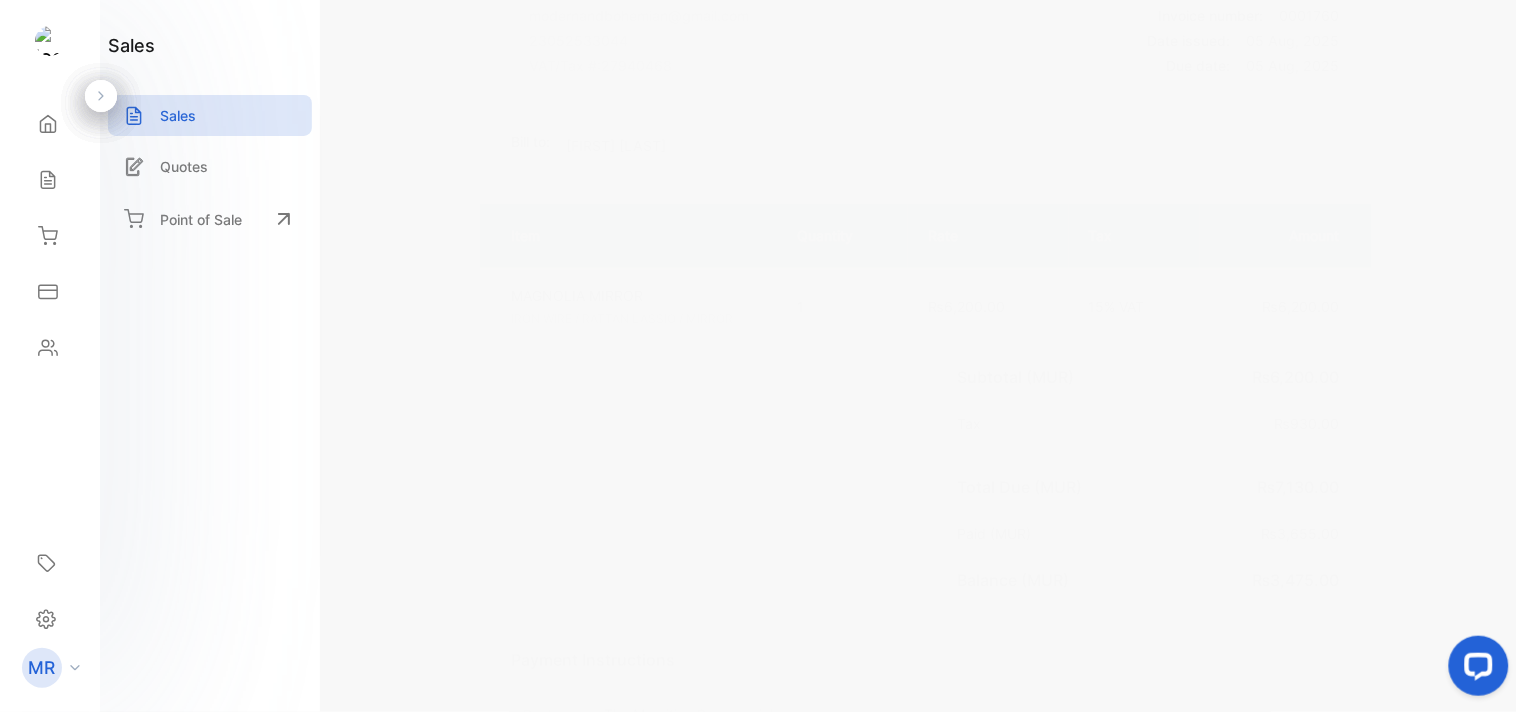 scroll, scrollTop: 227, scrollLeft: 0, axis: vertical 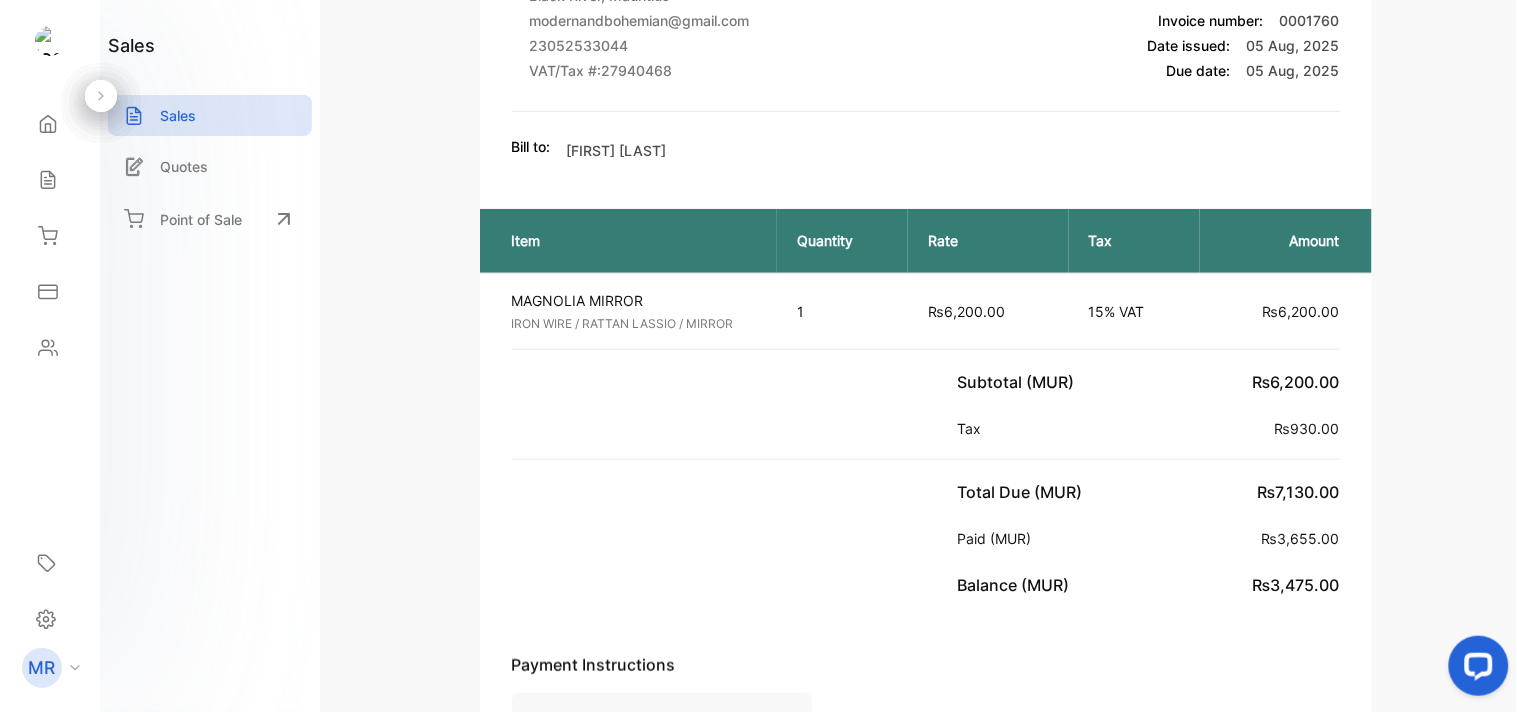 click on "Sales" at bounding box center [178, 115] 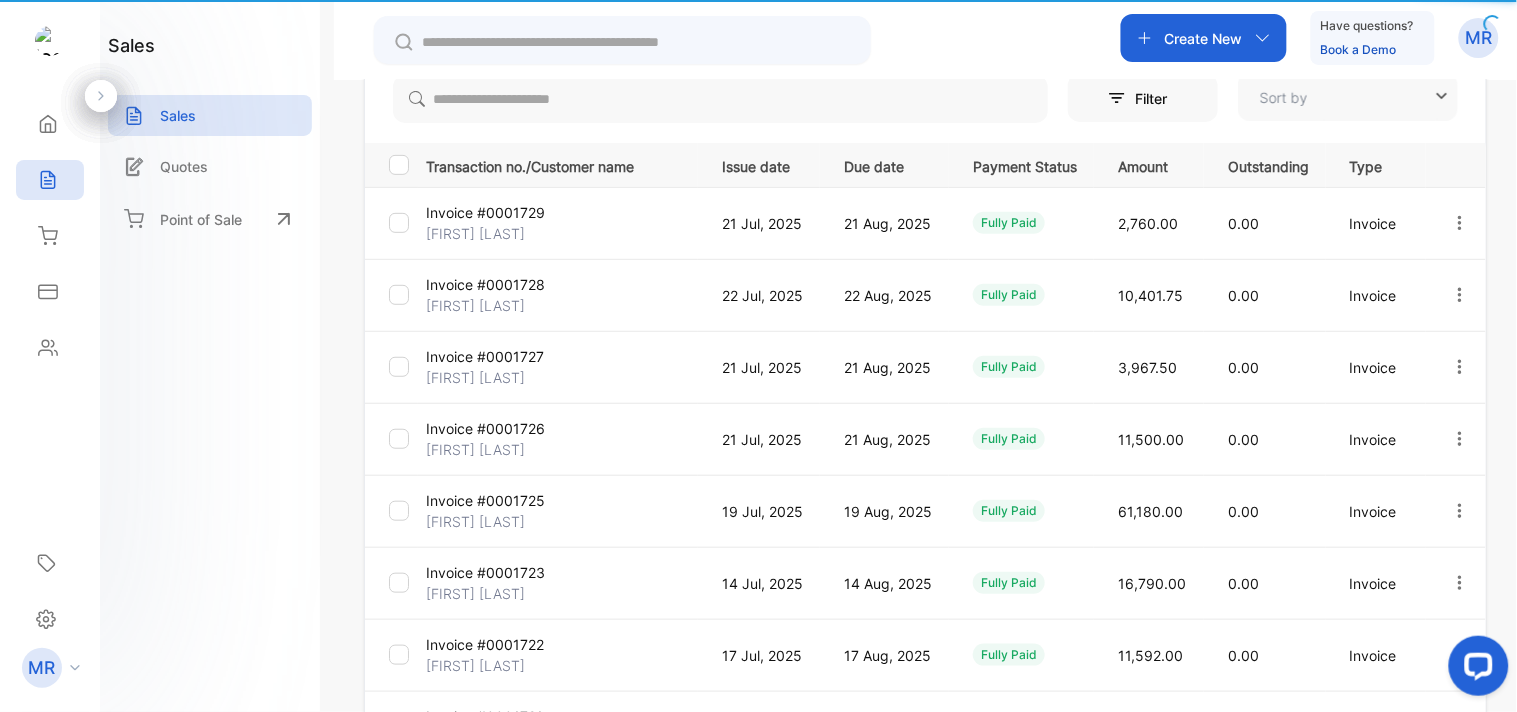 type on "**********" 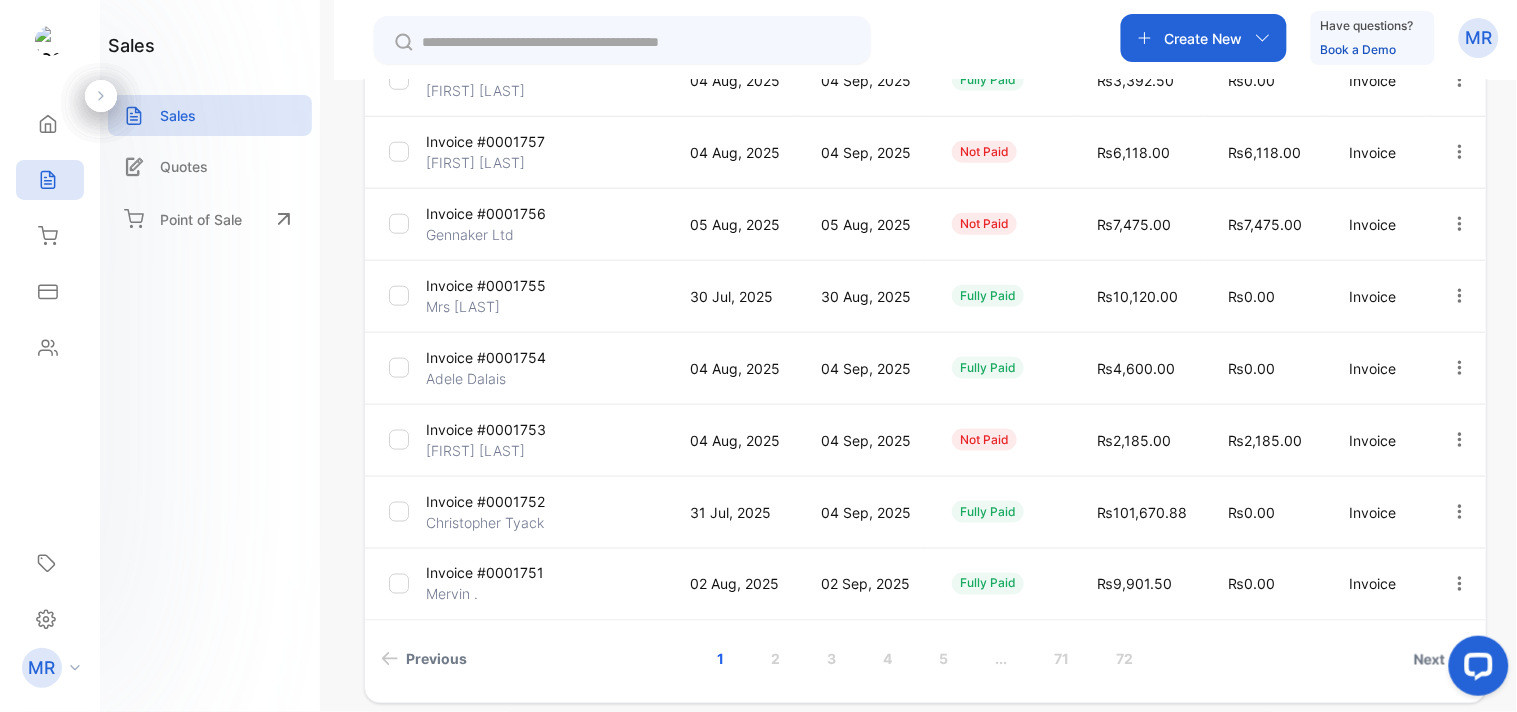 scroll, scrollTop: 598, scrollLeft: 0, axis: vertical 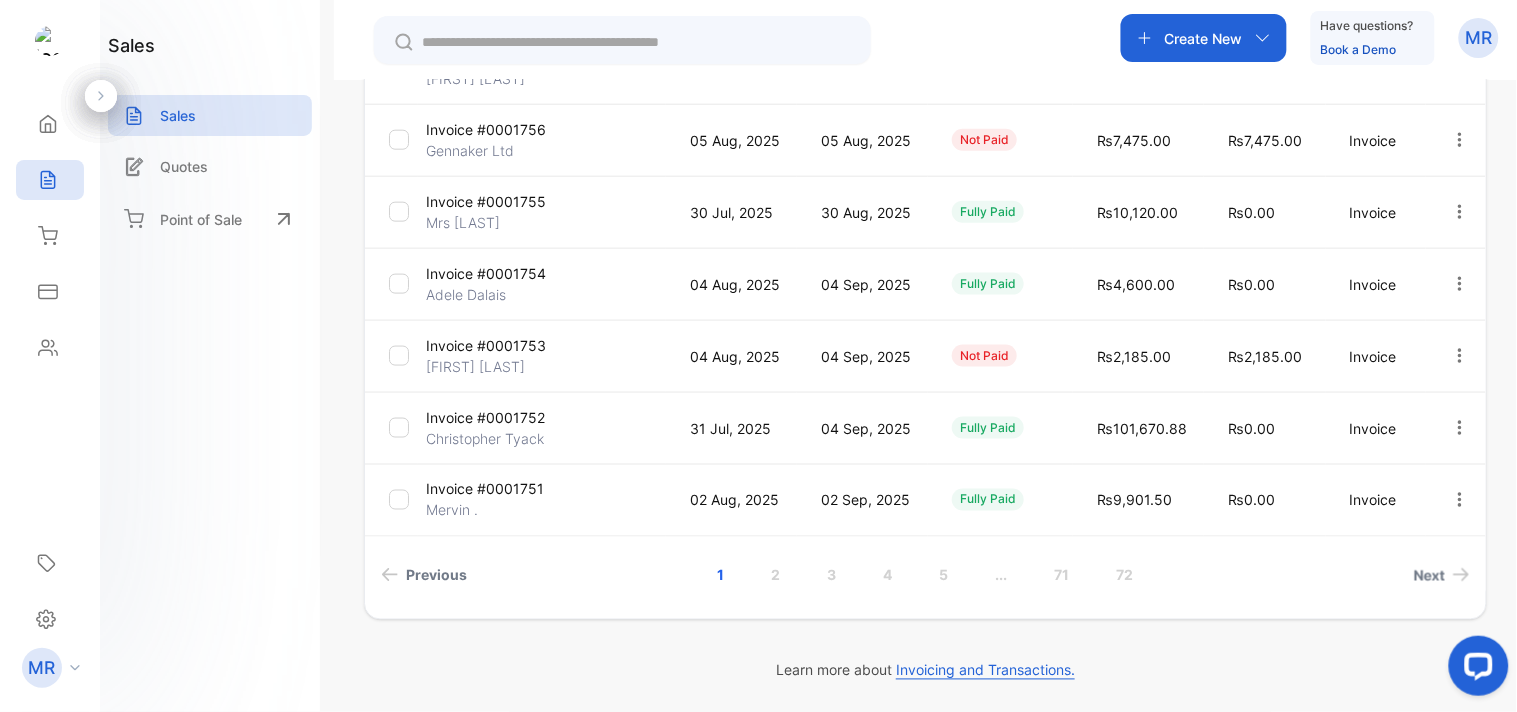 click on "3" at bounding box center (832, 575) 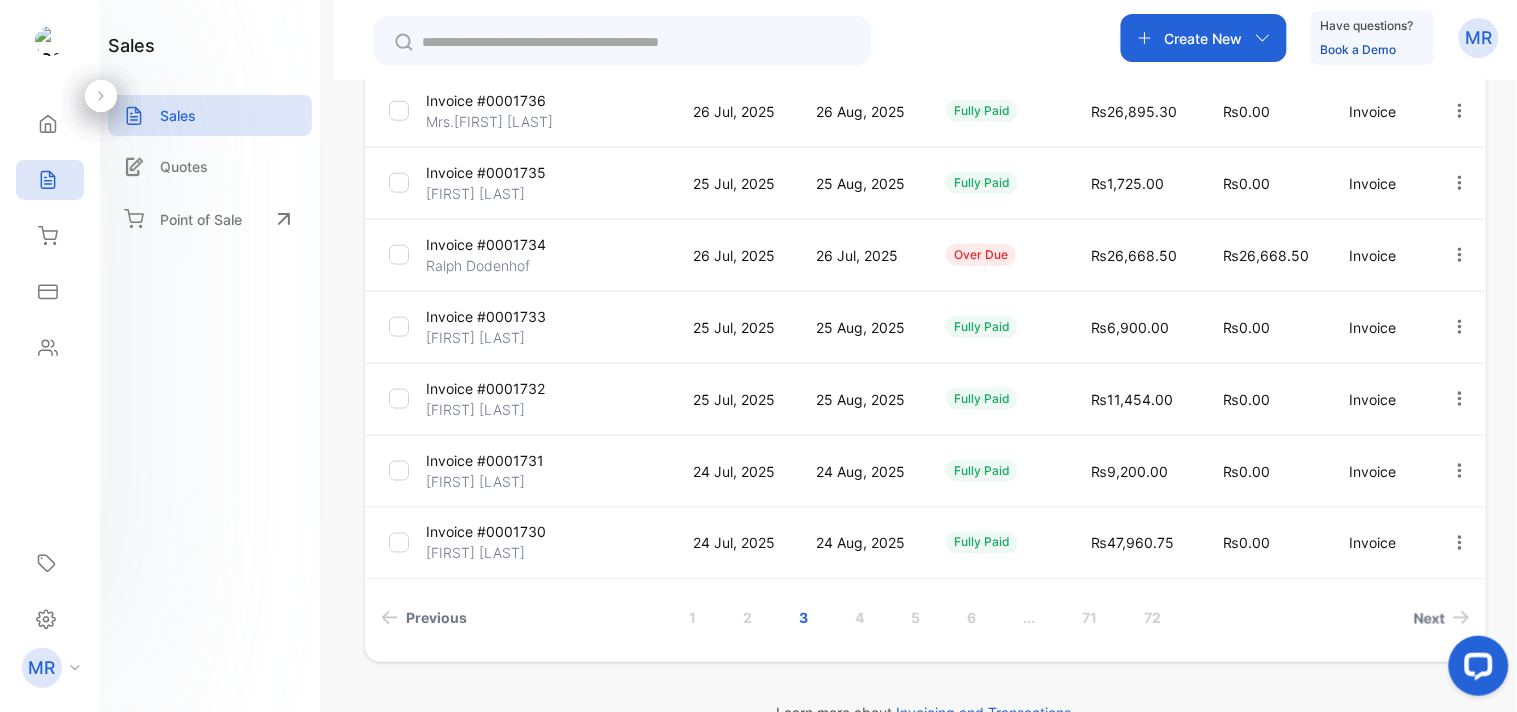 scroll, scrollTop: 598, scrollLeft: 0, axis: vertical 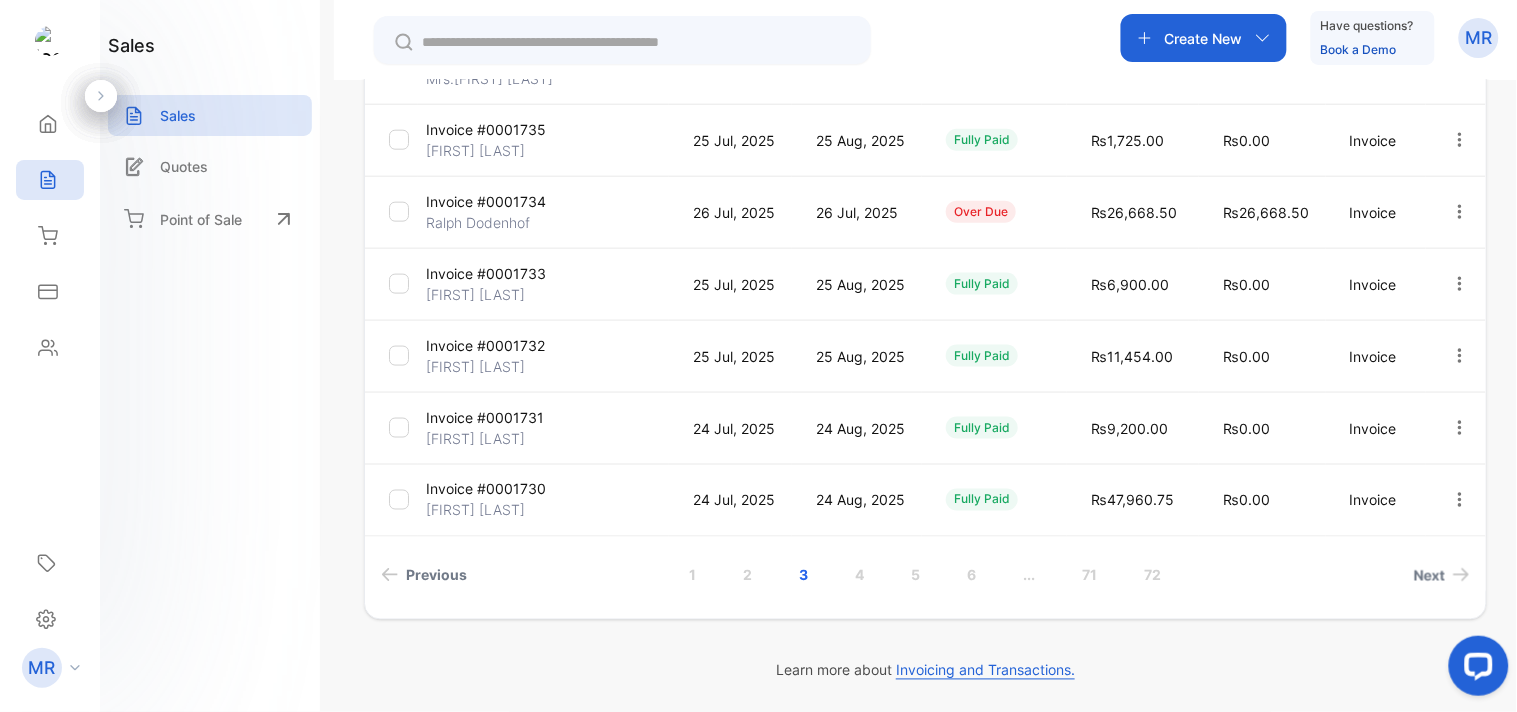 click on "4" at bounding box center (860, 575) 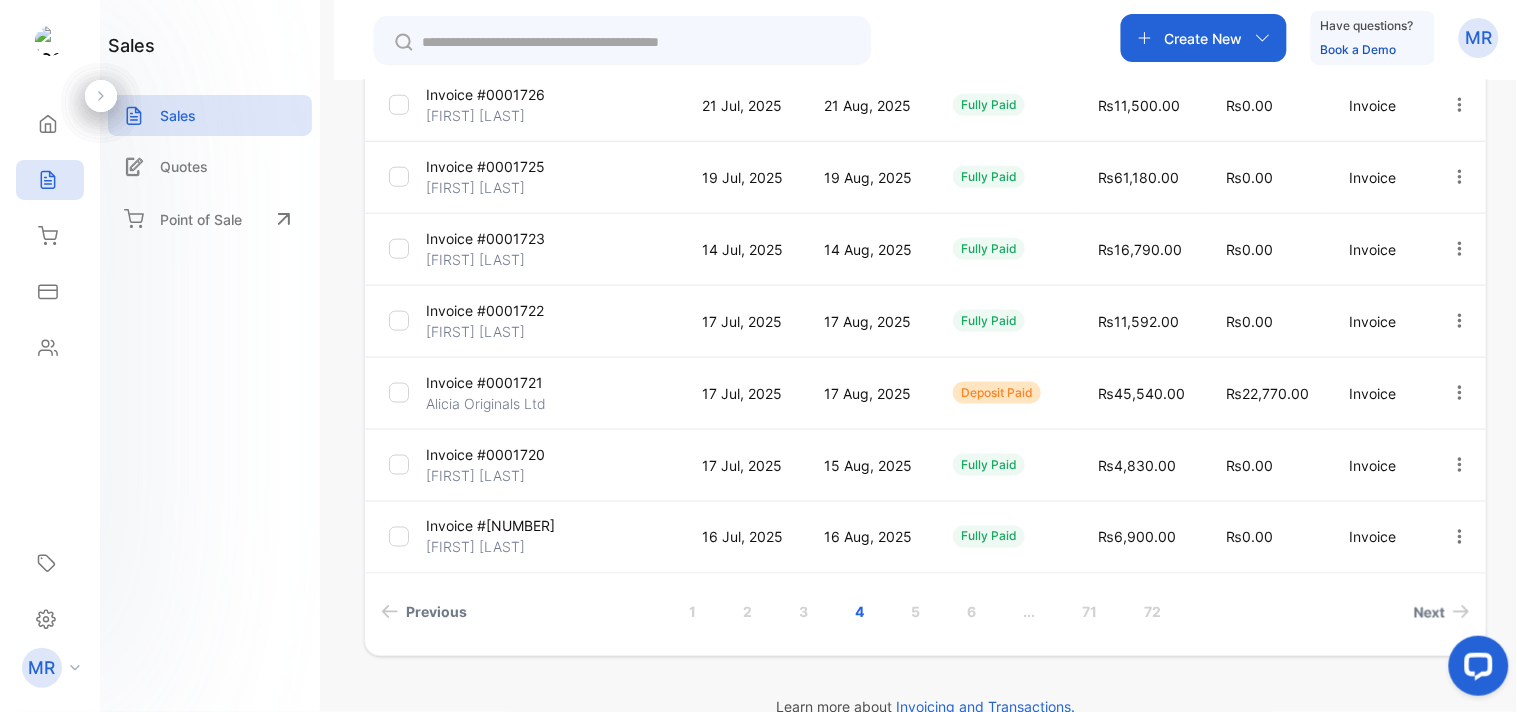 click 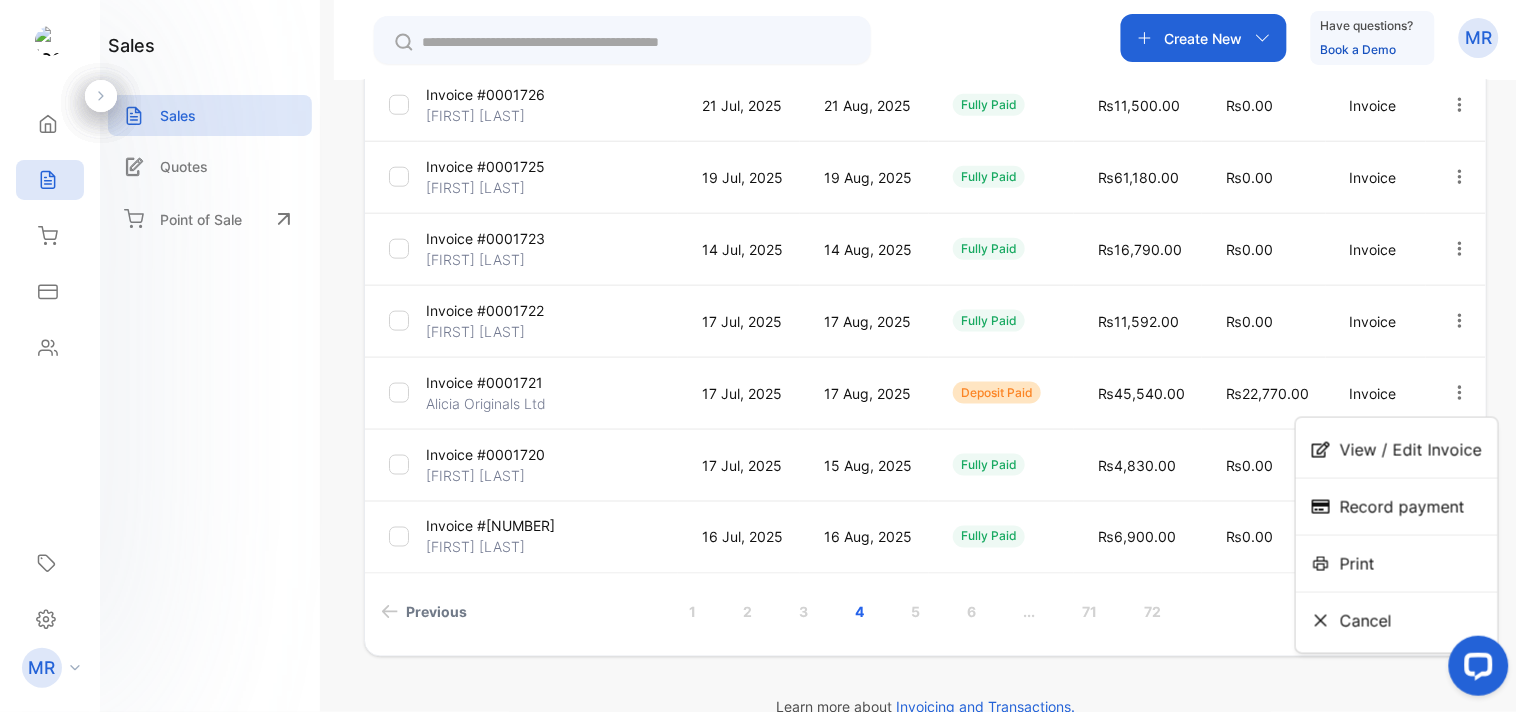 click on "View / Edit Invoice" at bounding box center (1411, 450) 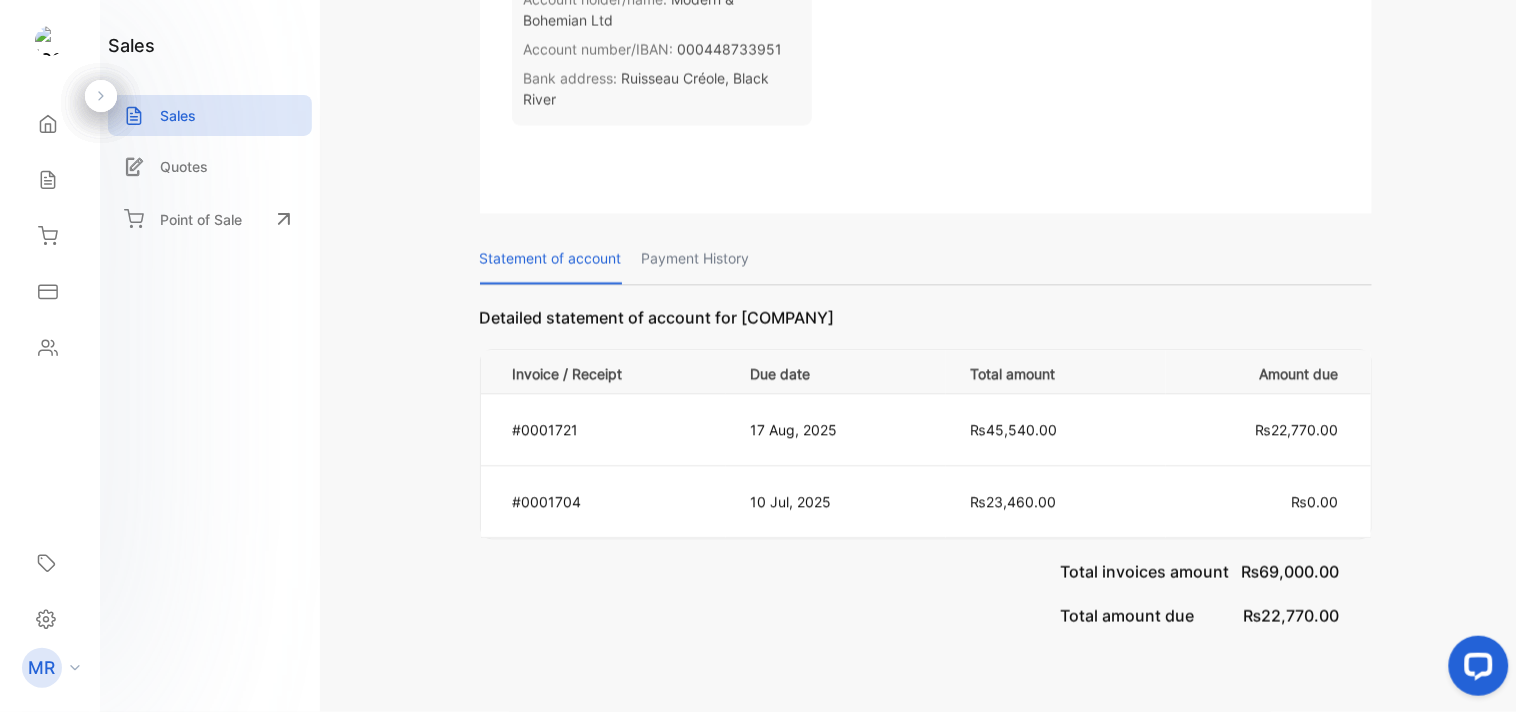 scroll, scrollTop: 1065, scrollLeft: 0, axis: vertical 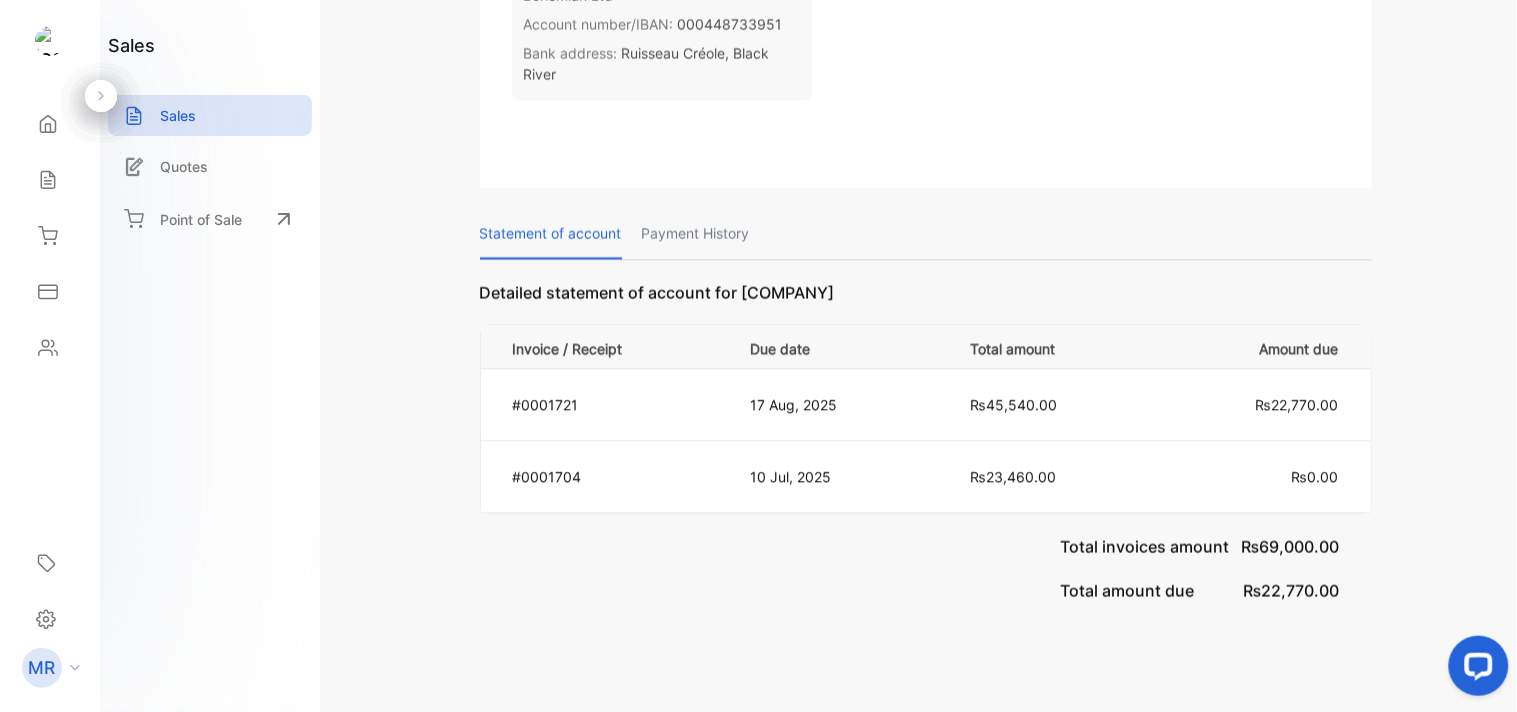 click on "Payment History" at bounding box center [696, 233] 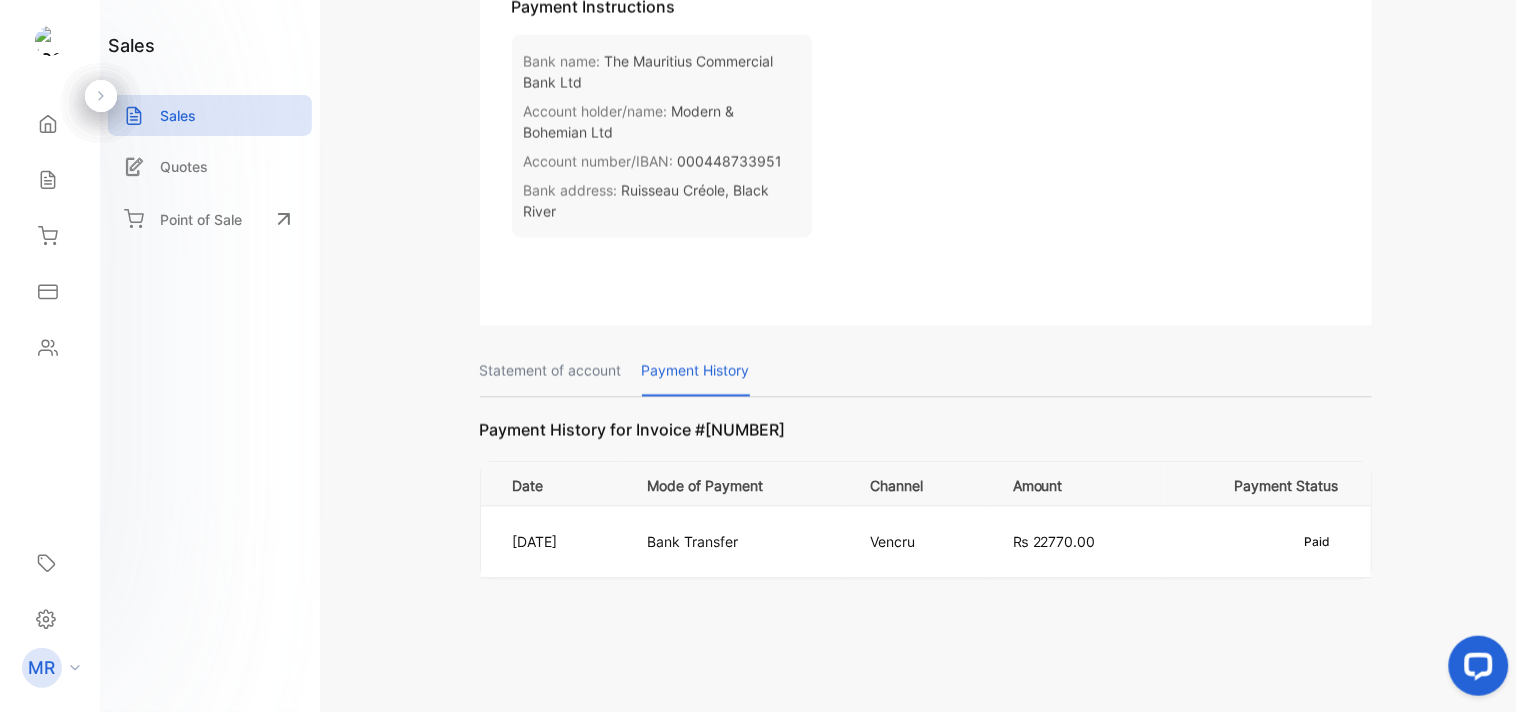 scroll, scrollTop: 905, scrollLeft: 0, axis: vertical 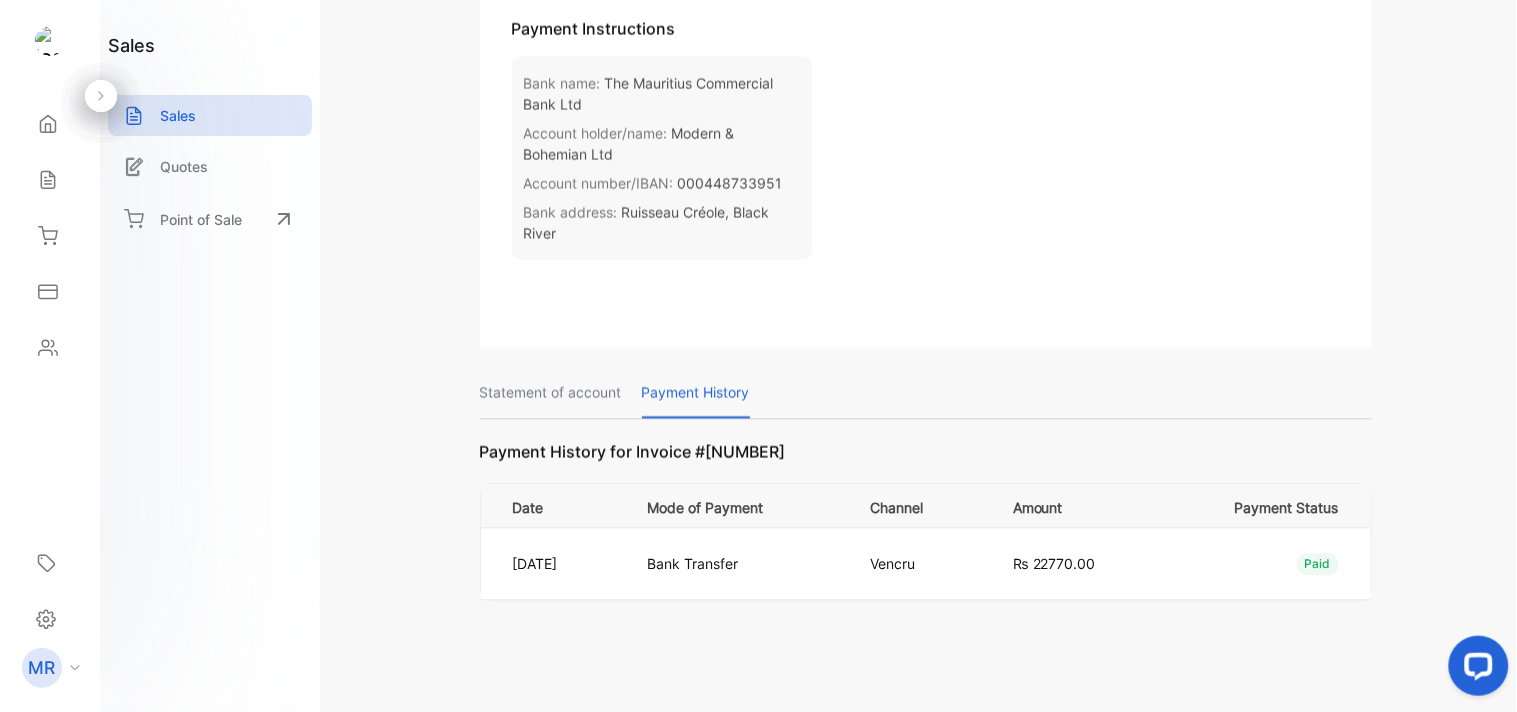 click on "Statement of account" at bounding box center (551, 393) 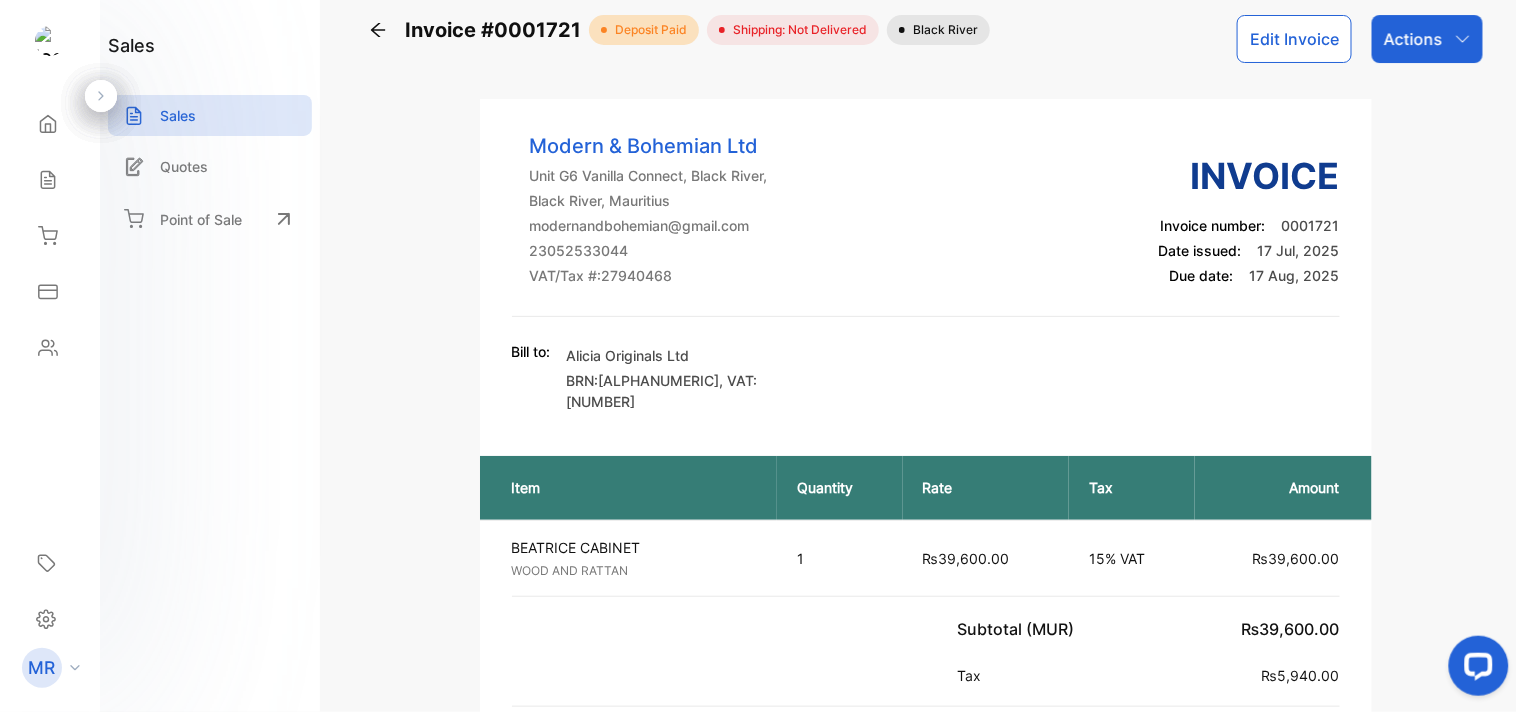 scroll, scrollTop: 0, scrollLeft: 0, axis: both 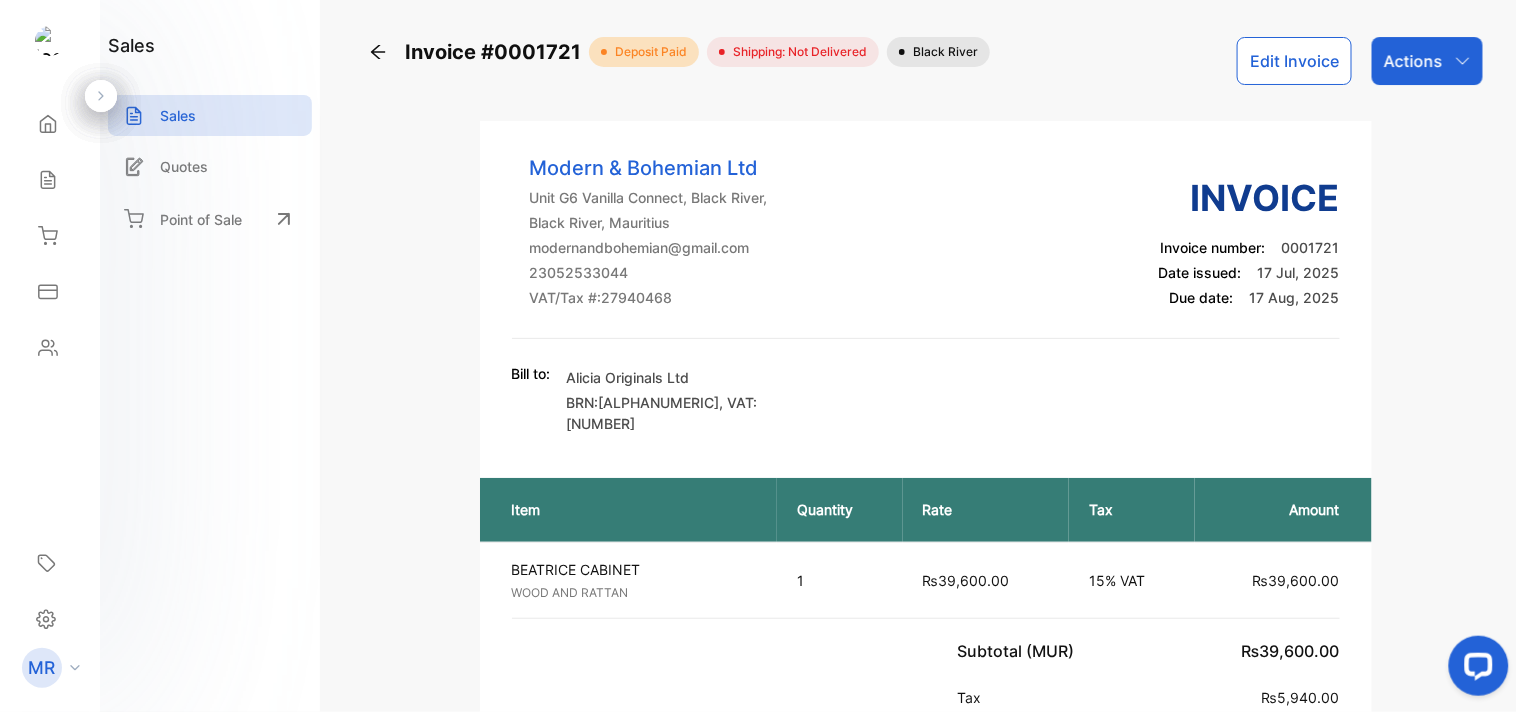 click on "Sales" at bounding box center [178, 115] 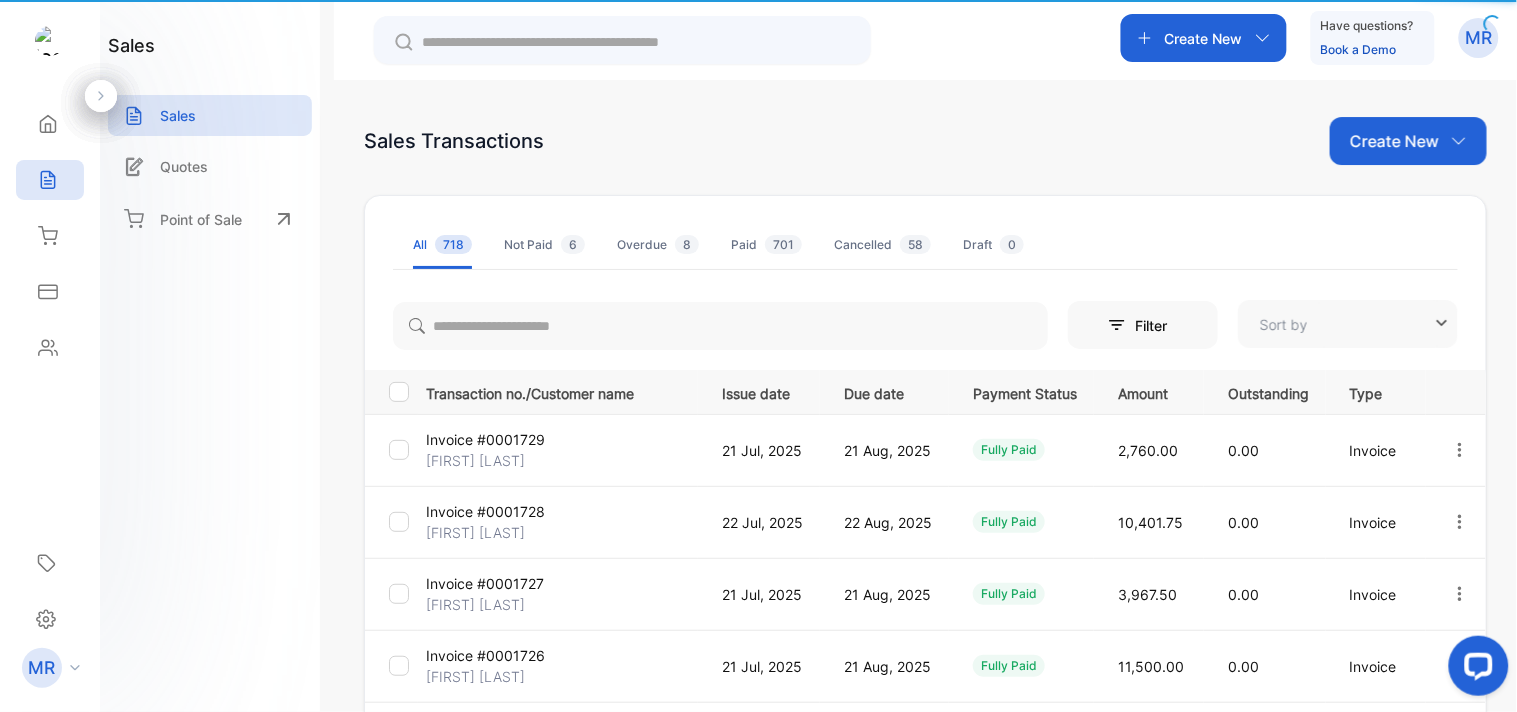type on "**********" 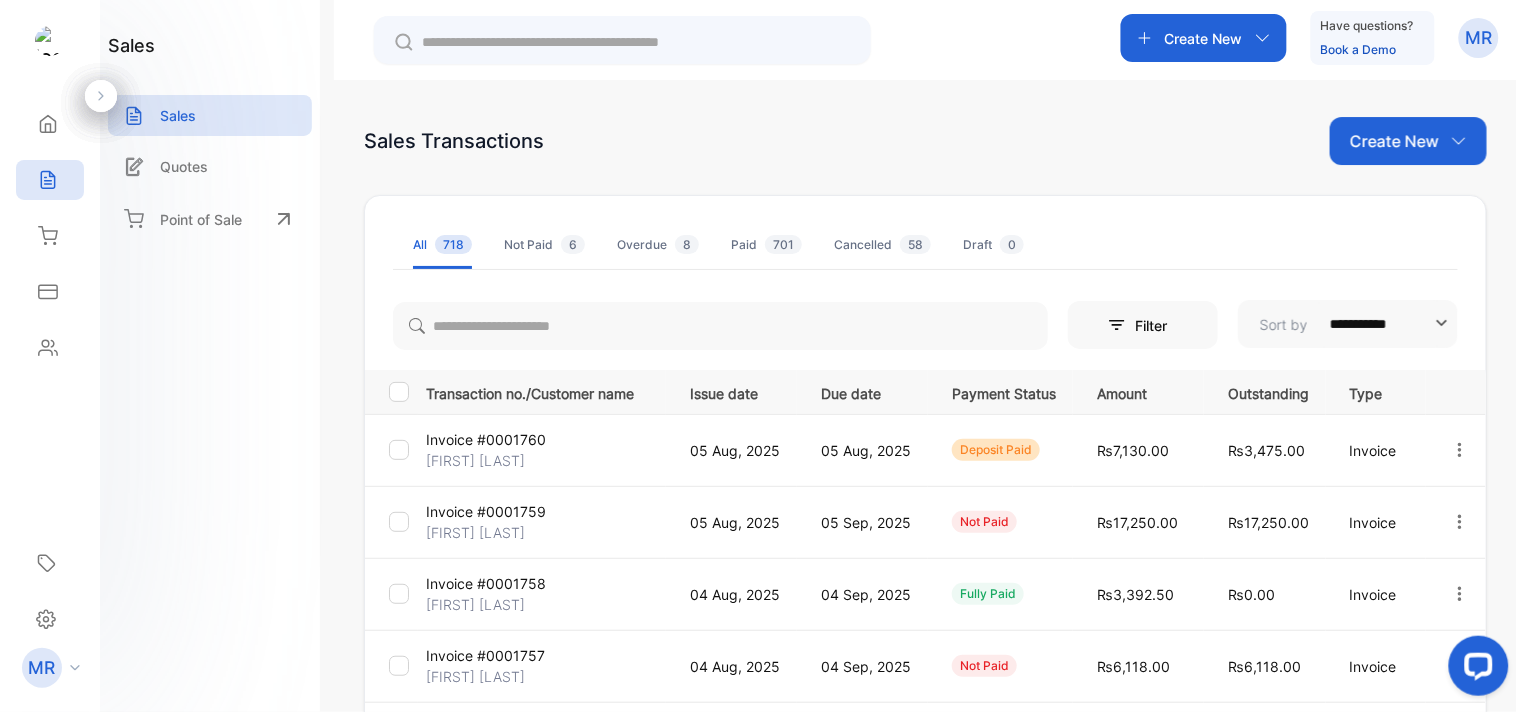click 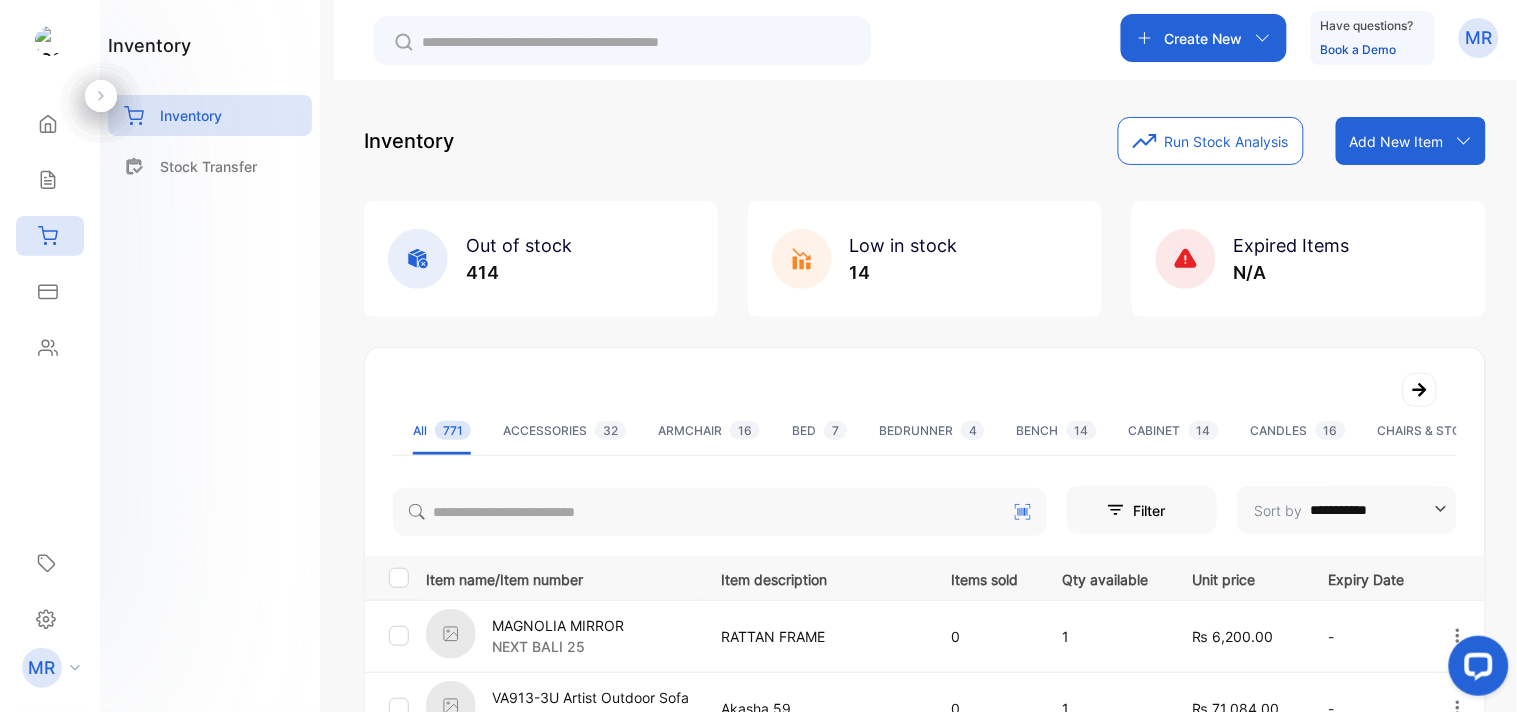 click 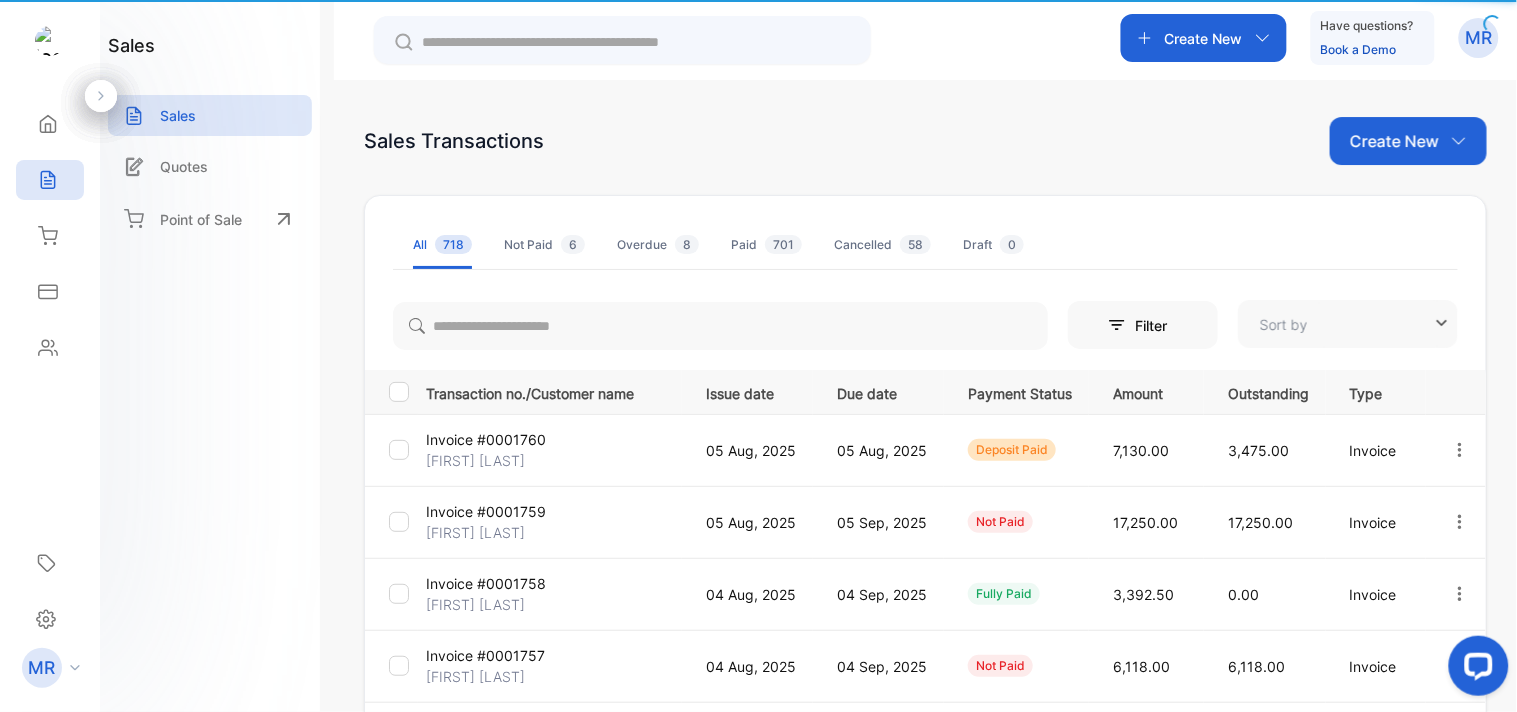 type on "**********" 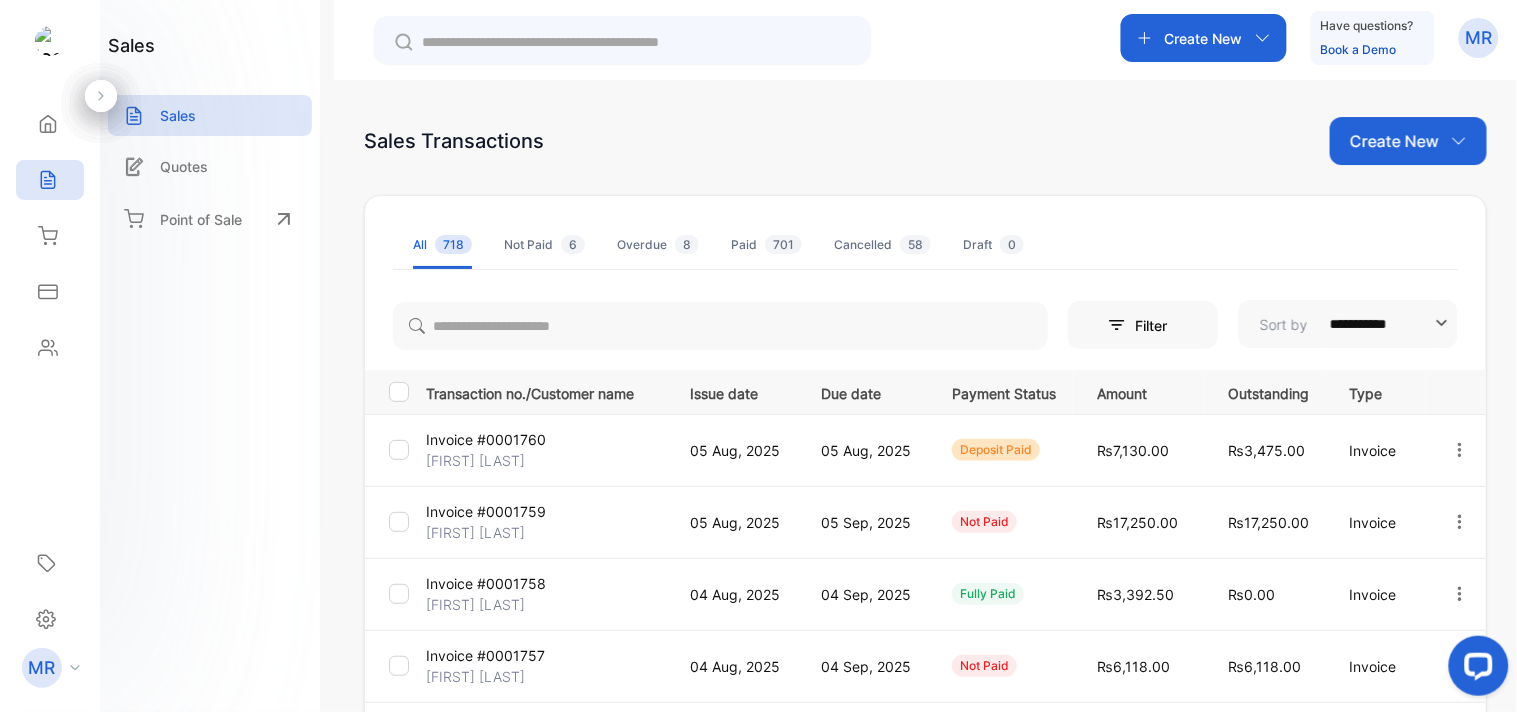 click on "**********" at bounding box center [925, 436] 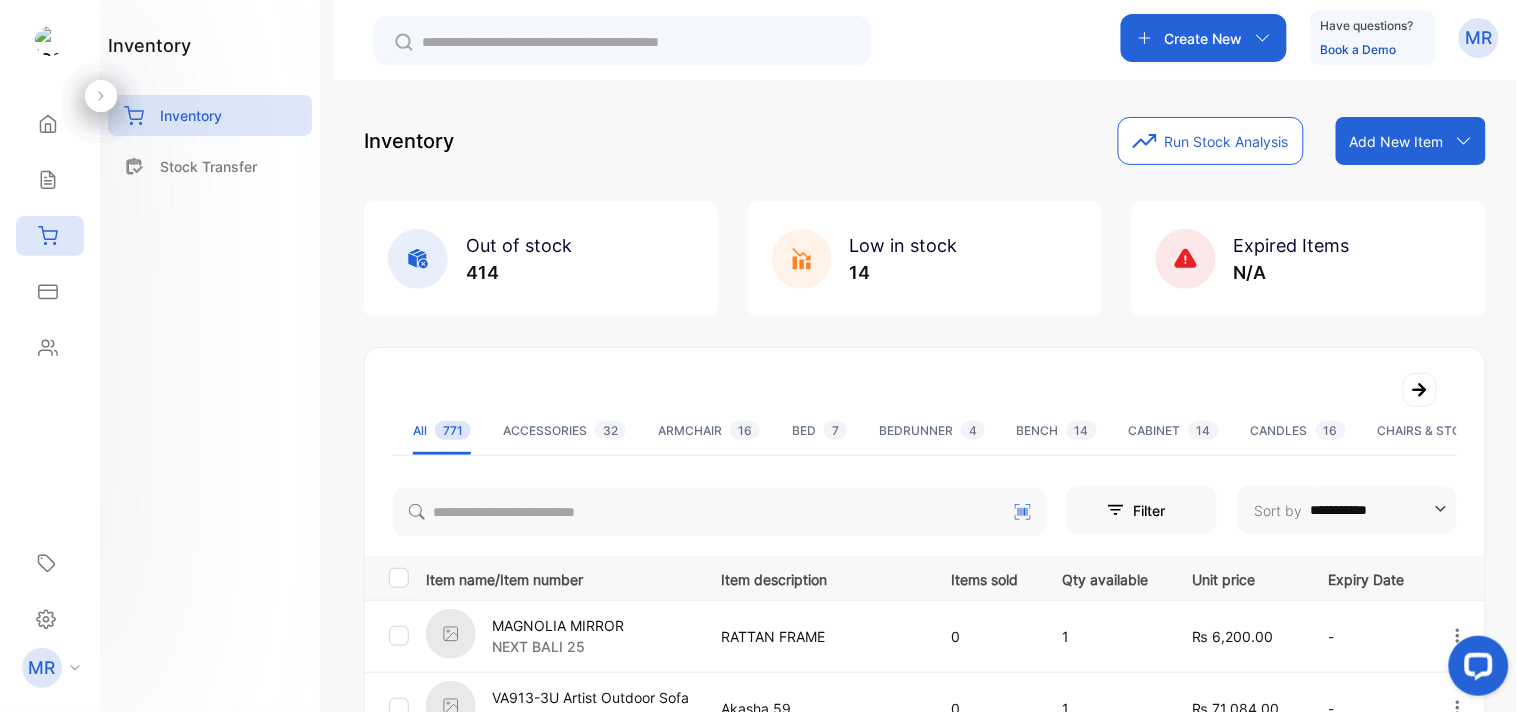 click 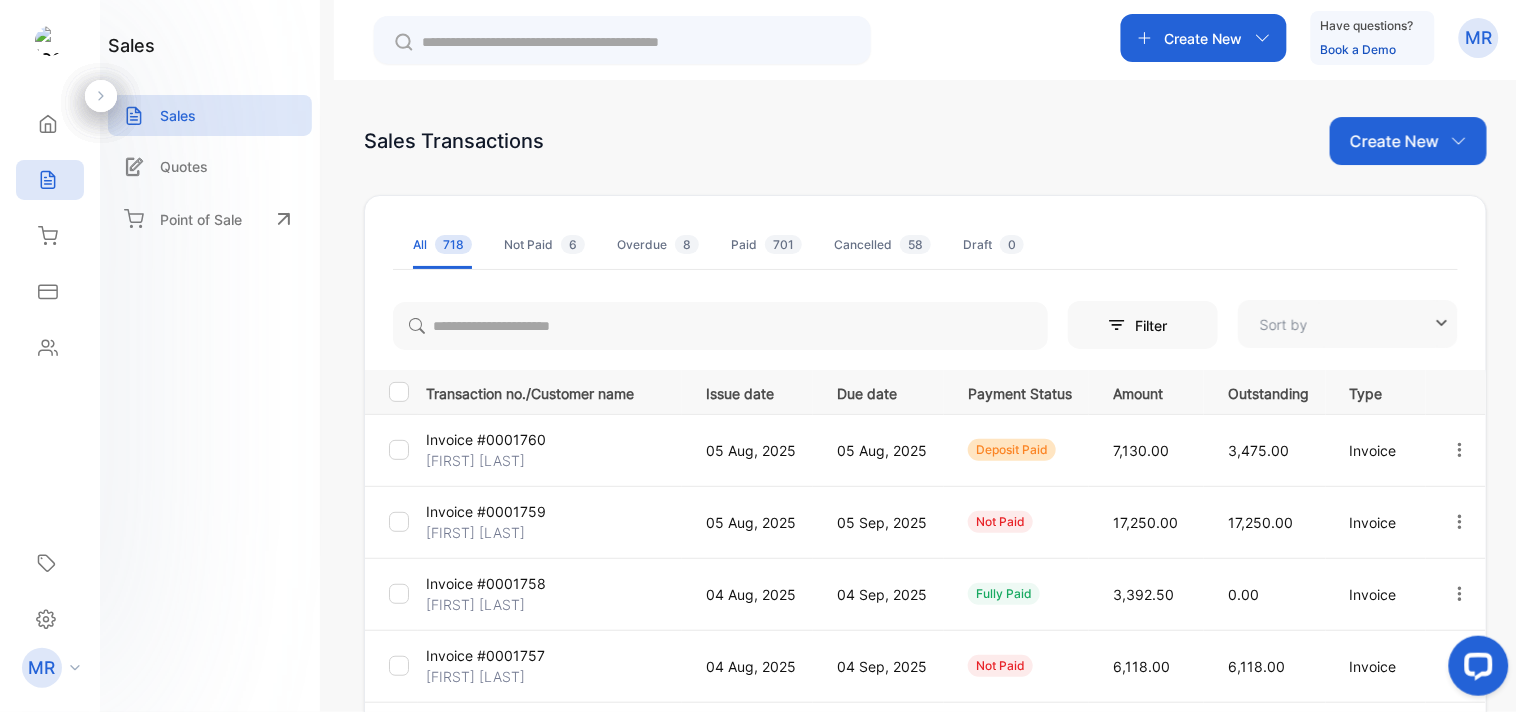 type on "**********" 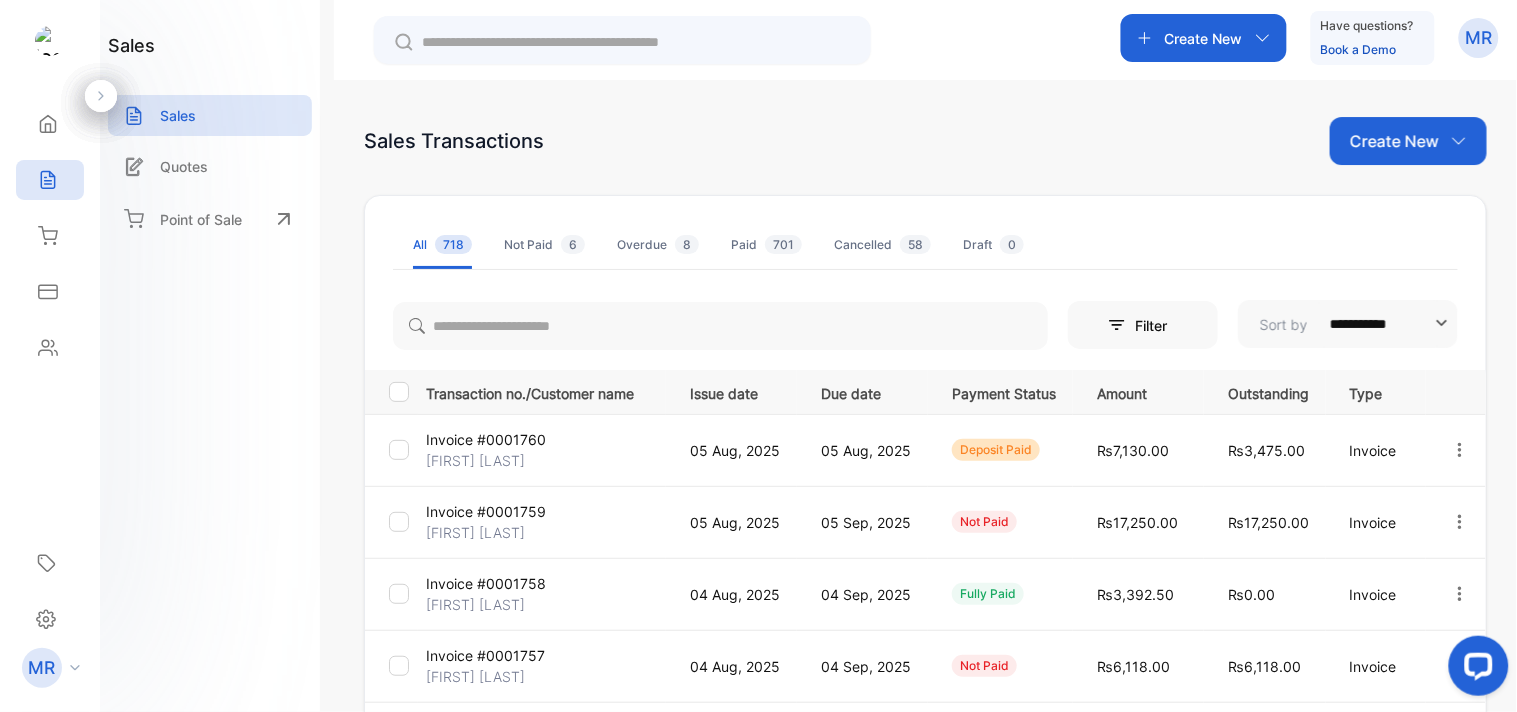 click on "Inventory" at bounding box center [50, 236] 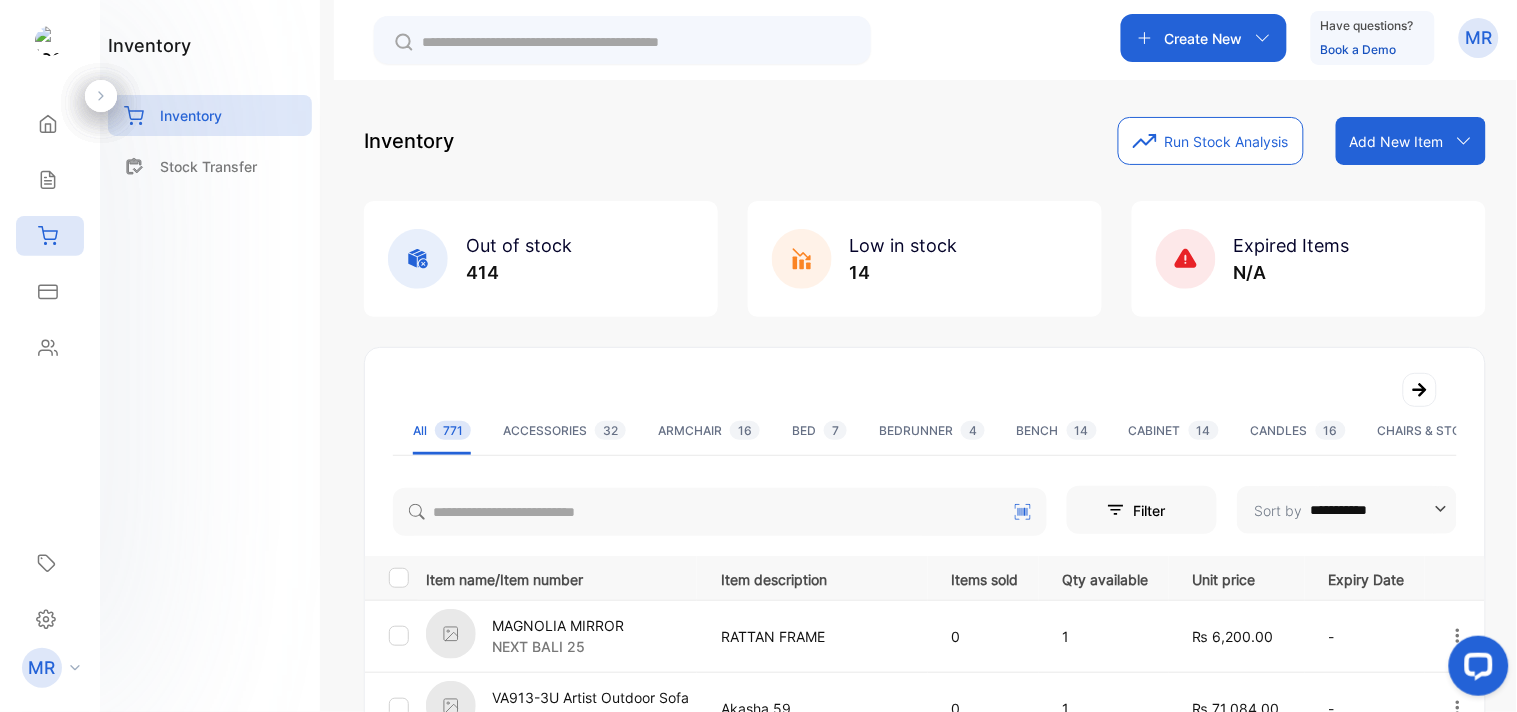click on "Sales" at bounding box center [50, 180] 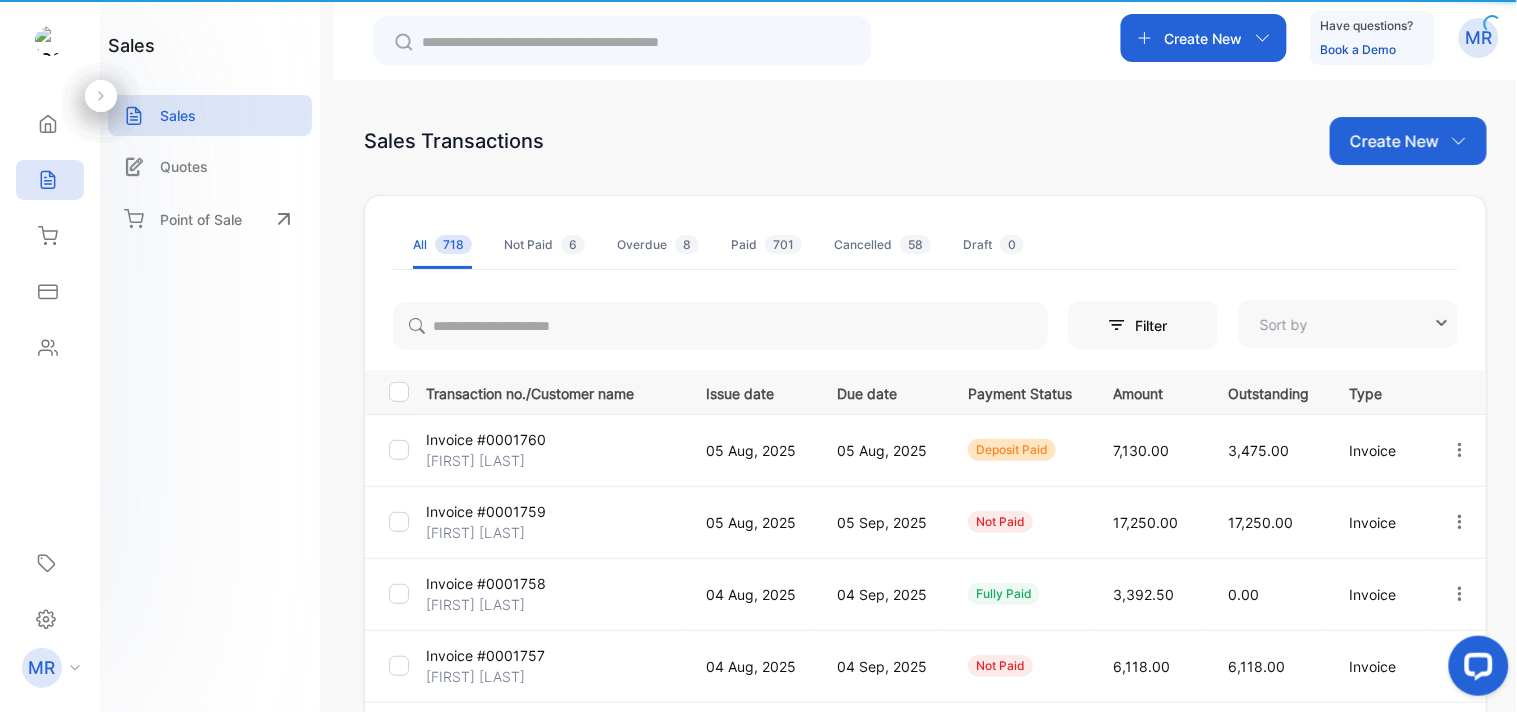 type on "**********" 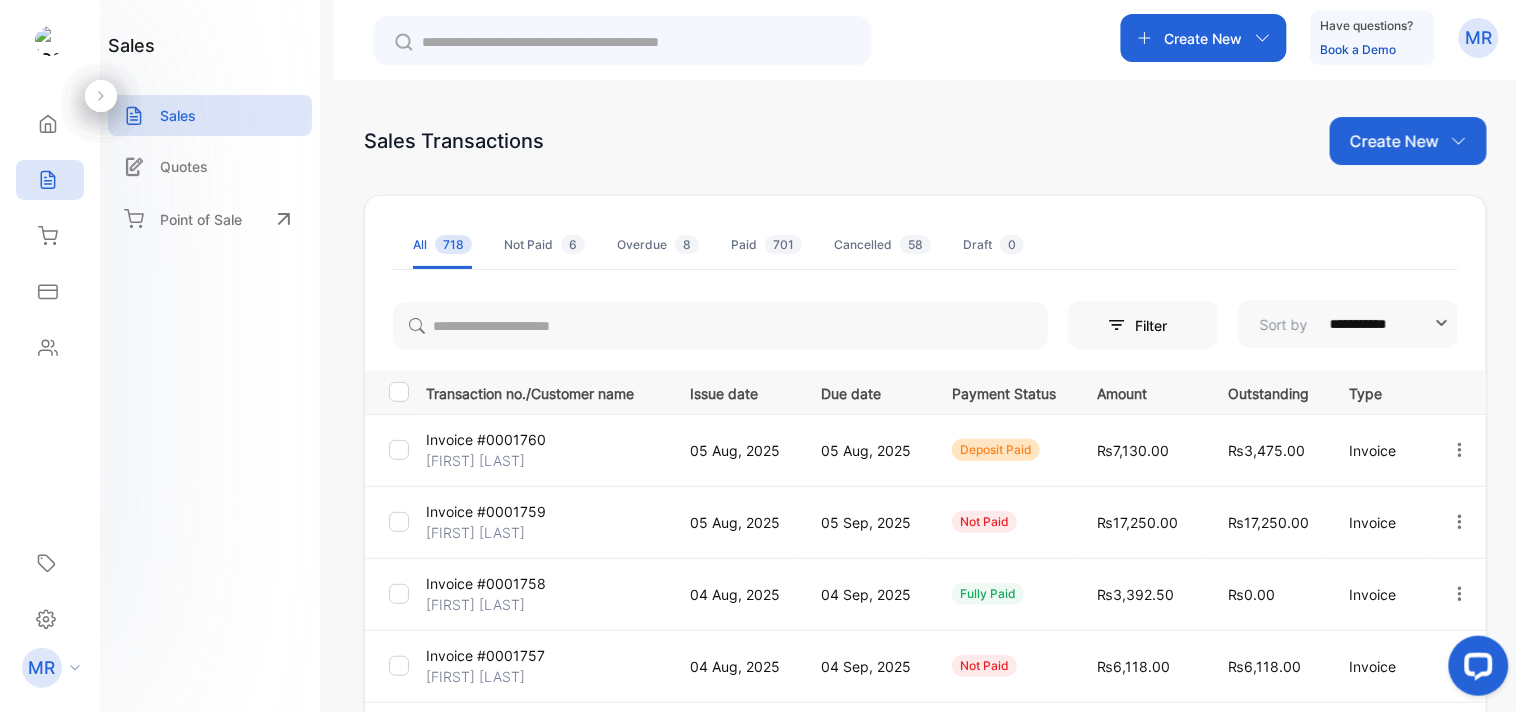 click 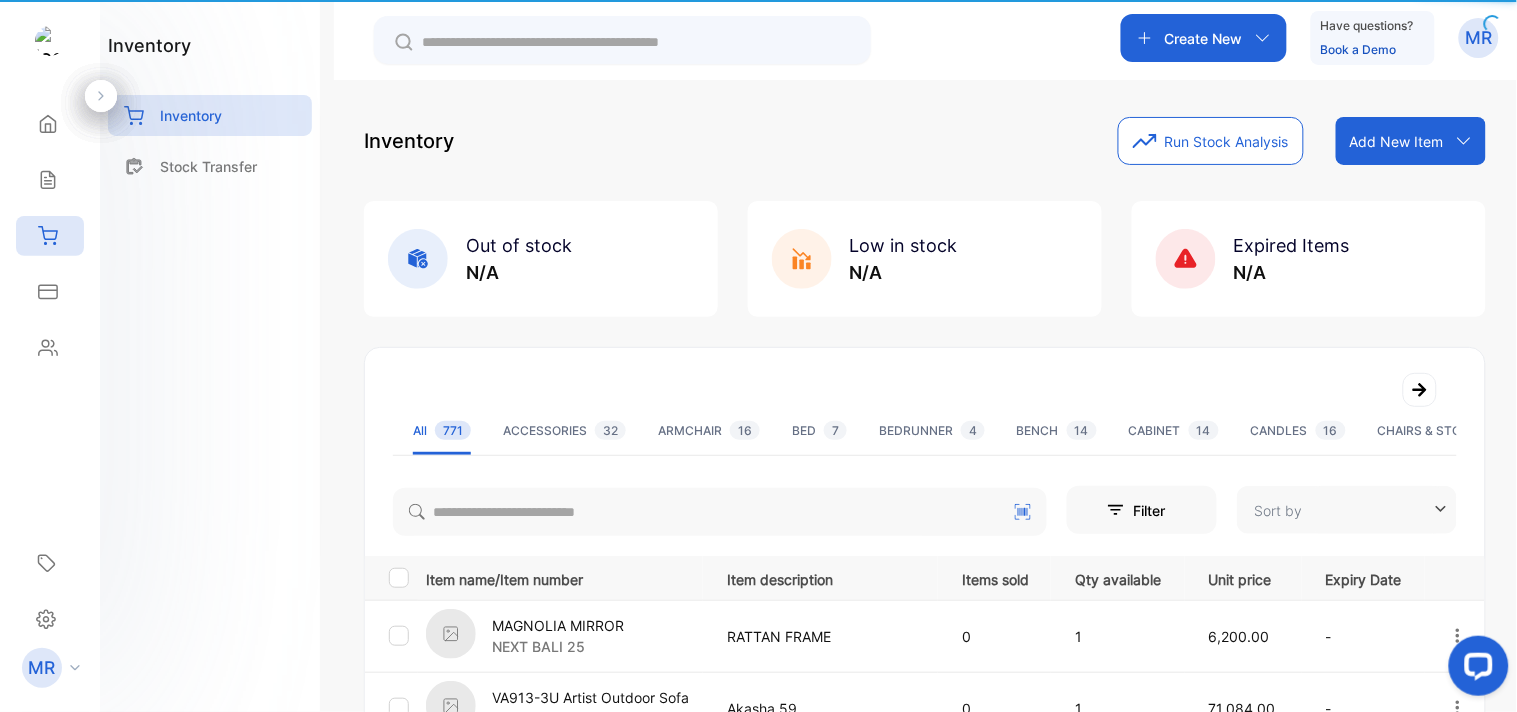 type on "**********" 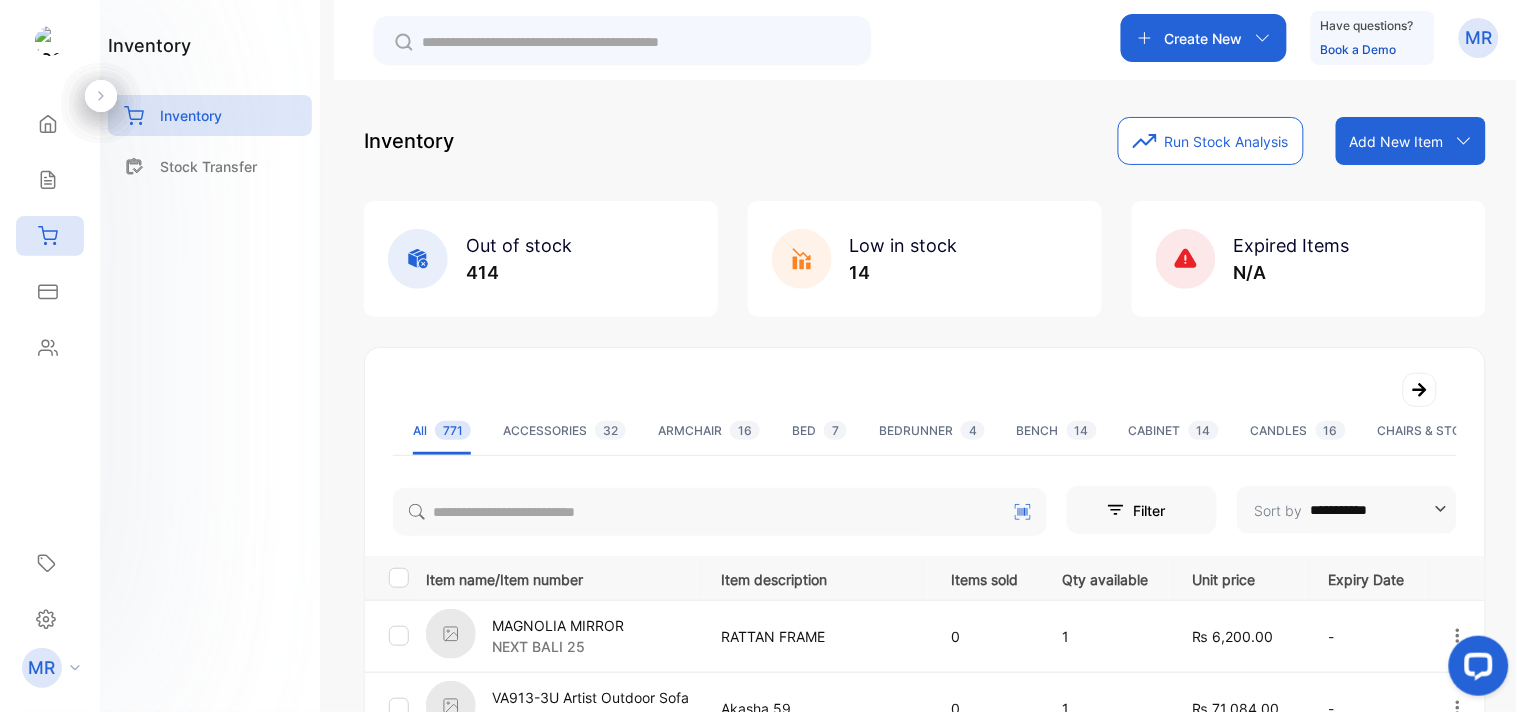 click 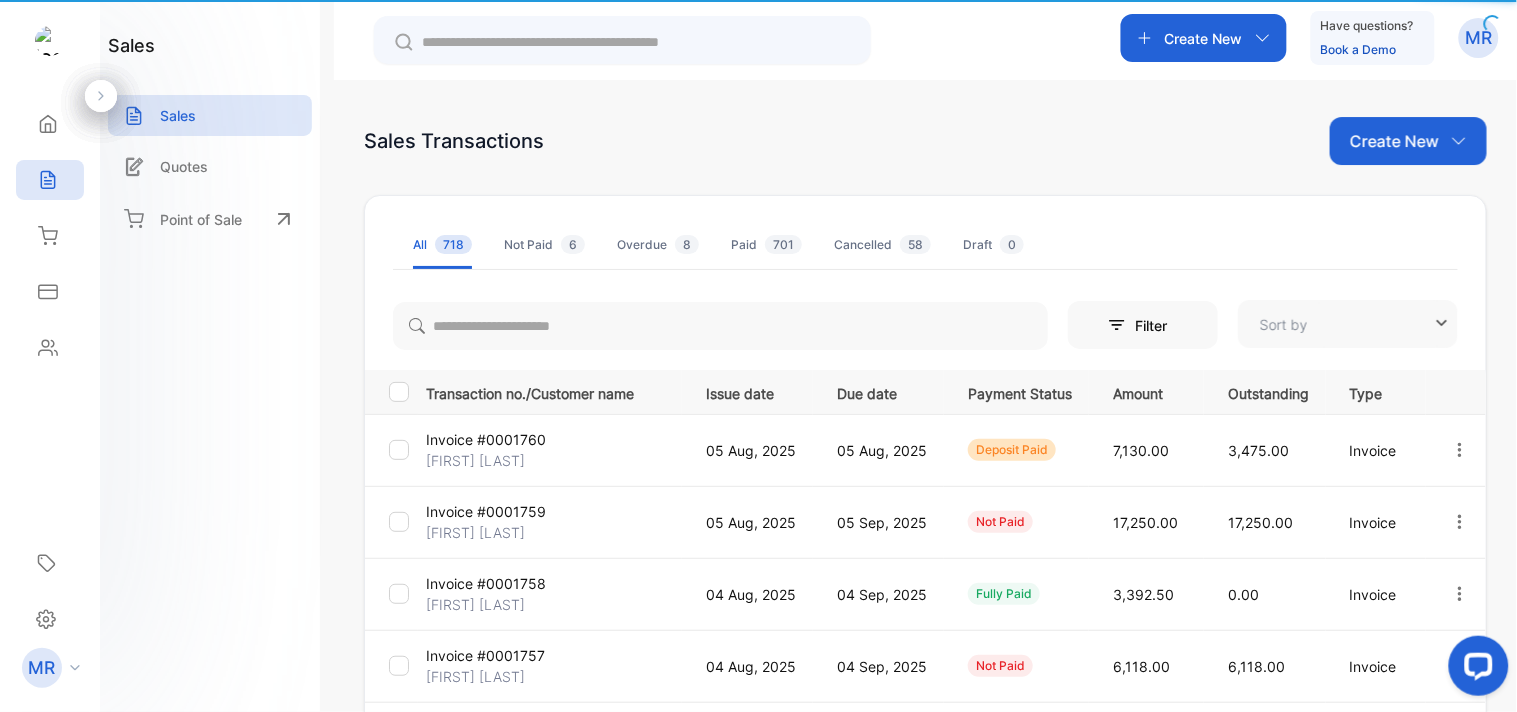 type on "**********" 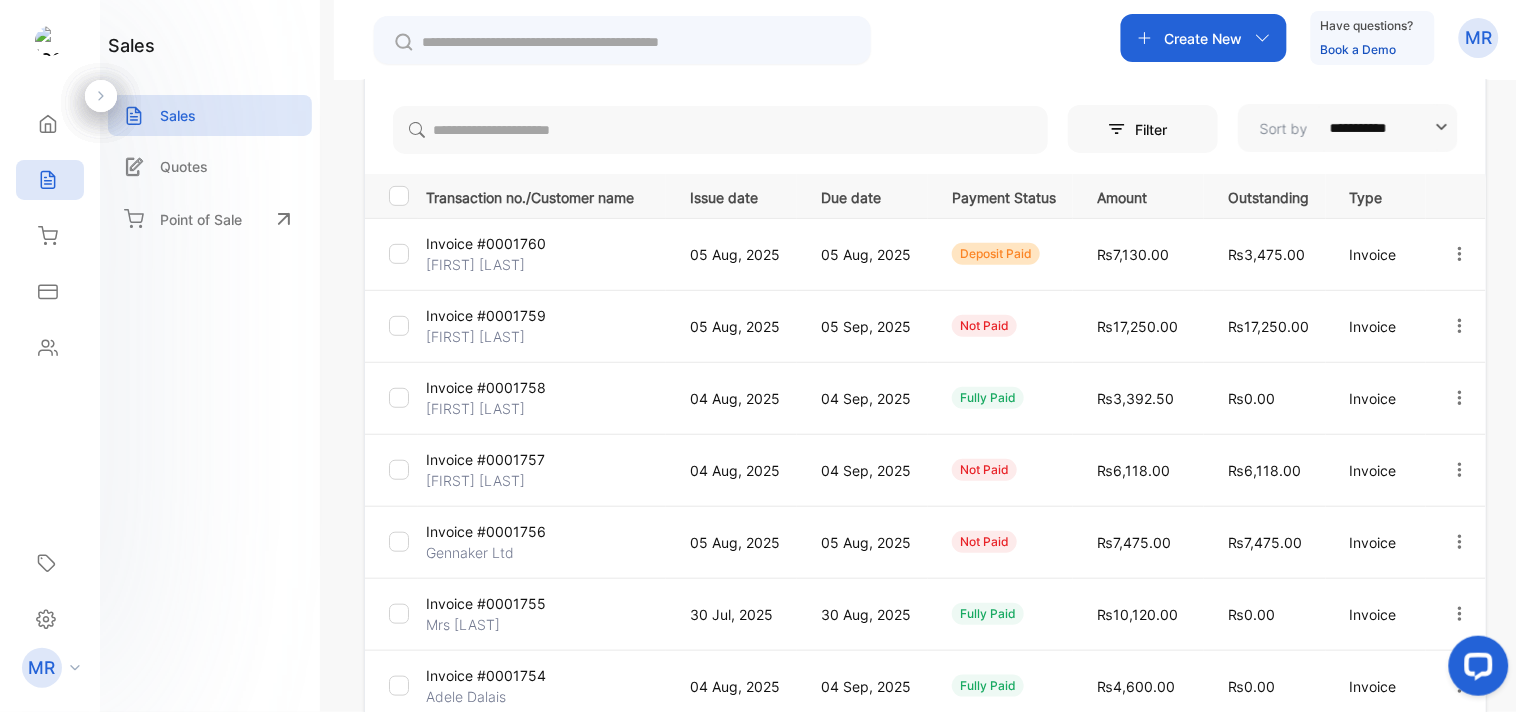 scroll, scrollTop: 0, scrollLeft: 0, axis: both 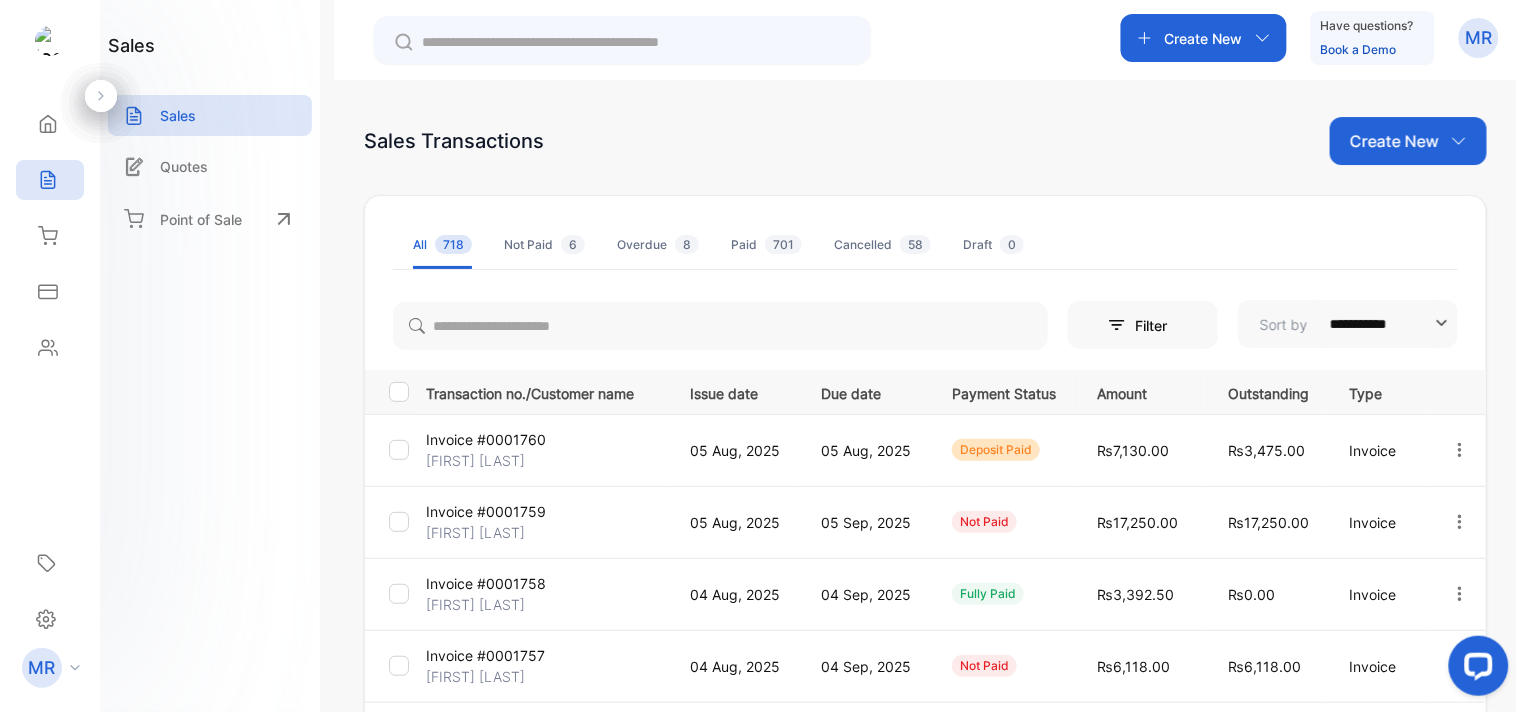 click 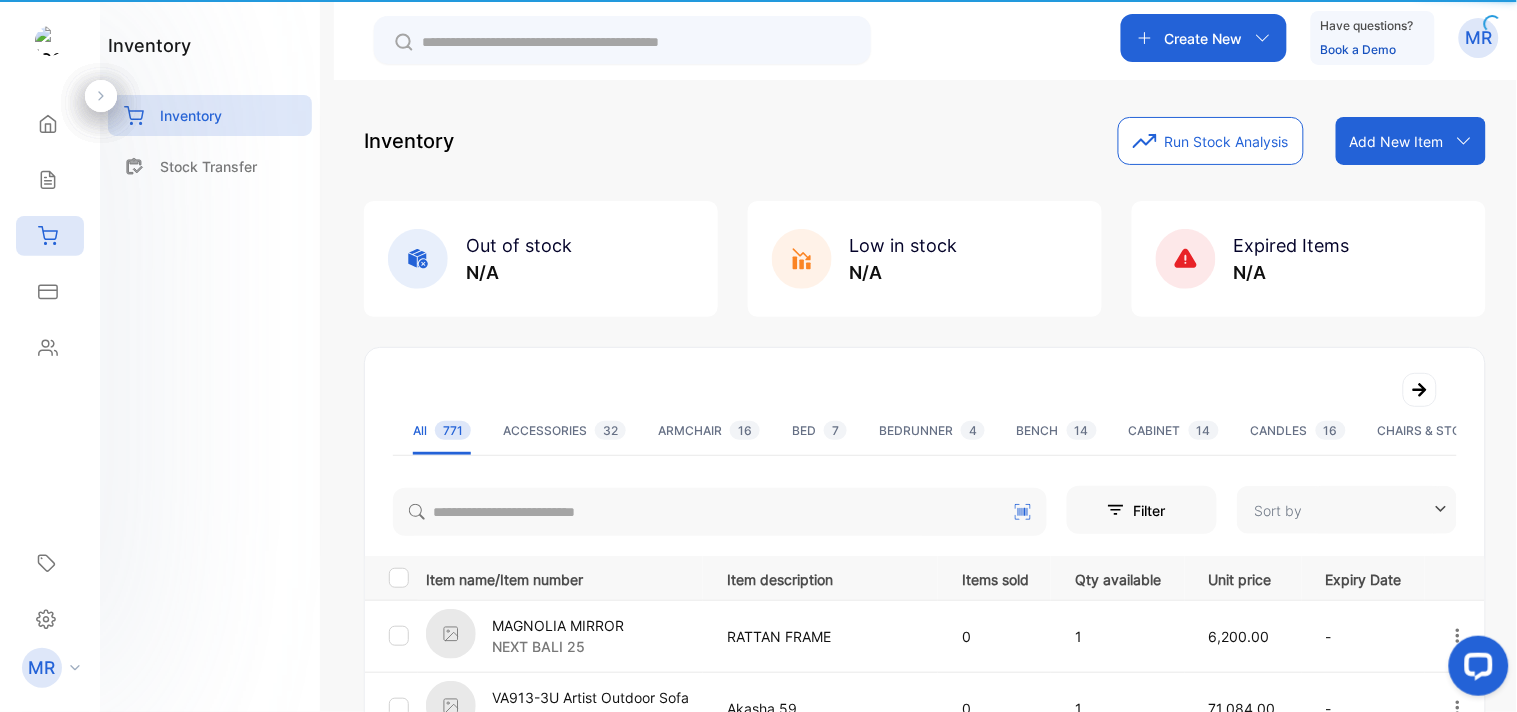 type on "**********" 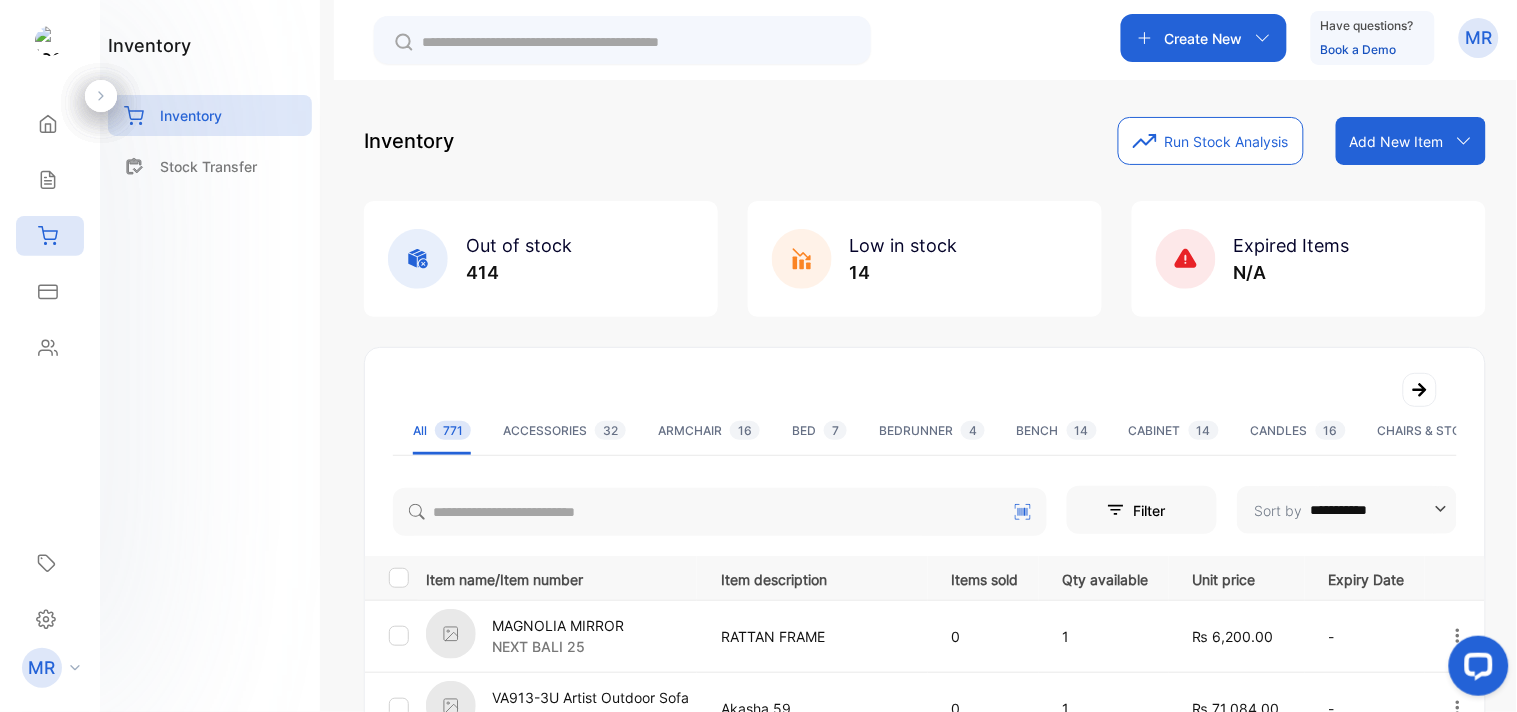 click 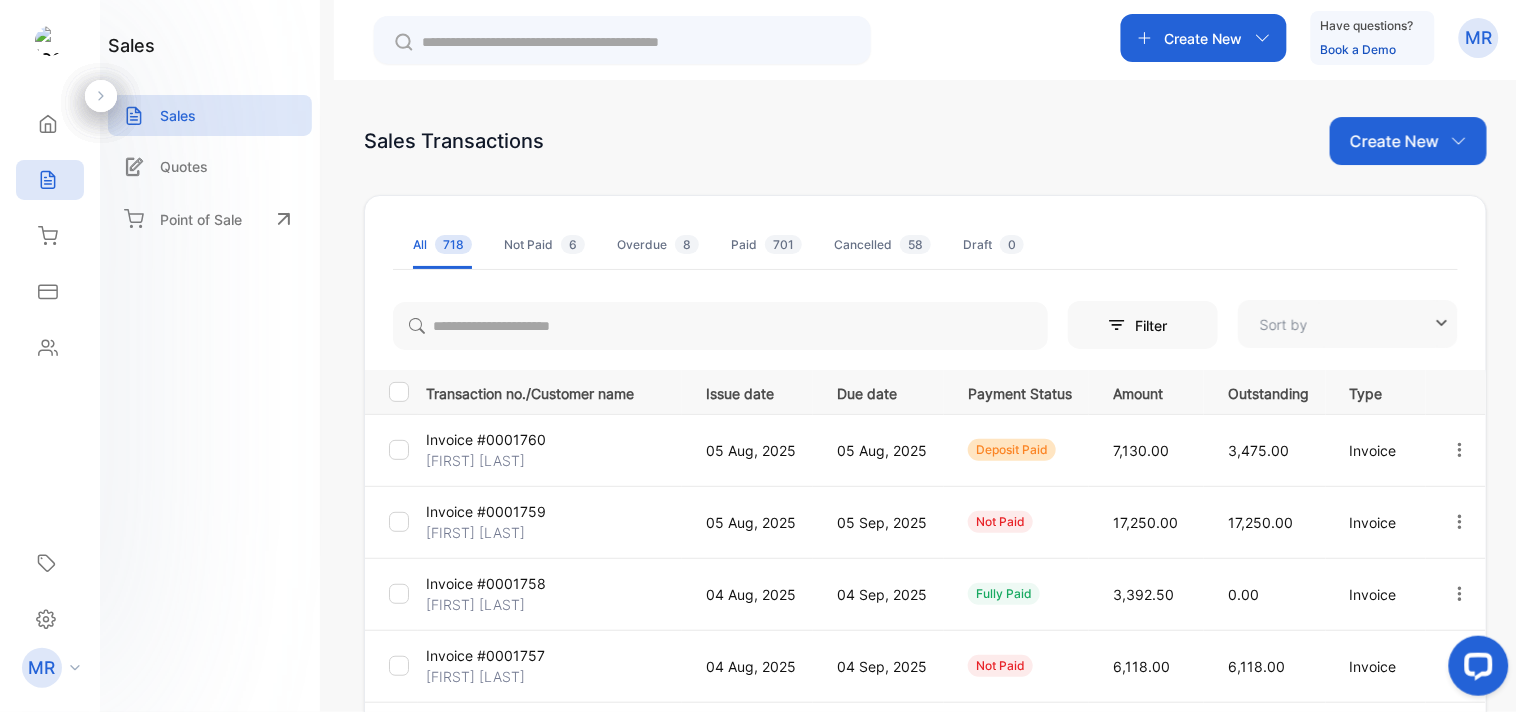 type on "**********" 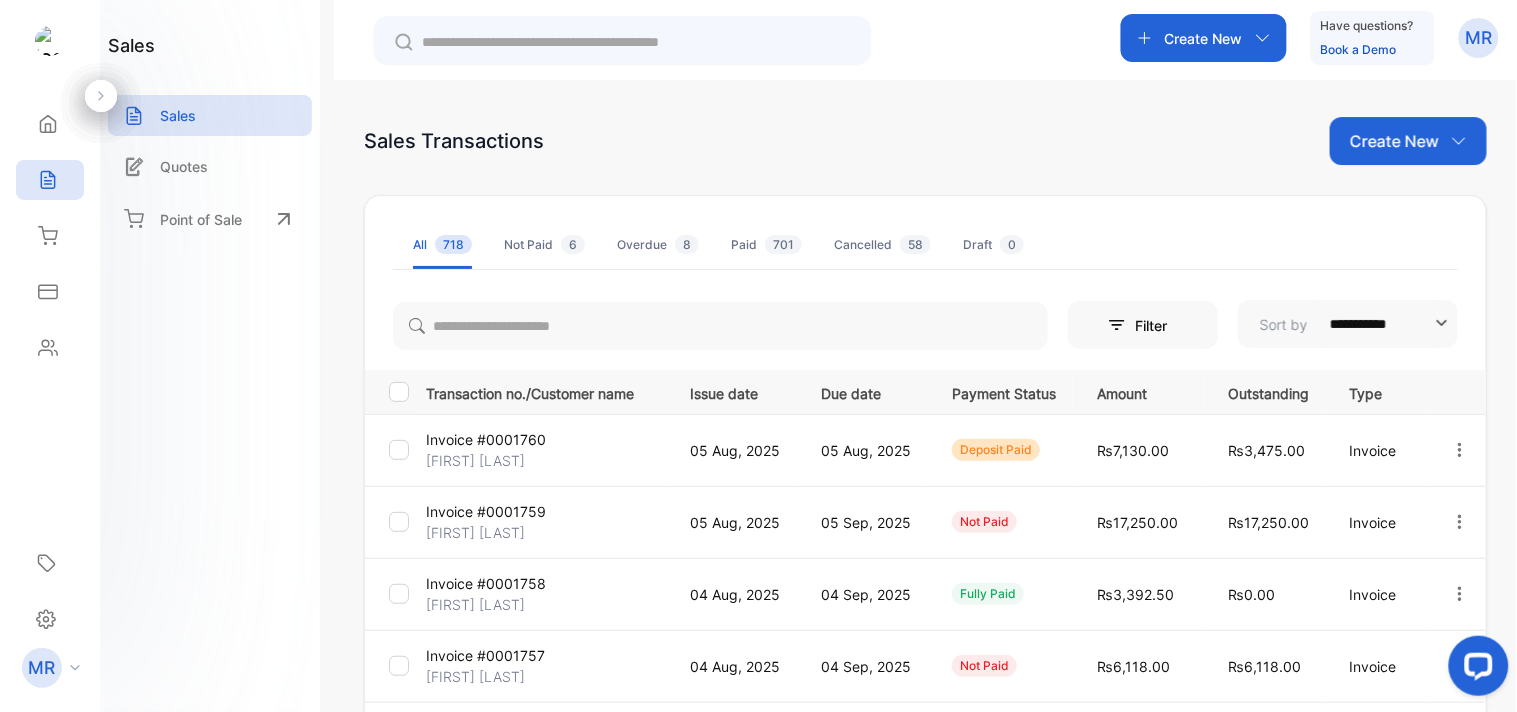 click on "**********" at bounding box center (925, 436) 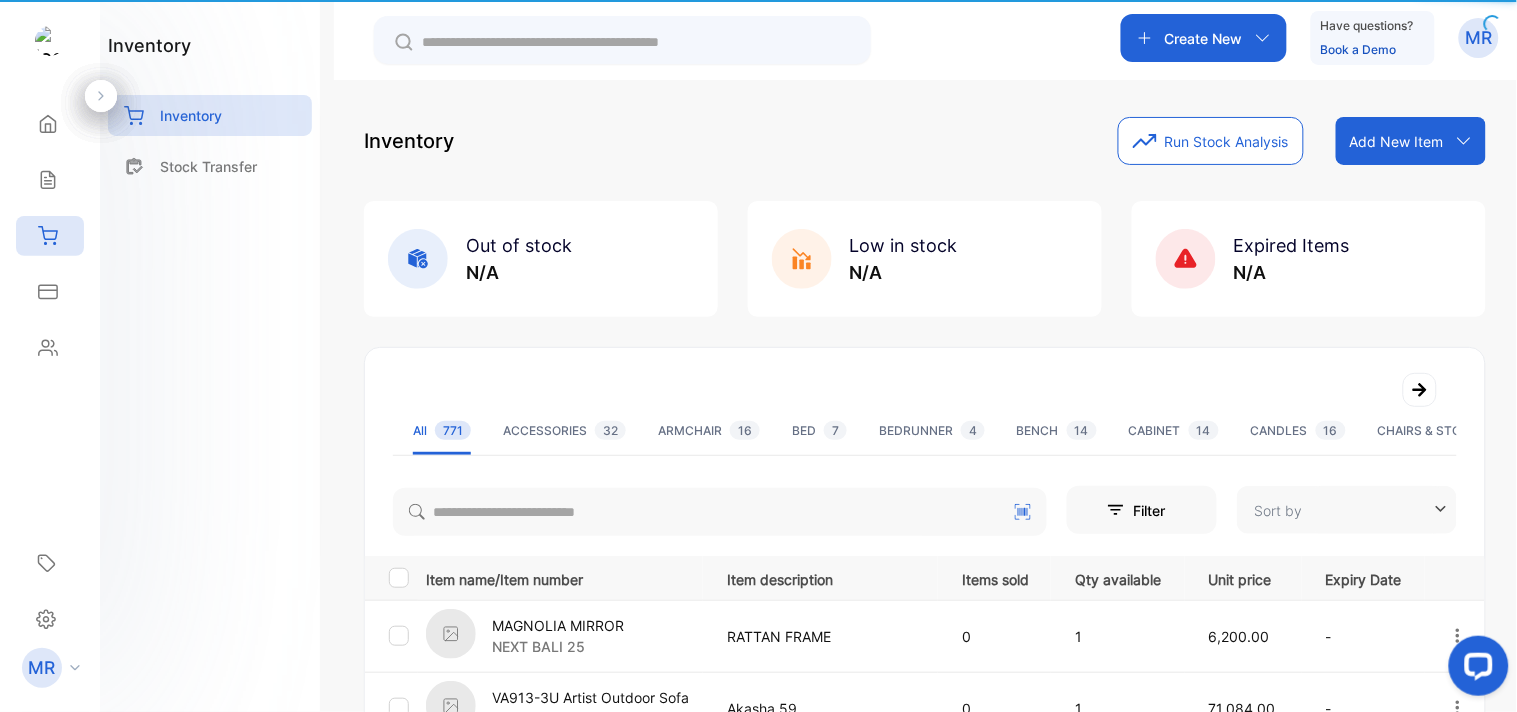 type on "**********" 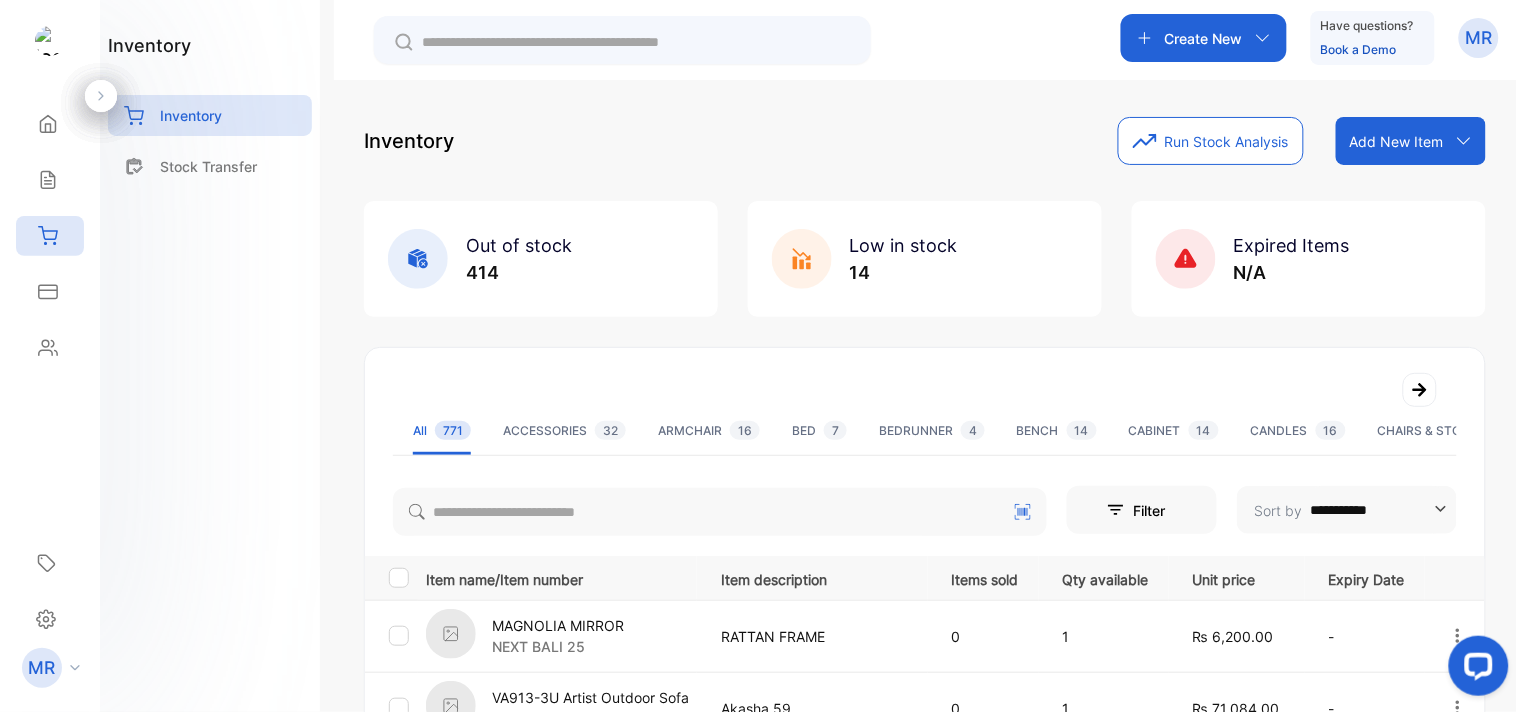 click 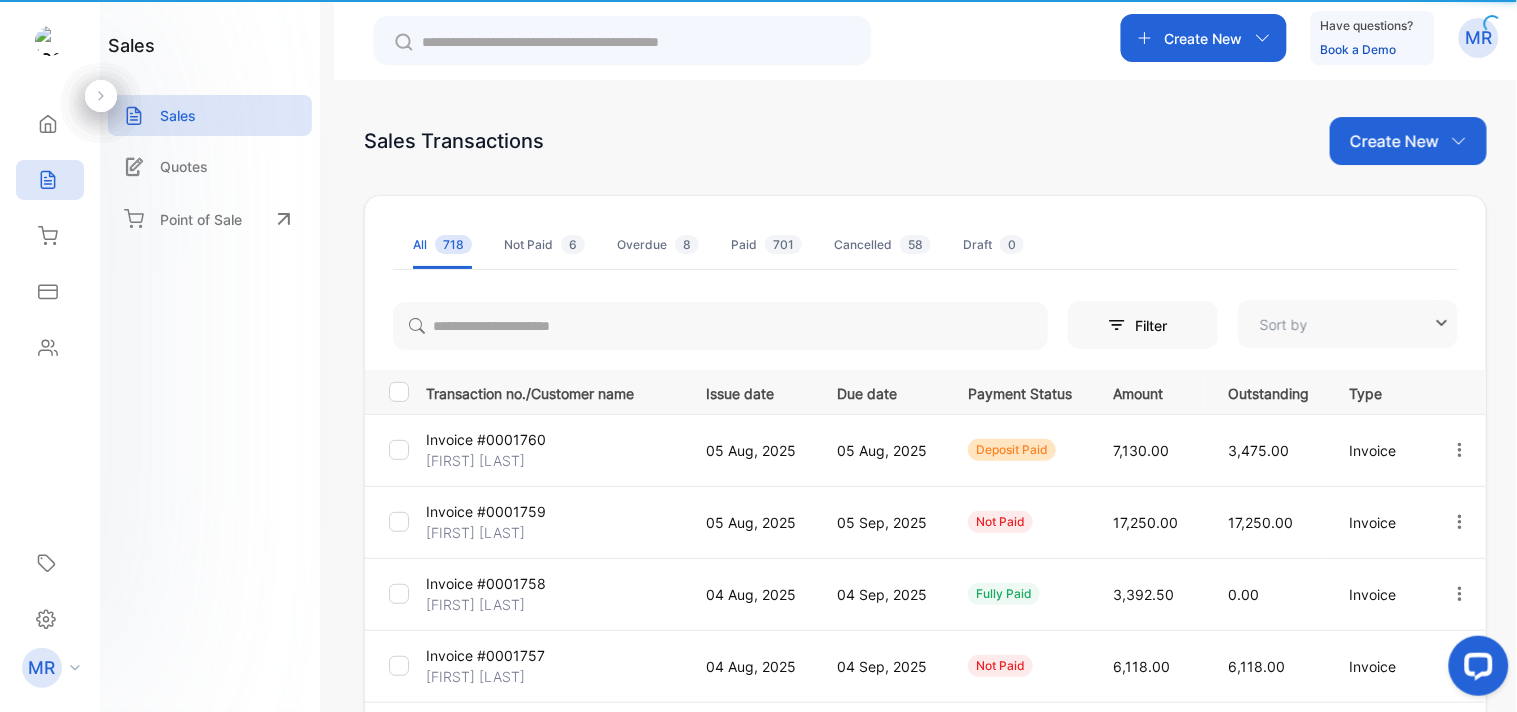 type on "**********" 